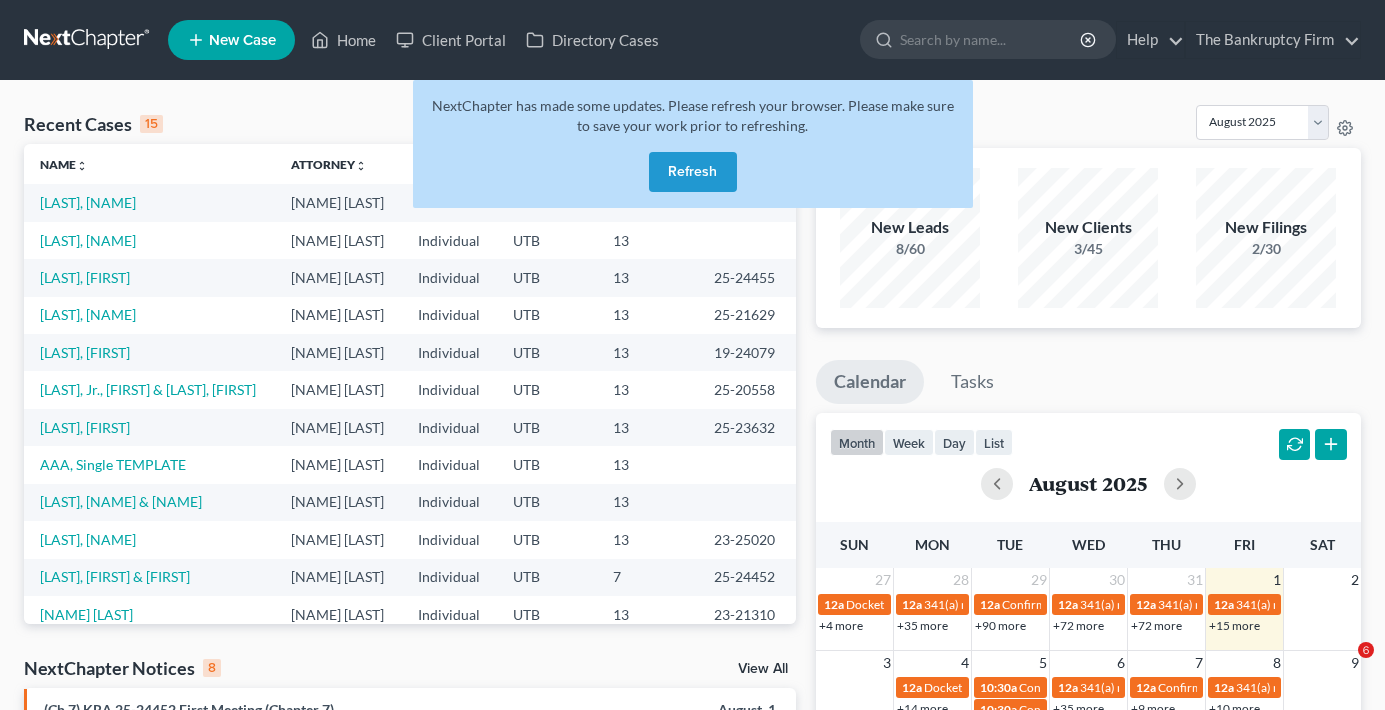 scroll, scrollTop: 0, scrollLeft: 0, axis: both 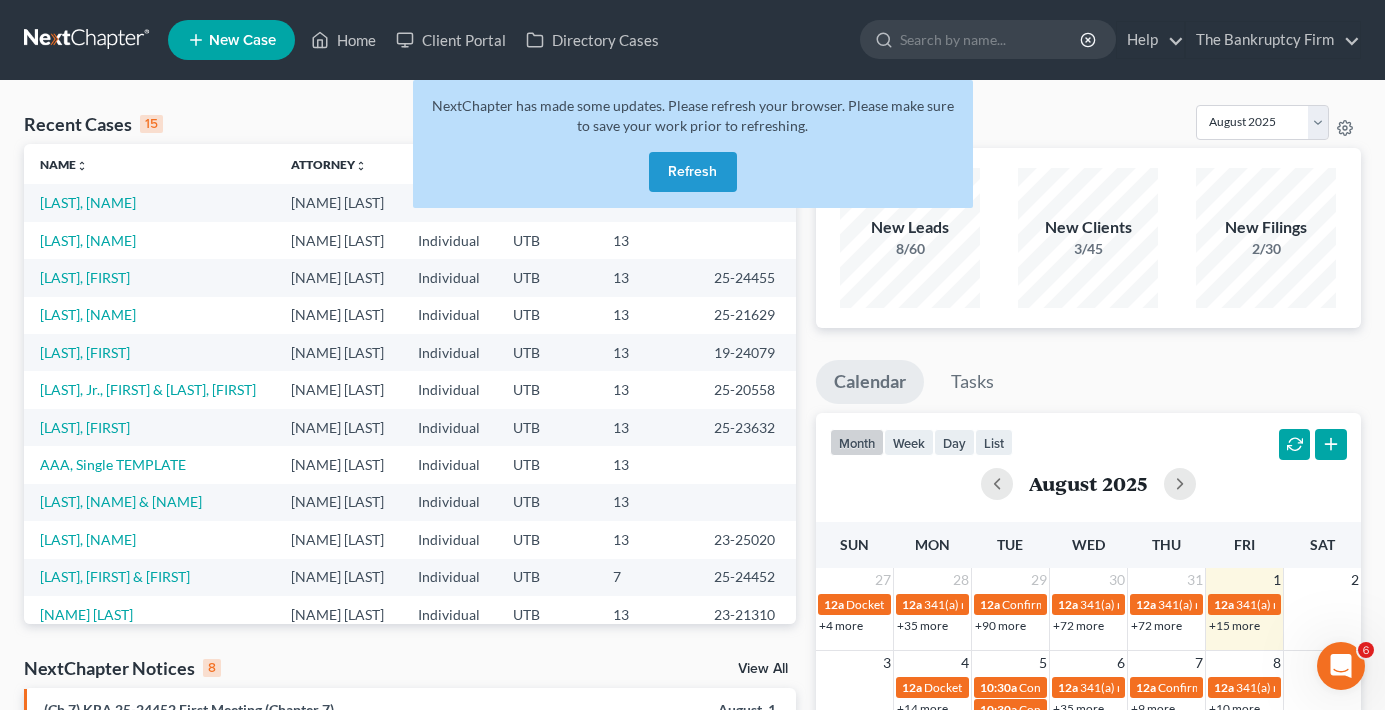 click on "Refresh" at bounding box center (693, 172) 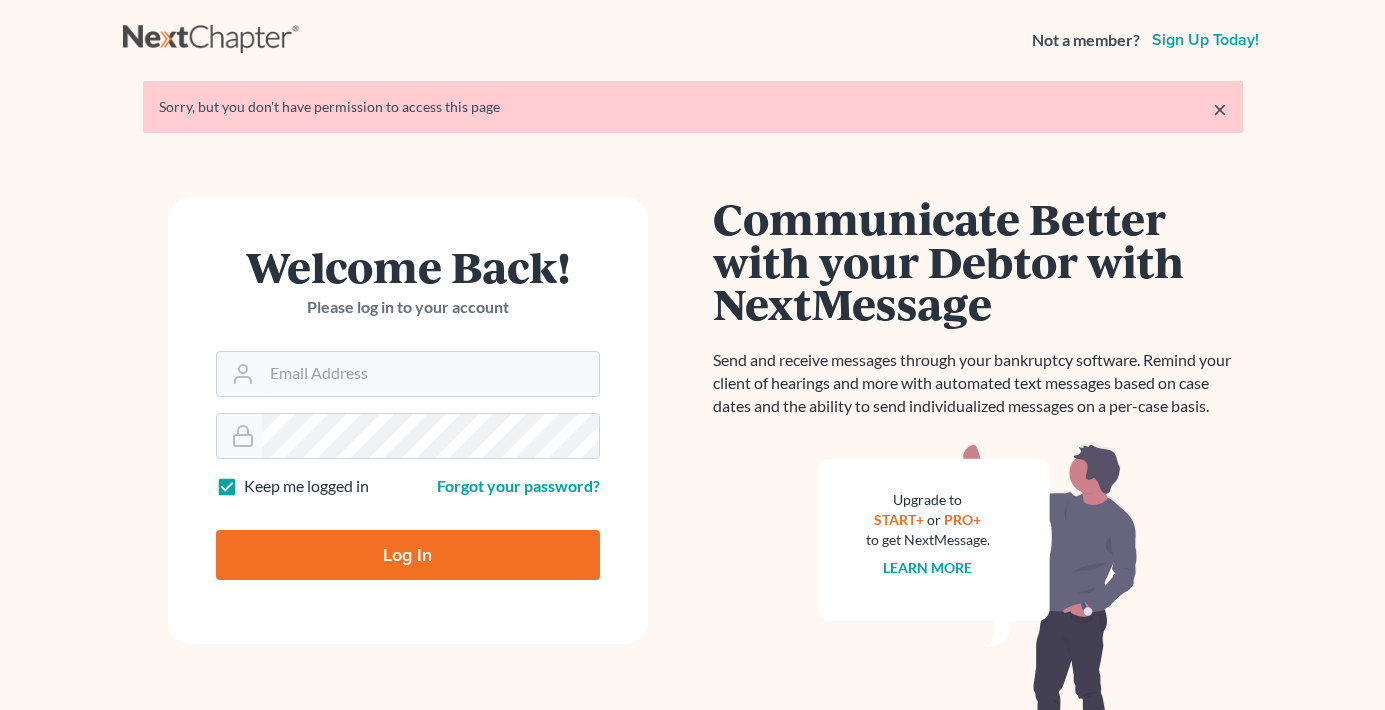 scroll, scrollTop: 0, scrollLeft: 0, axis: both 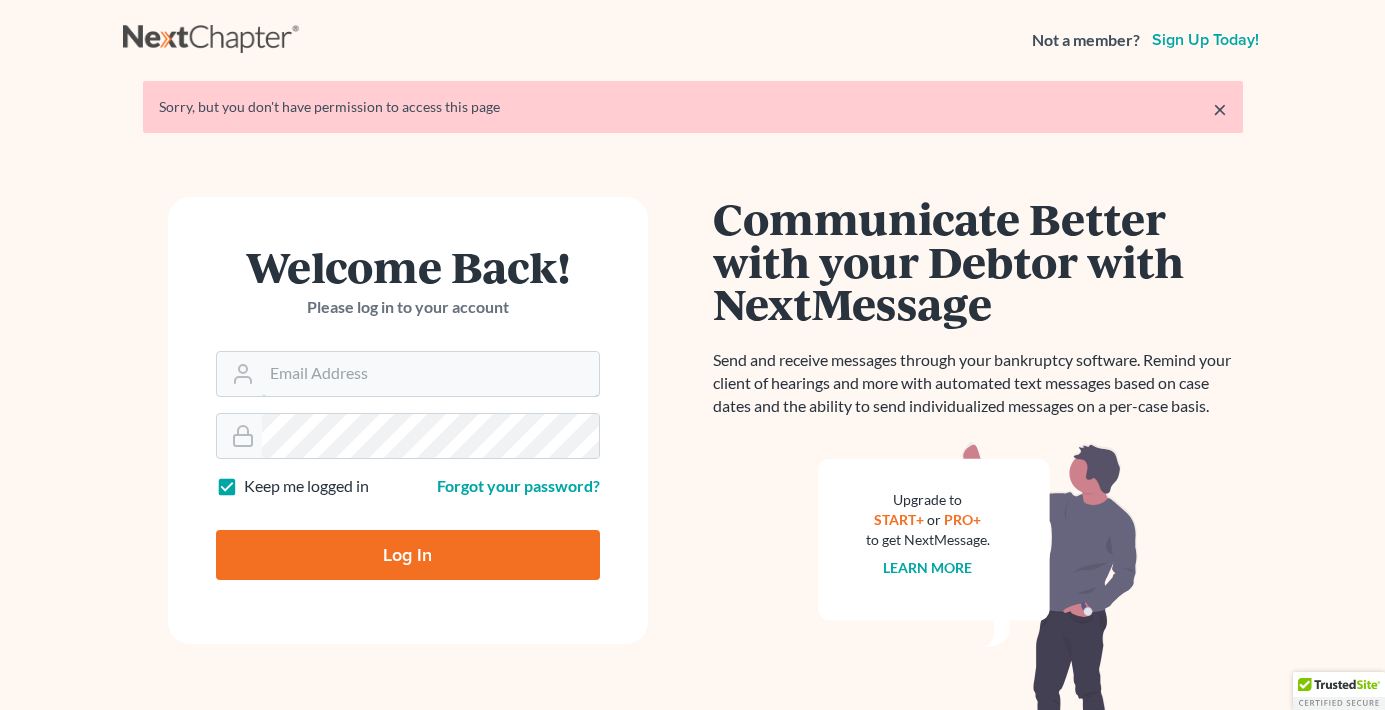 type on "[EMAIL]" 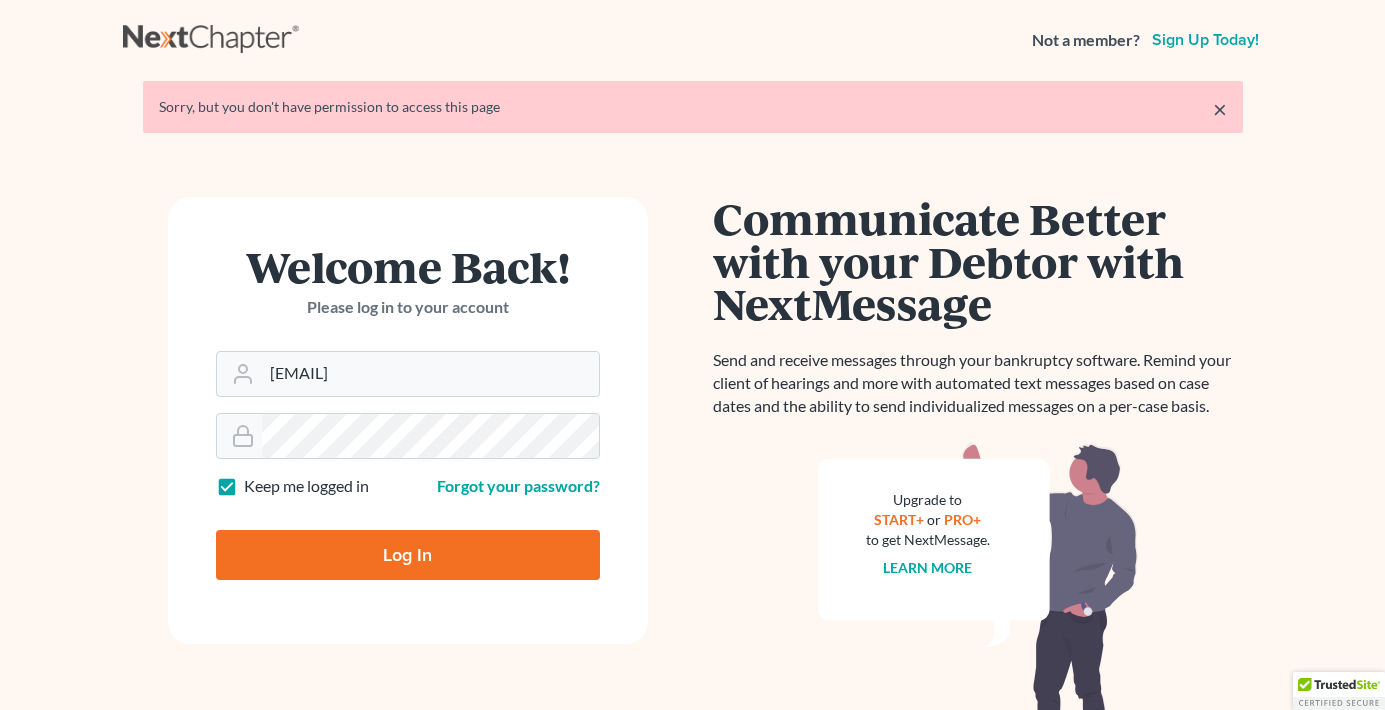 click on "Welcome Back! Please log in to your account Email Address [EMAIL] Password Keep me logged in Forgot your password? Log In" at bounding box center [408, 420] 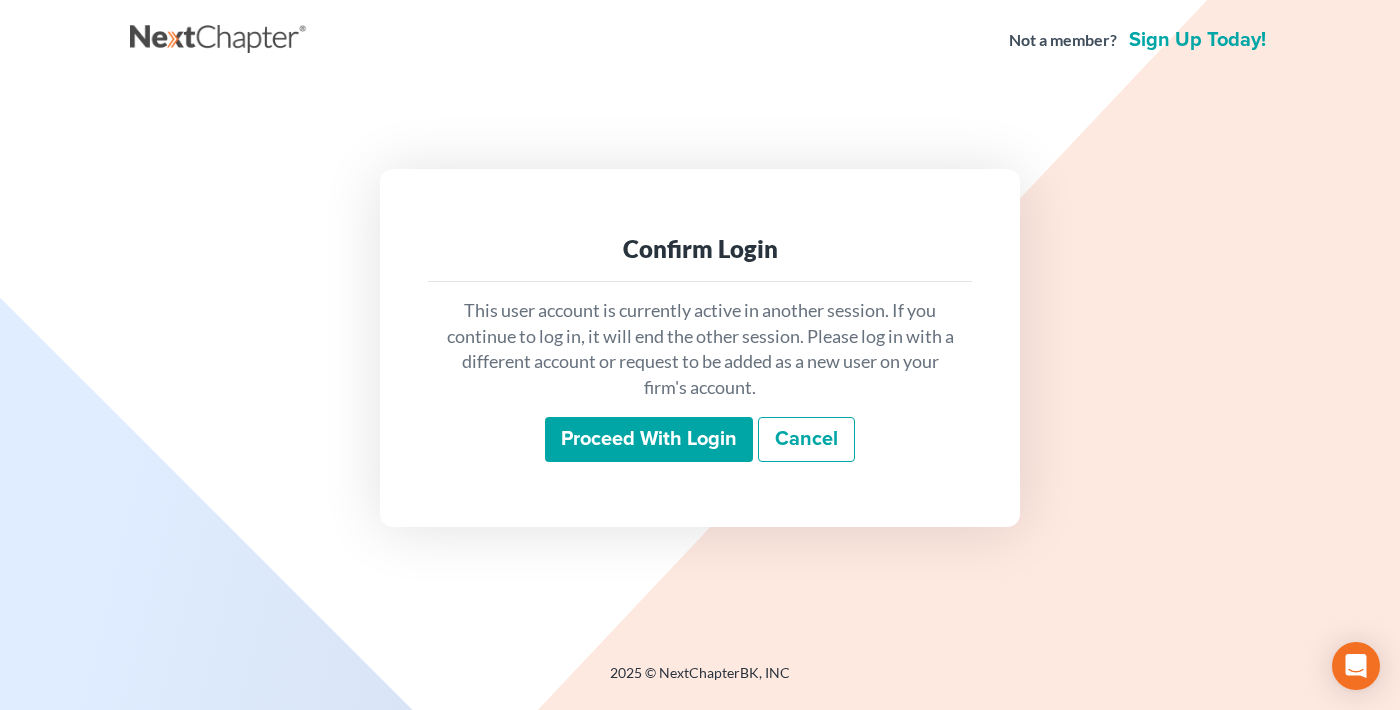 scroll, scrollTop: 0, scrollLeft: 0, axis: both 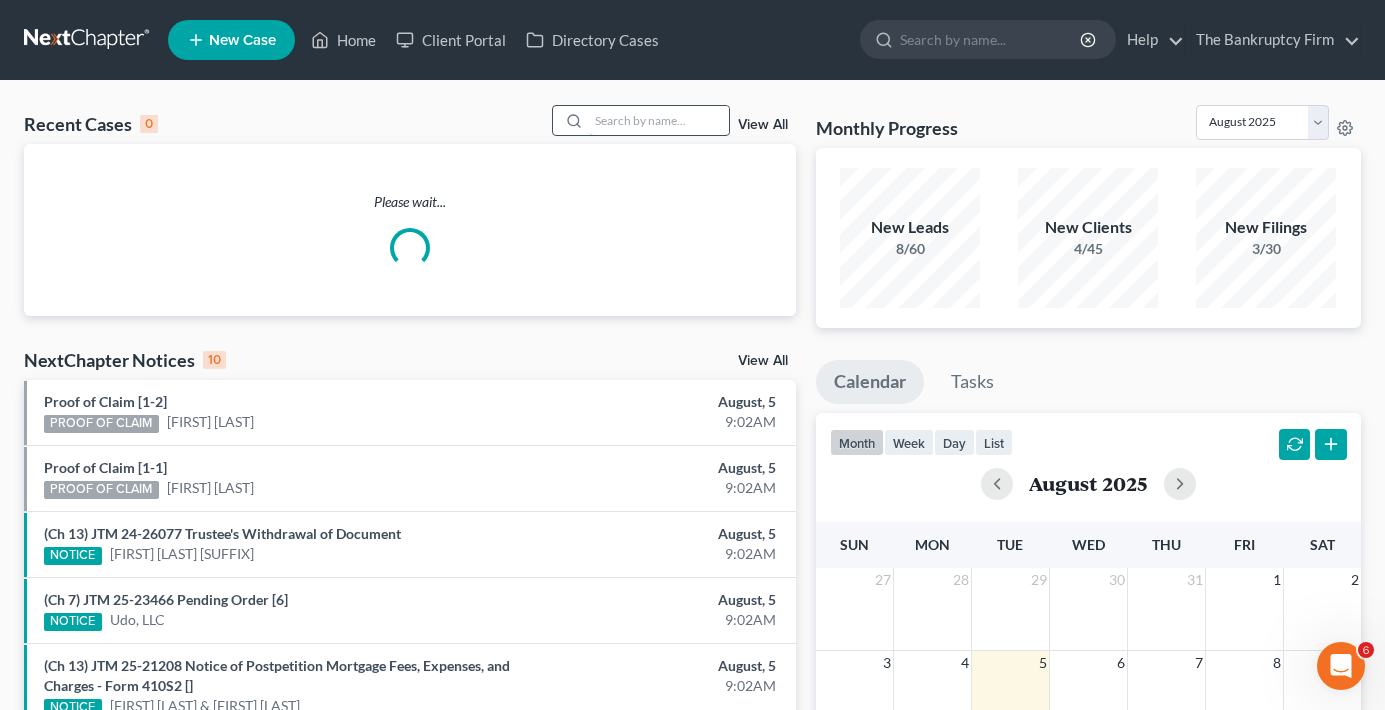click at bounding box center (659, 120) 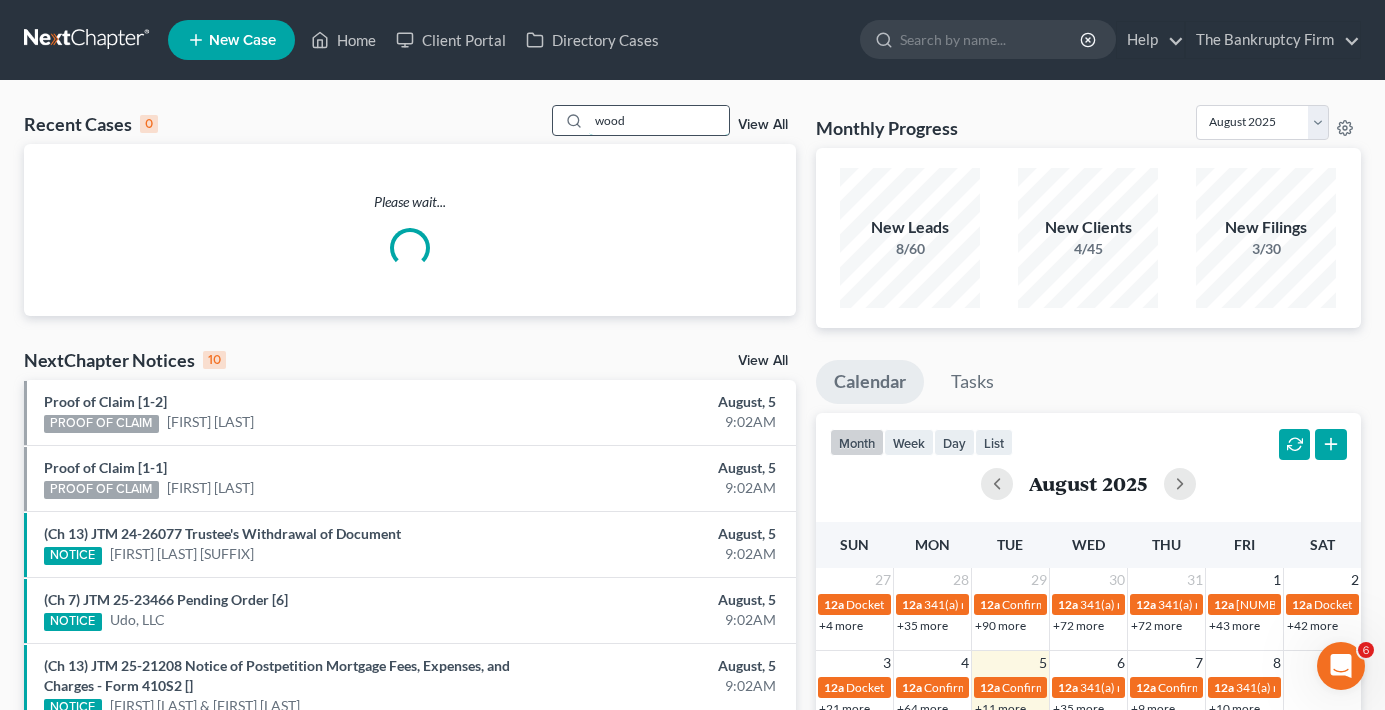type on "wood" 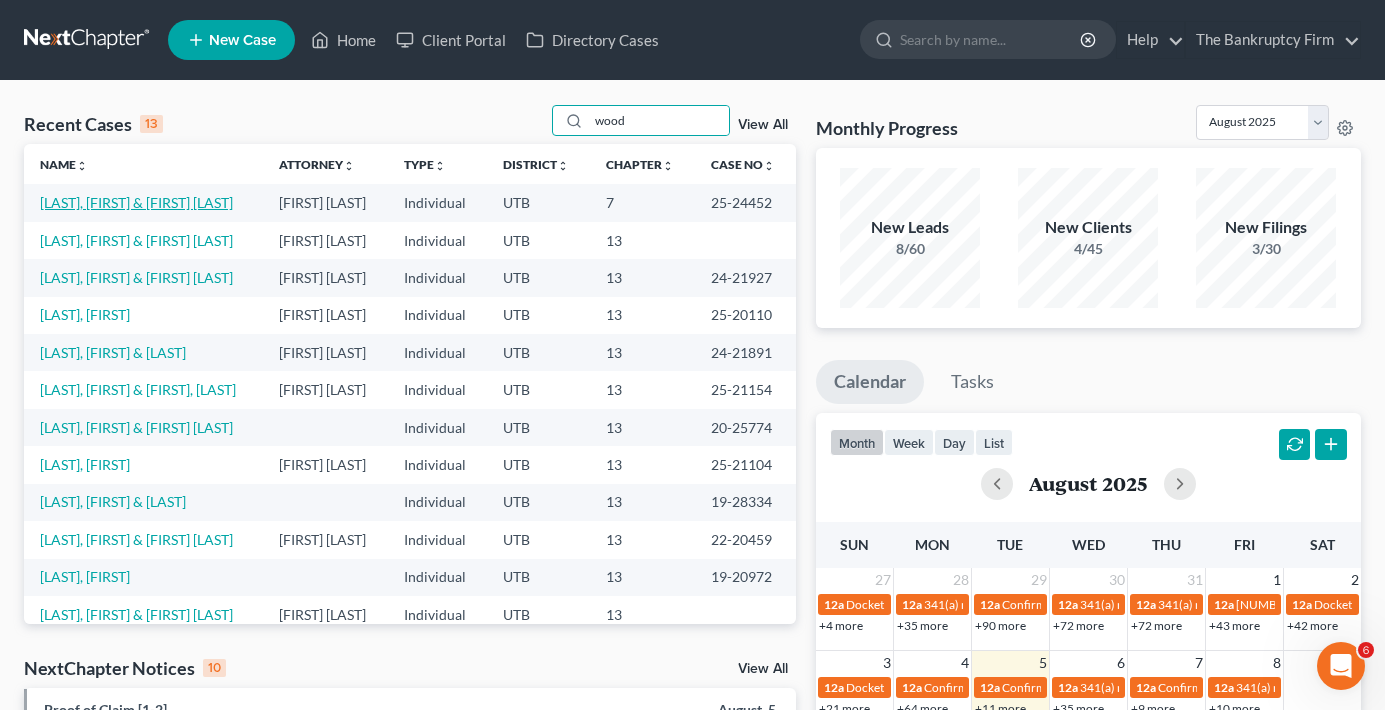 click on "[LAST], [FIRST] & [FIRST] [LAST]" at bounding box center (136, 202) 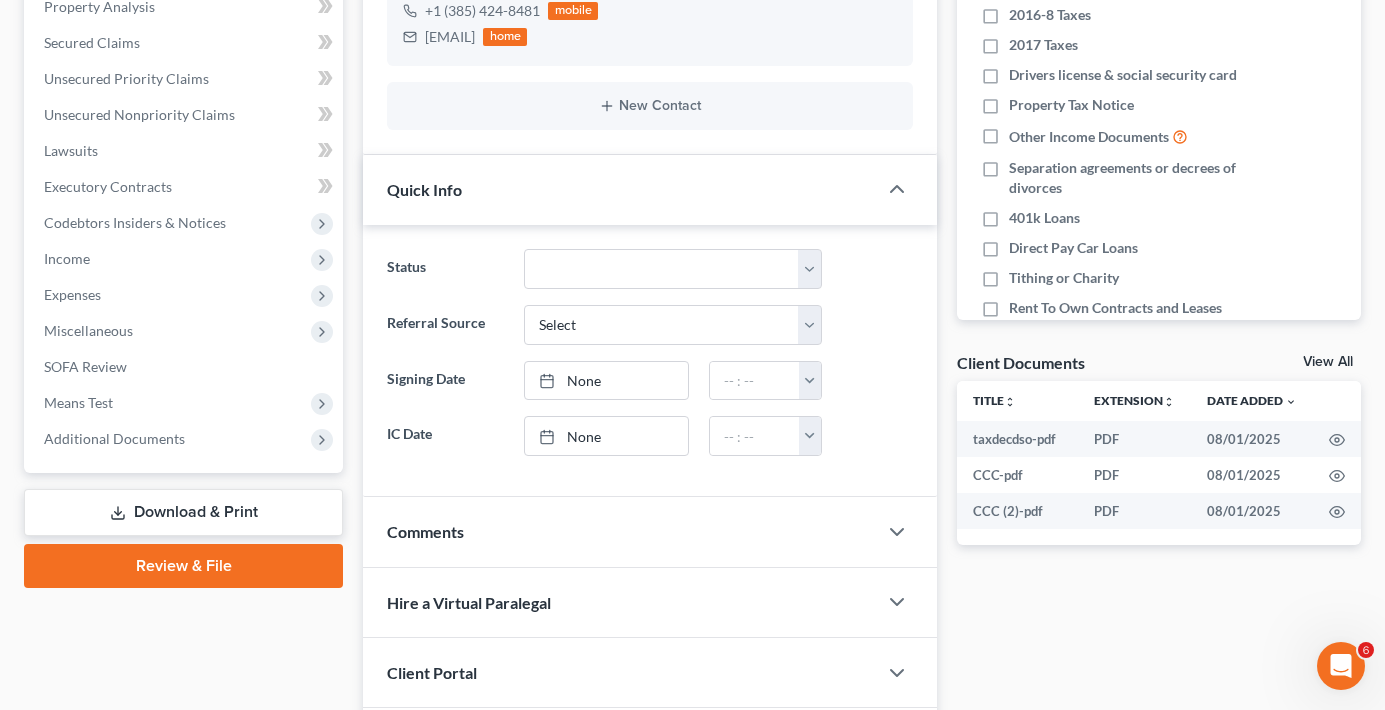 scroll, scrollTop: 400, scrollLeft: 0, axis: vertical 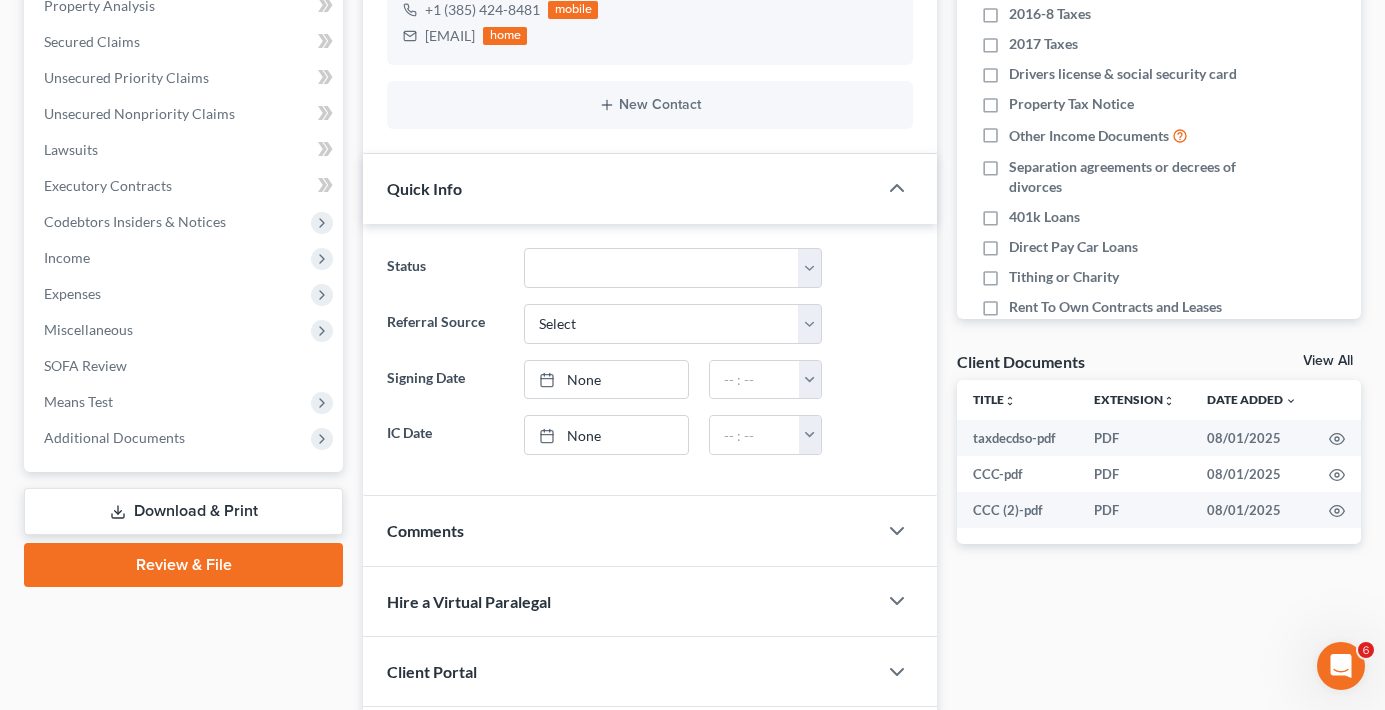 click on "View All" at bounding box center [1328, 361] 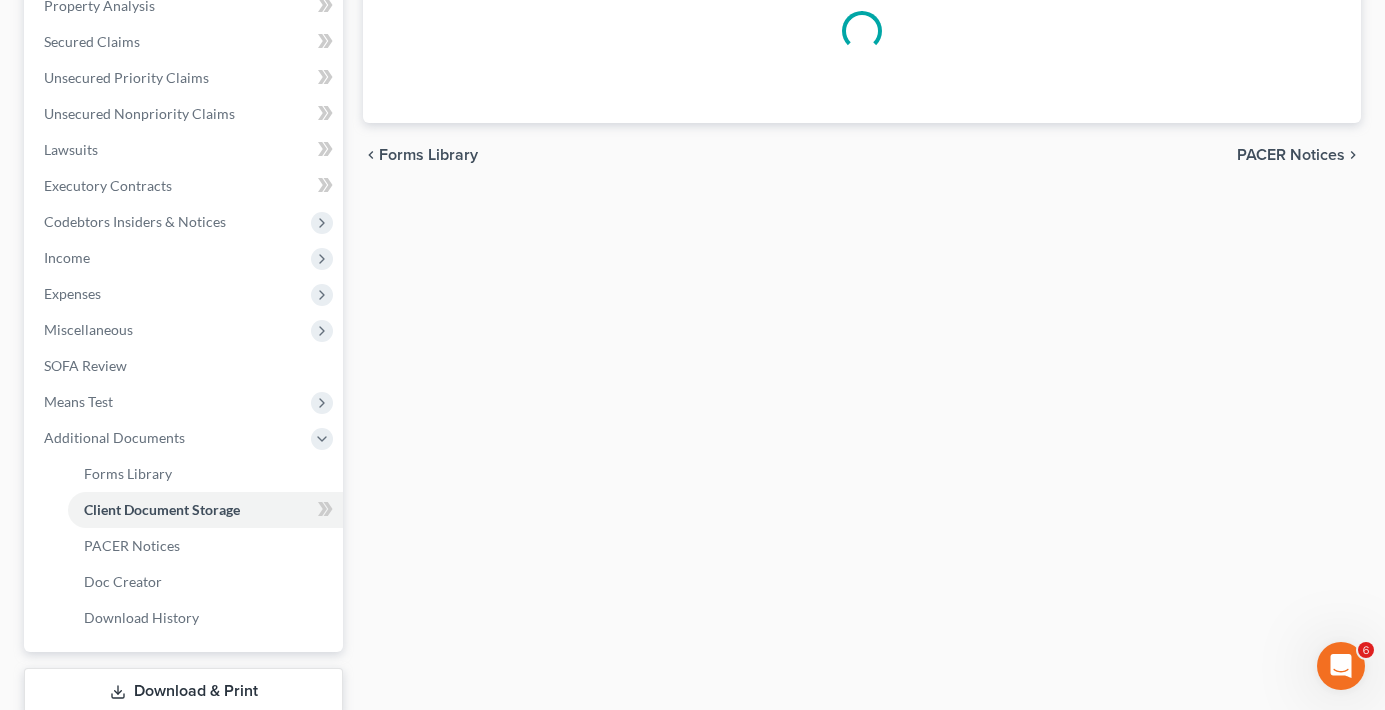 scroll, scrollTop: 278, scrollLeft: 0, axis: vertical 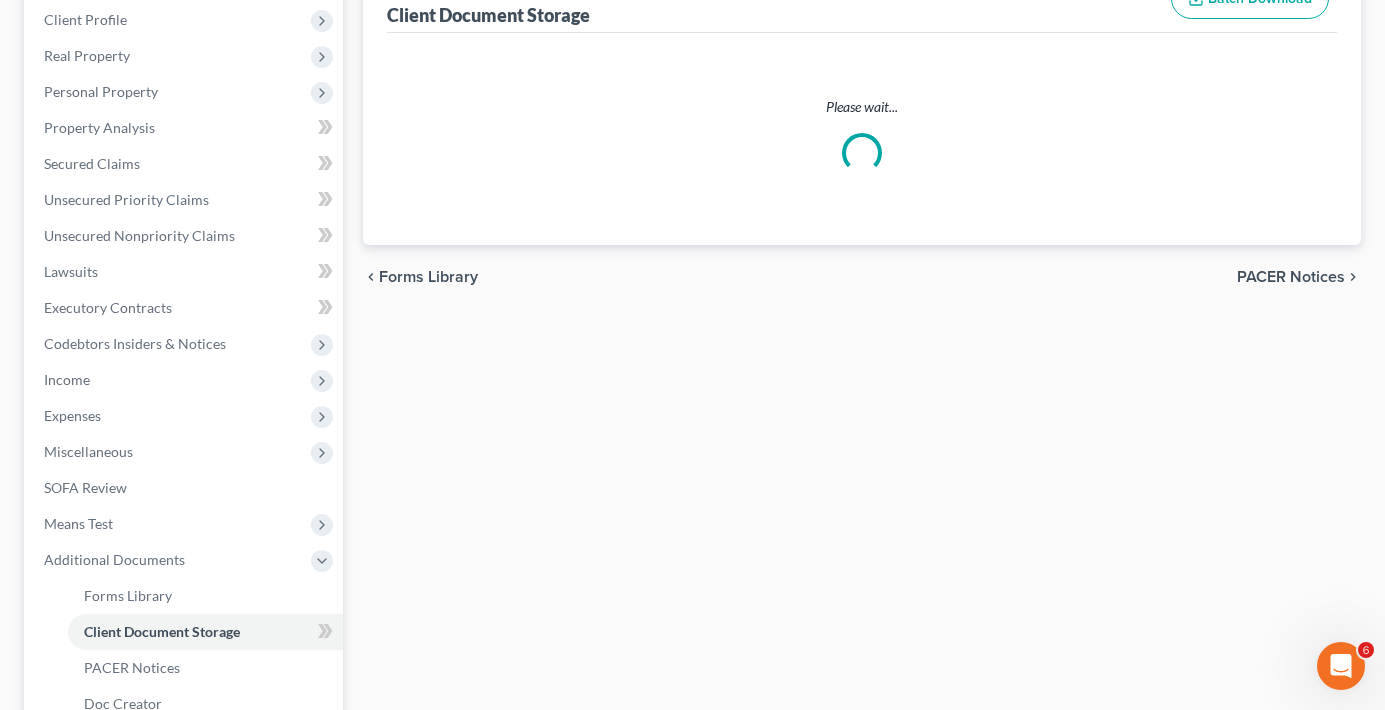 select on "30" 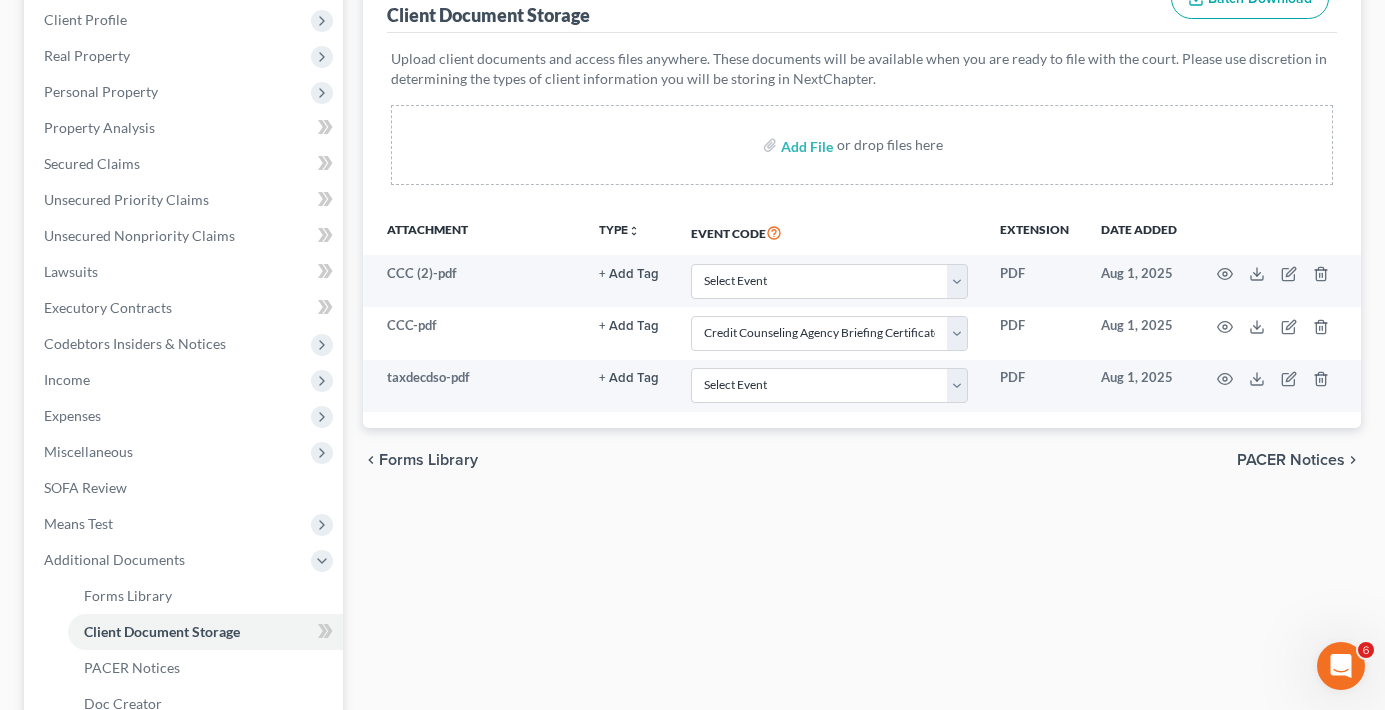 scroll, scrollTop: 0, scrollLeft: 0, axis: both 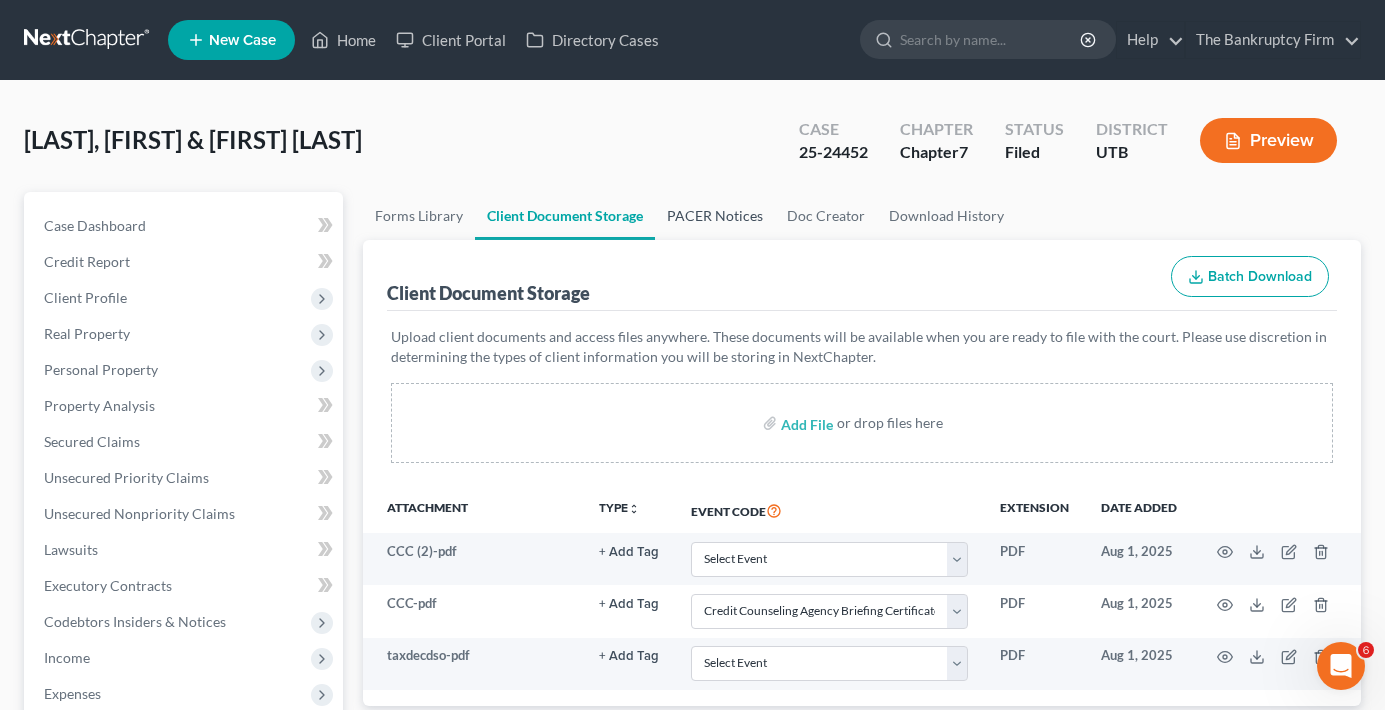 click on "PACER Notices" at bounding box center [715, 216] 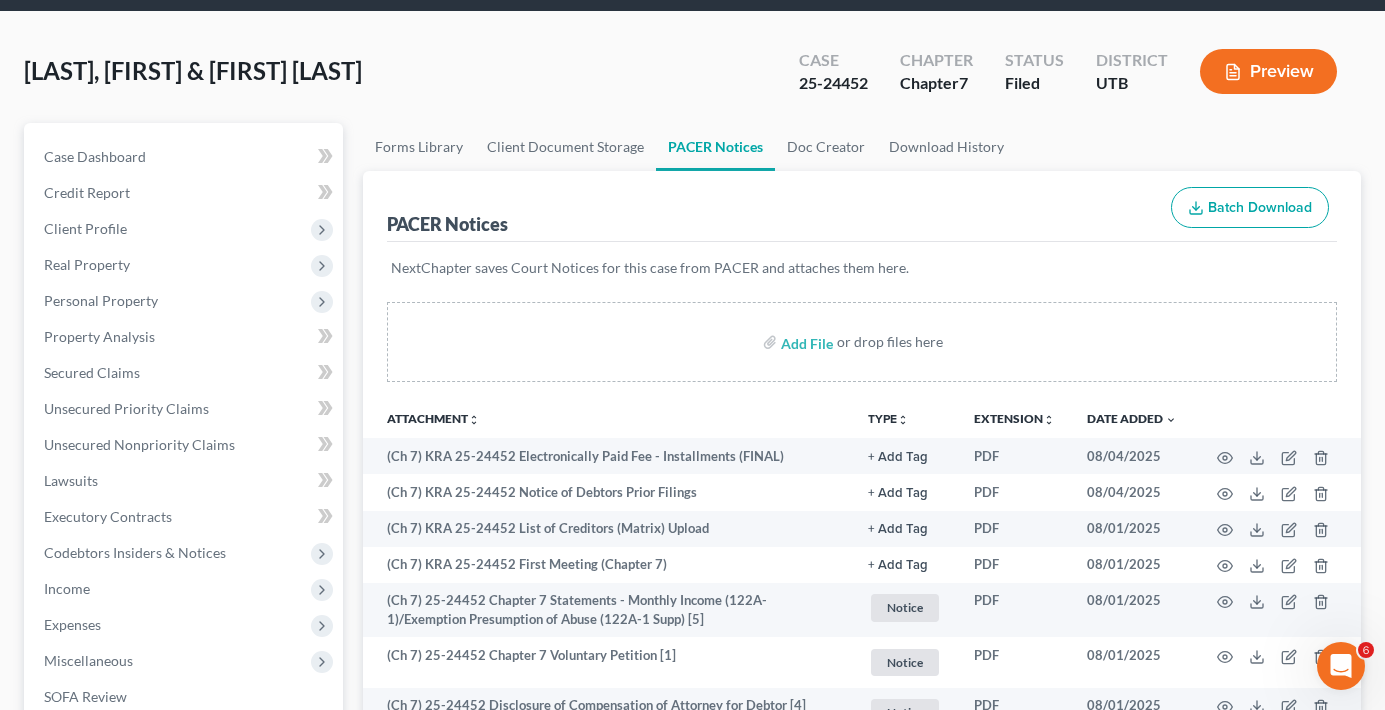 scroll, scrollTop: 0, scrollLeft: 0, axis: both 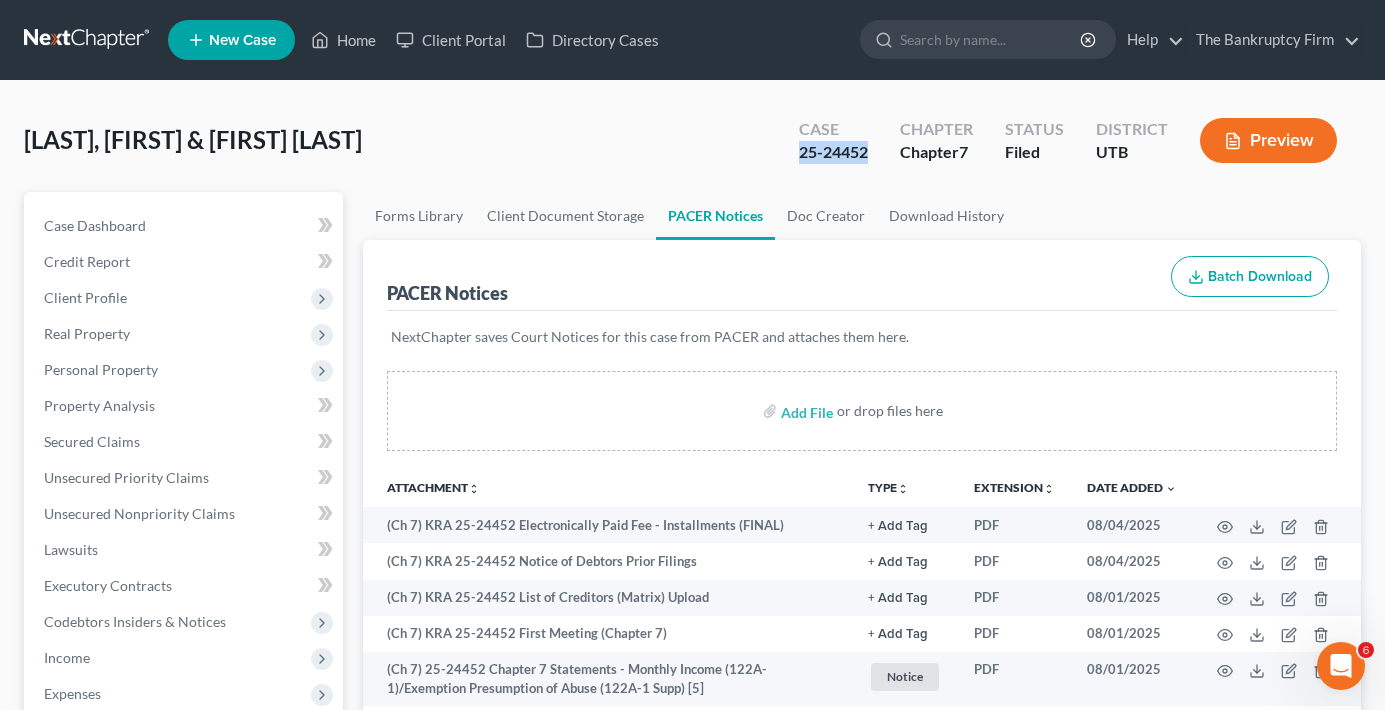 drag, startPoint x: 877, startPoint y: 151, endPoint x: 800, endPoint y: 164, distance: 78.08969 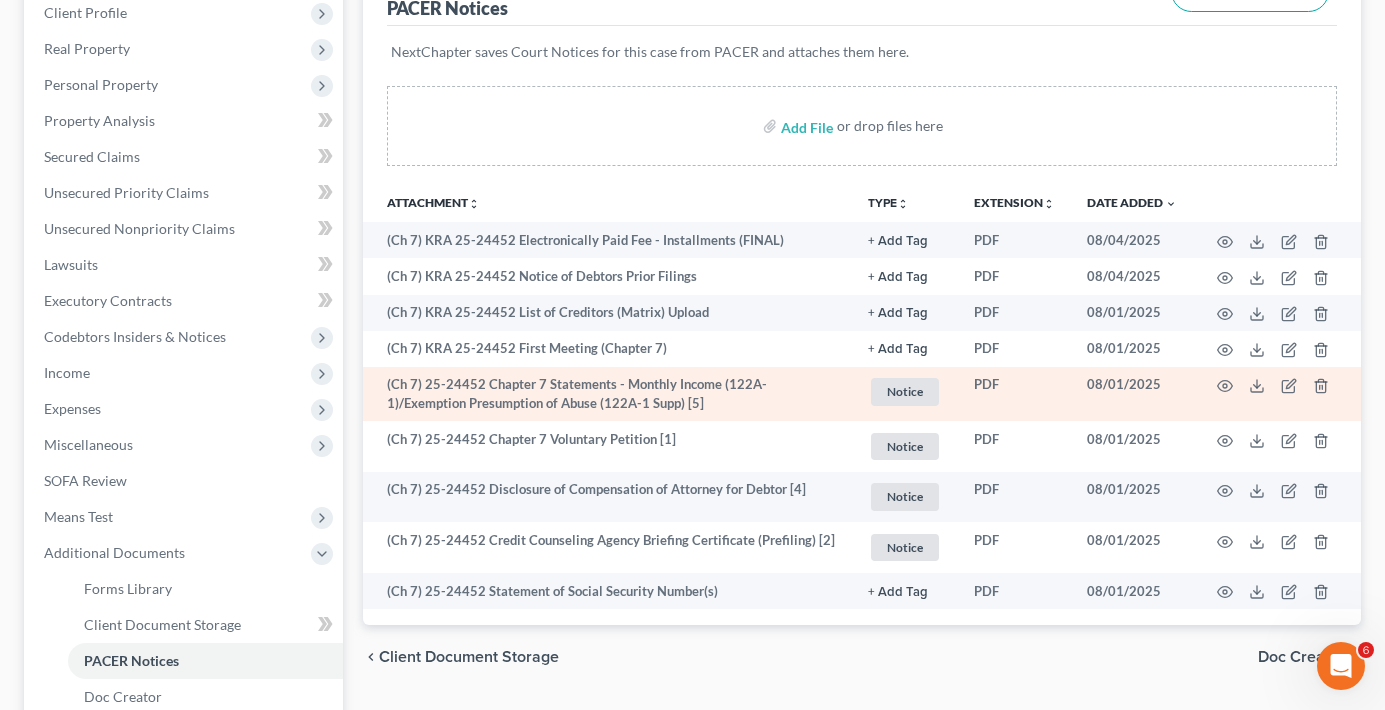 scroll, scrollTop: 400, scrollLeft: 0, axis: vertical 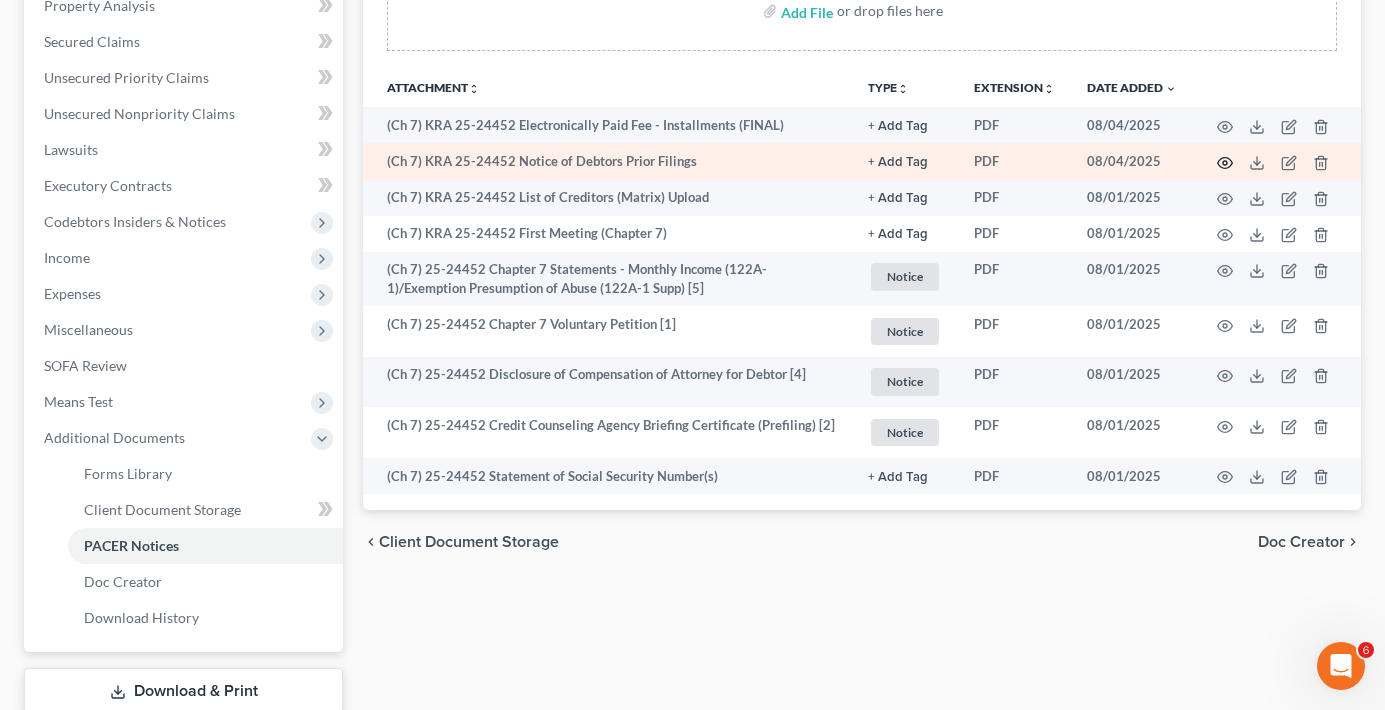 click 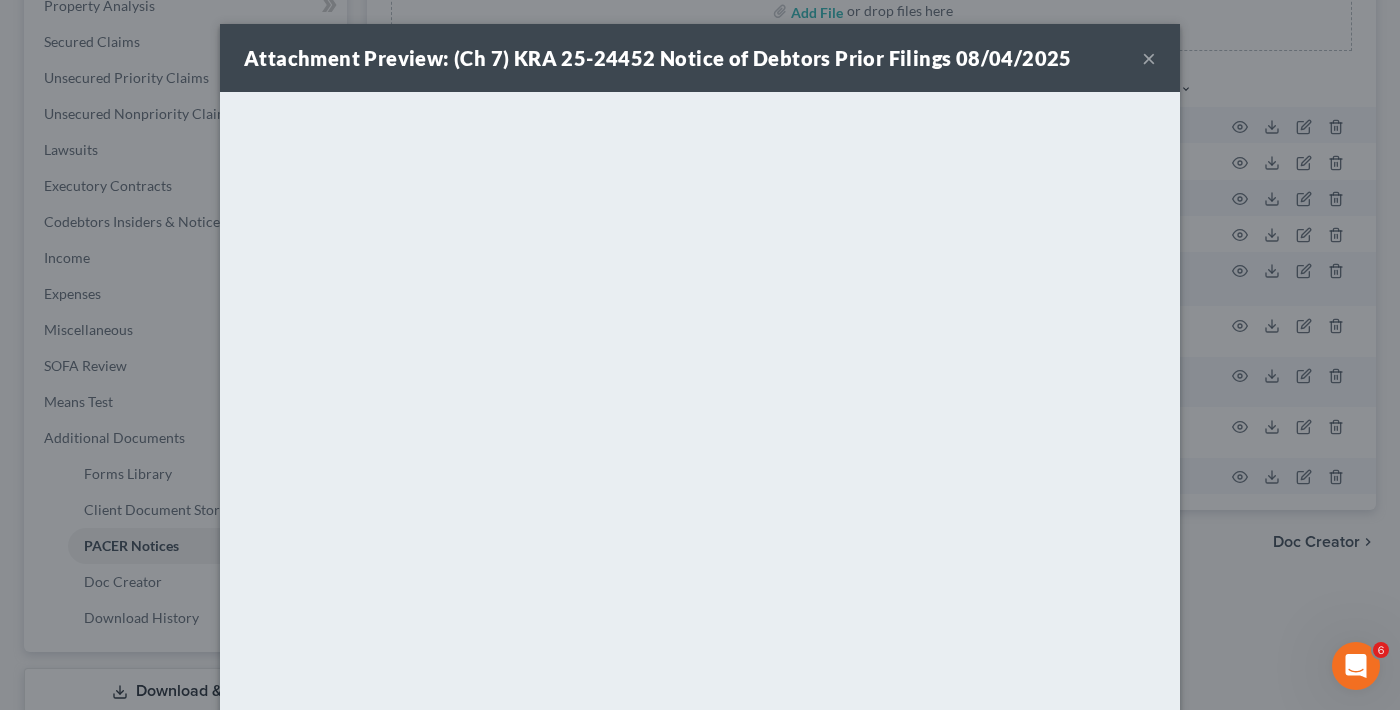 click on "×" at bounding box center (1149, 58) 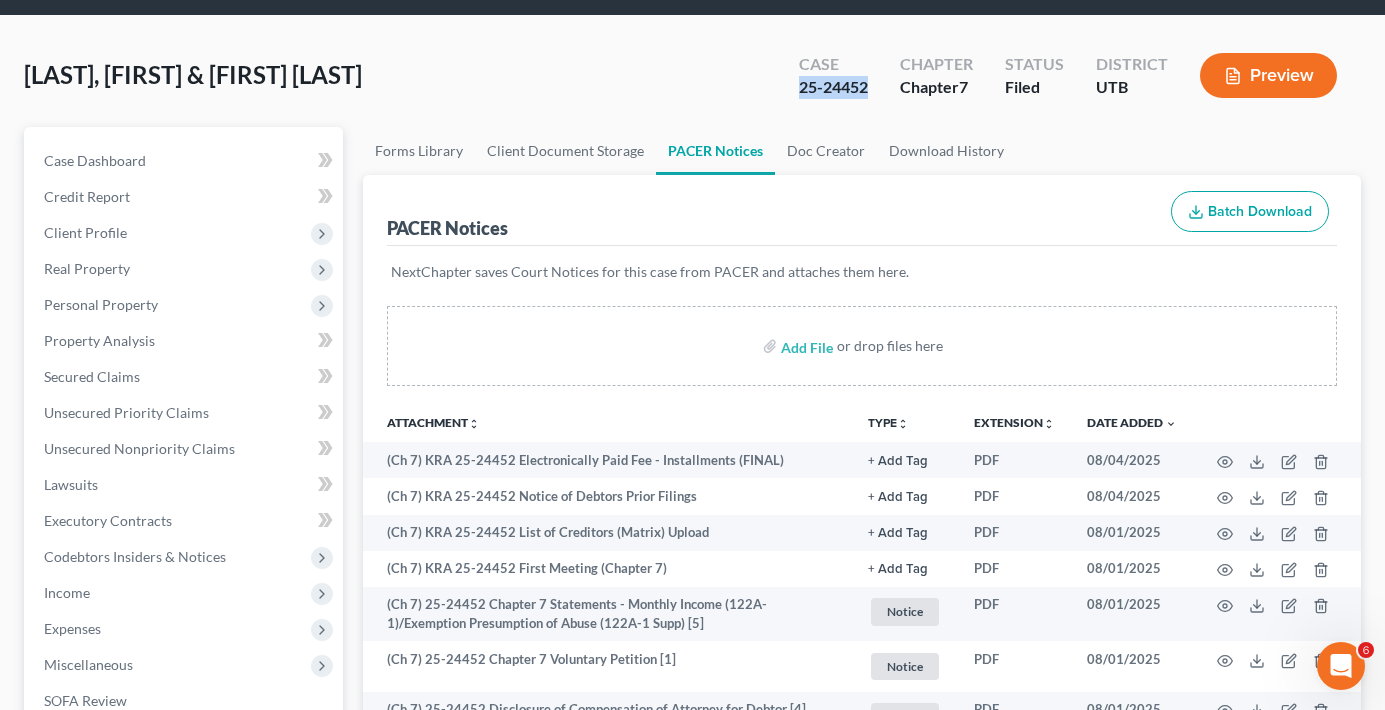 scroll, scrollTop: 100, scrollLeft: 0, axis: vertical 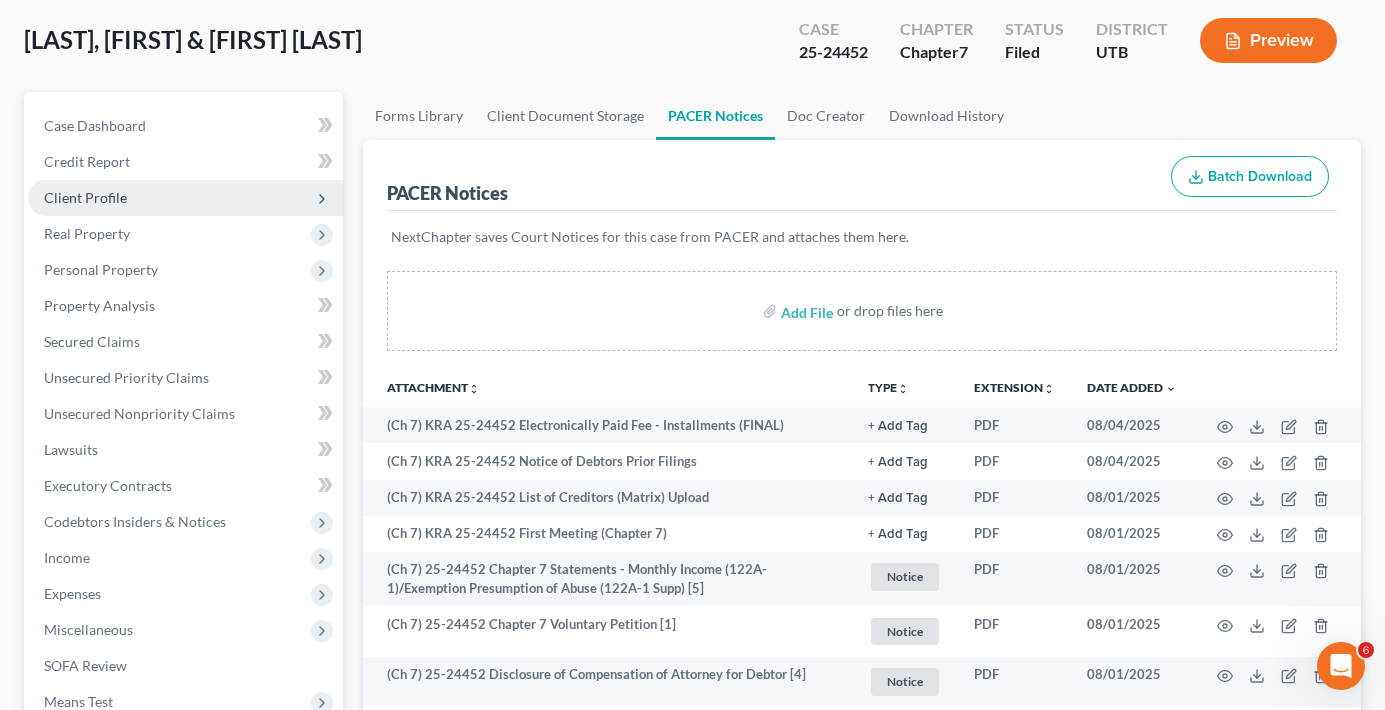 click on "Client Profile" at bounding box center [85, 197] 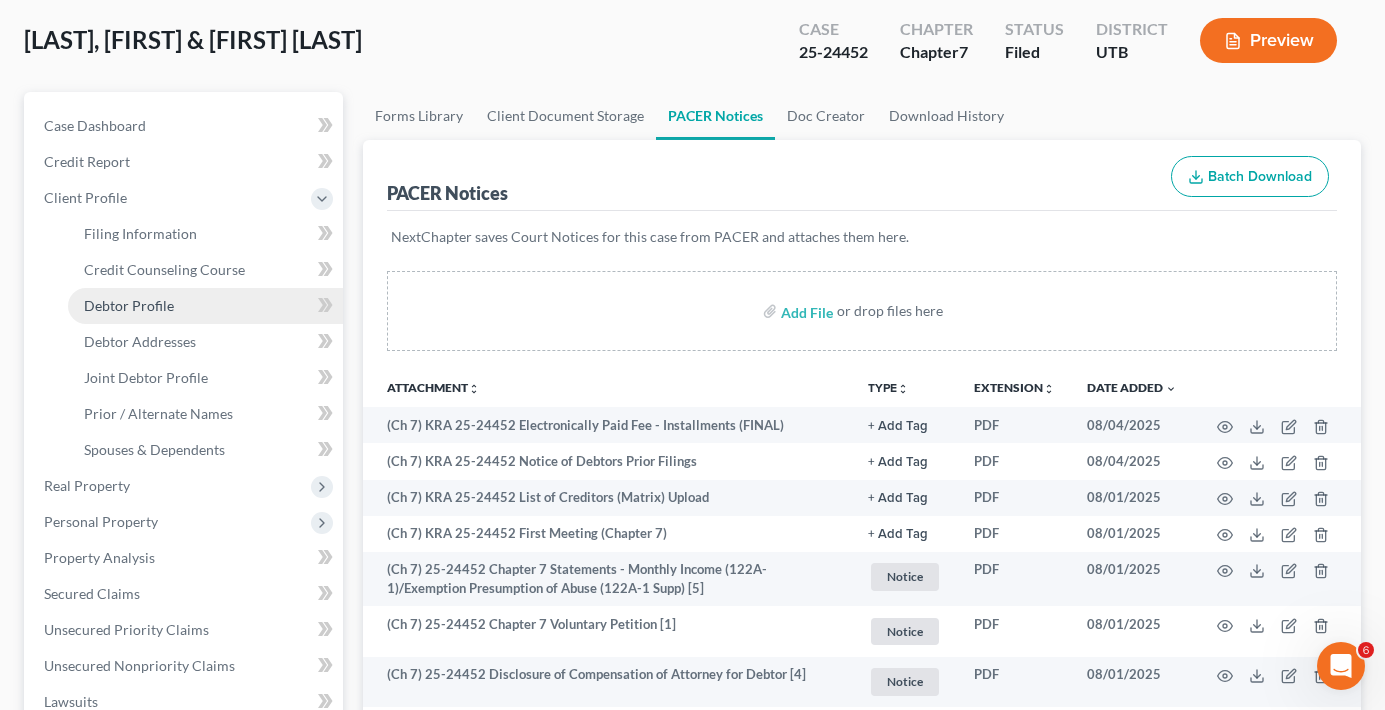 click on "Debtor Profile" at bounding box center [129, 305] 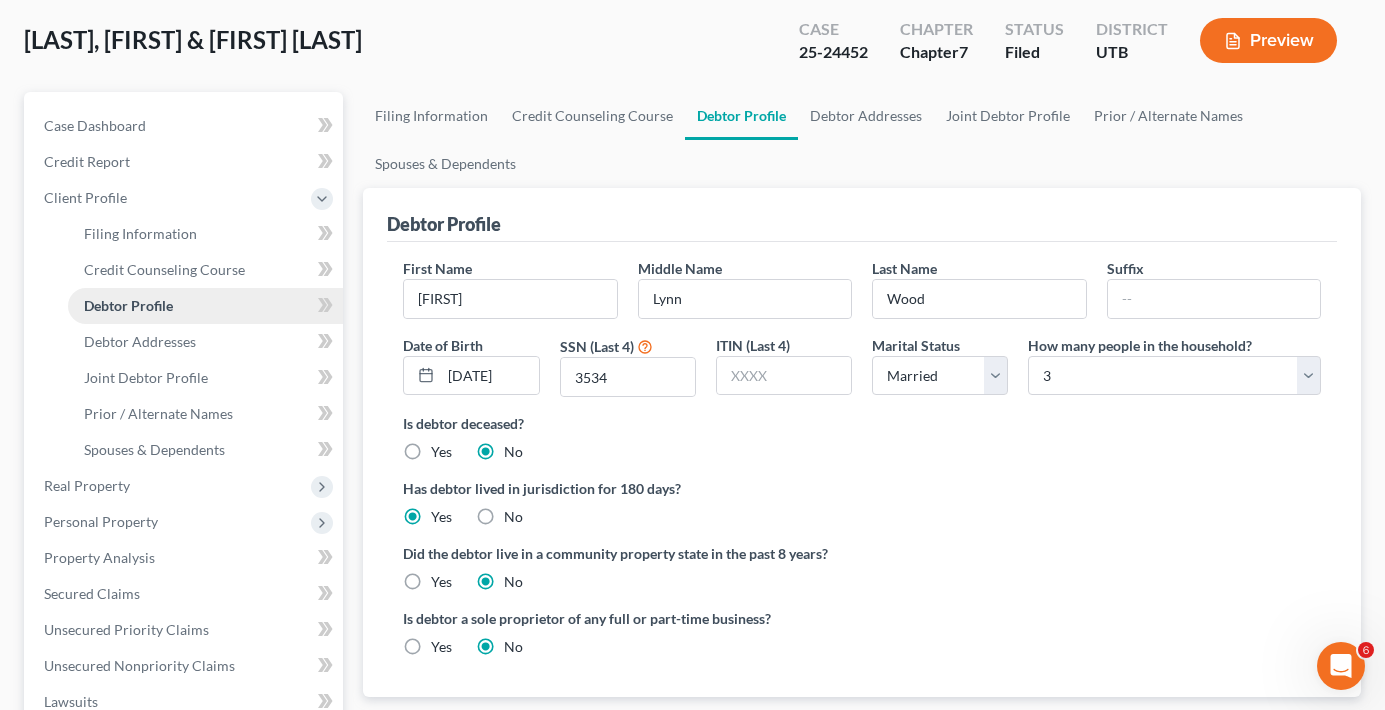 scroll, scrollTop: 19, scrollLeft: 0, axis: vertical 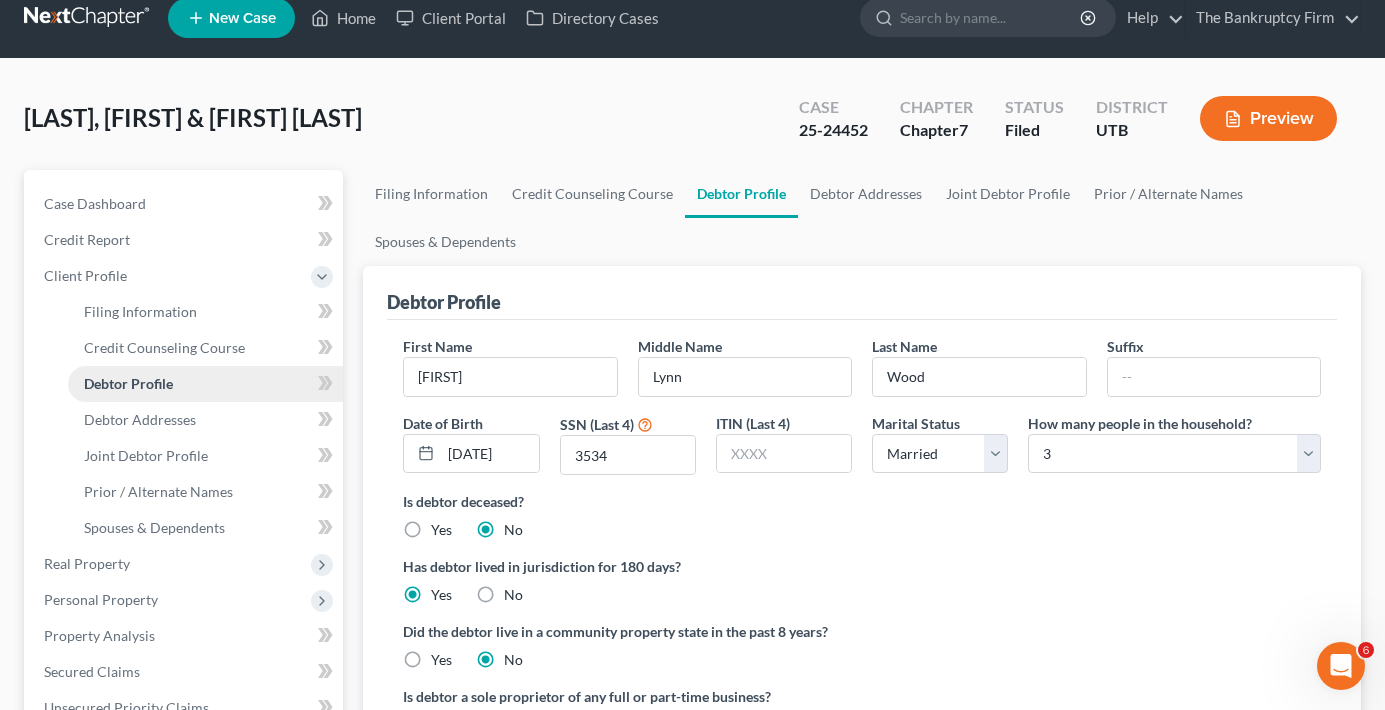 radio on "true" 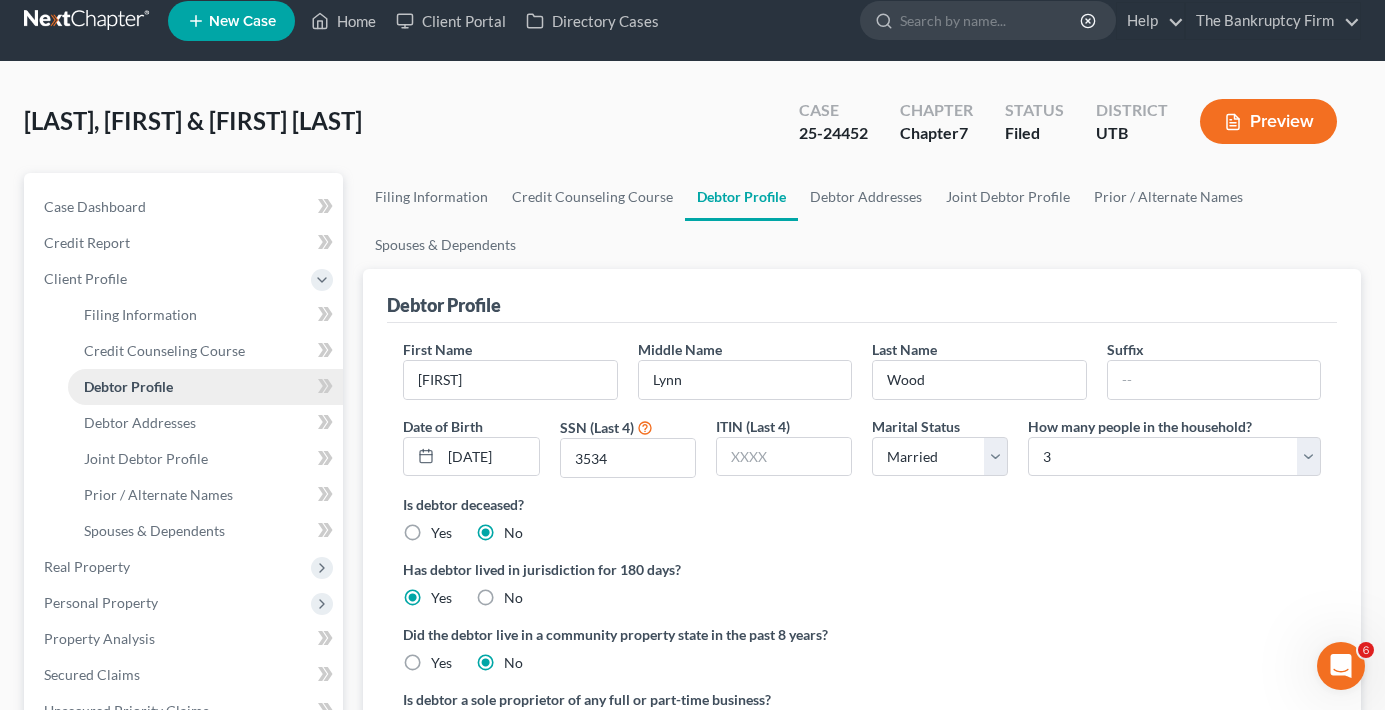 scroll, scrollTop: 0, scrollLeft: 0, axis: both 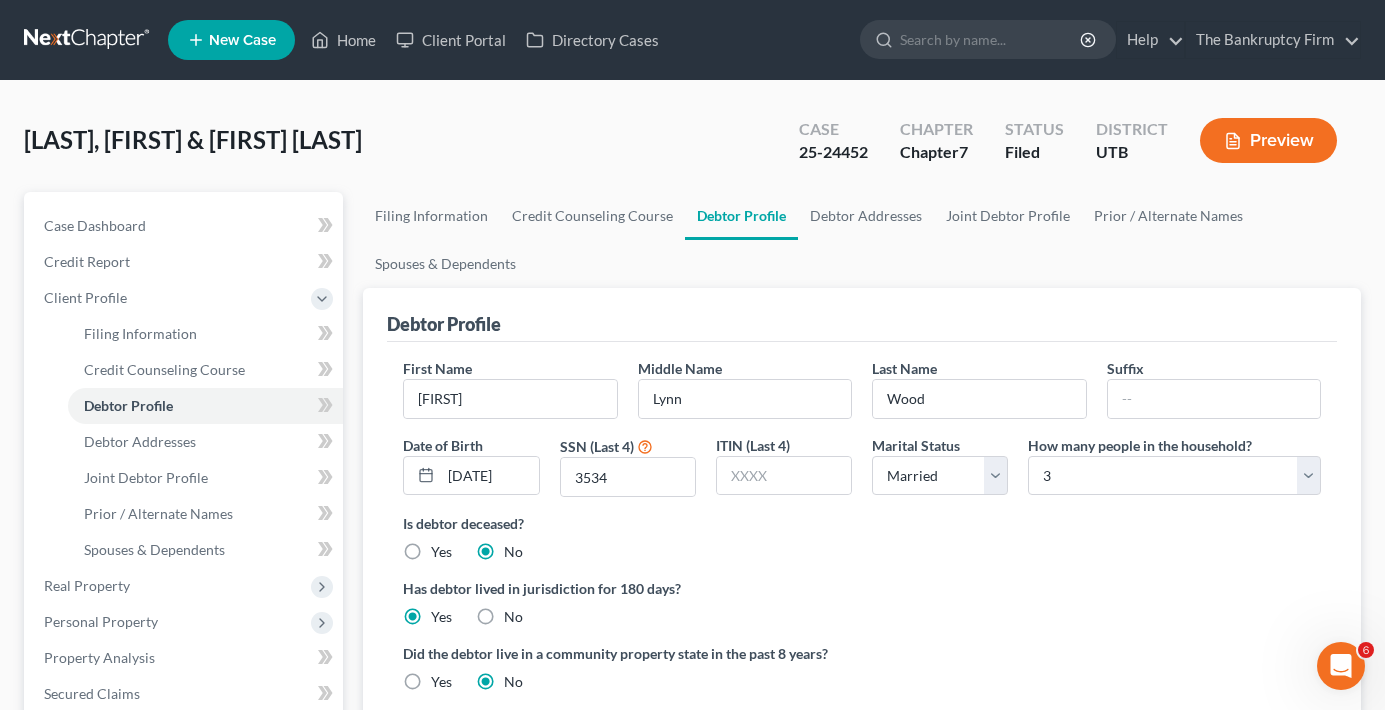 click on "Wood, Jennifer & Joseph Upgraded Case 25-24452 Chapter Chapter  7 Status Filed District UTB Preview" at bounding box center [692, 148] 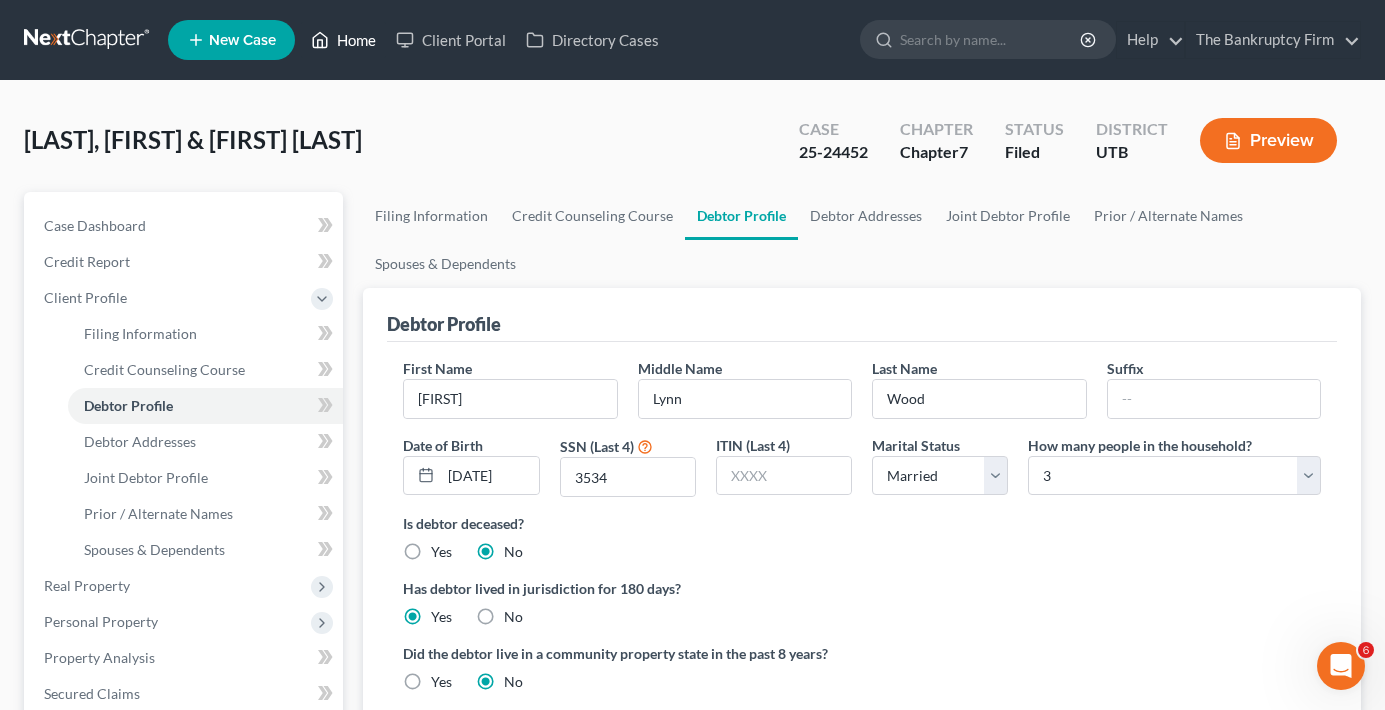 click on "Home" at bounding box center (343, 40) 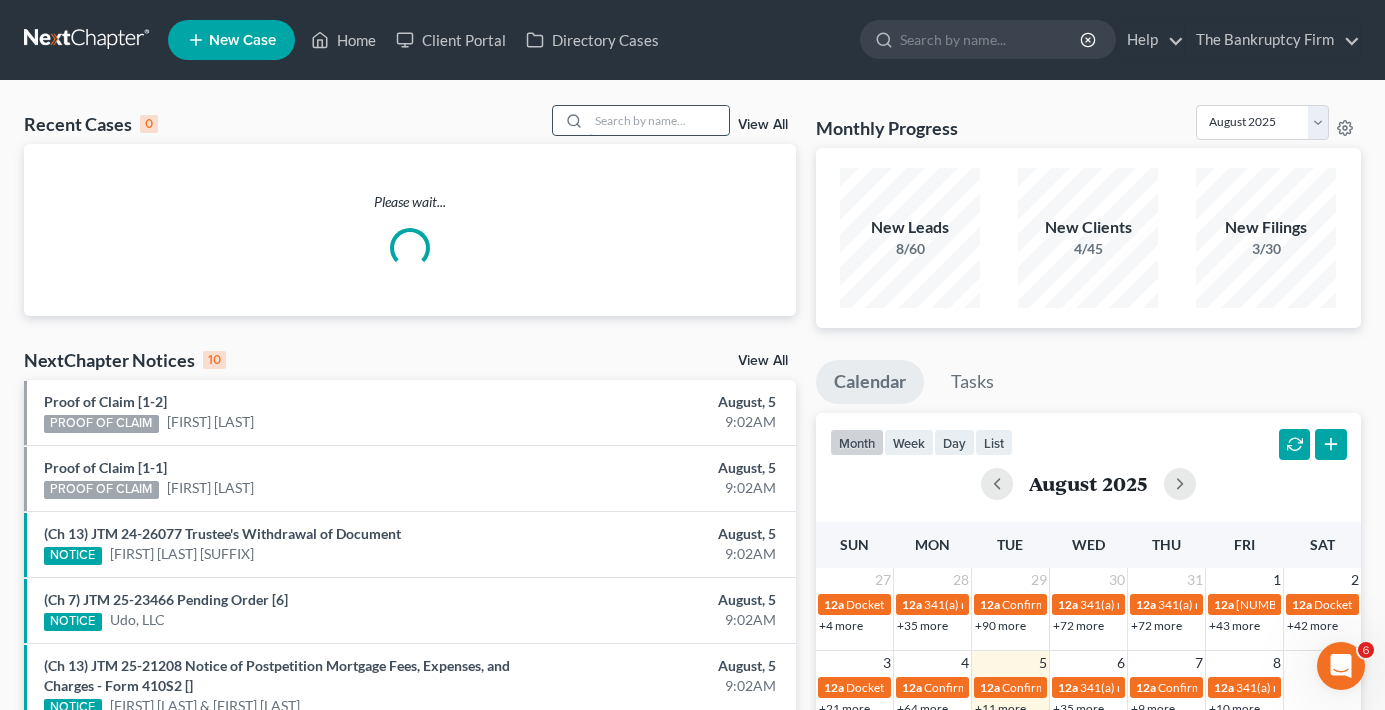 click at bounding box center [659, 120] 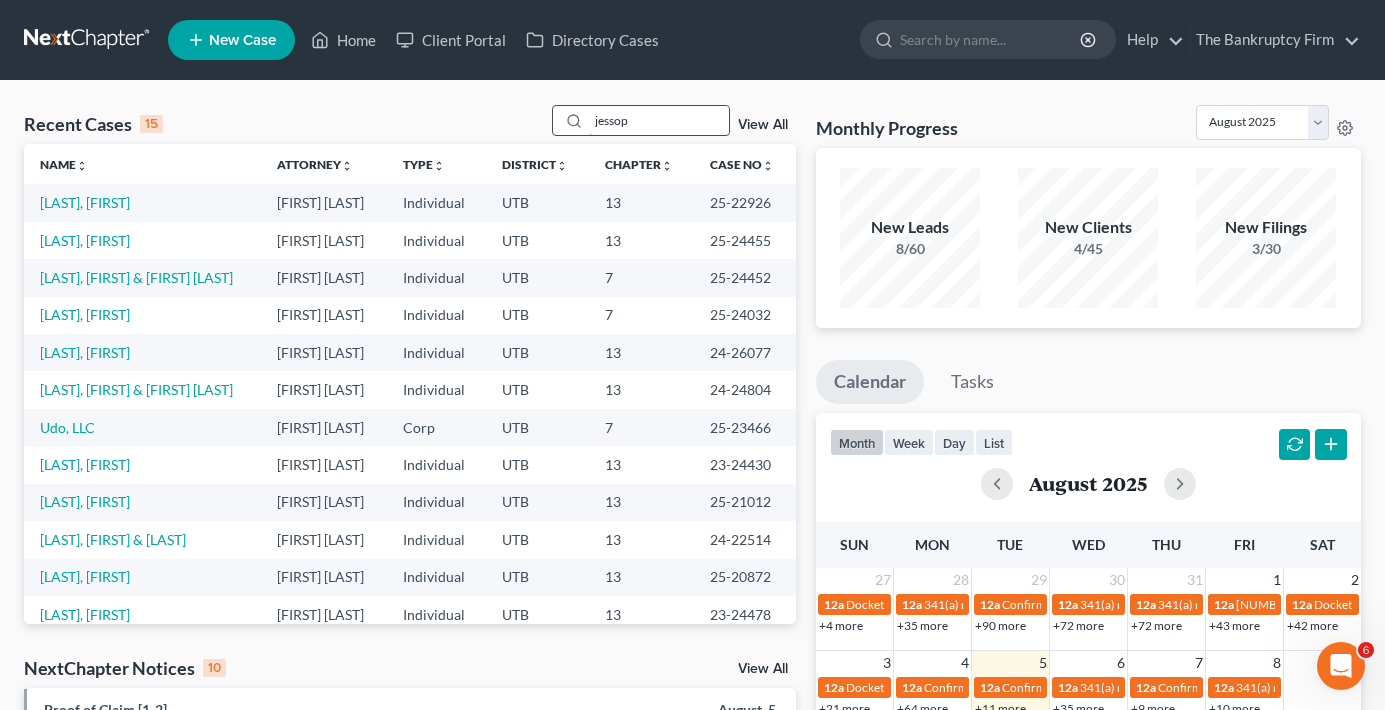 type on "jessop" 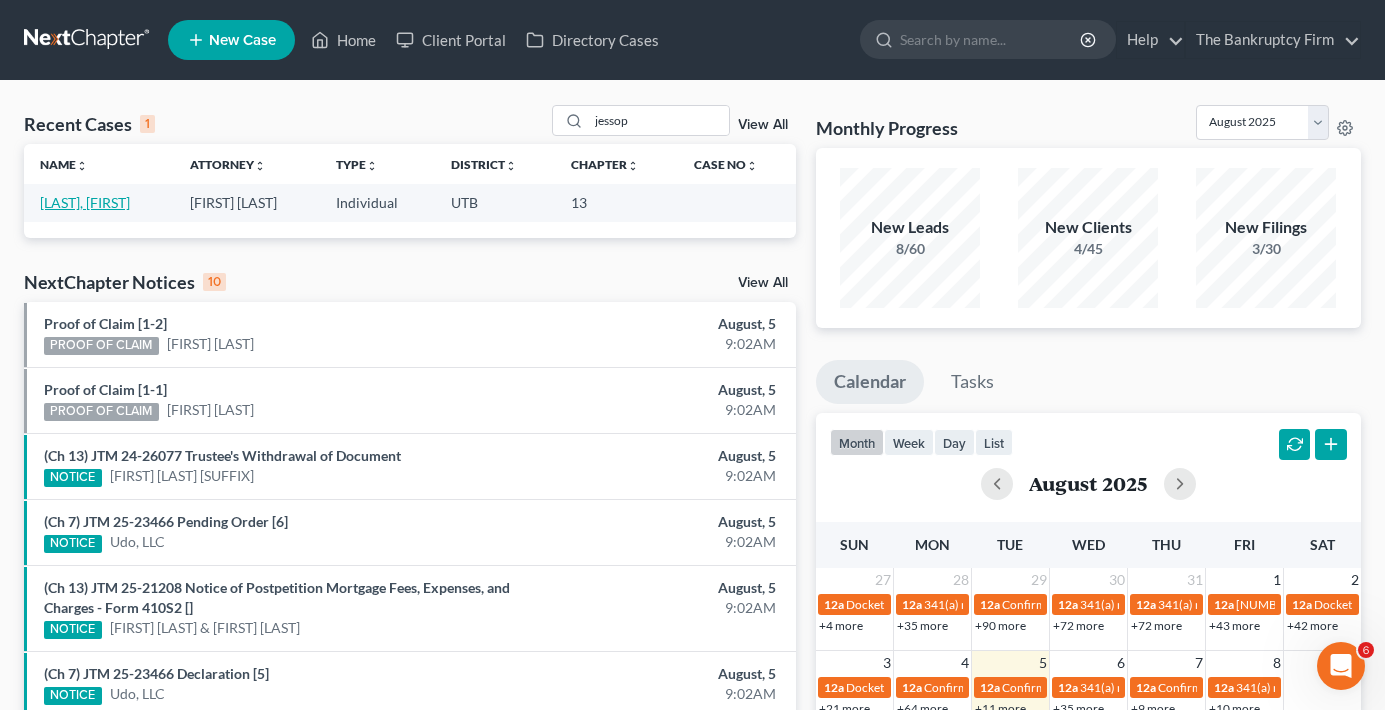 click on "[LAST], [FIRST]" at bounding box center [85, 202] 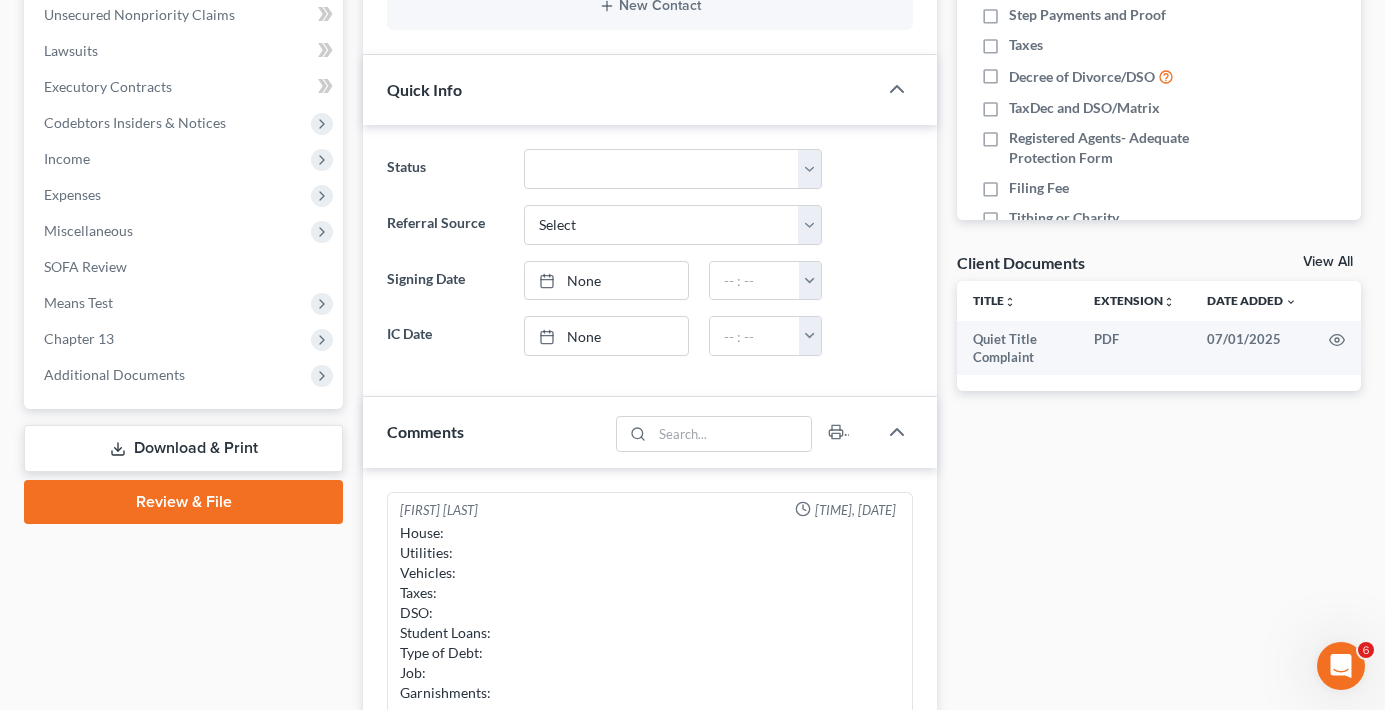 scroll, scrollTop: 500, scrollLeft: 0, axis: vertical 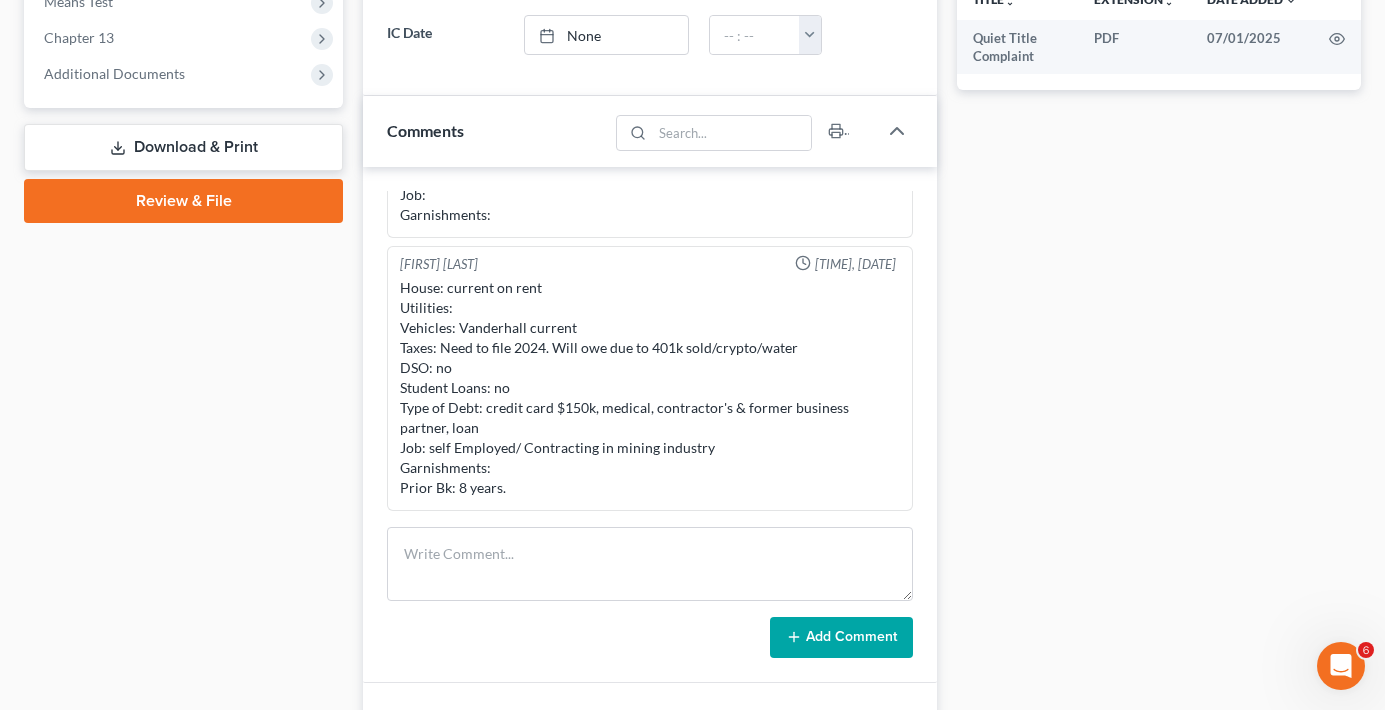 drag, startPoint x: 248, startPoint y: 344, endPoint x: 282, endPoint y: 319, distance: 42.201897 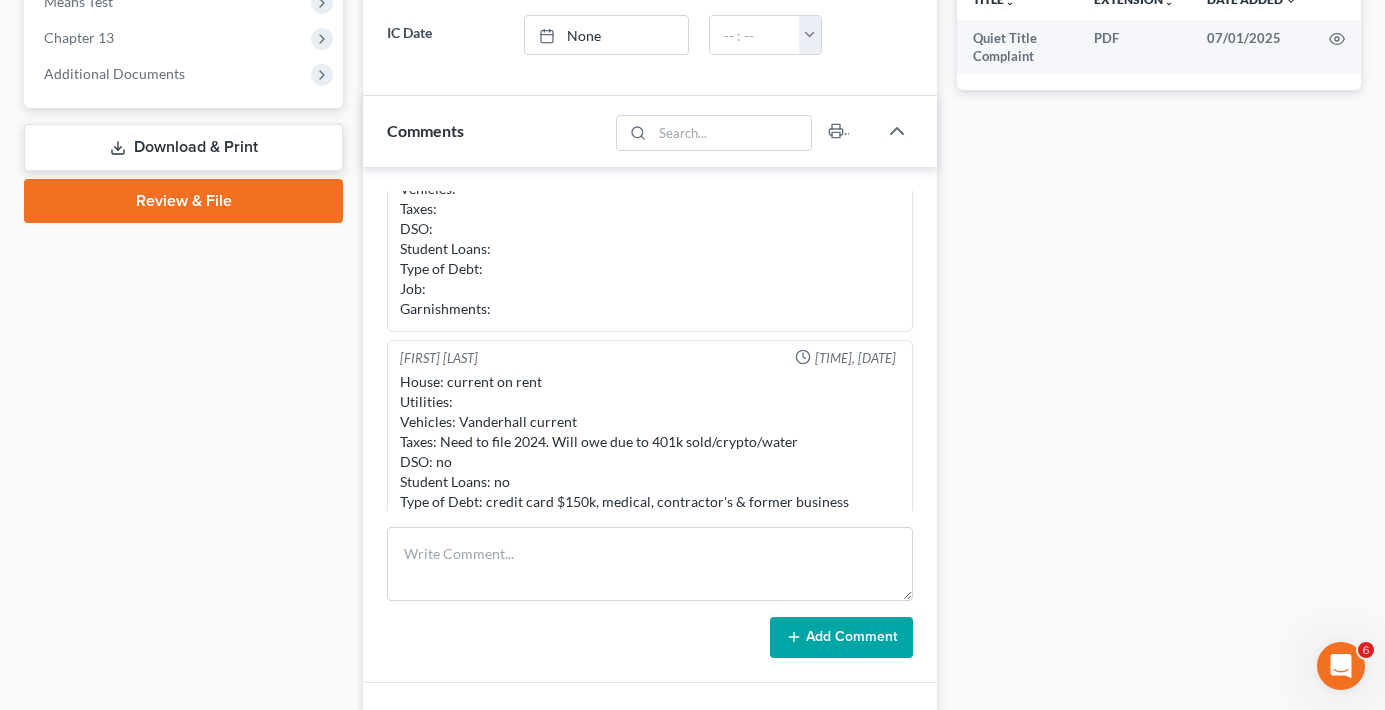 scroll, scrollTop: 0, scrollLeft: 0, axis: both 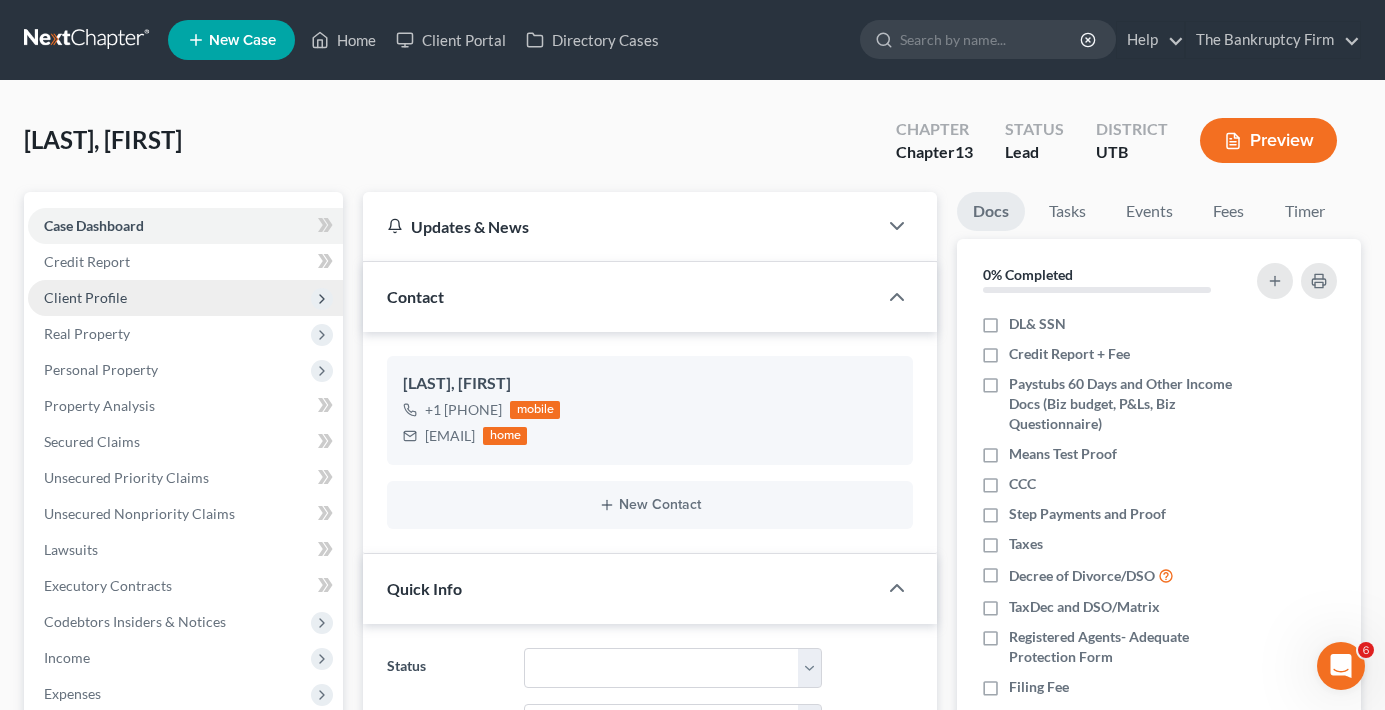 click on "Client Profile" at bounding box center [85, 297] 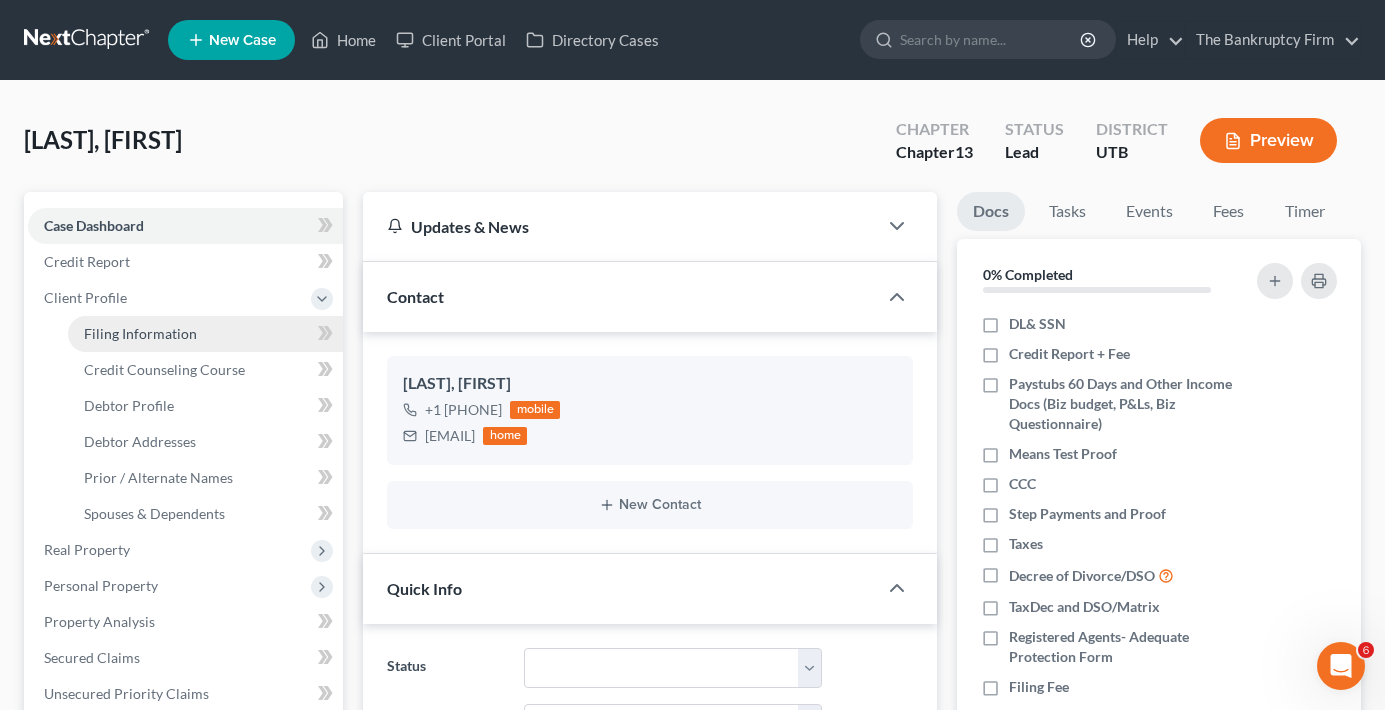 click on "Filing Information" at bounding box center [205, 334] 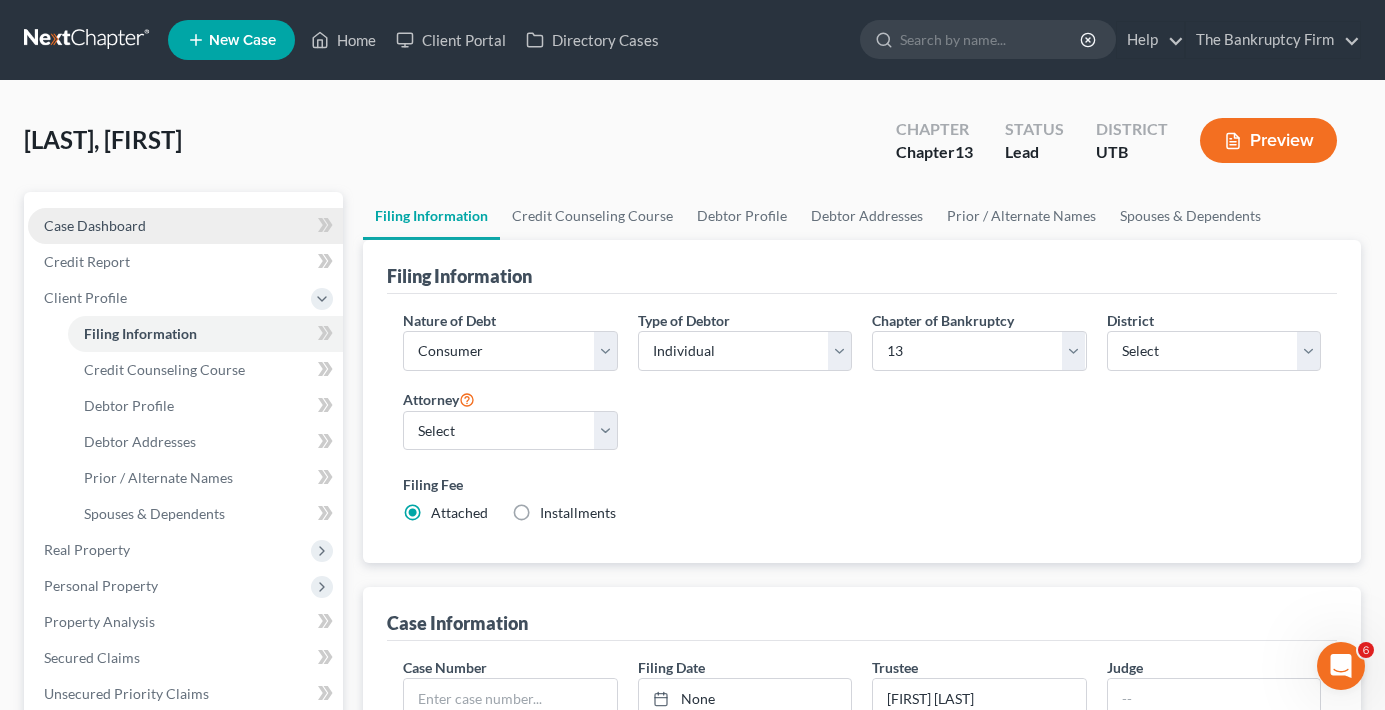 click on "Case Dashboard" at bounding box center [185, 226] 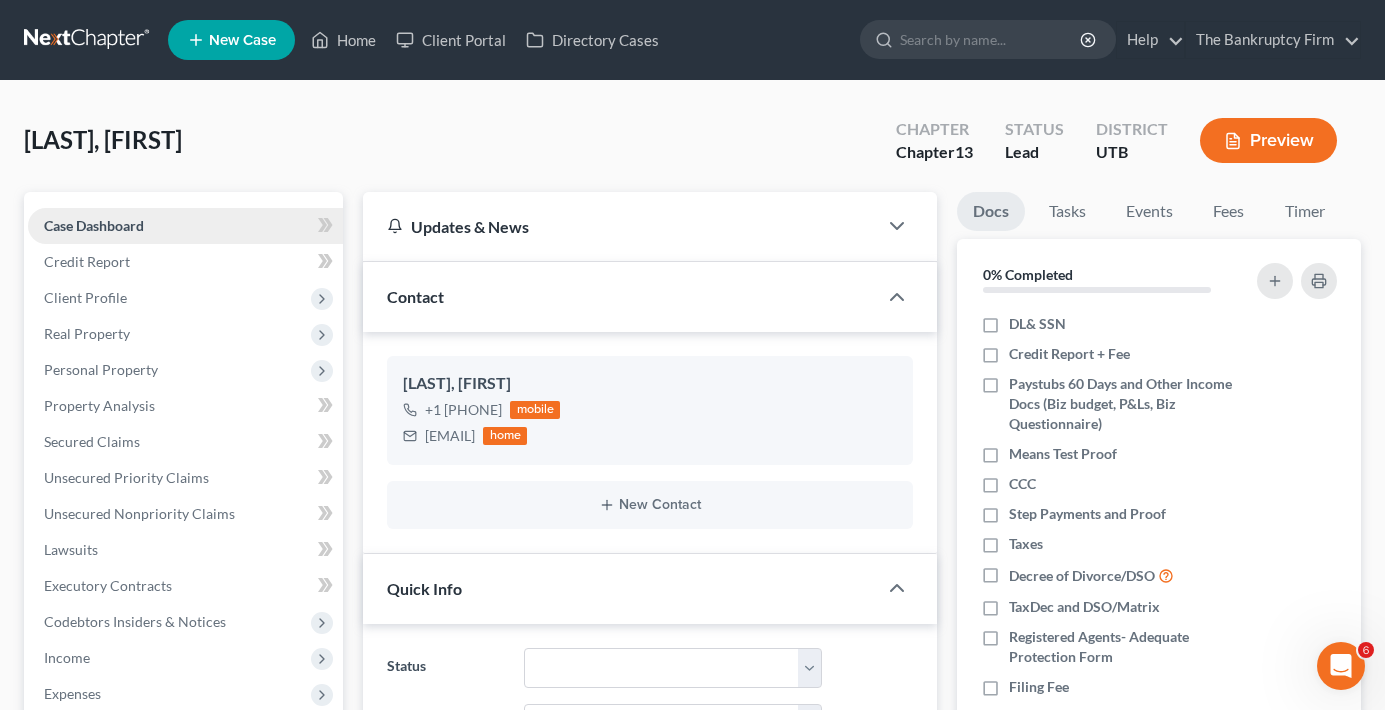 scroll, scrollTop: 177, scrollLeft: 0, axis: vertical 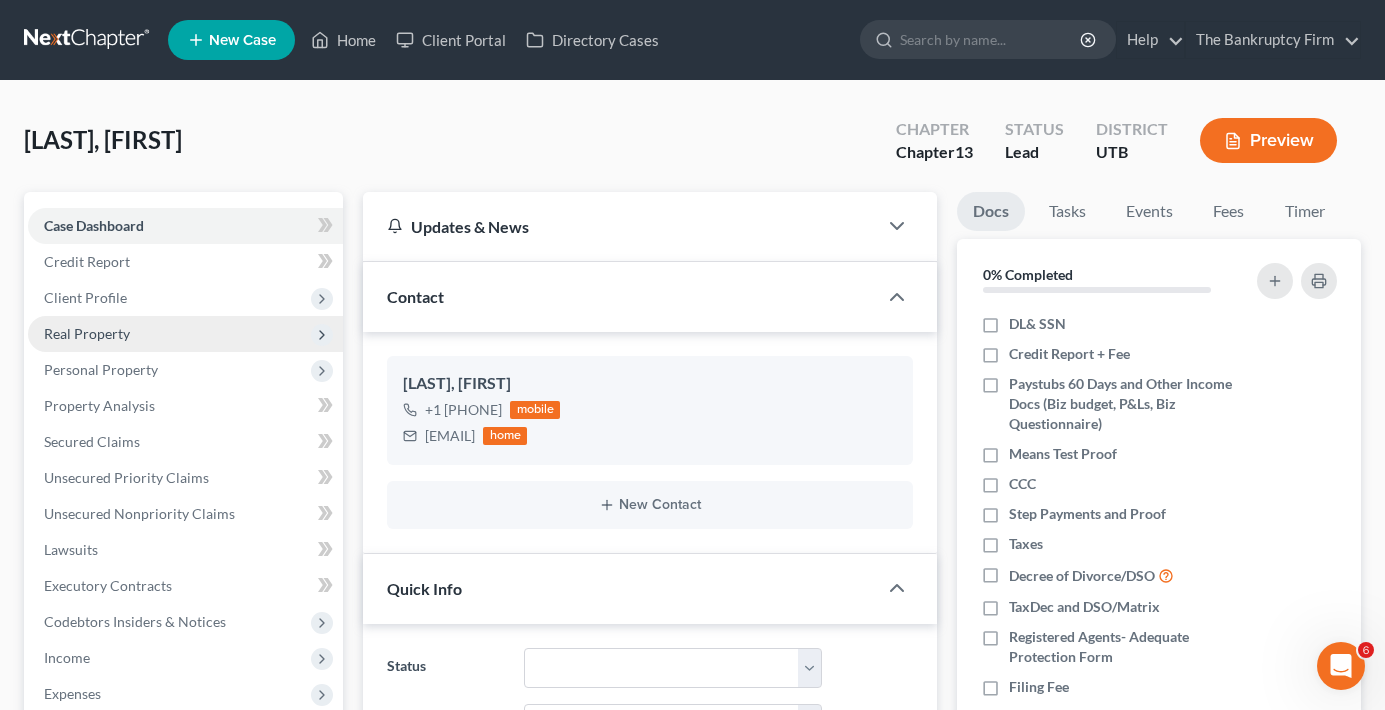 click on "Real Property" at bounding box center [87, 333] 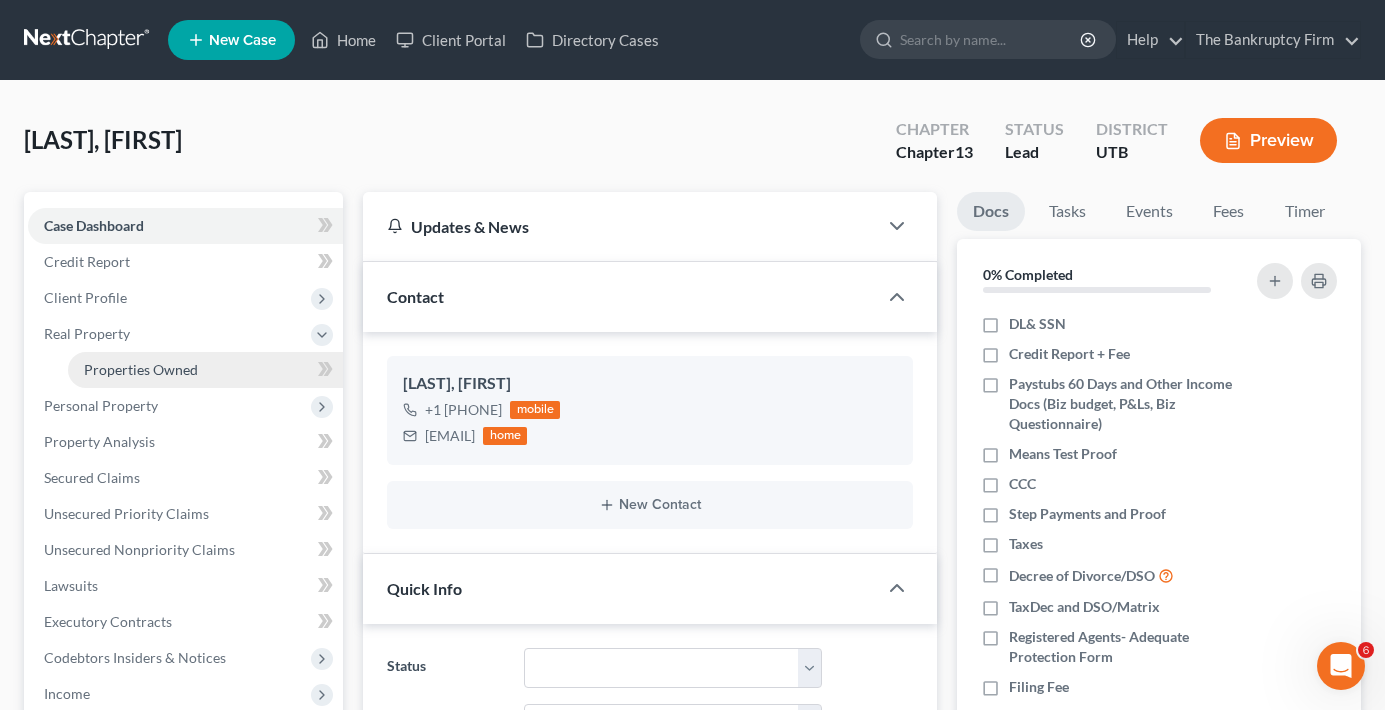 click on "Properties Owned" at bounding box center (141, 369) 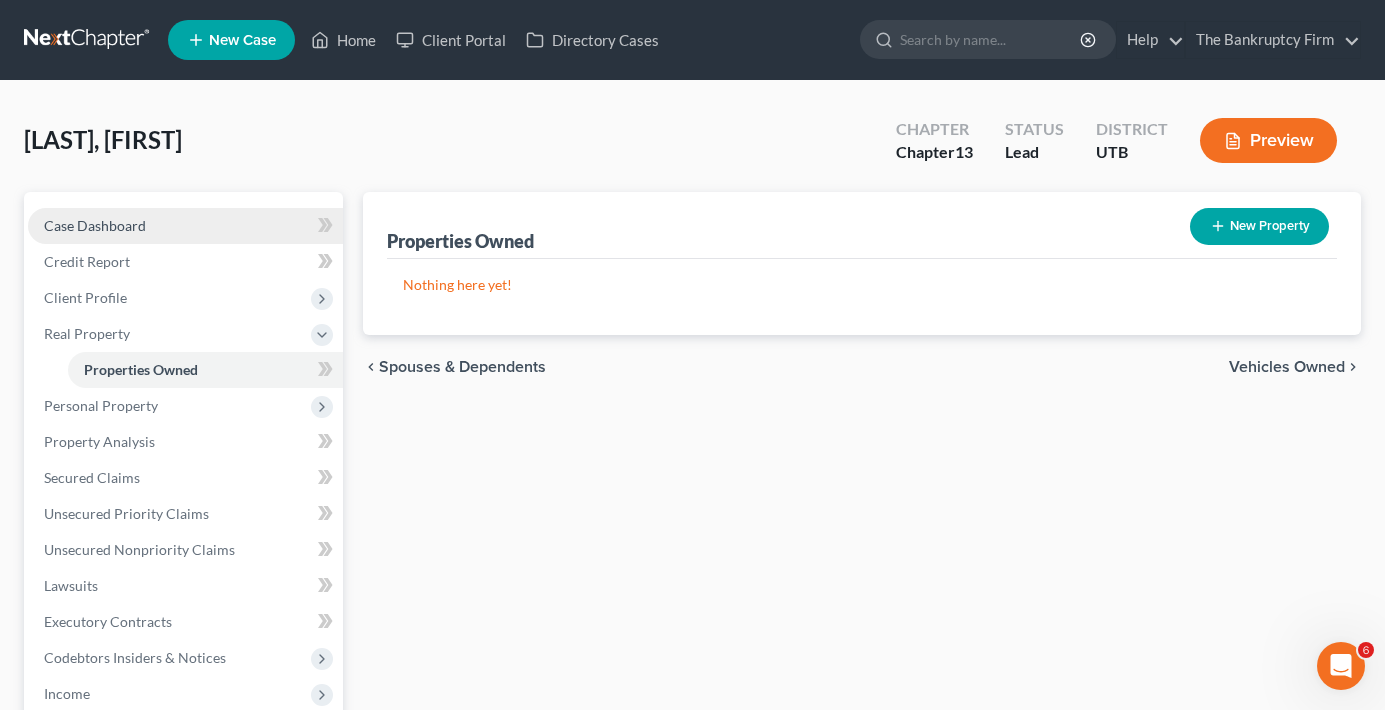 click on "Case Dashboard" at bounding box center [95, 225] 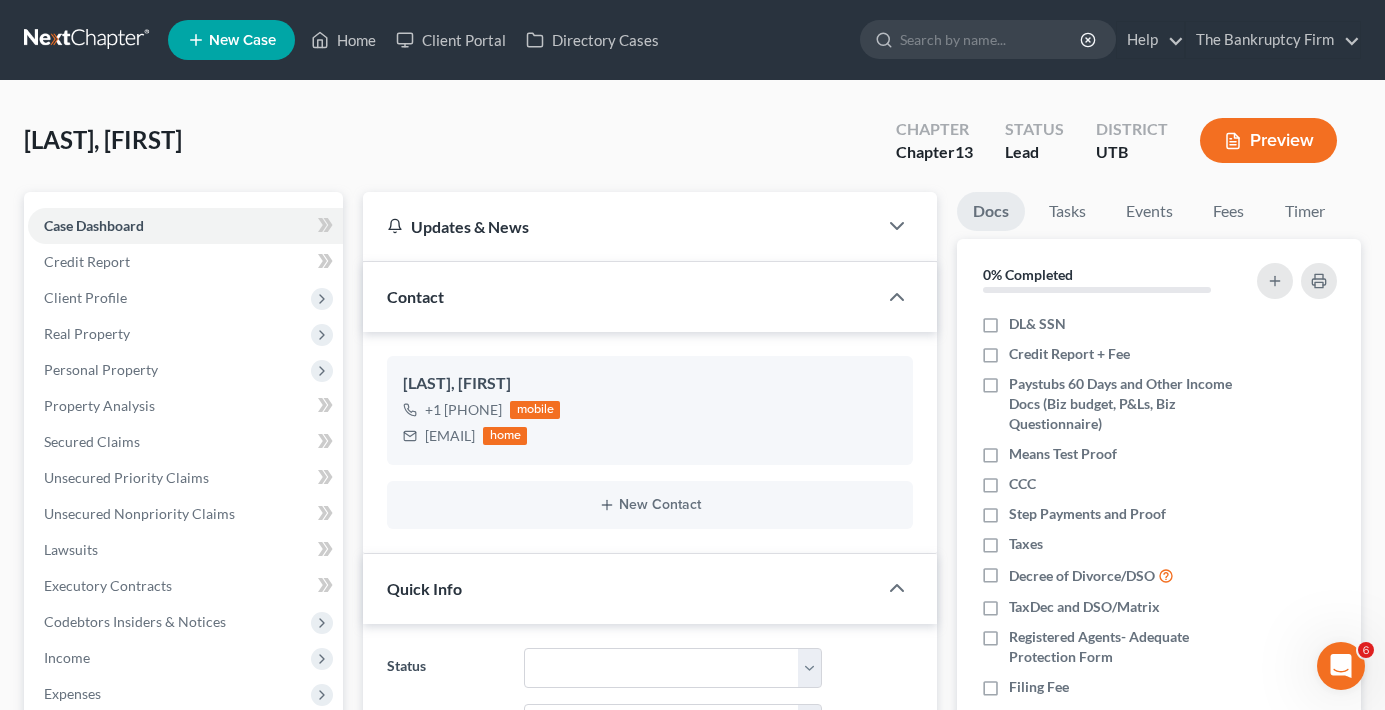 scroll, scrollTop: 177, scrollLeft: 0, axis: vertical 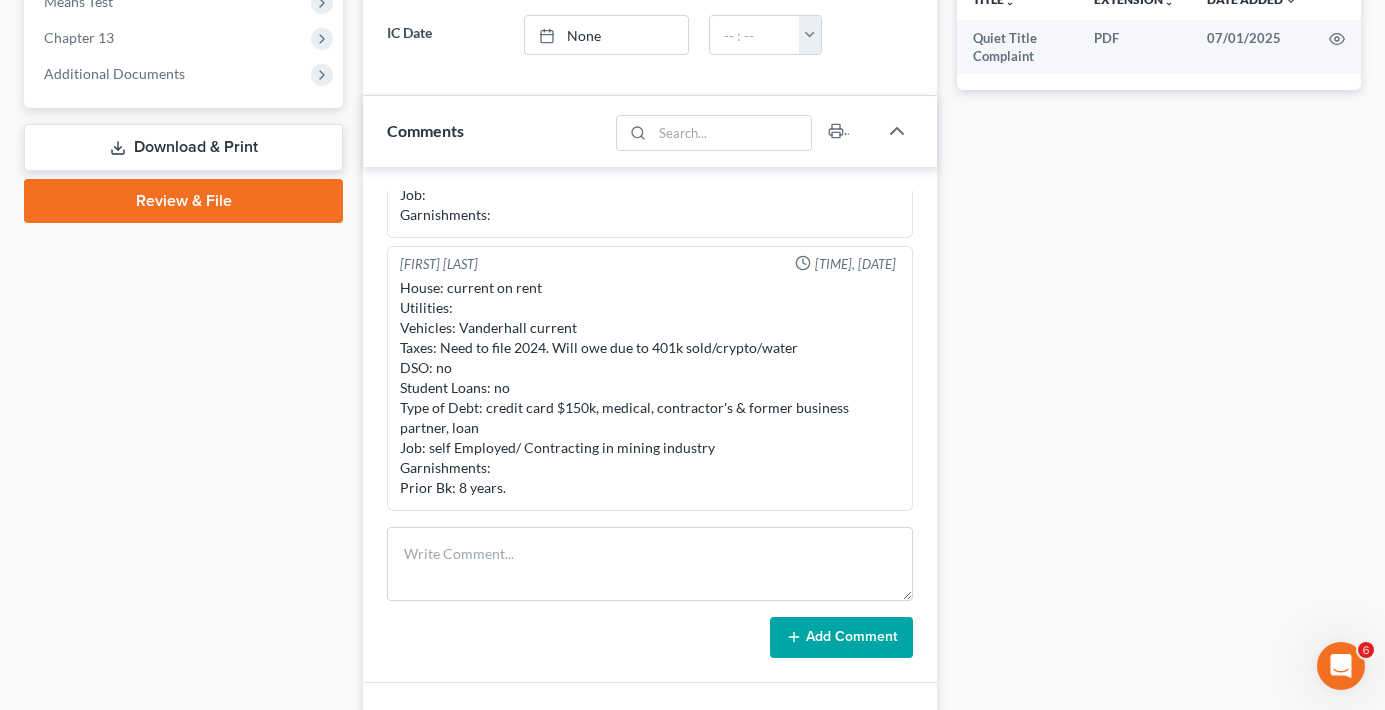 click on "Case Dashboard
Payments
Invoices
Payments
Payments
Credit Report
Client Profile" at bounding box center (183, 310) 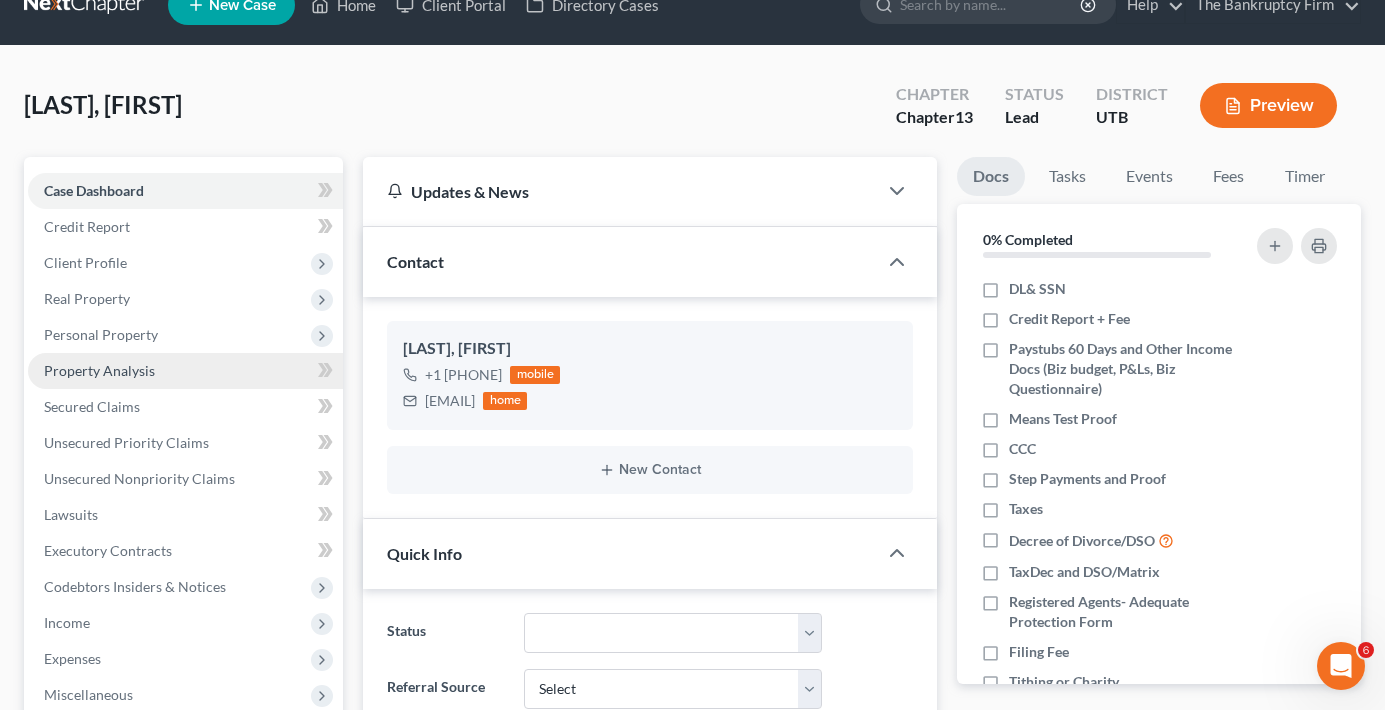 scroll, scrollTop: 0, scrollLeft: 0, axis: both 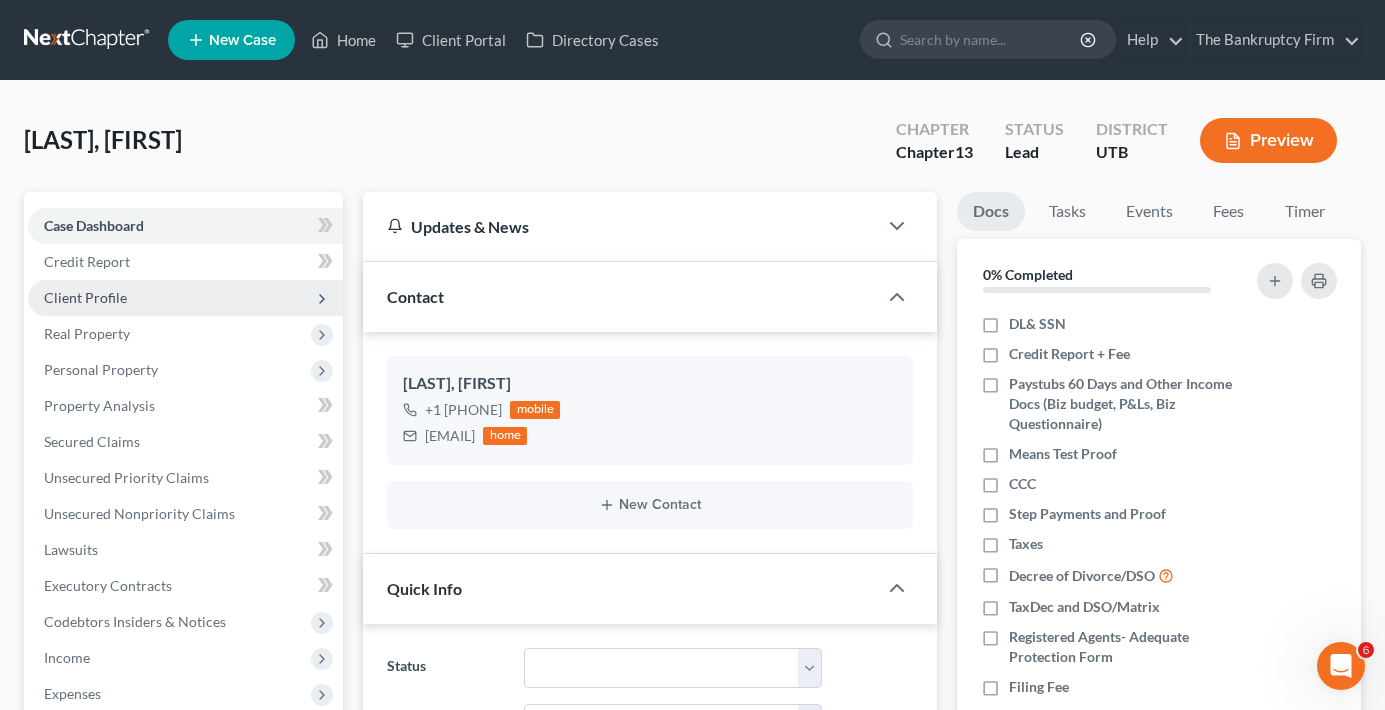 click on "Client Profile" at bounding box center (85, 297) 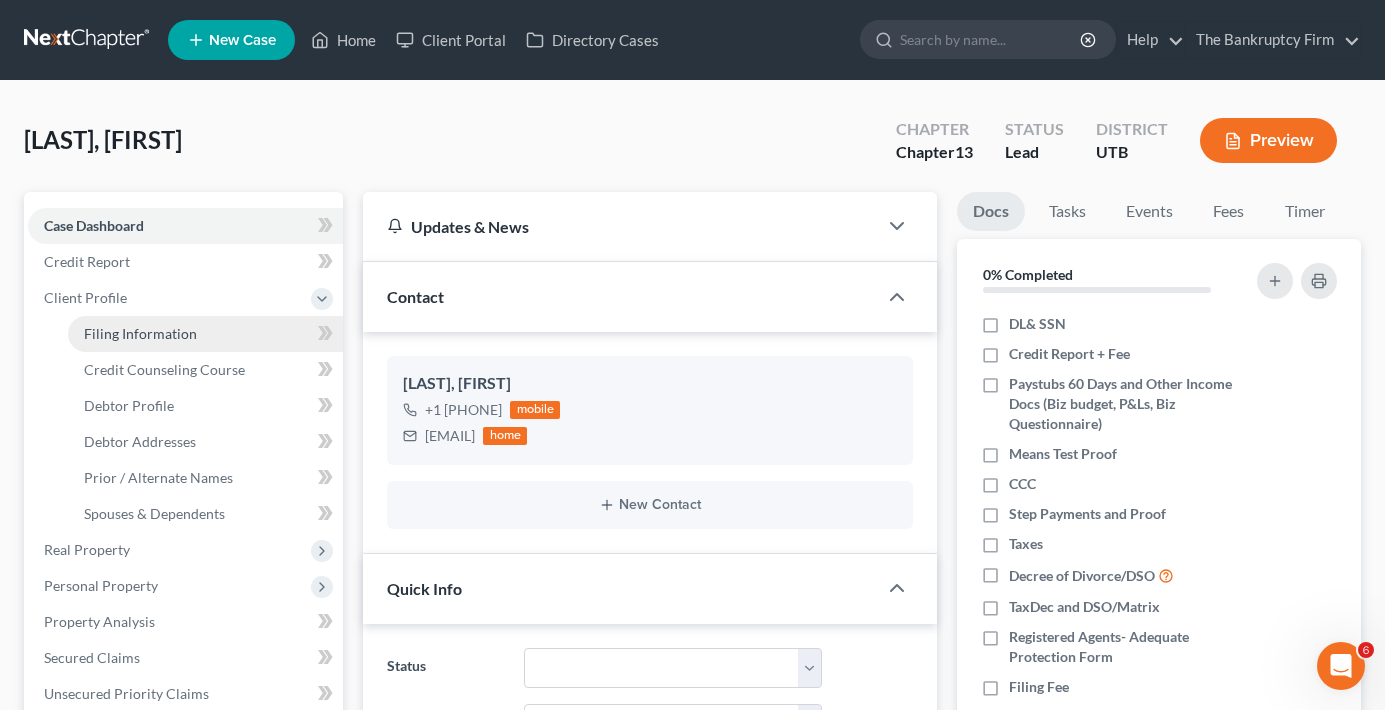 click on "Filing Information" at bounding box center [140, 333] 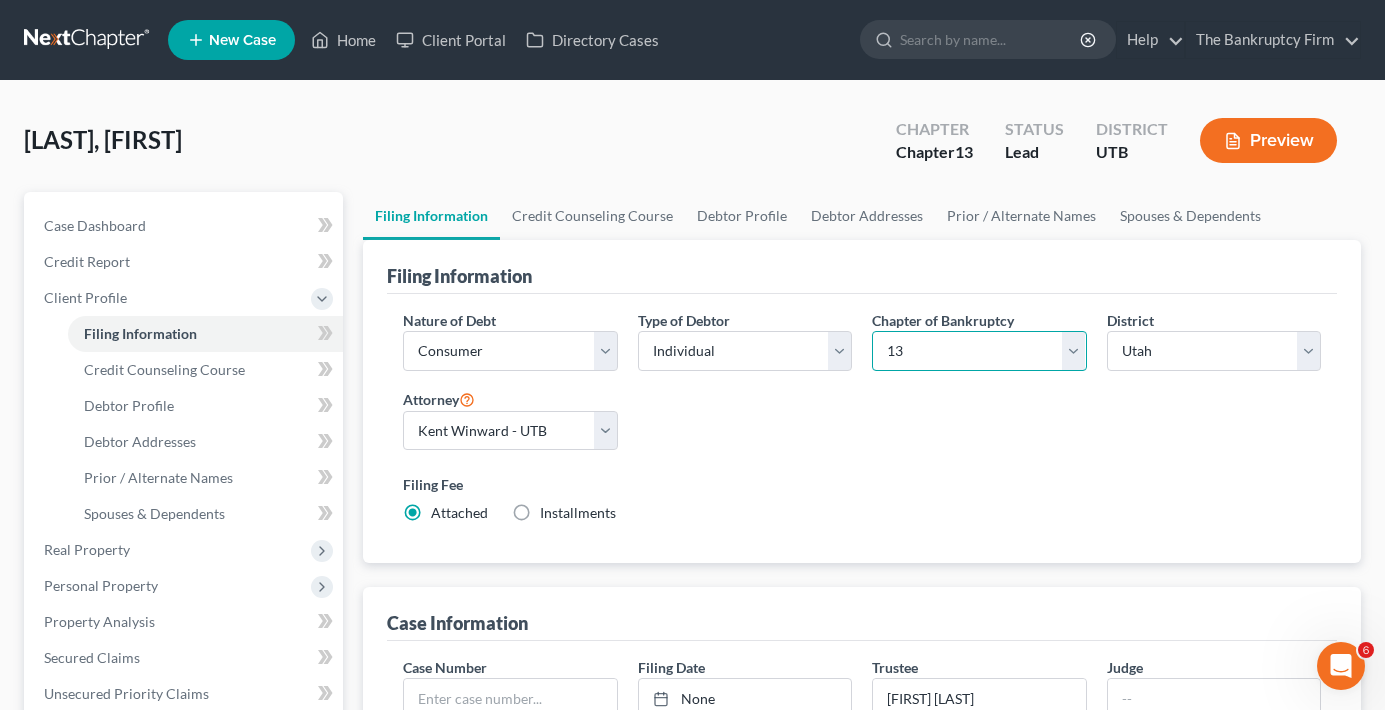 click on "Select 7 11 12 13" at bounding box center [979, 351] 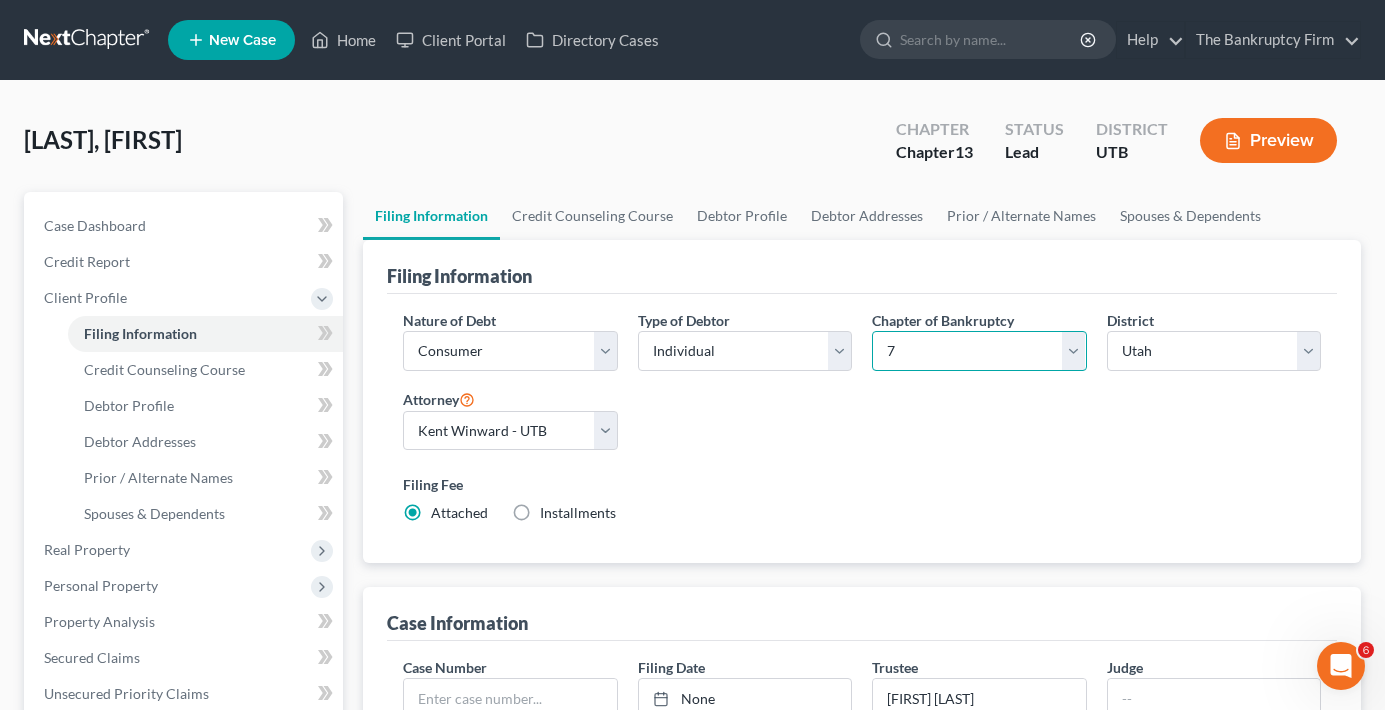 click on "Select 7 11 12 13" at bounding box center (979, 351) 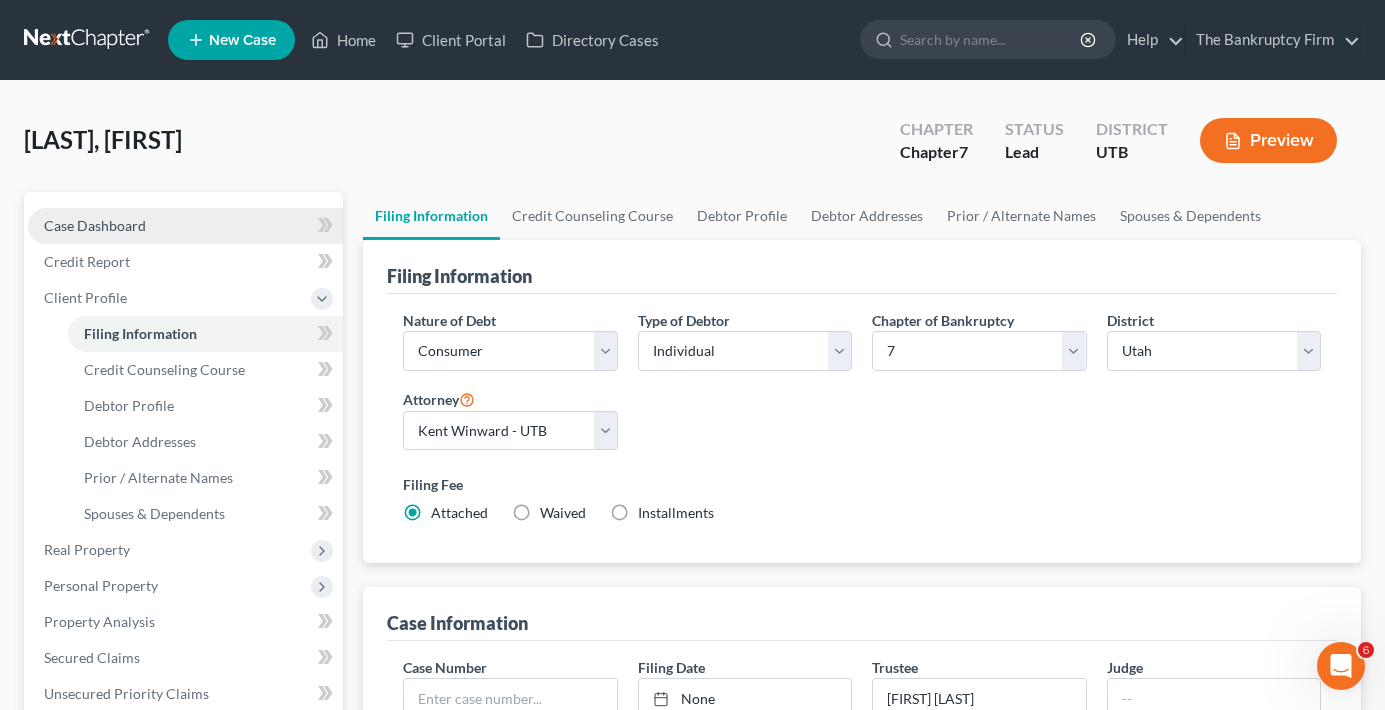 click on "Case Dashboard" at bounding box center (185, 226) 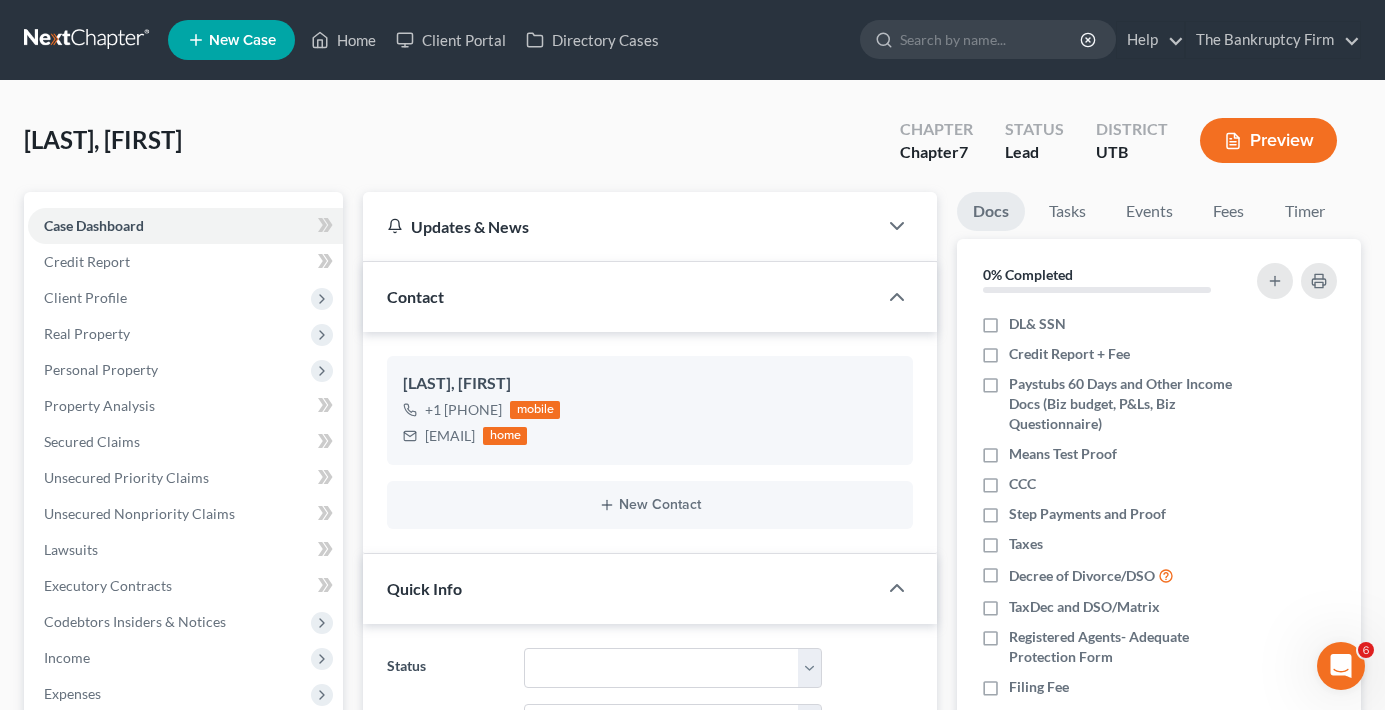 scroll, scrollTop: 177, scrollLeft: 0, axis: vertical 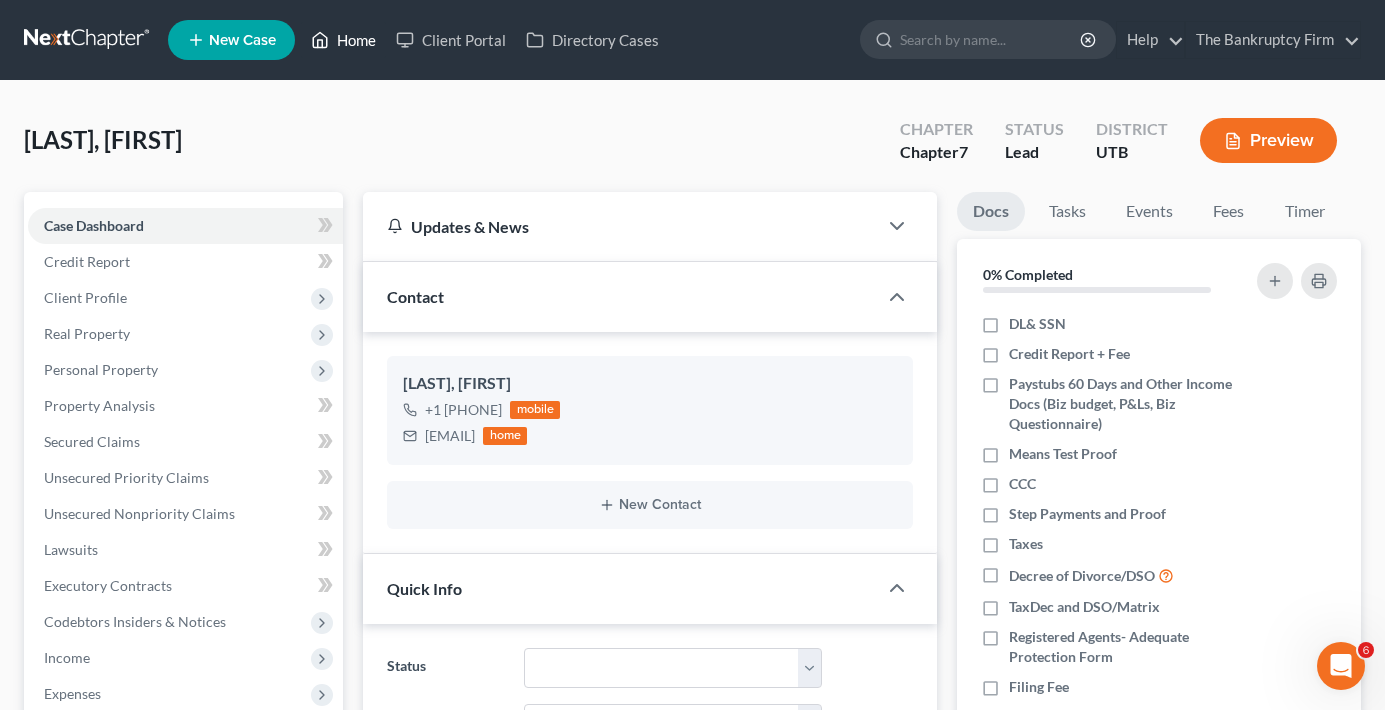 click on "Home" at bounding box center (343, 40) 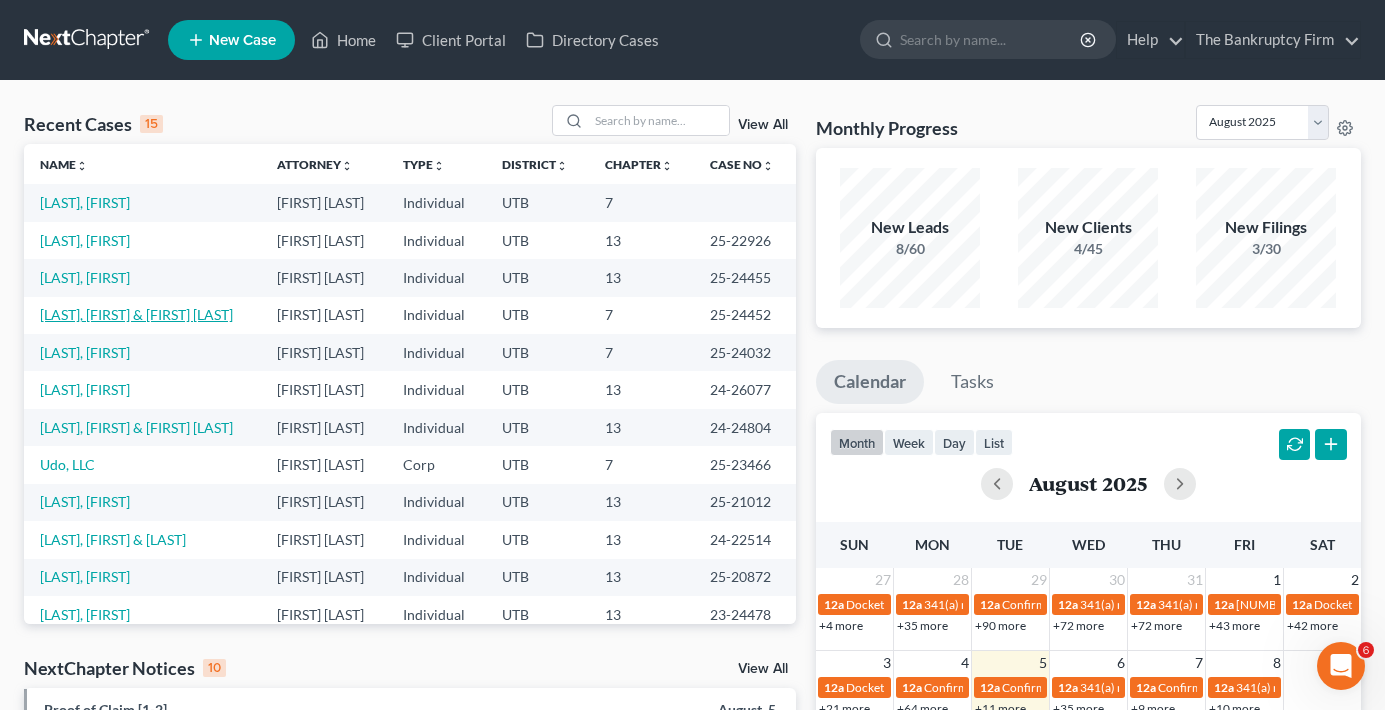 click on "[LAST], [FIRST] & [FIRST]" at bounding box center (136, 314) 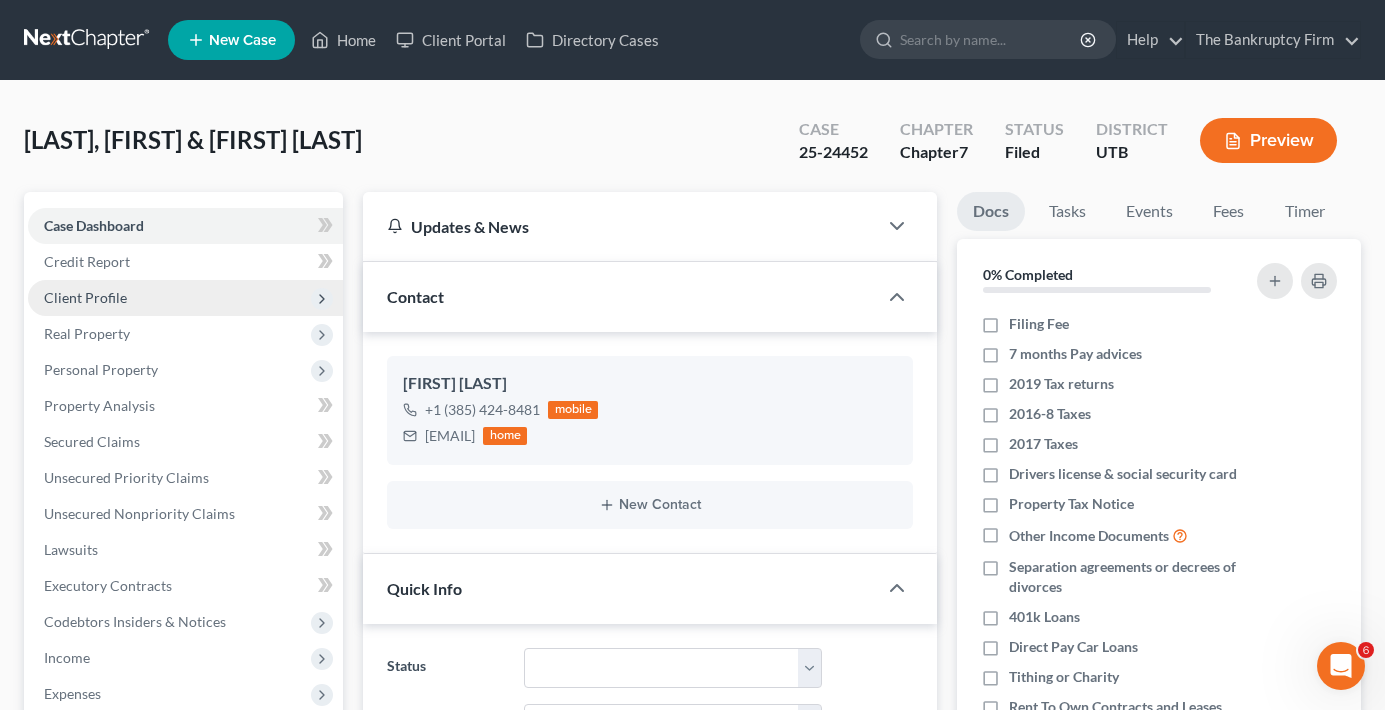 click on "Client Profile" at bounding box center [85, 297] 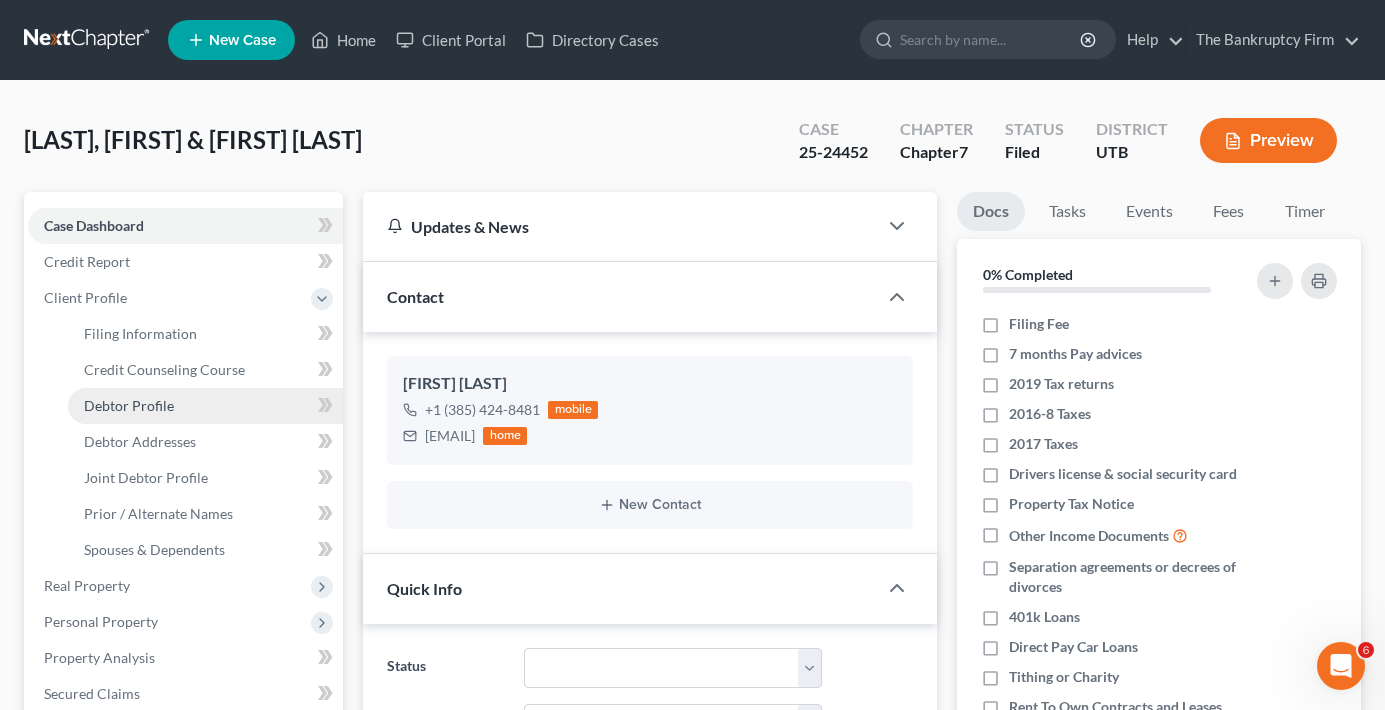 click on "Debtor Profile" at bounding box center (205, 406) 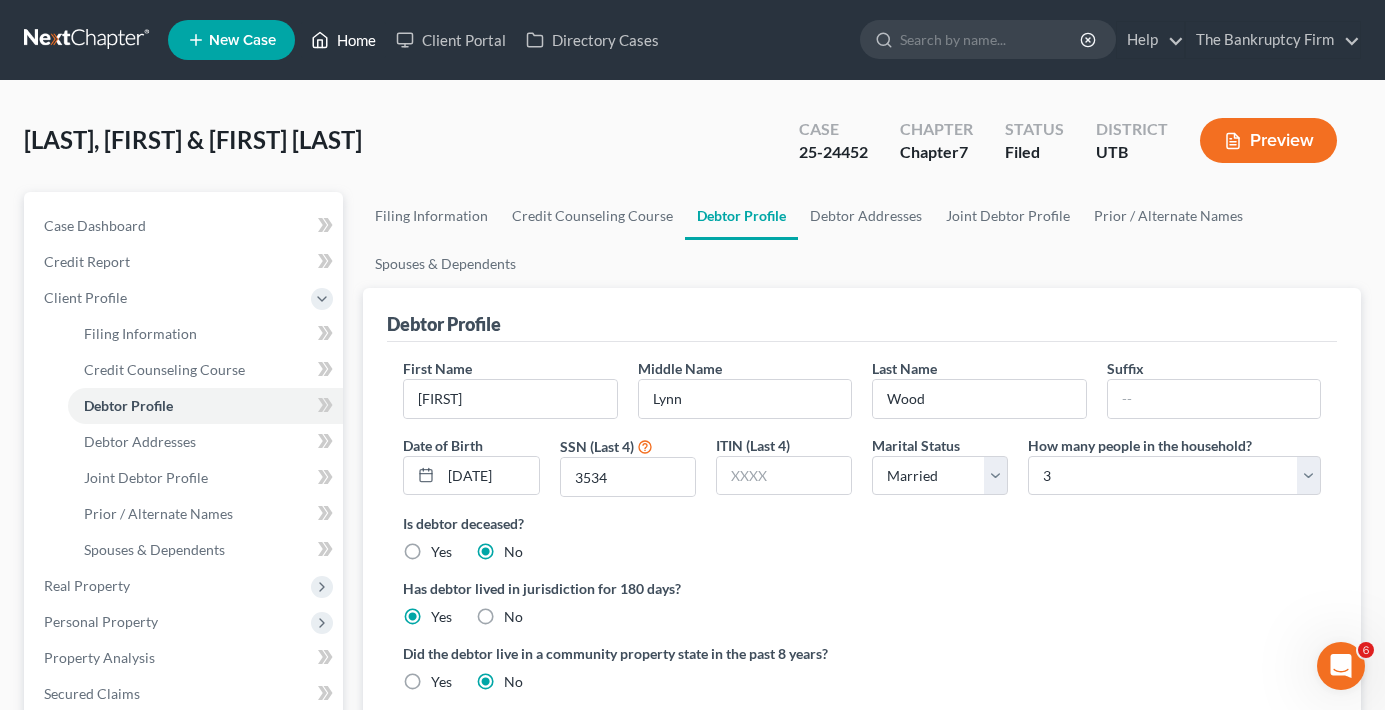 click on "Home" at bounding box center [343, 40] 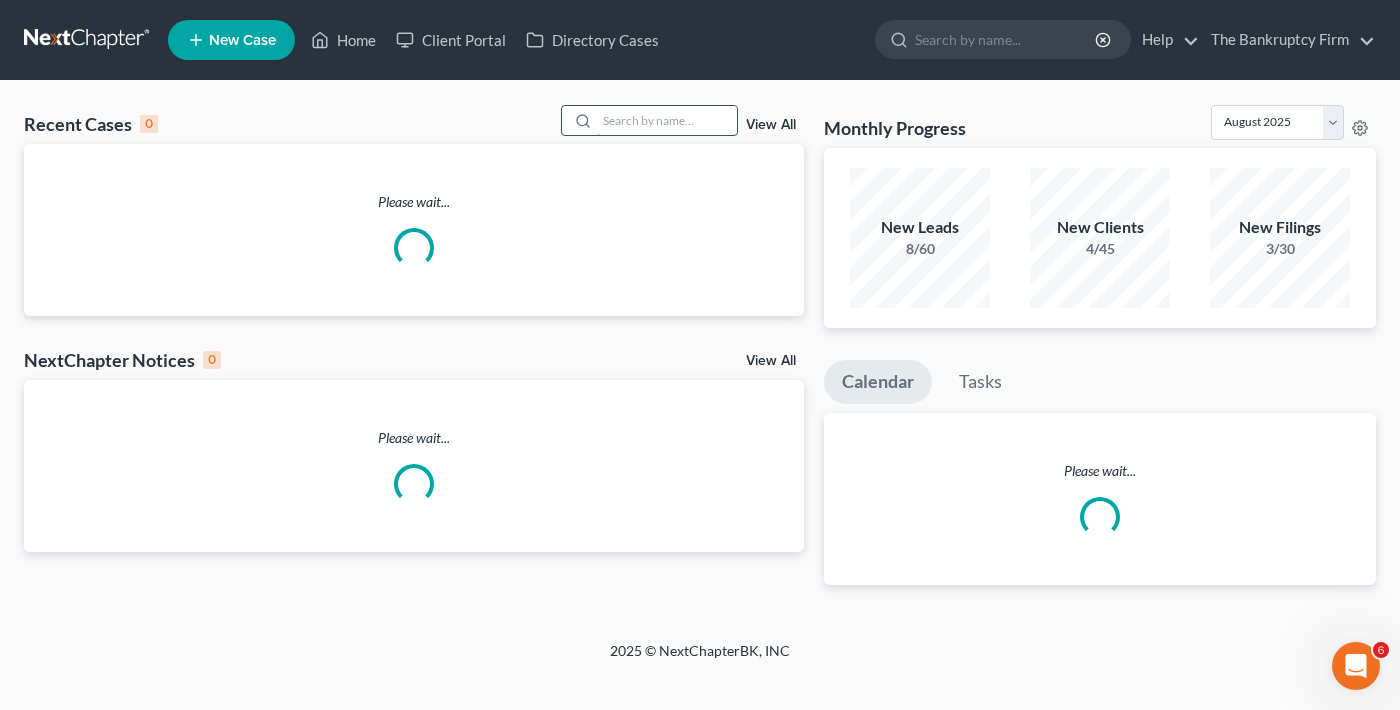 click at bounding box center (667, 120) 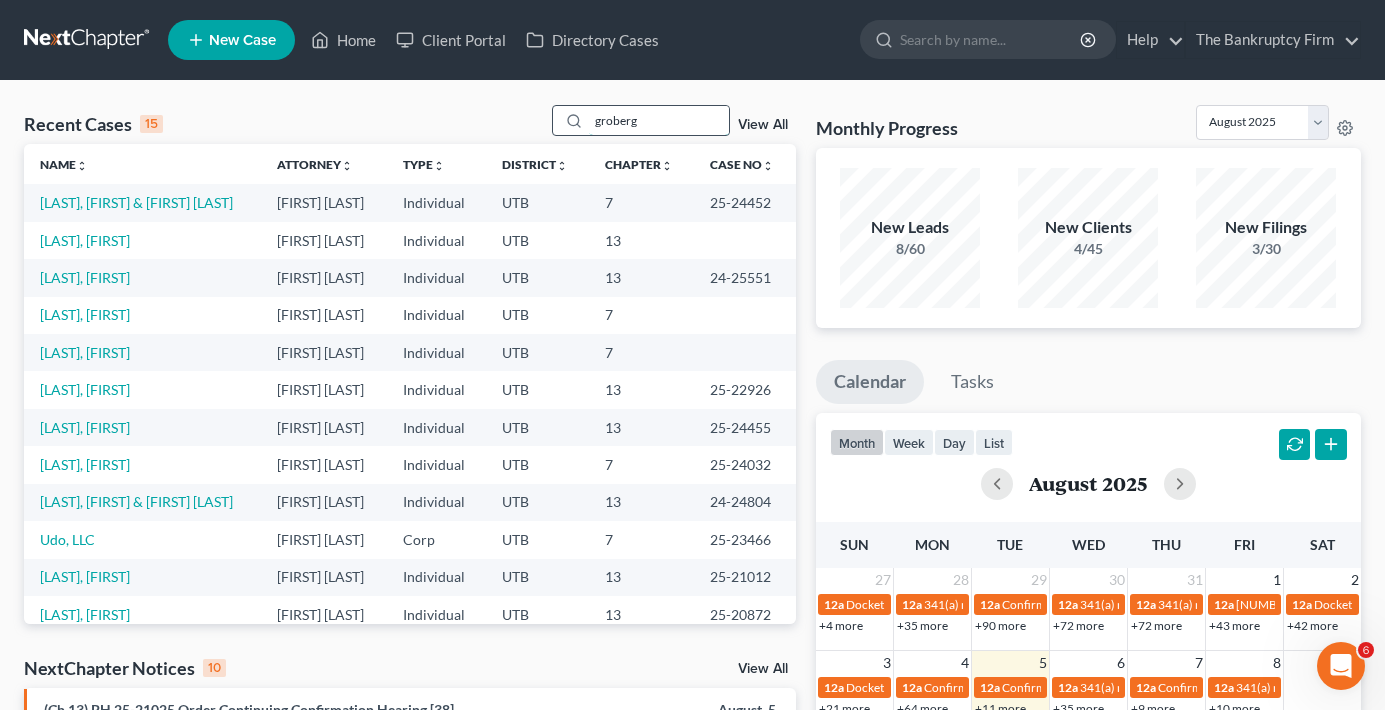 type on "groberg" 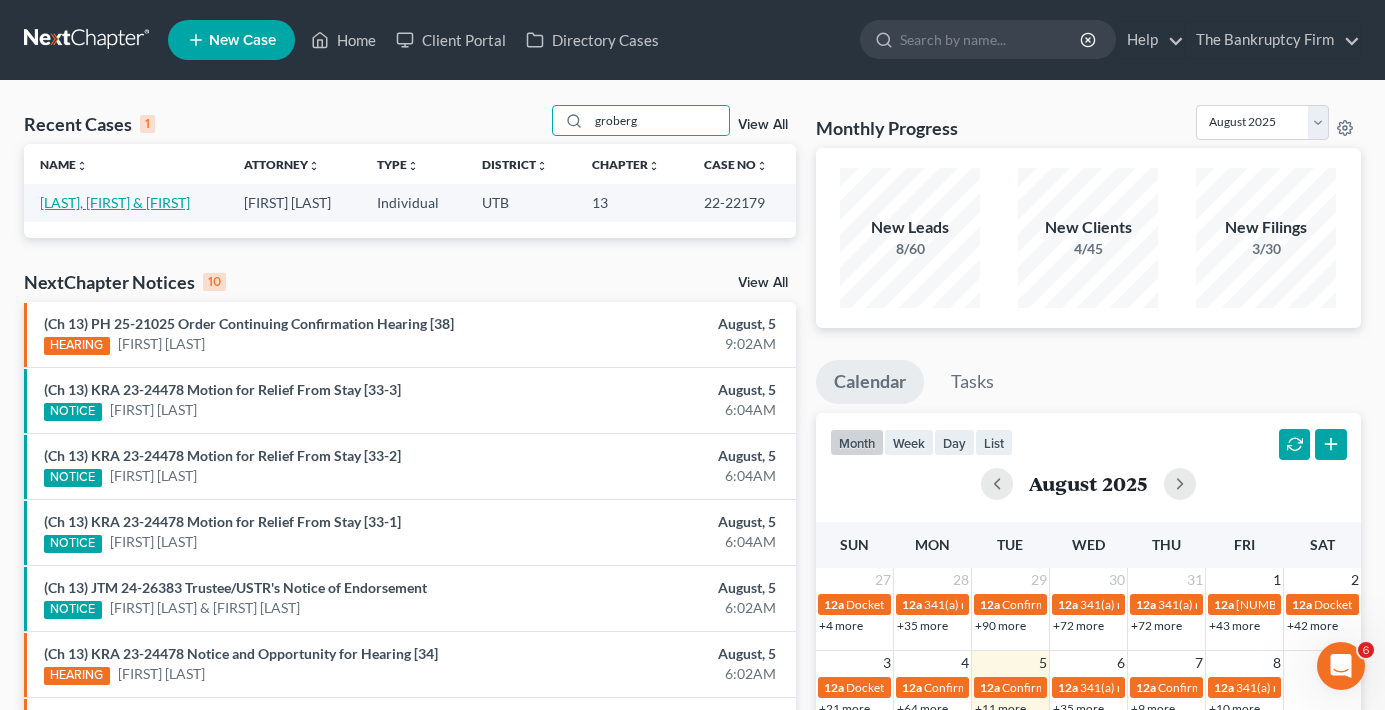 click on "[LAST], [FIRST] & [FIRST]" at bounding box center (115, 202) 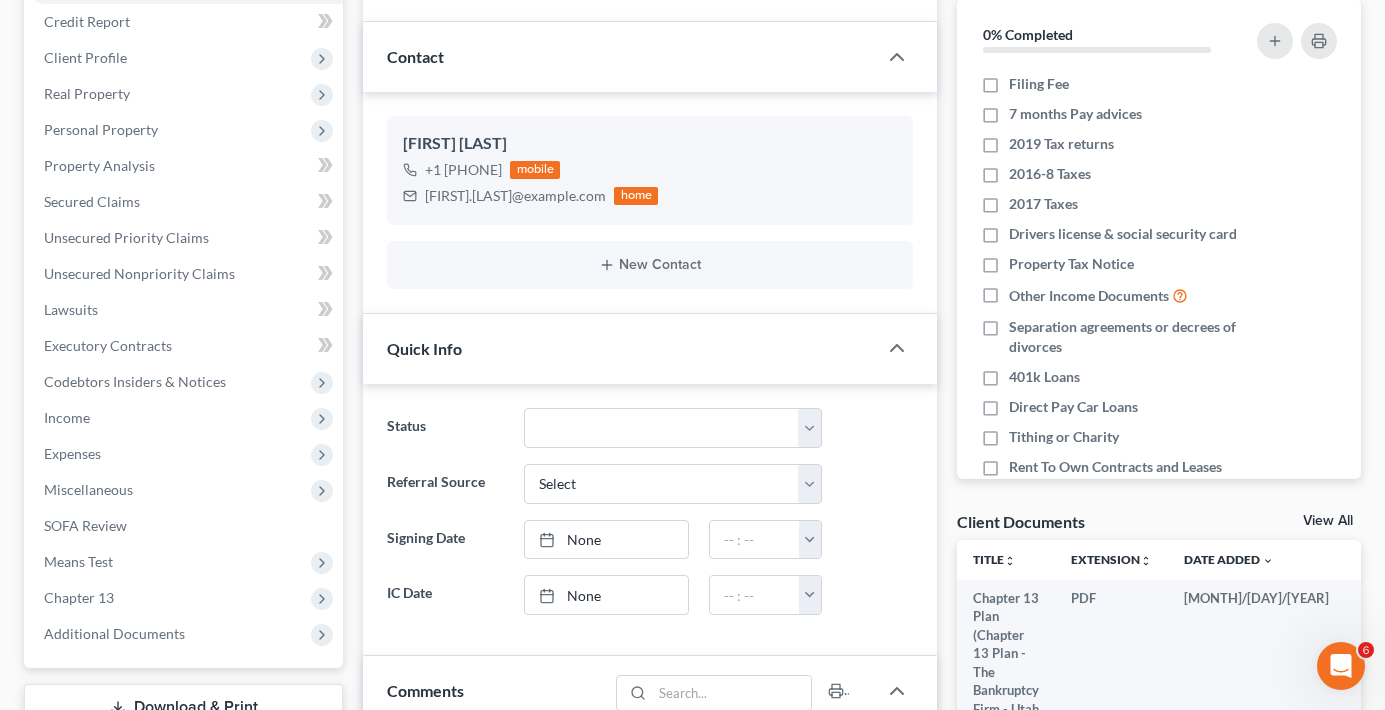 scroll, scrollTop: 300, scrollLeft: 0, axis: vertical 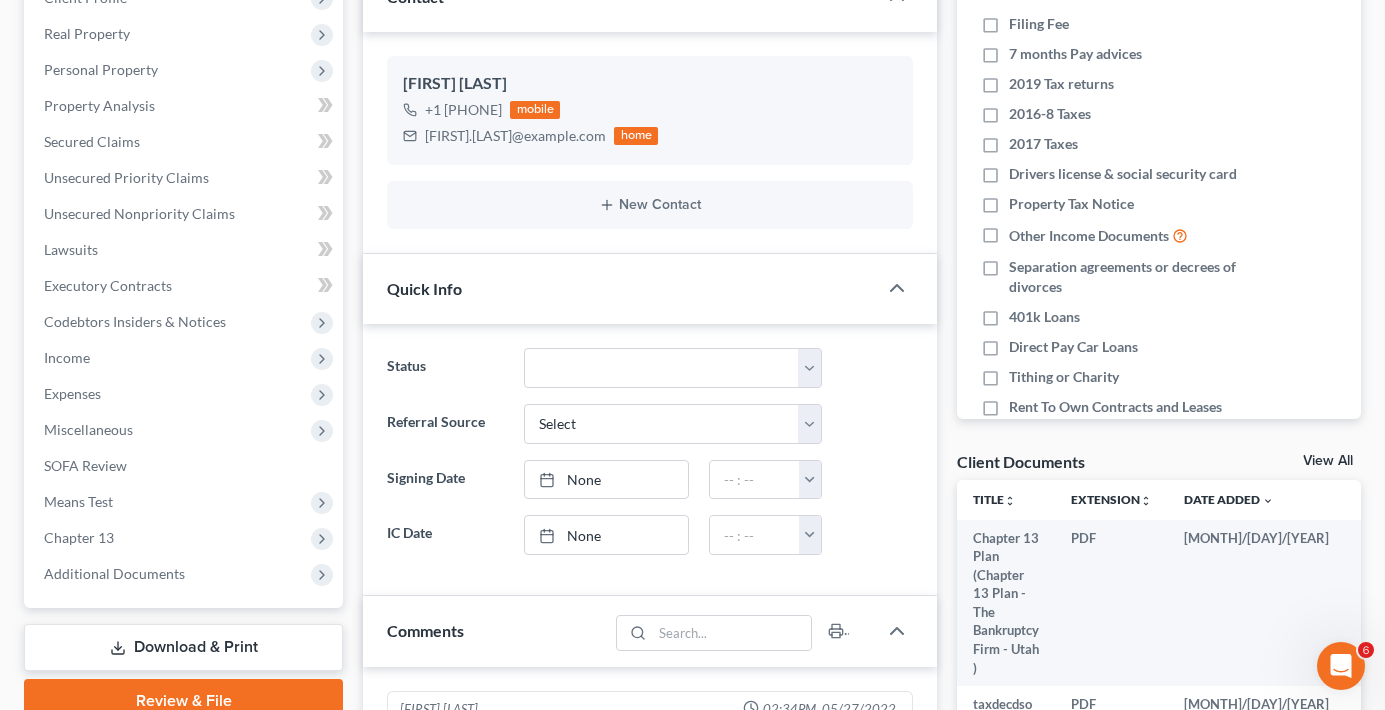 click on "View All" at bounding box center [1328, 461] 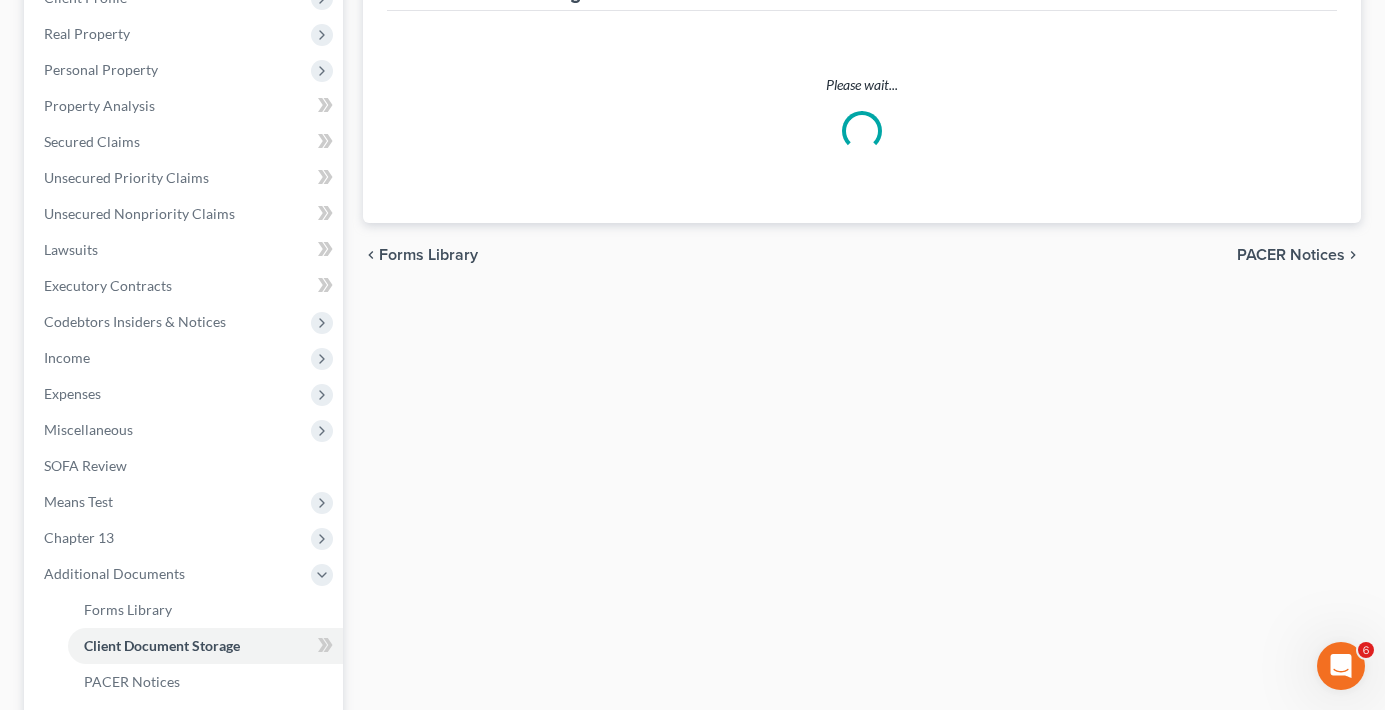 scroll, scrollTop: 169, scrollLeft: 0, axis: vertical 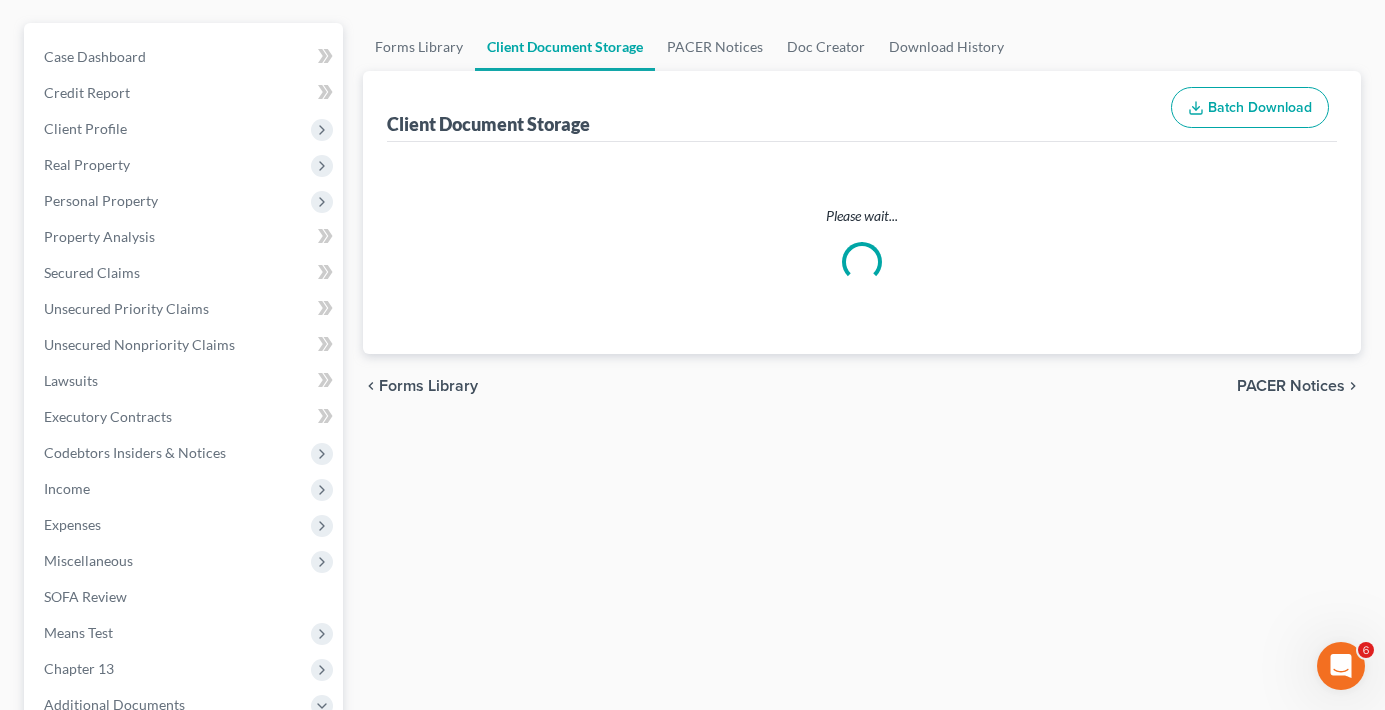 select on "30" 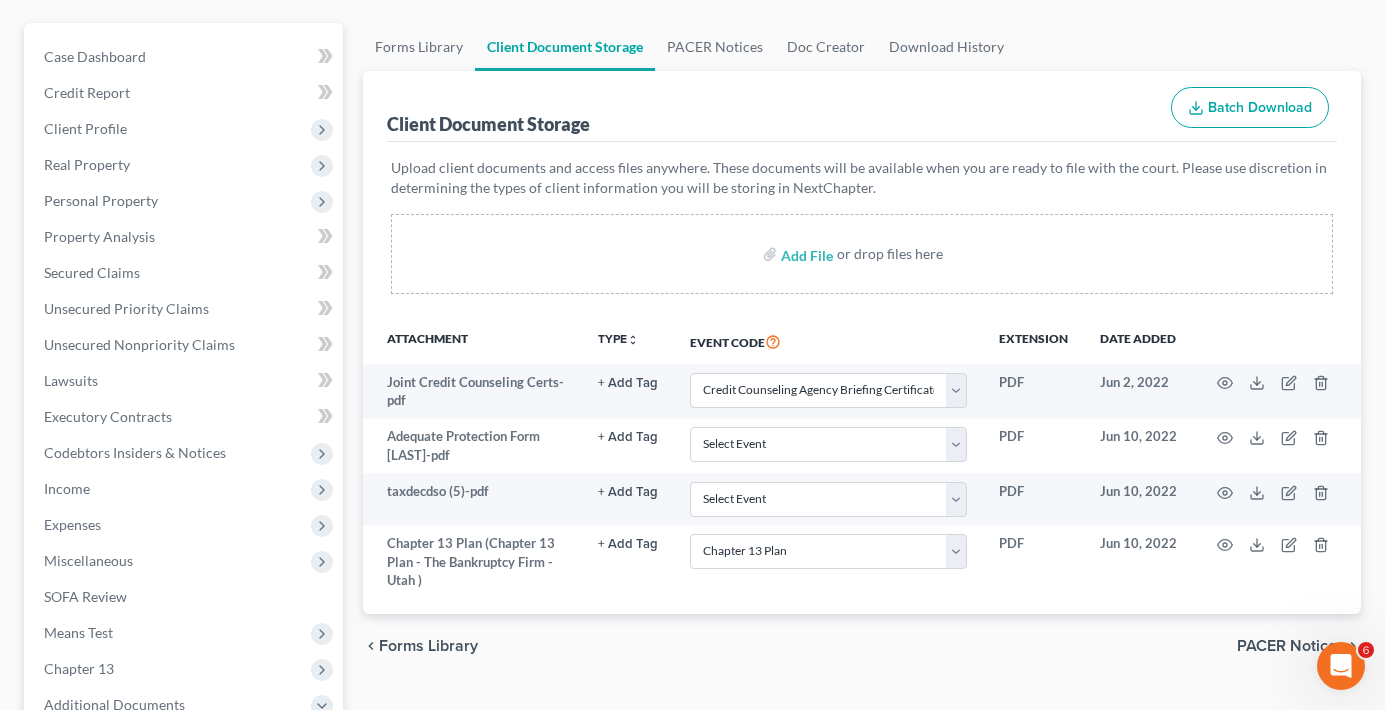 scroll, scrollTop: 0, scrollLeft: 0, axis: both 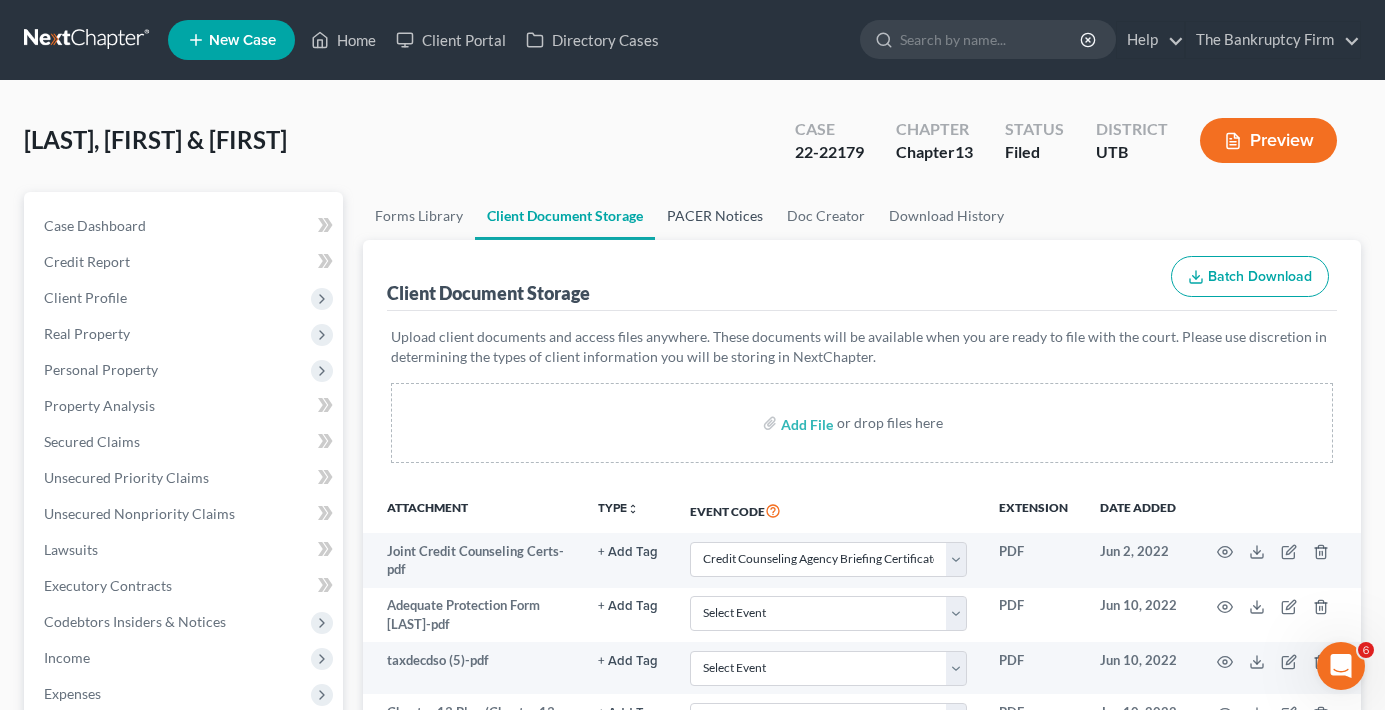 click on "PACER Notices" at bounding box center [715, 216] 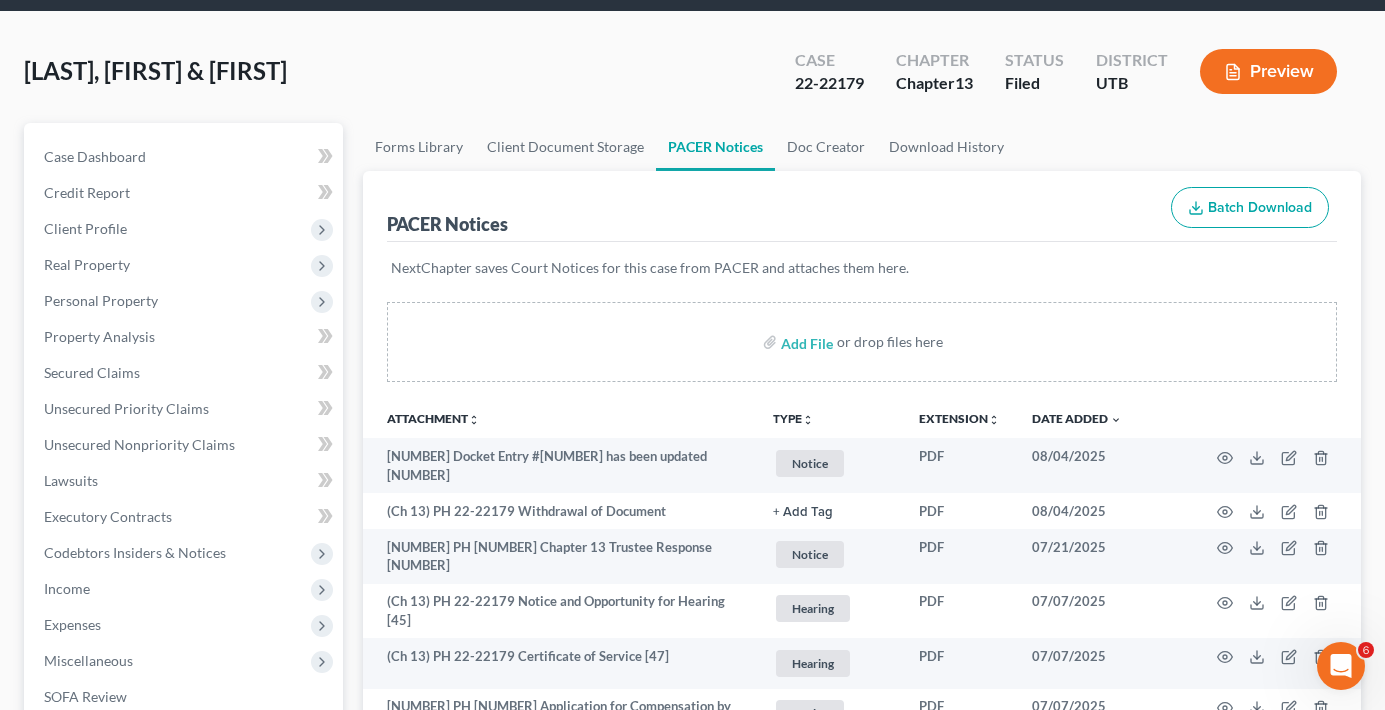 scroll, scrollTop: 100, scrollLeft: 0, axis: vertical 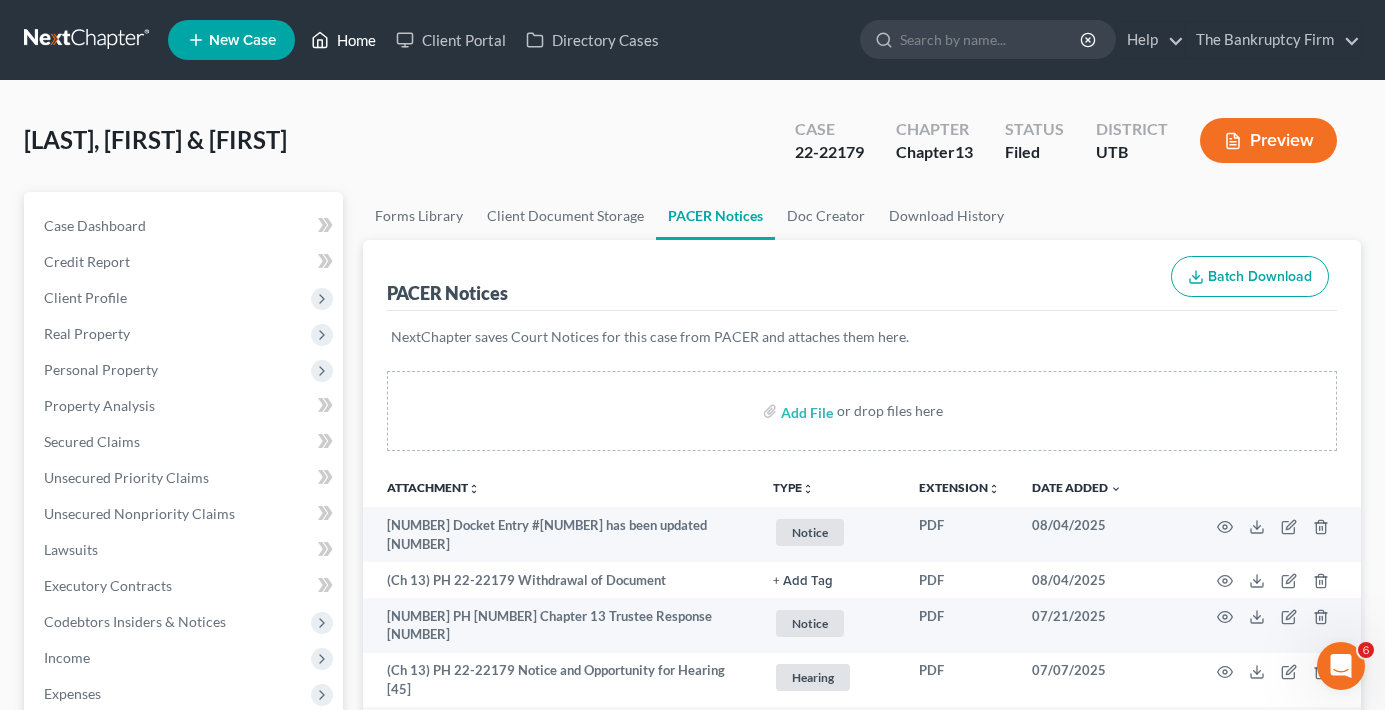 click on "Home" at bounding box center [343, 40] 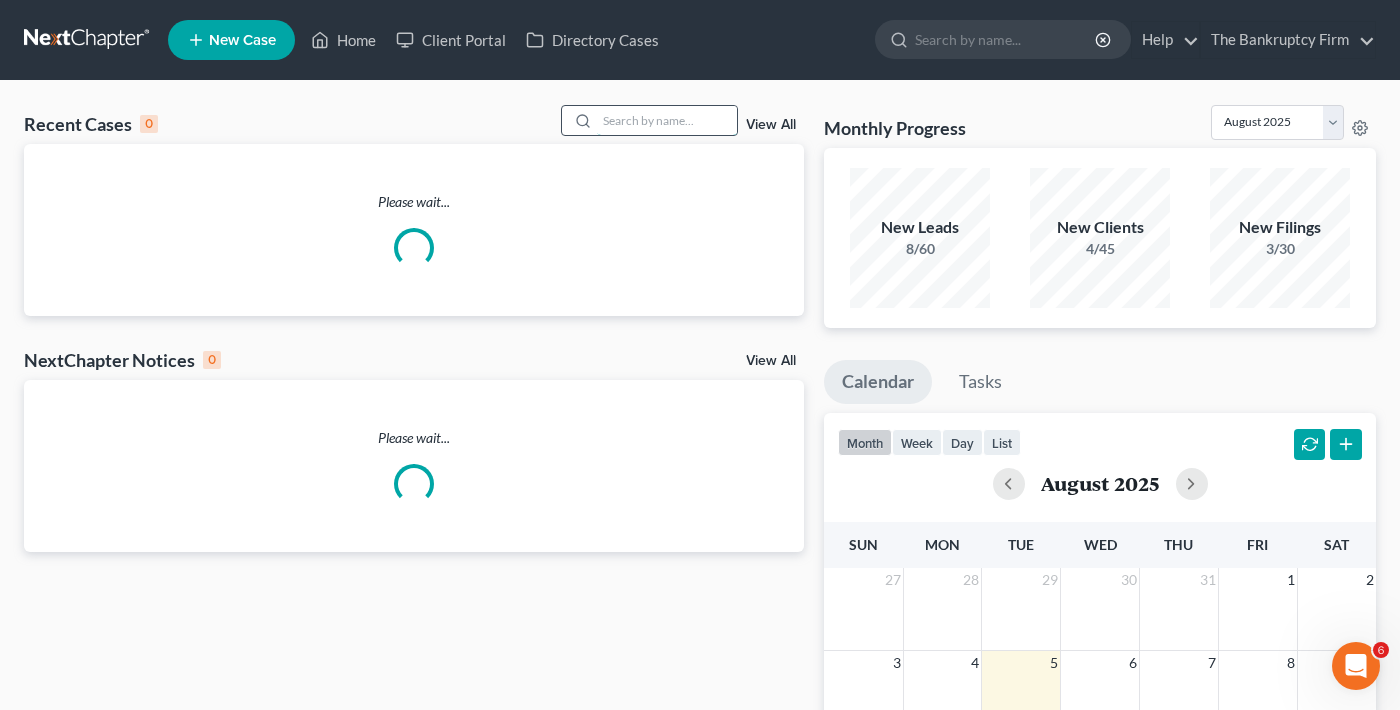 click at bounding box center (667, 120) 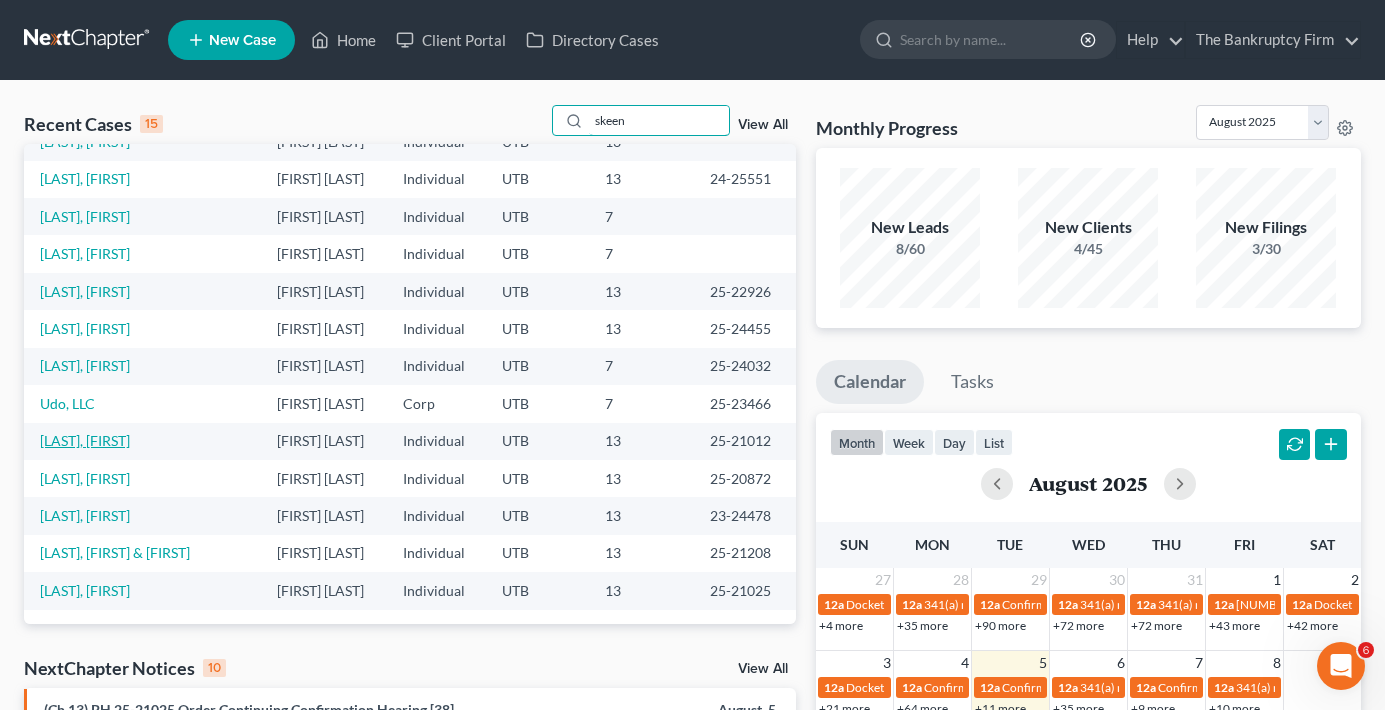 scroll, scrollTop: 137, scrollLeft: 0, axis: vertical 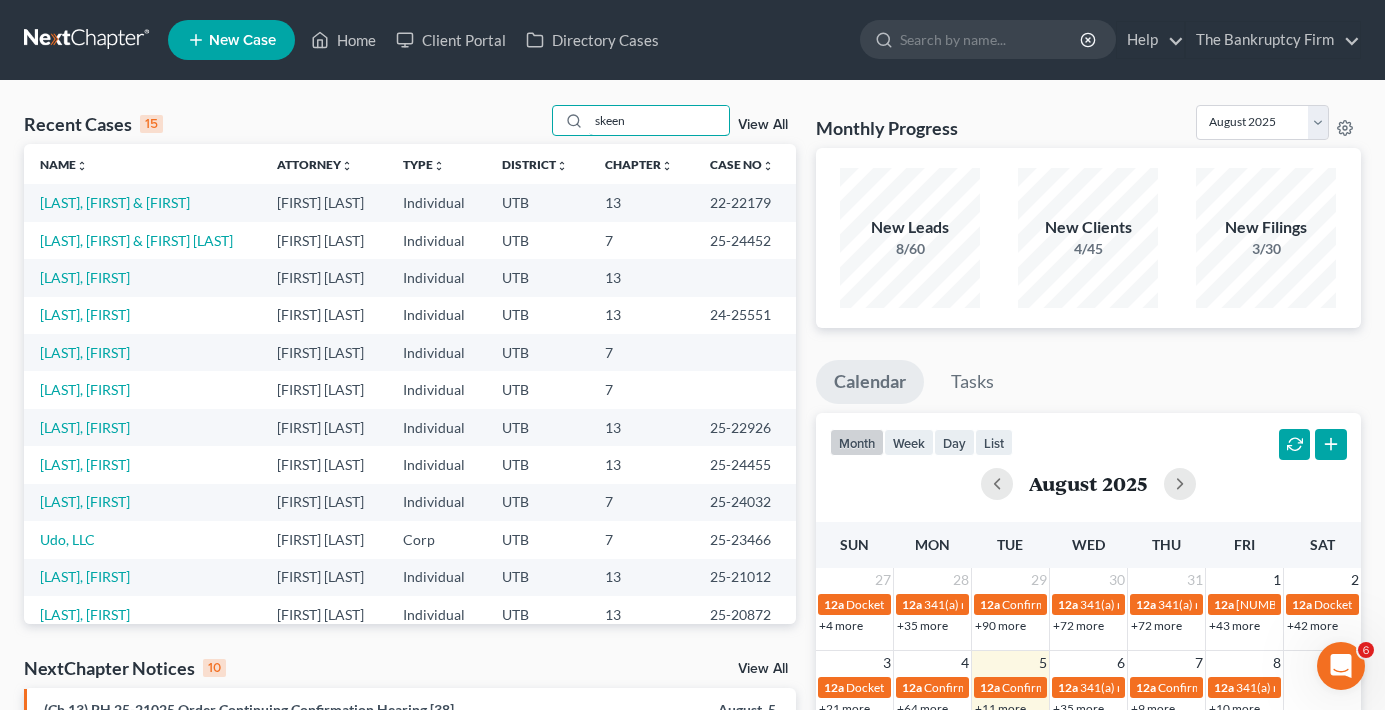 drag, startPoint x: 651, startPoint y: 116, endPoint x: 447, endPoint y: 160, distance: 208.69116 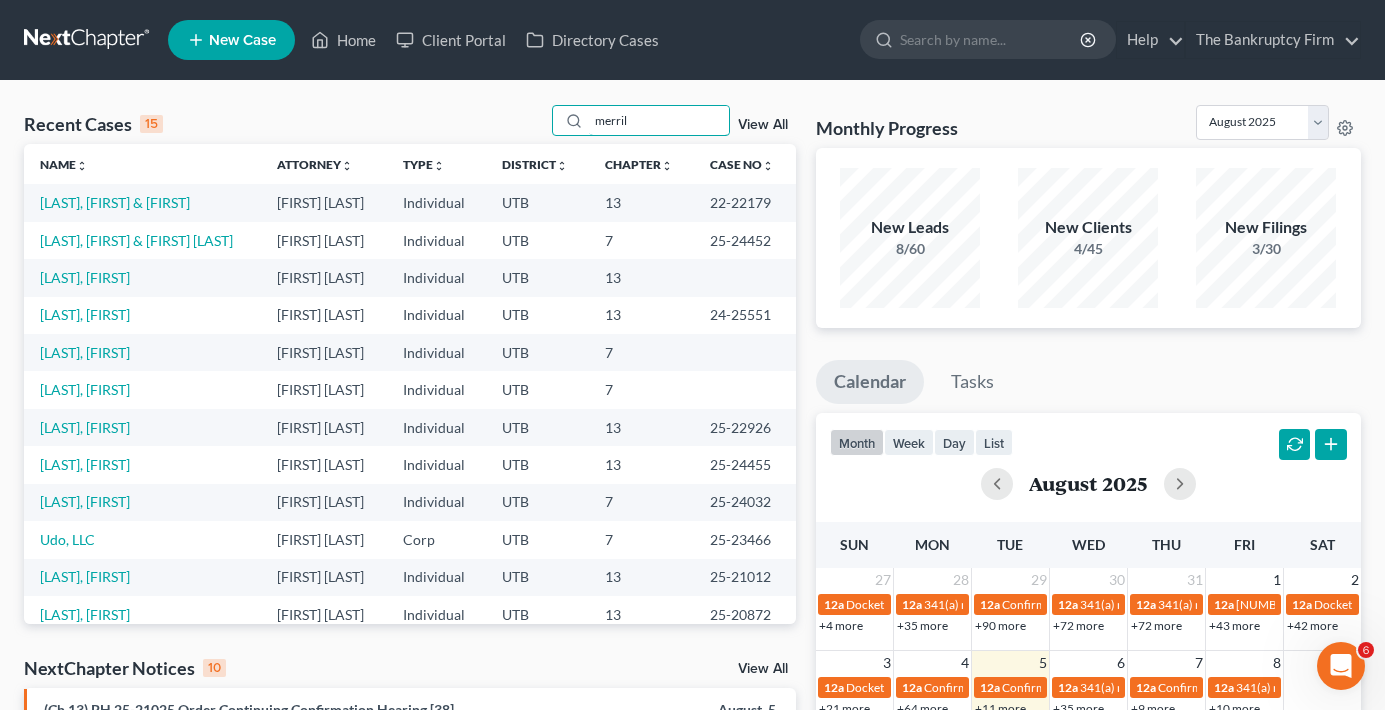type on "merril" 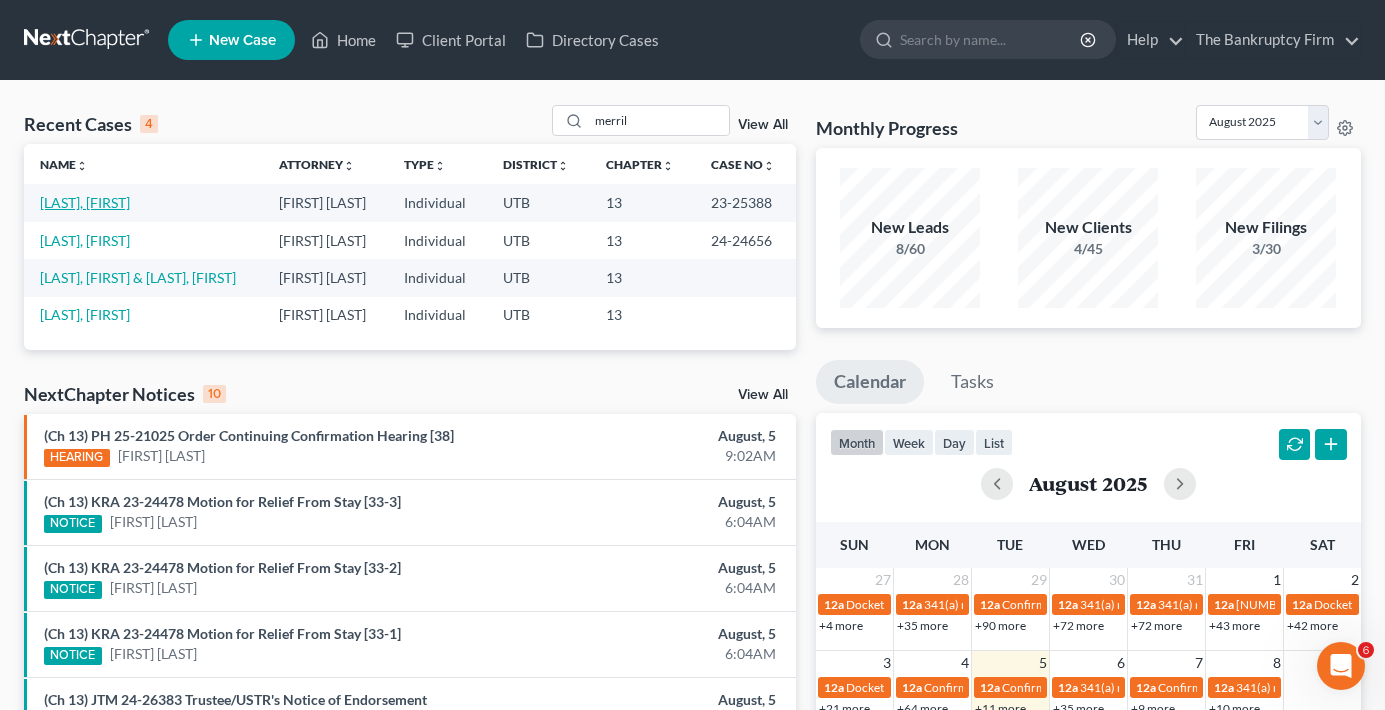 click on "[LAST], [FIRST]" at bounding box center (85, 202) 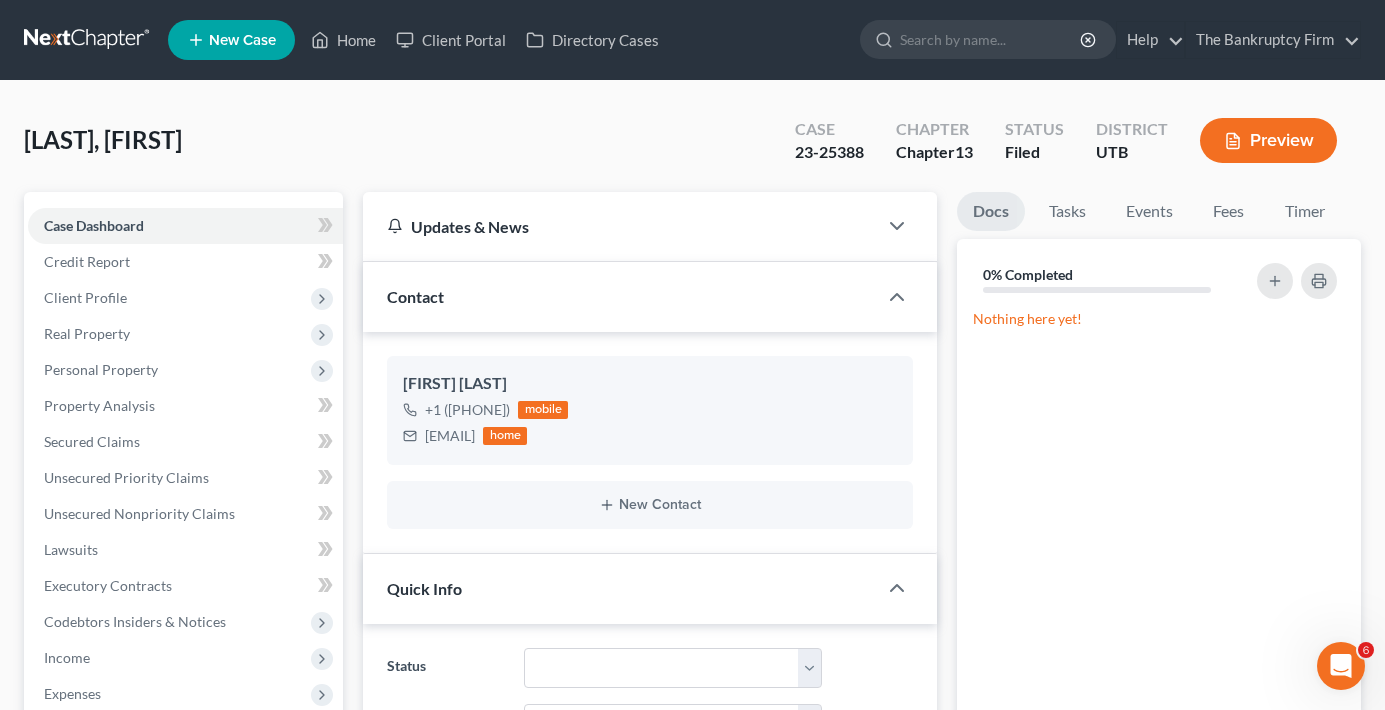 scroll, scrollTop: 282, scrollLeft: 0, axis: vertical 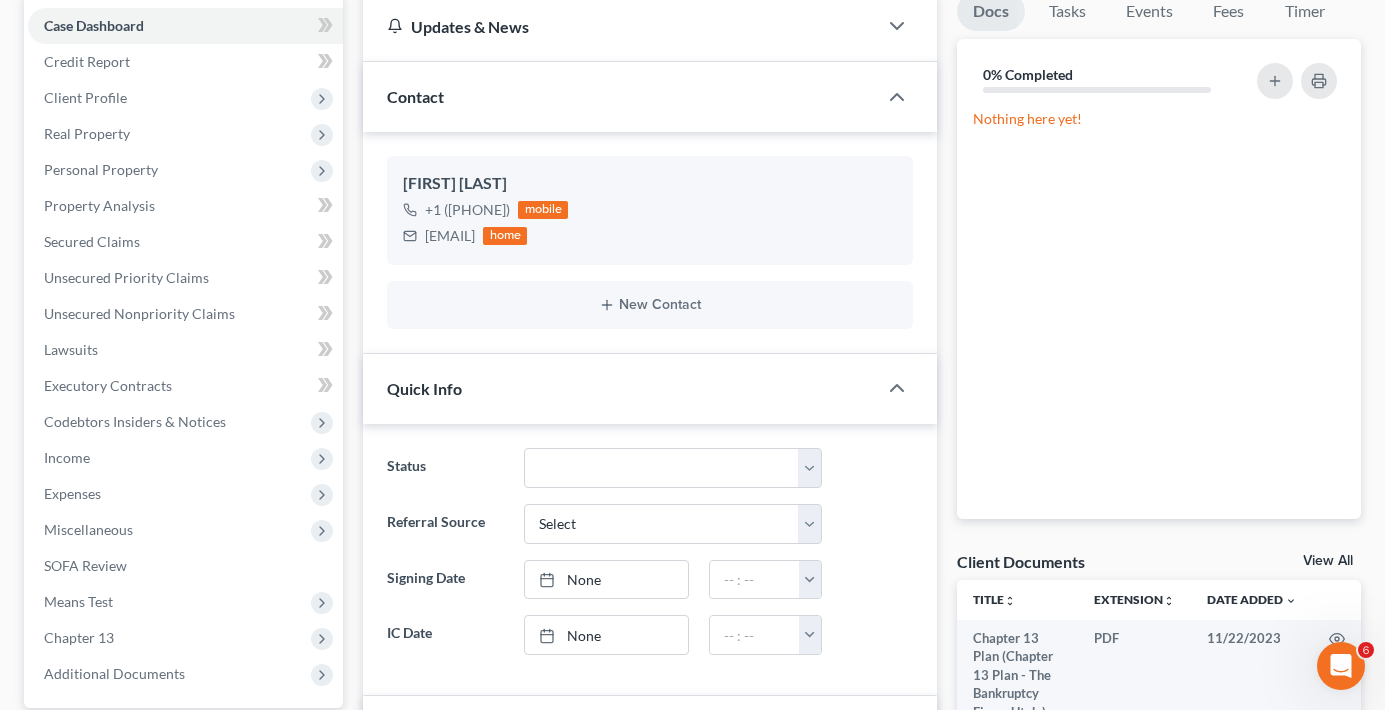click on "View All" at bounding box center (1328, 561) 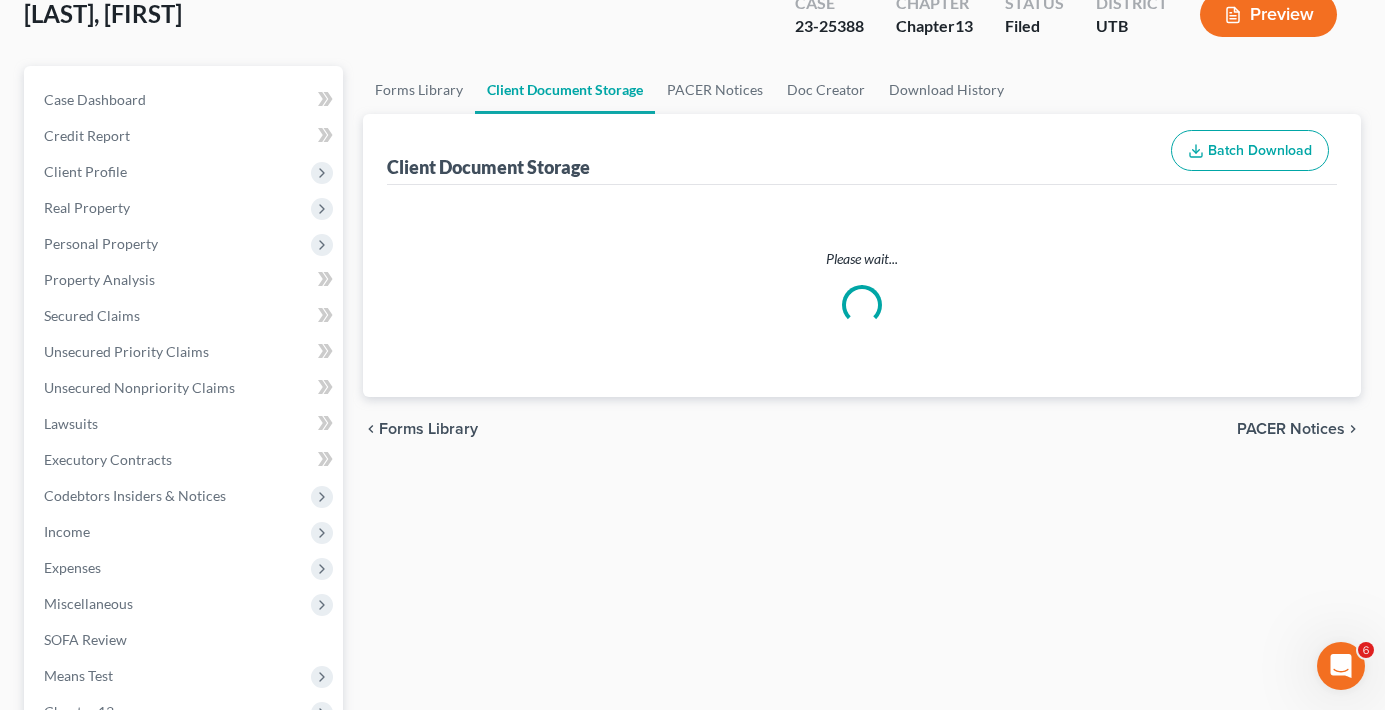 scroll, scrollTop: 2, scrollLeft: 0, axis: vertical 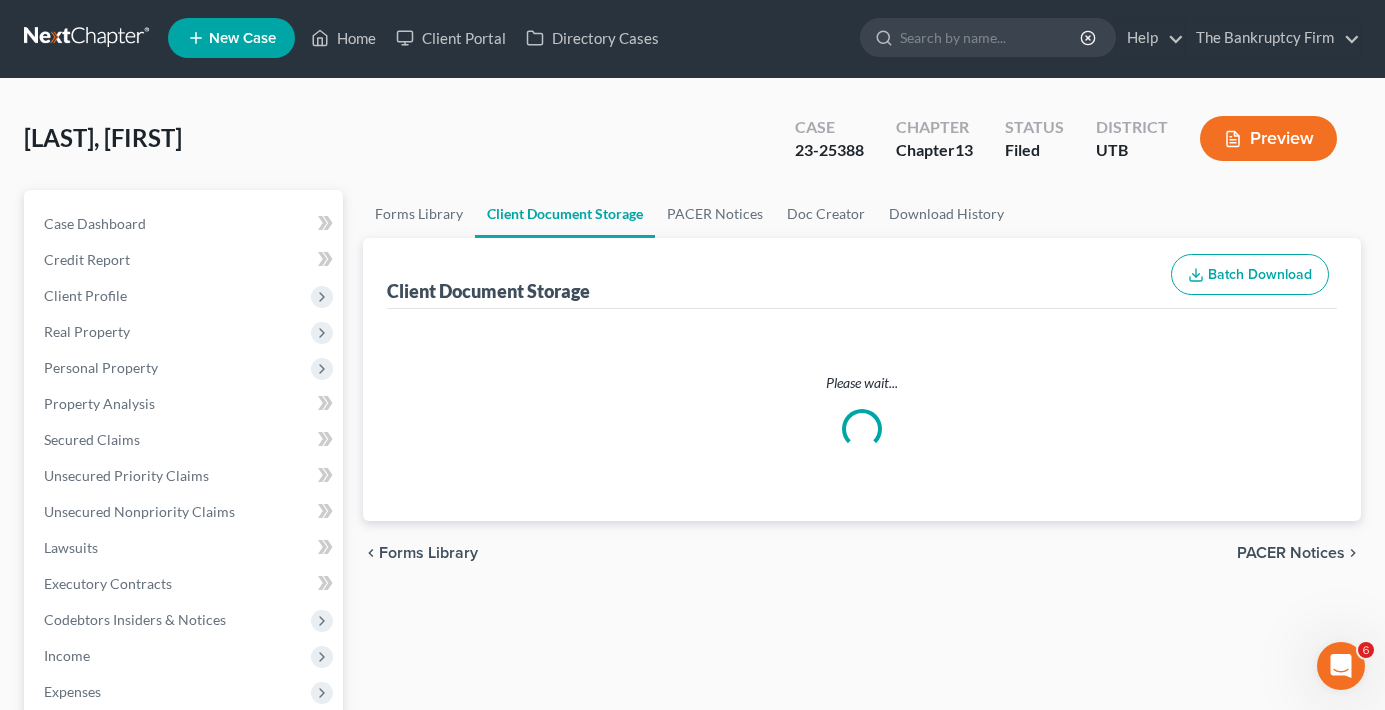 select on "30" 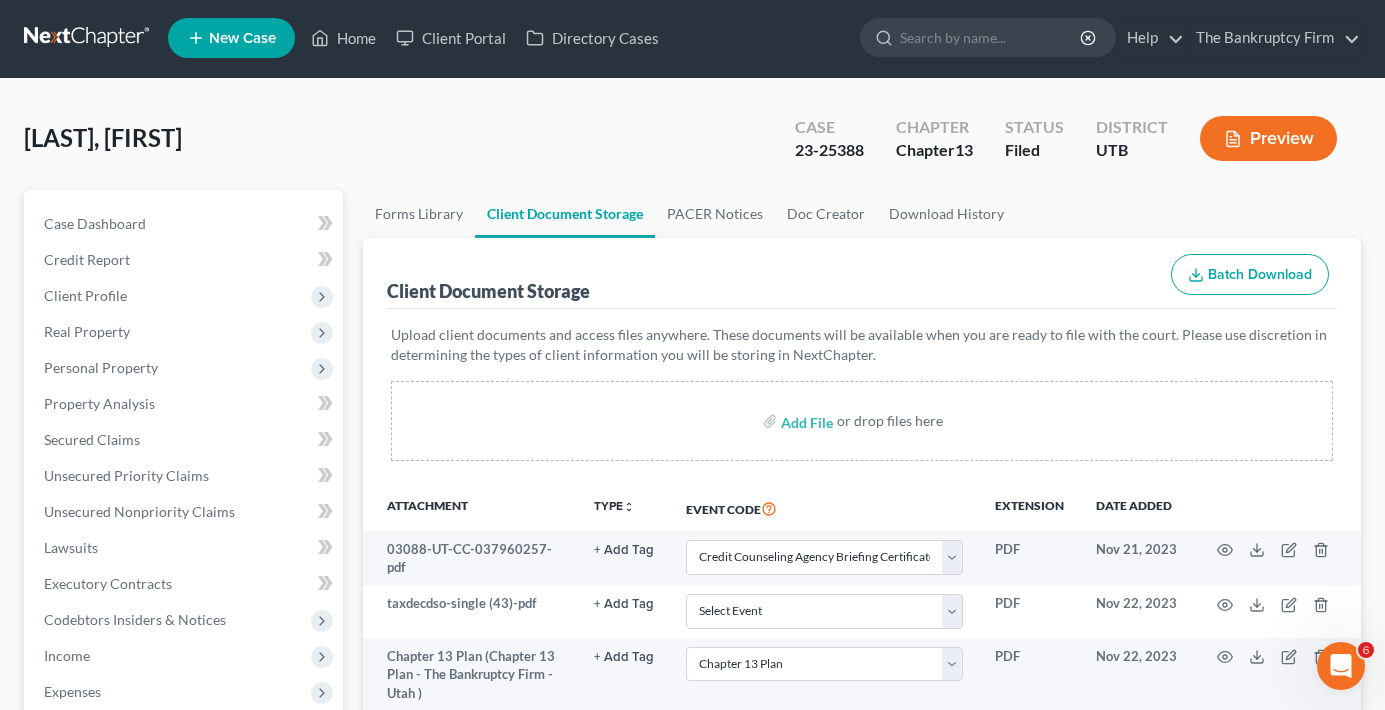 scroll, scrollTop: 0, scrollLeft: 0, axis: both 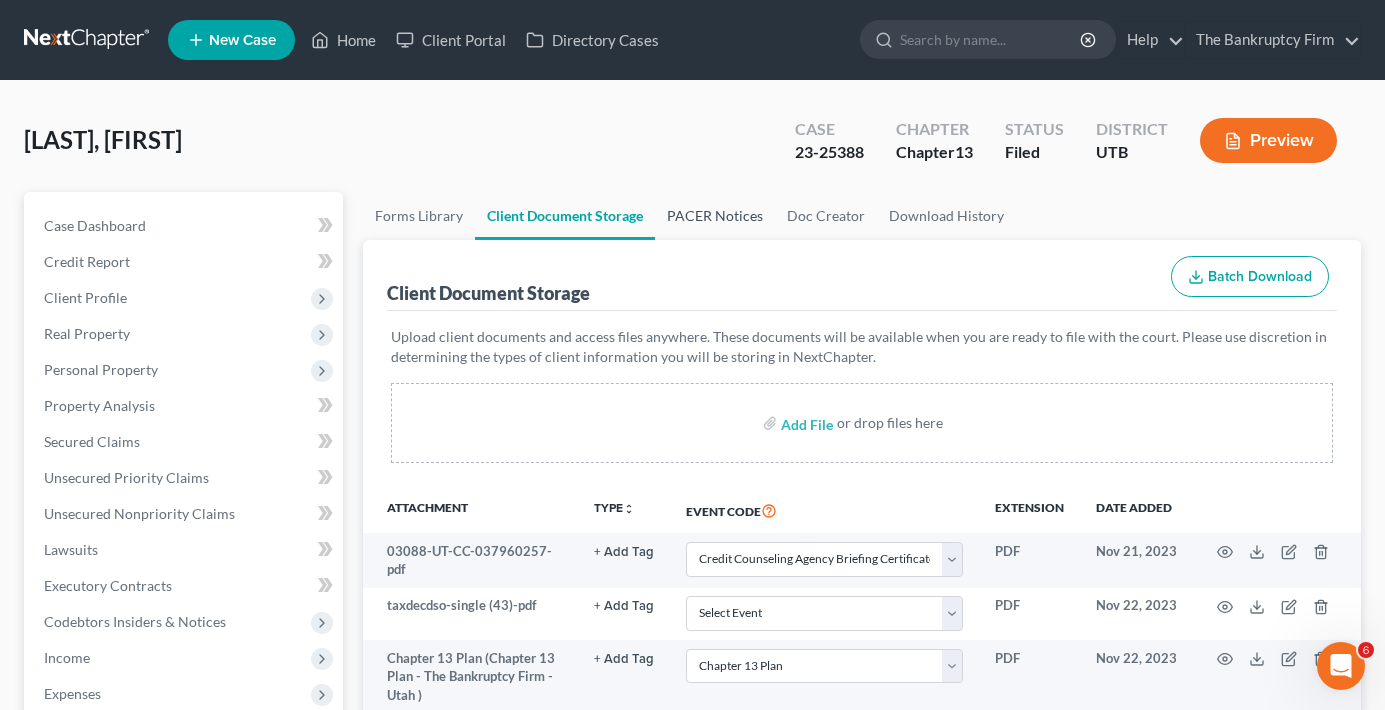 click on "PACER Notices" at bounding box center [715, 216] 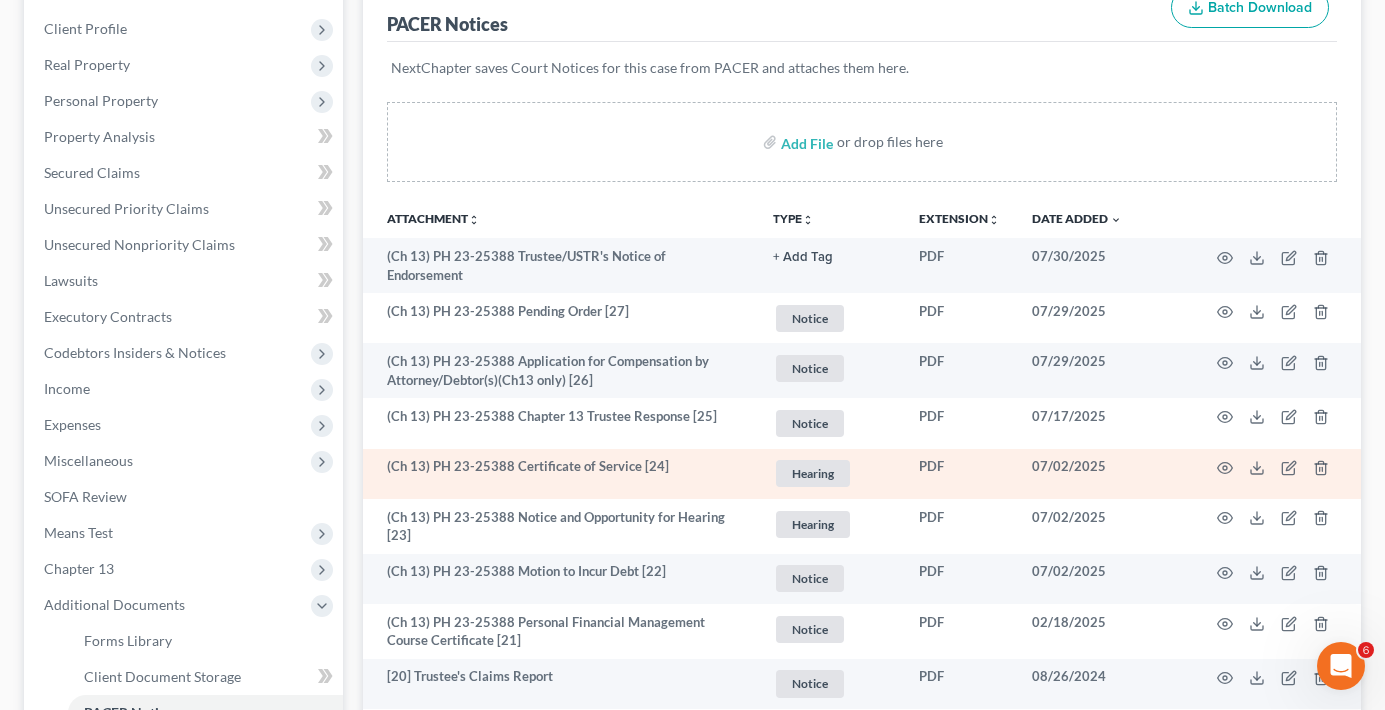 scroll, scrollTop: 300, scrollLeft: 0, axis: vertical 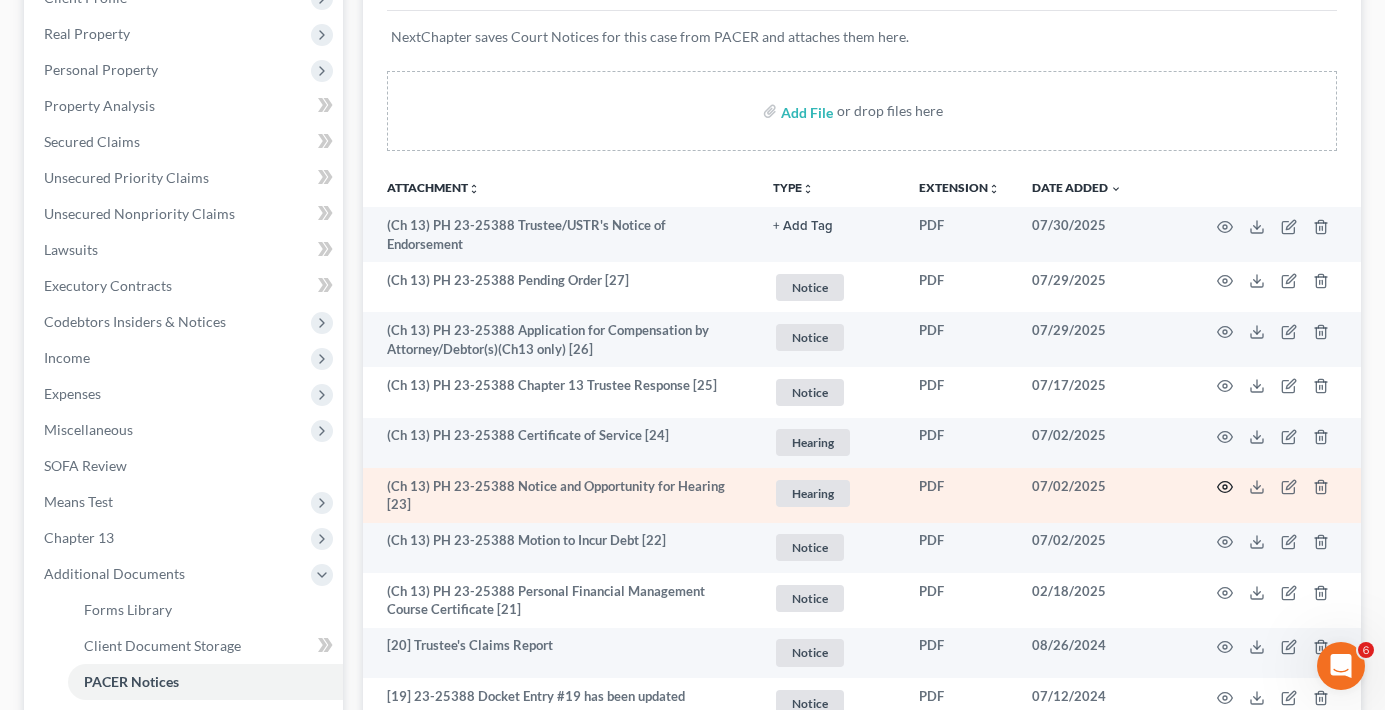 click at bounding box center [1277, 495] 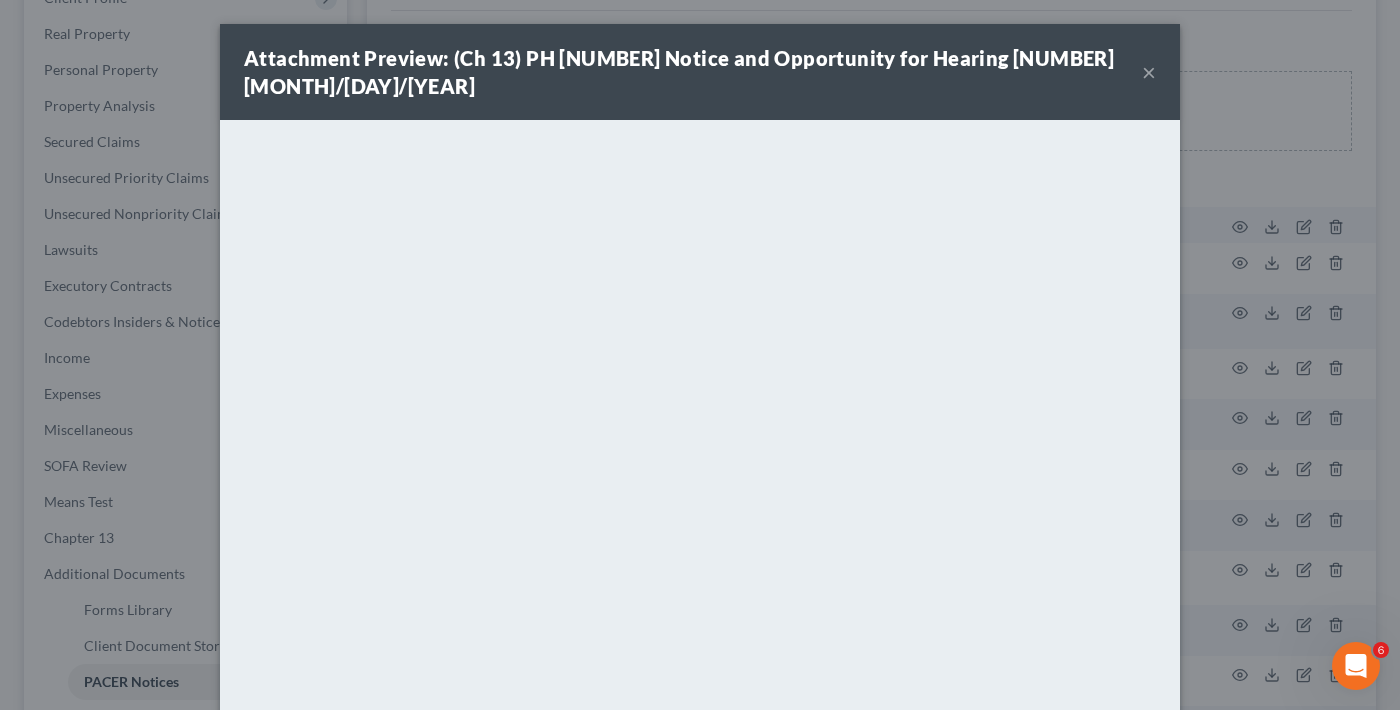 click on "×" at bounding box center [1149, 72] 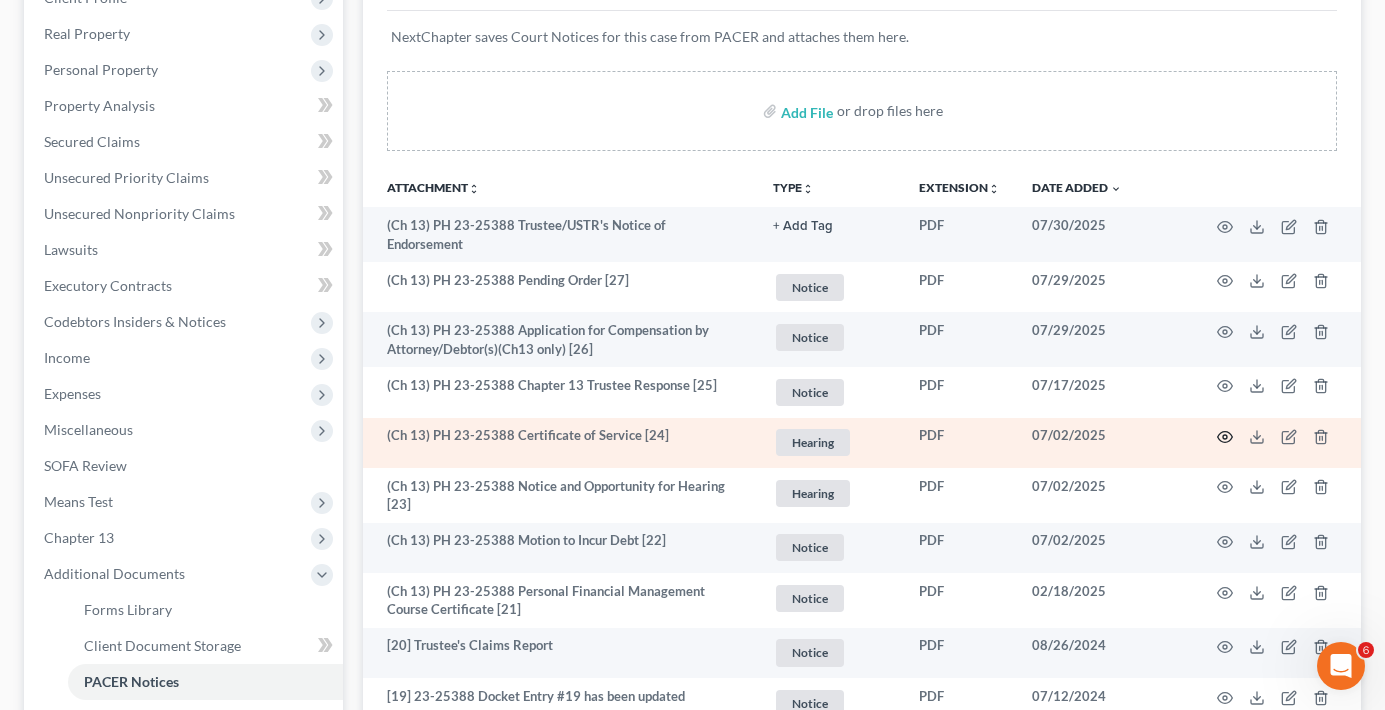 click 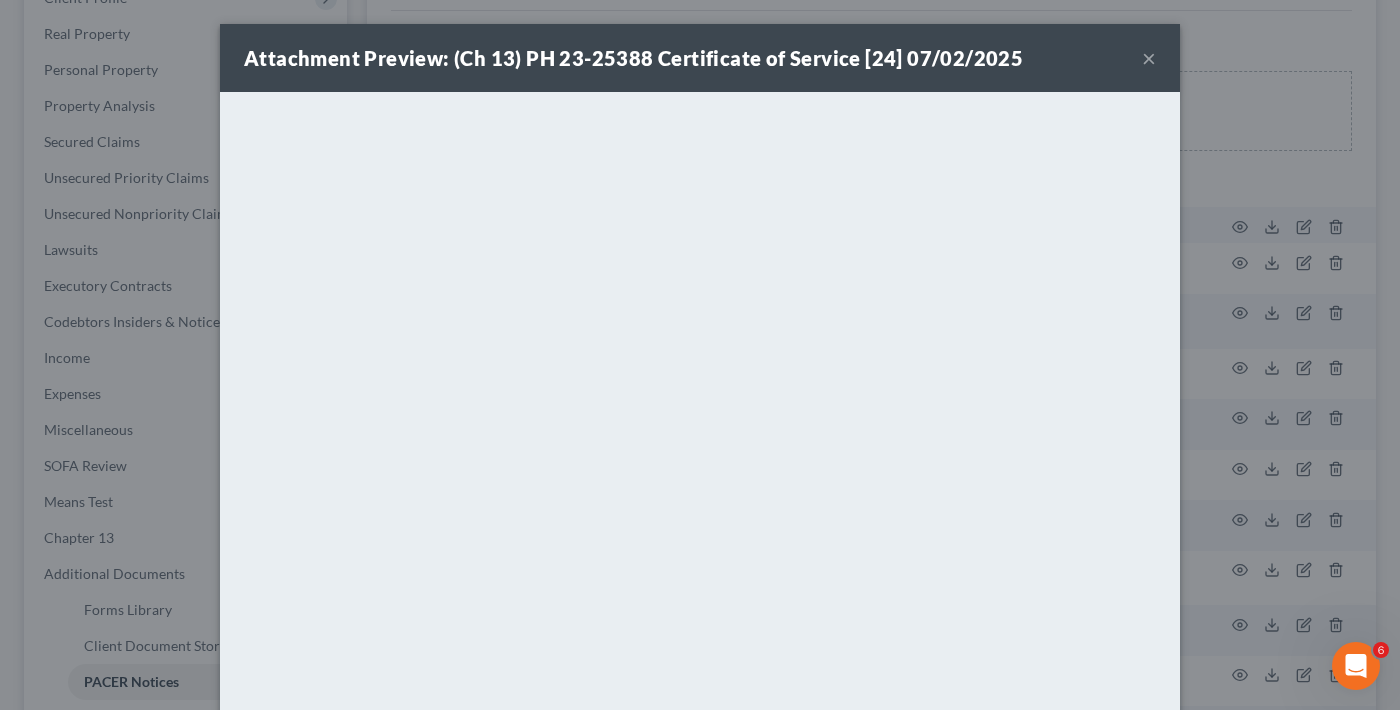 click on "×" at bounding box center [1149, 58] 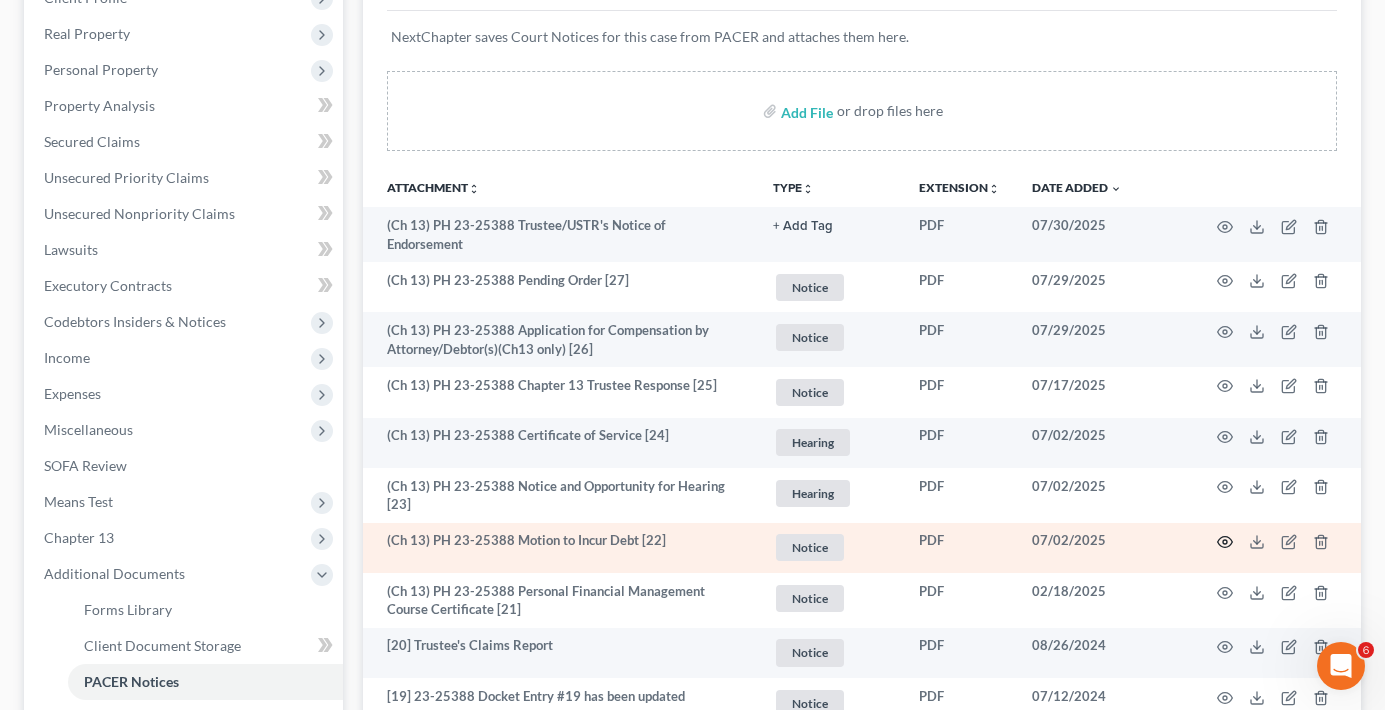 click 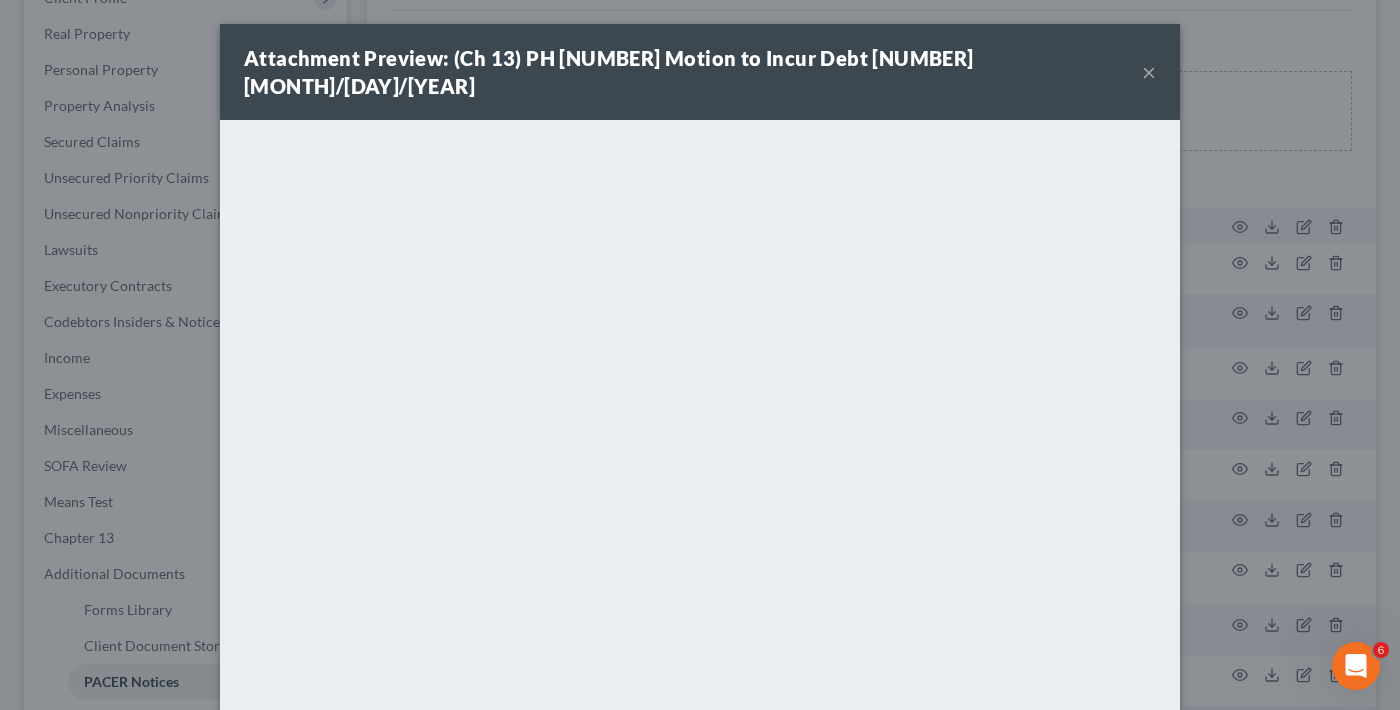 click on "×" at bounding box center (1149, 72) 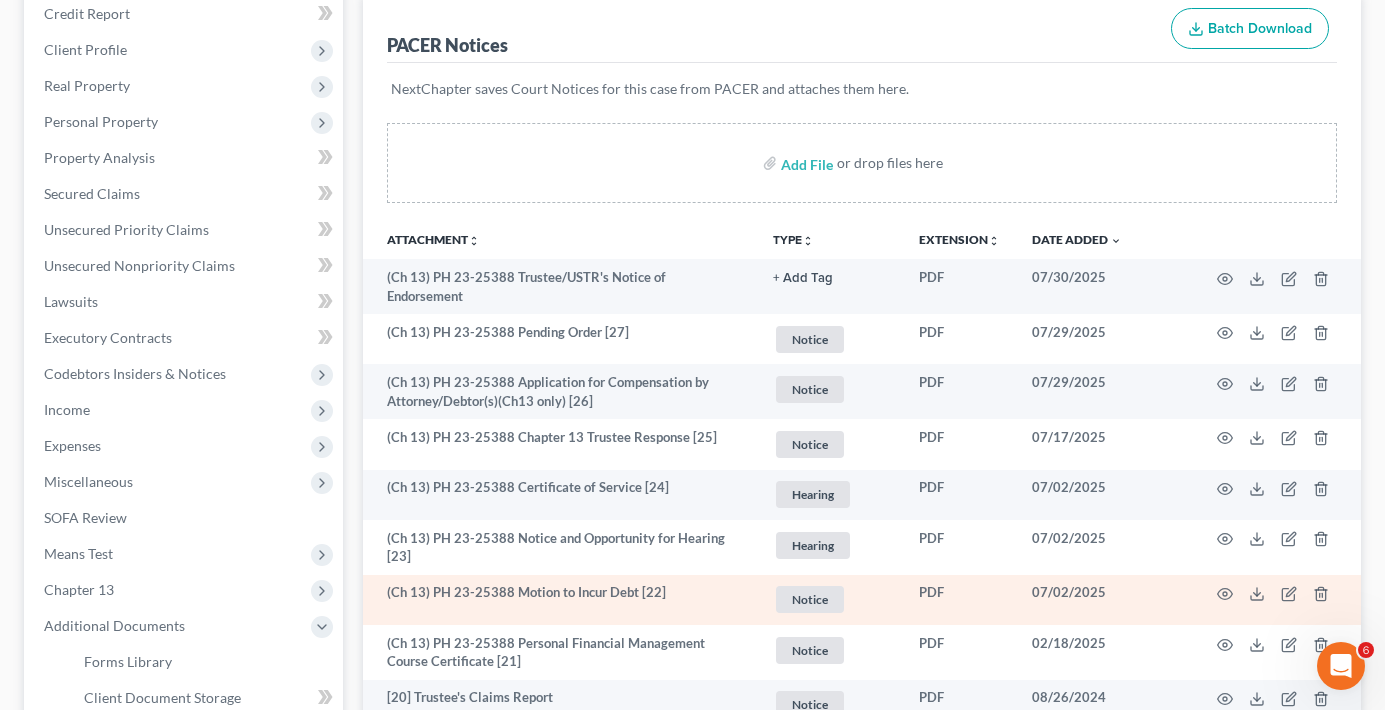 scroll, scrollTop: 200, scrollLeft: 0, axis: vertical 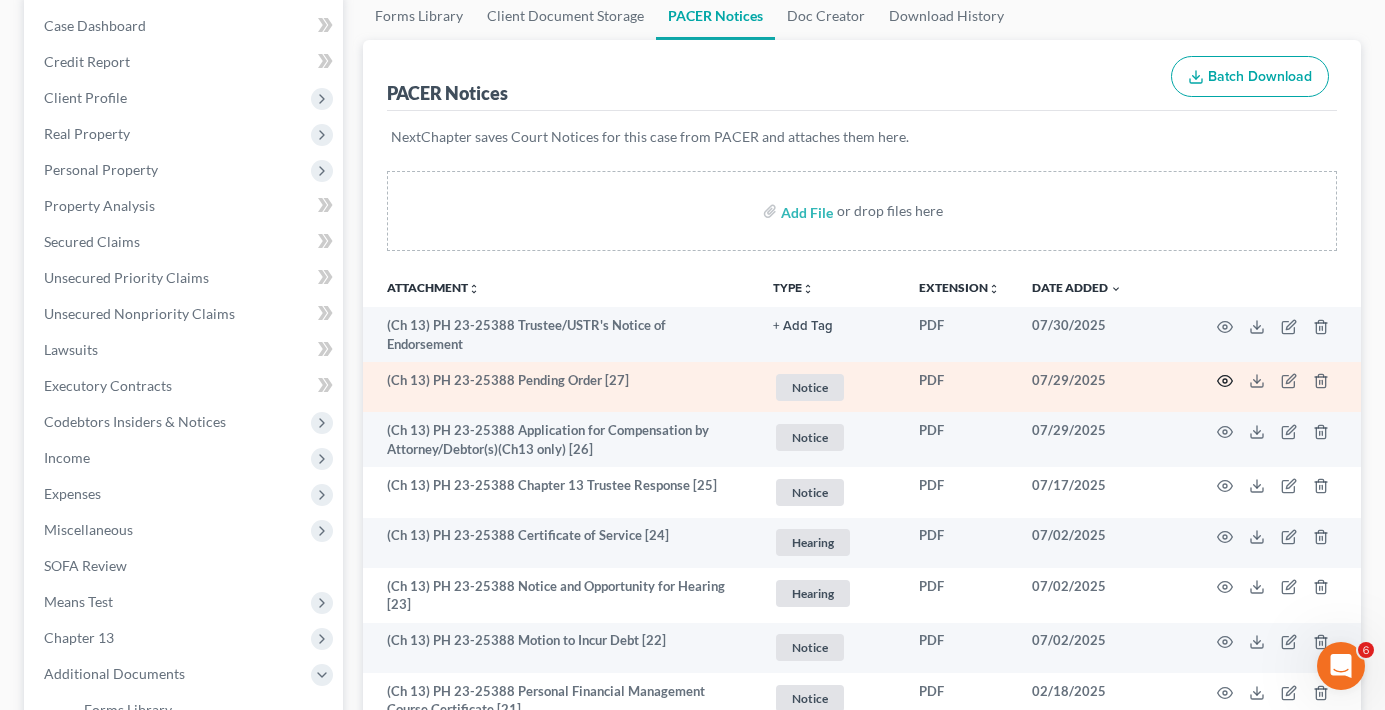 click 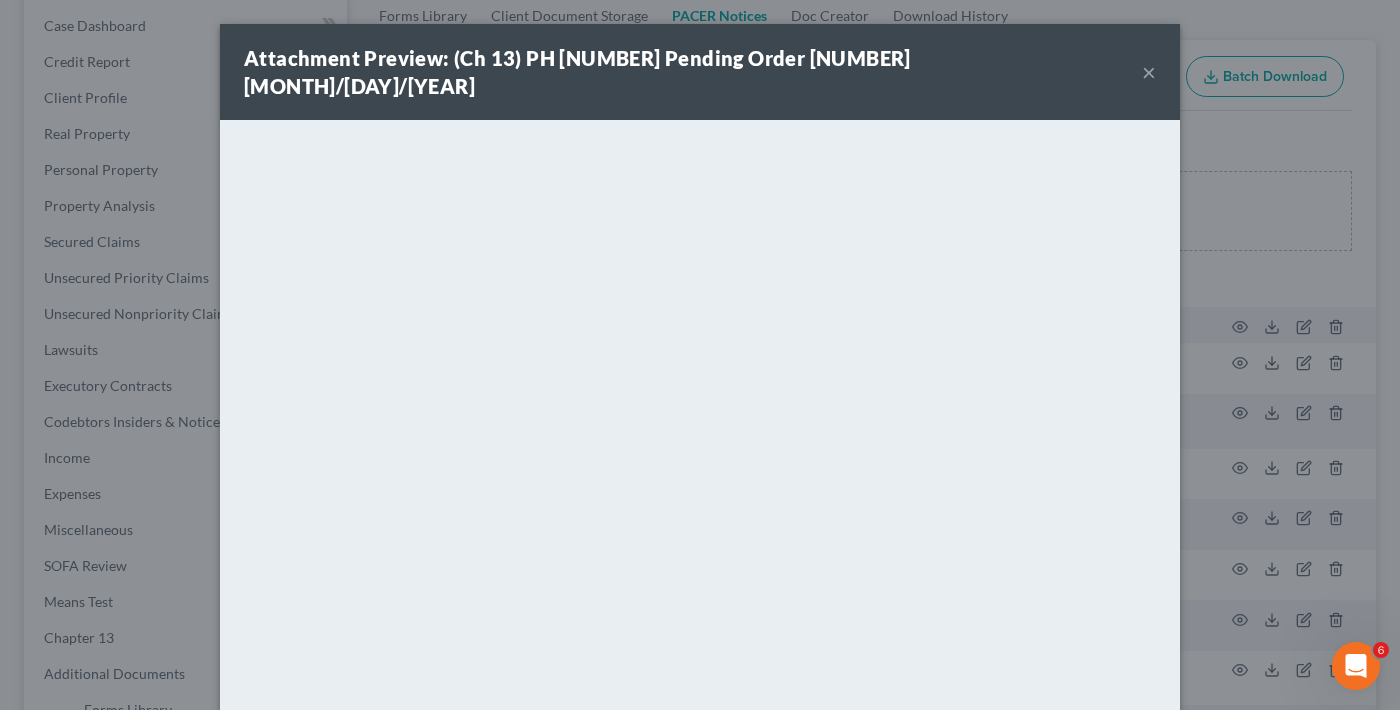 click on "×" at bounding box center (1149, 72) 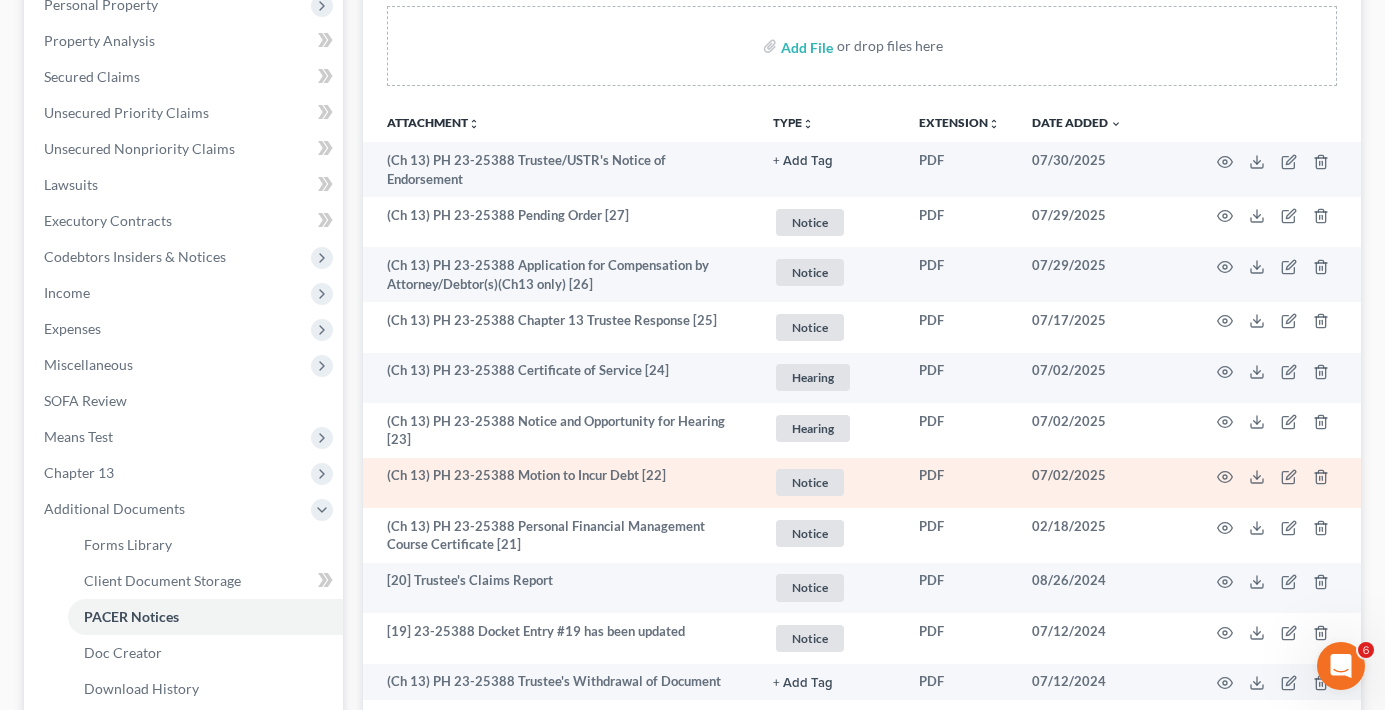 scroll, scrollTop: 400, scrollLeft: 0, axis: vertical 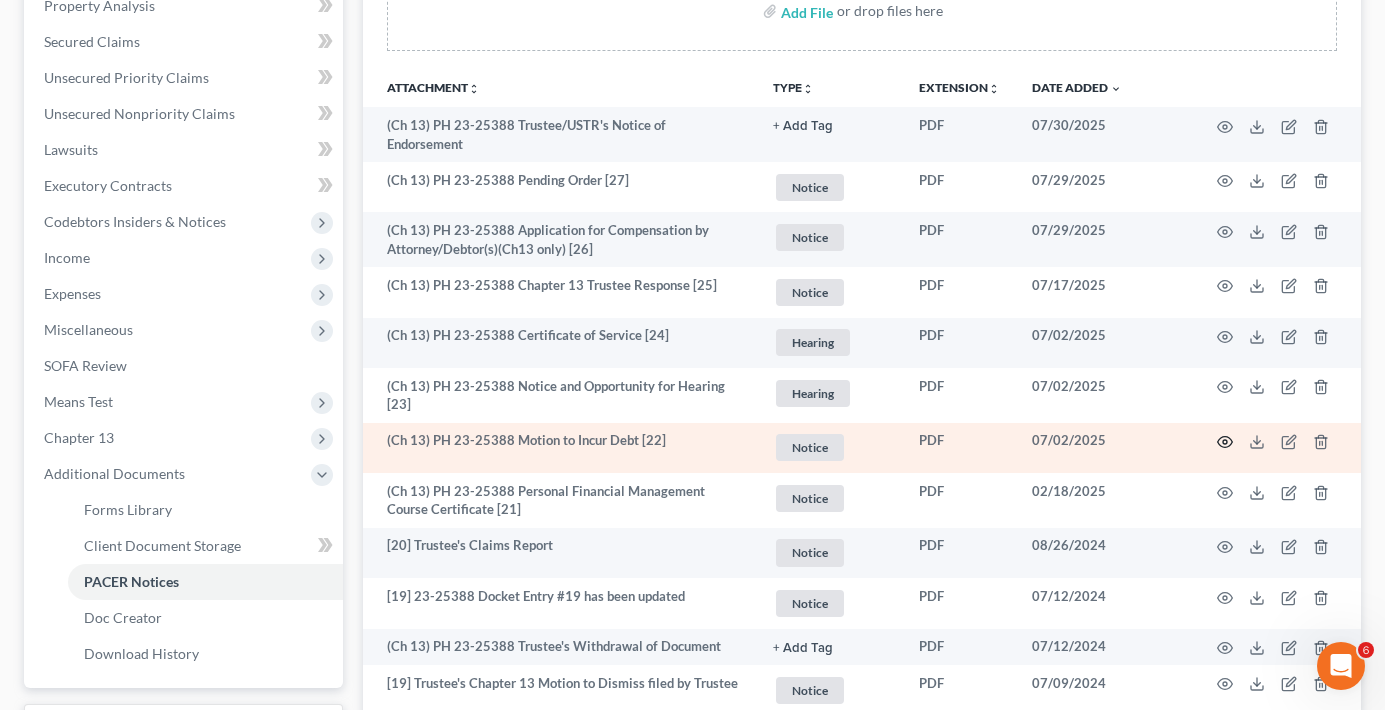 click 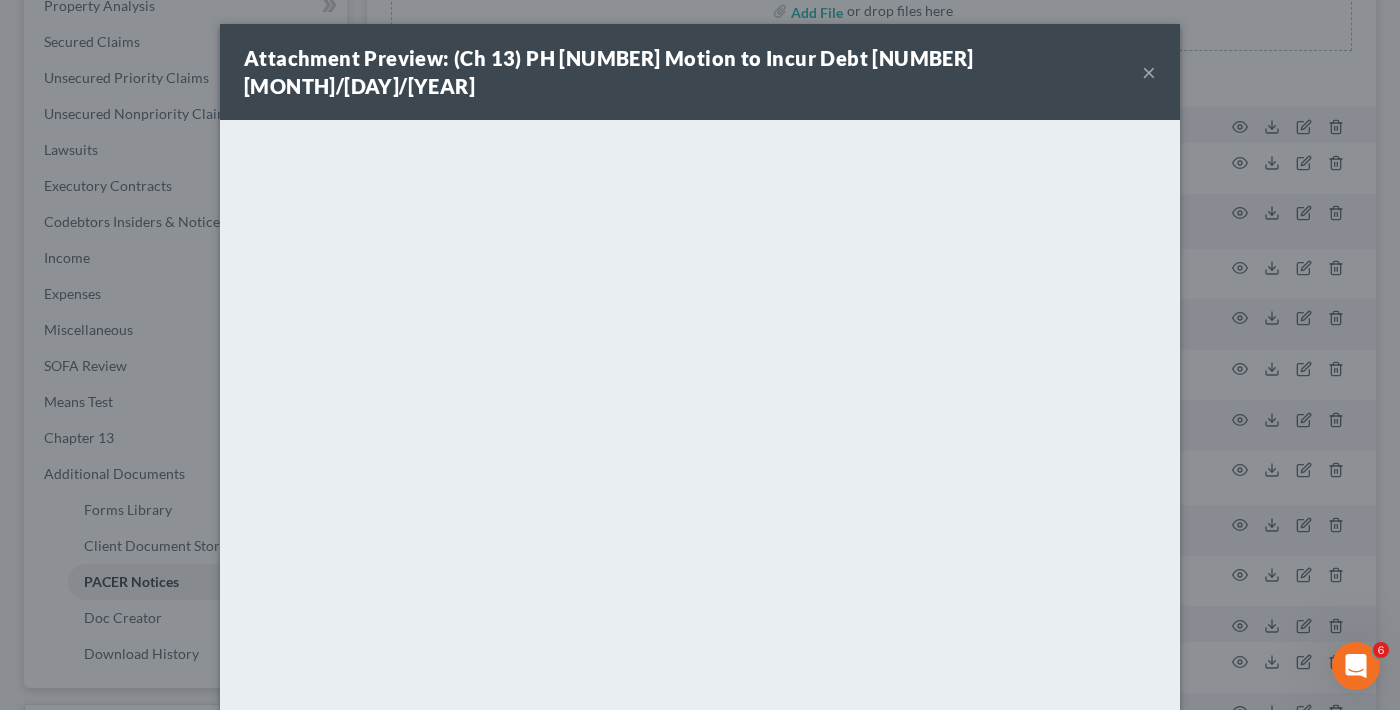 click on "×" at bounding box center (1149, 72) 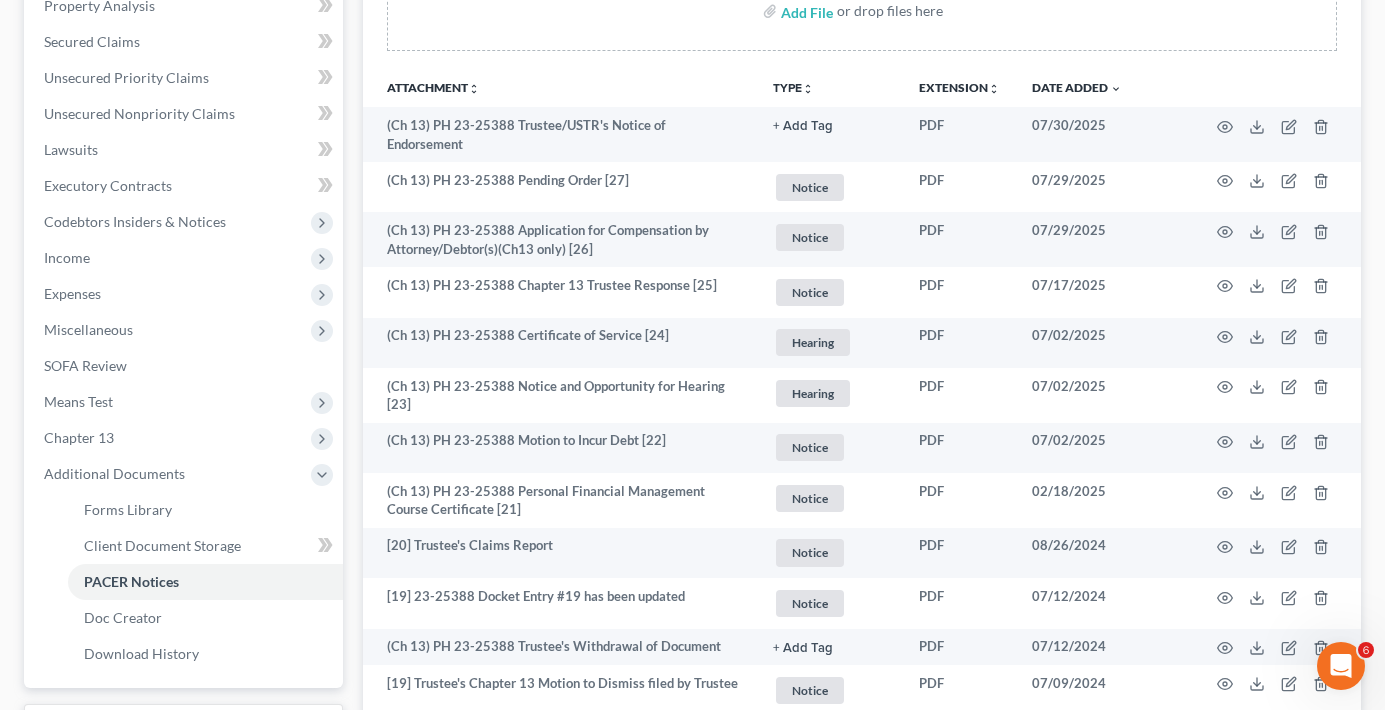 scroll, scrollTop: 0, scrollLeft: 0, axis: both 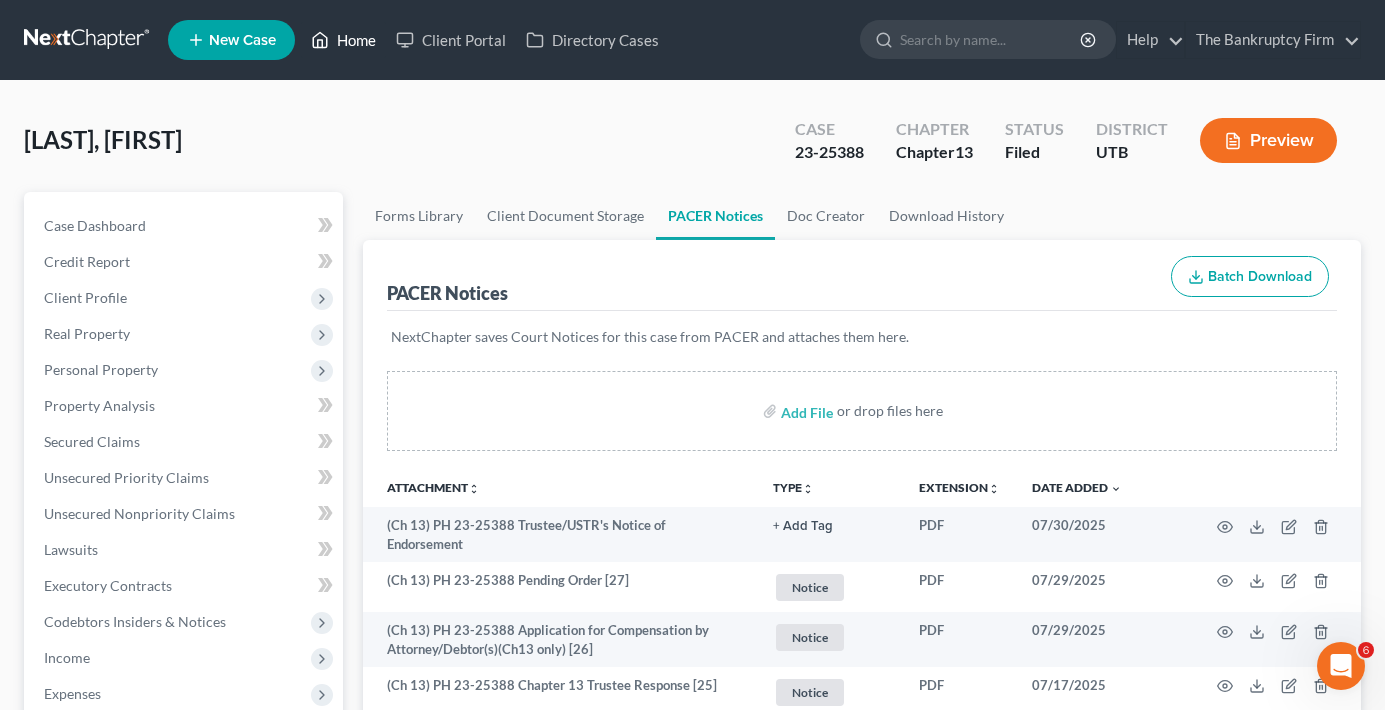 click on "Home" at bounding box center (343, 40) 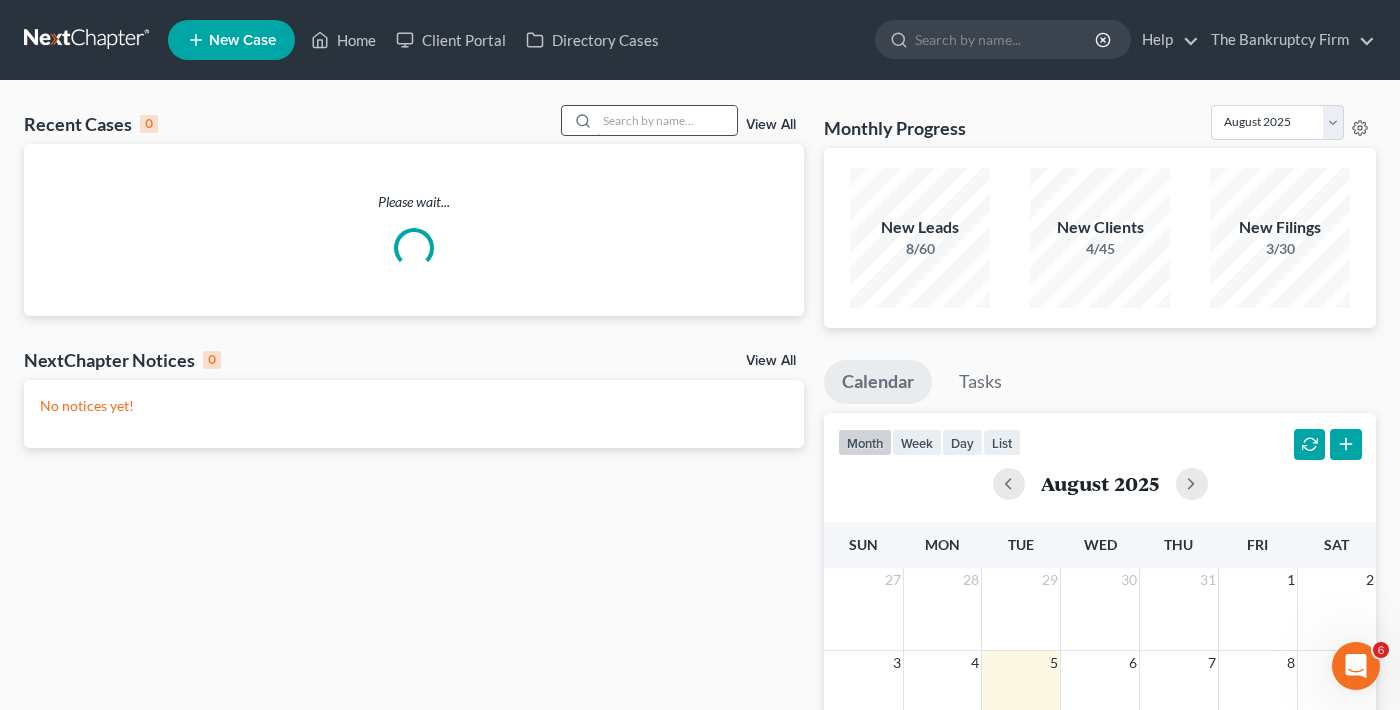 click at bounding box center [667, 120] 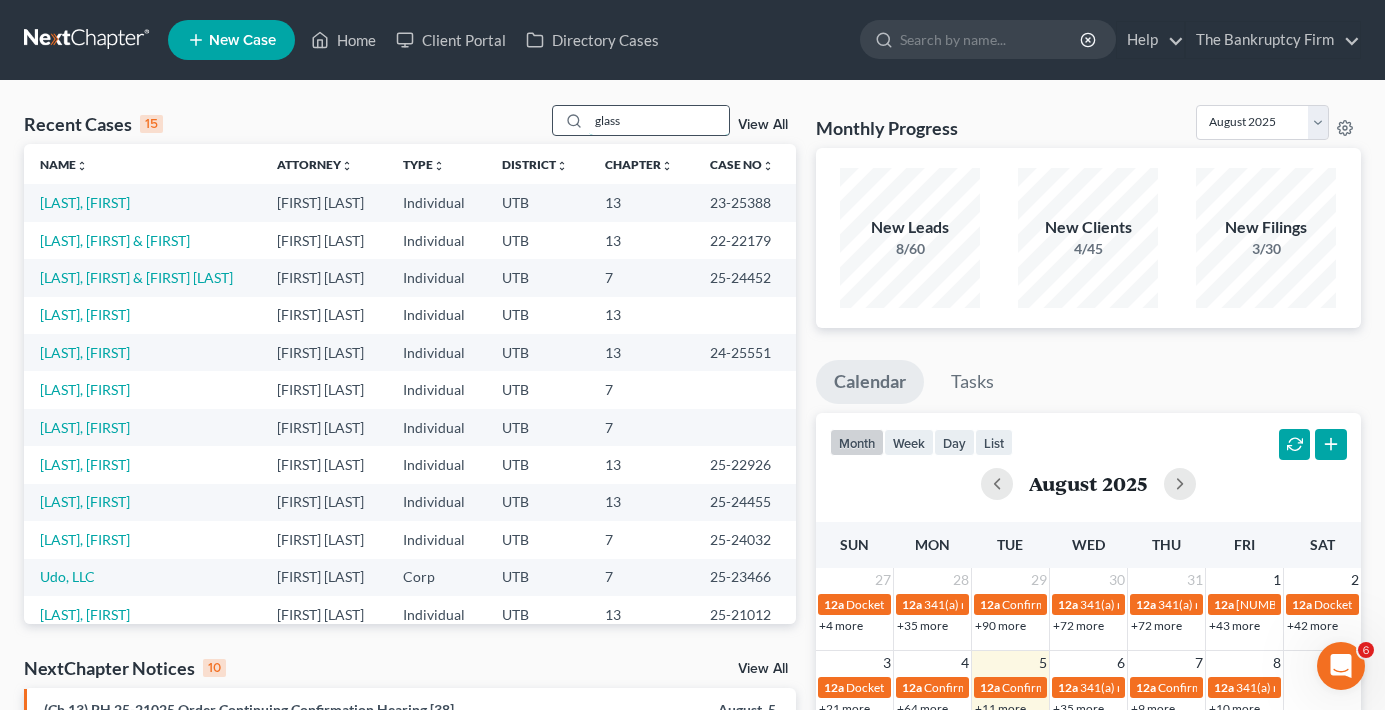 type on "glass" 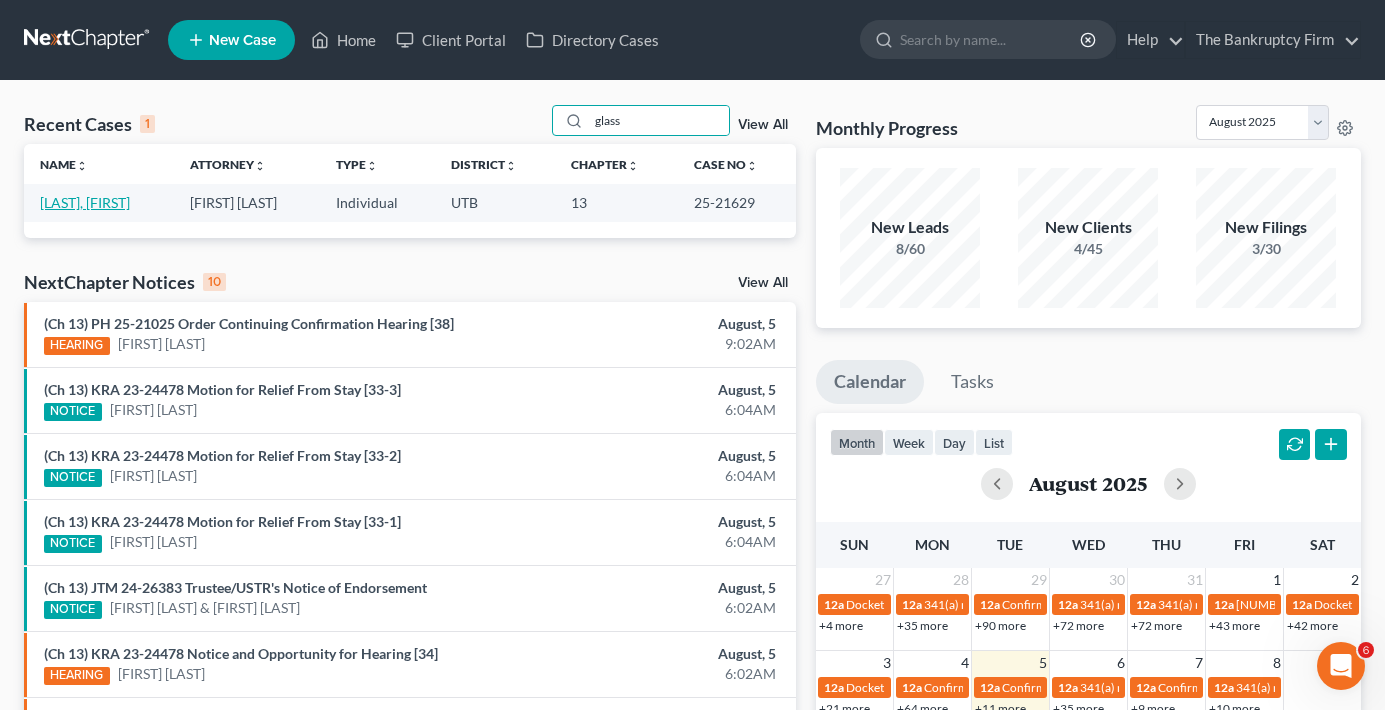 click on "[LAST], [FIRST]" at bounding box center (85, 202) 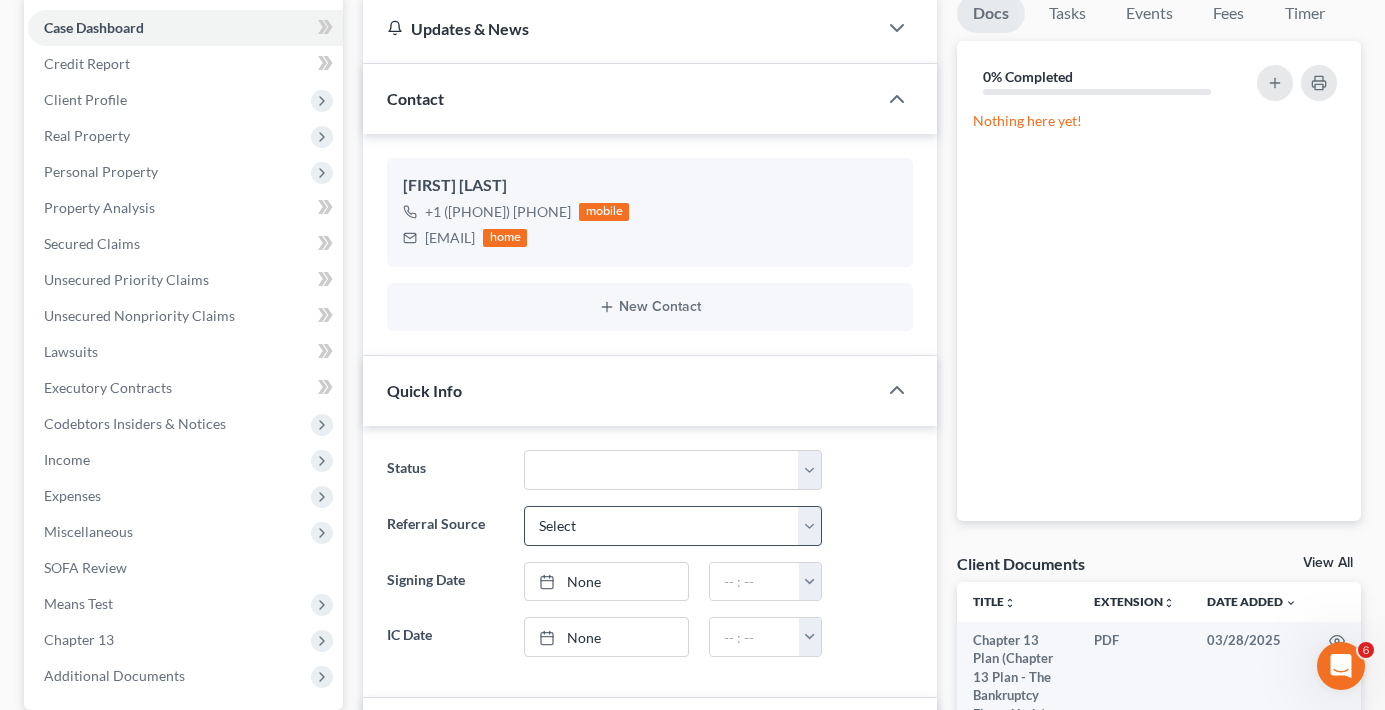 scroll, scrollTop: 200, scrollLeft: 0, axis: vertical 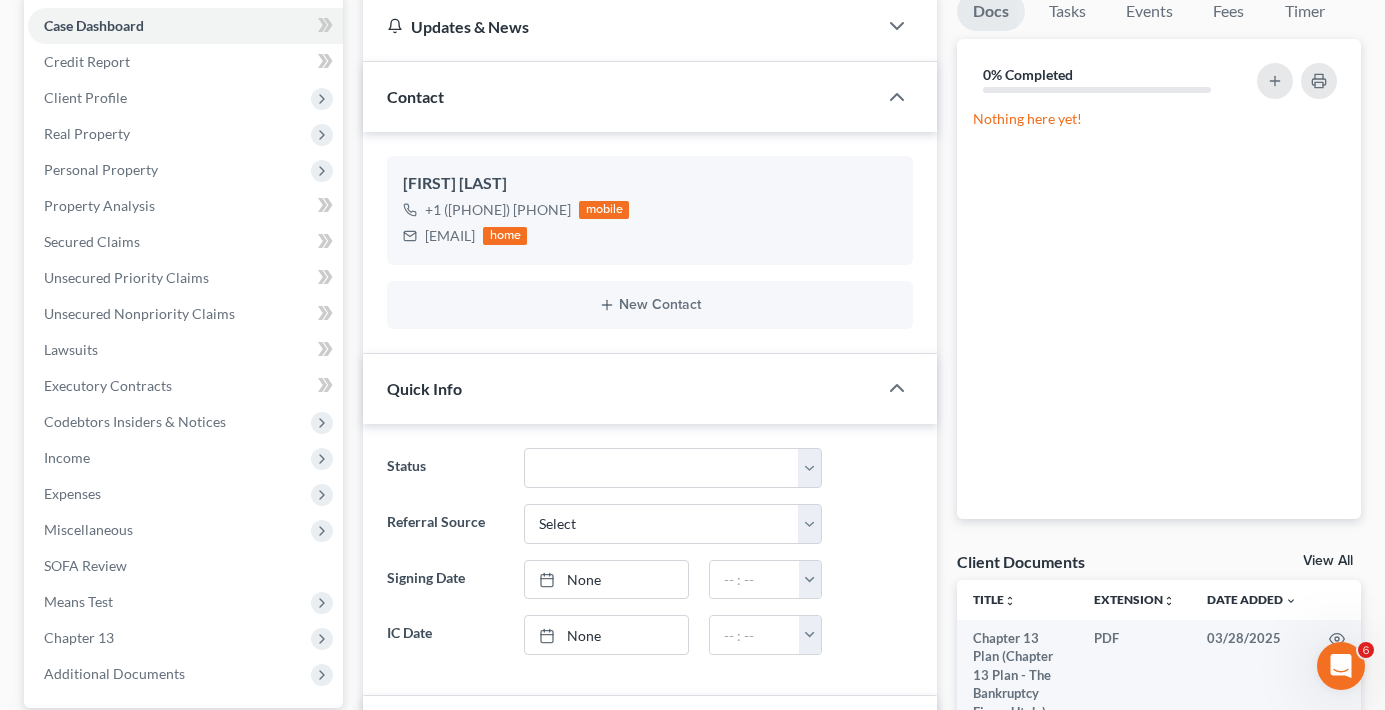 click on "Docs
Tasks
Events
Fees
Timer
0% Completed
Nothing here yet!
Hide Completed Tasks
Nothing here yet!
Hide Past Events
Nothing here yet! Docket Text: for Shannon Glass Mar 28, 2025 12:00 AM Chapter 13 Plan   Filed by  Shannon  Glass.    (Winward, E.) Docket Text: for Shannon Glass Mar 28, 2025 12:00 AM Chapter 13 Voluntary Petition, Statement of Financial Affairs and Schedules.  Fee Amount $313.00. Fee to be Paid by Internet Credit Card. Filed by  Shannon  Glass.   (Winward, E.) Docket Text: for Shannon Glass Mar 28, 2025 12:00 AM Statement of Social Security Number(s)   Filed by  Shannon  Glass.    (Winward, E.) Docket Text: for Shannon Glass Mar 28, 2025 12:00 AM Credit Counseling Agency Briefing Certificate (Prefiling) Filed by  Shannon  Glass.    (Winward, E.) Docket Text: for Shannon Glass Apr 2, 2025 12:00 AM Certificate of Service Re: Miscellaneous Pleadings Notice Date 04/02/2025. (Admin.) Apr 11, 2025 12:00 AM" at bounding box center [1159, 695] 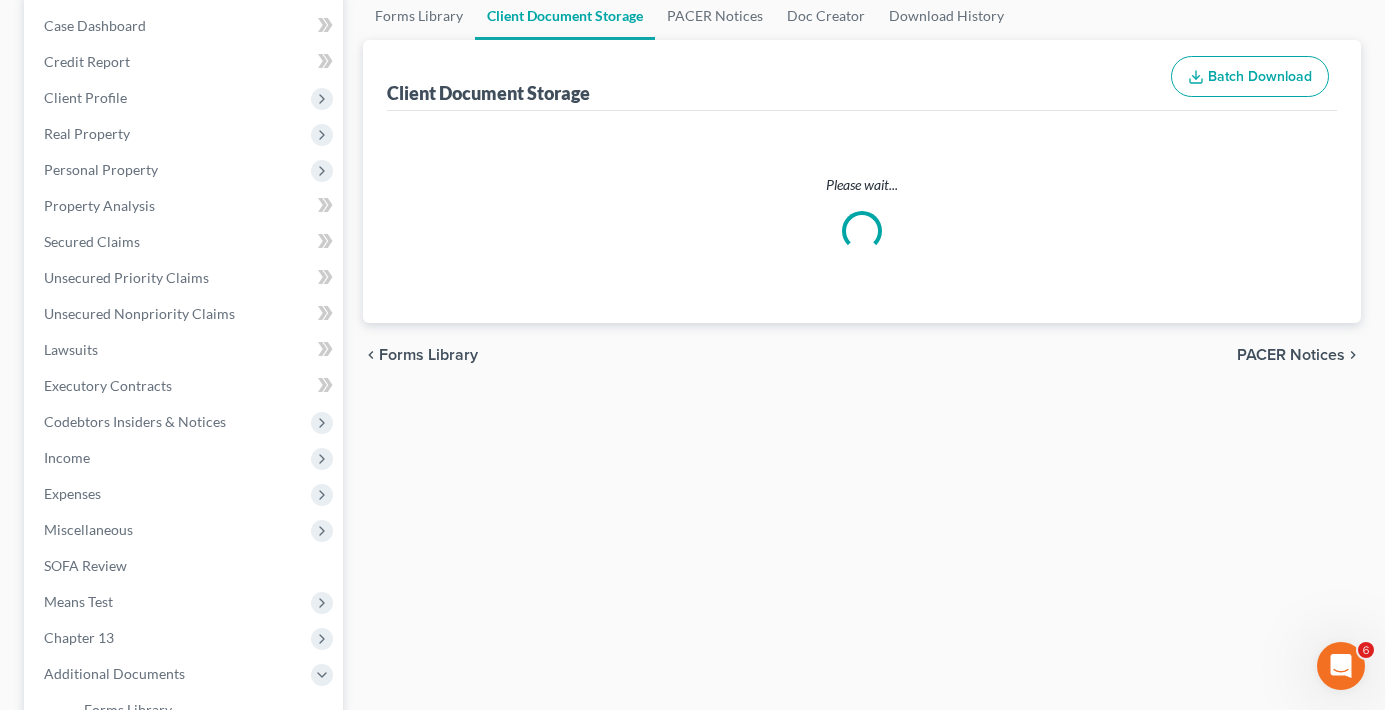 select on "30" 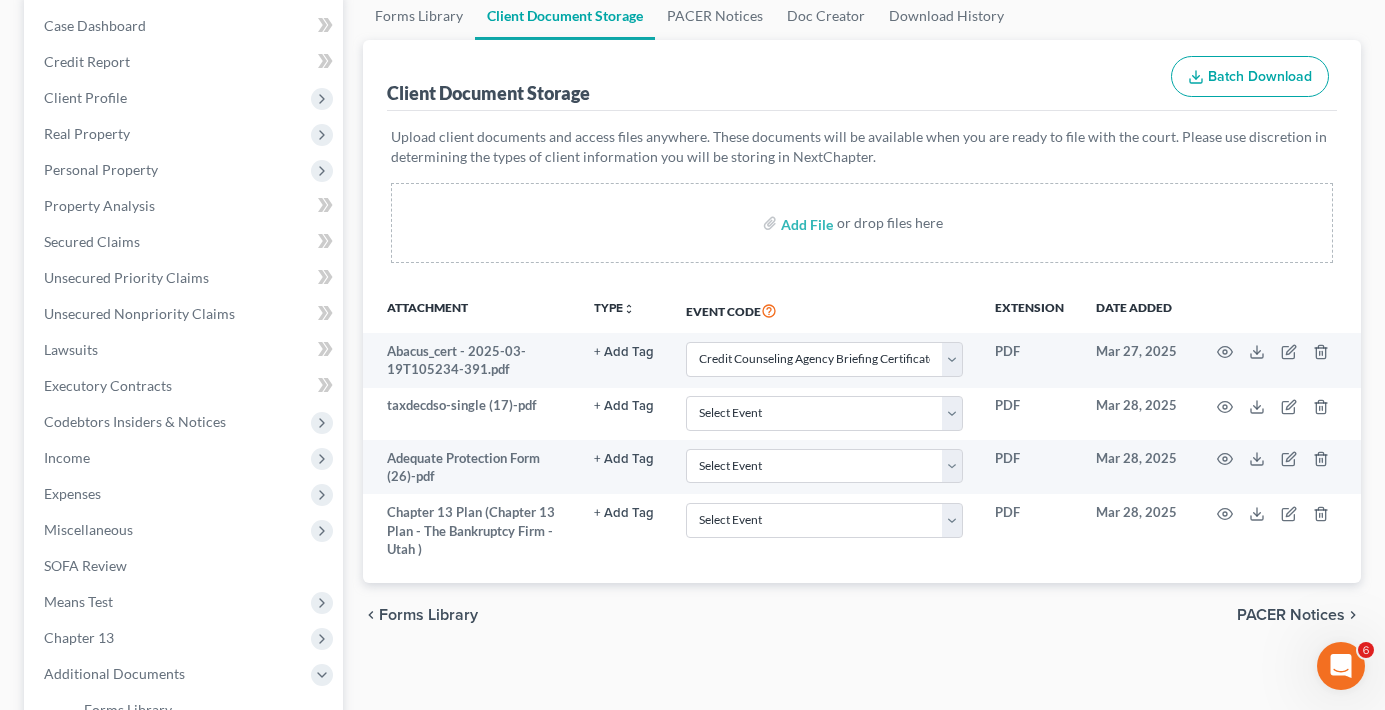 scroll, scrollTop: 0, scrollLeft: 0, axis: both 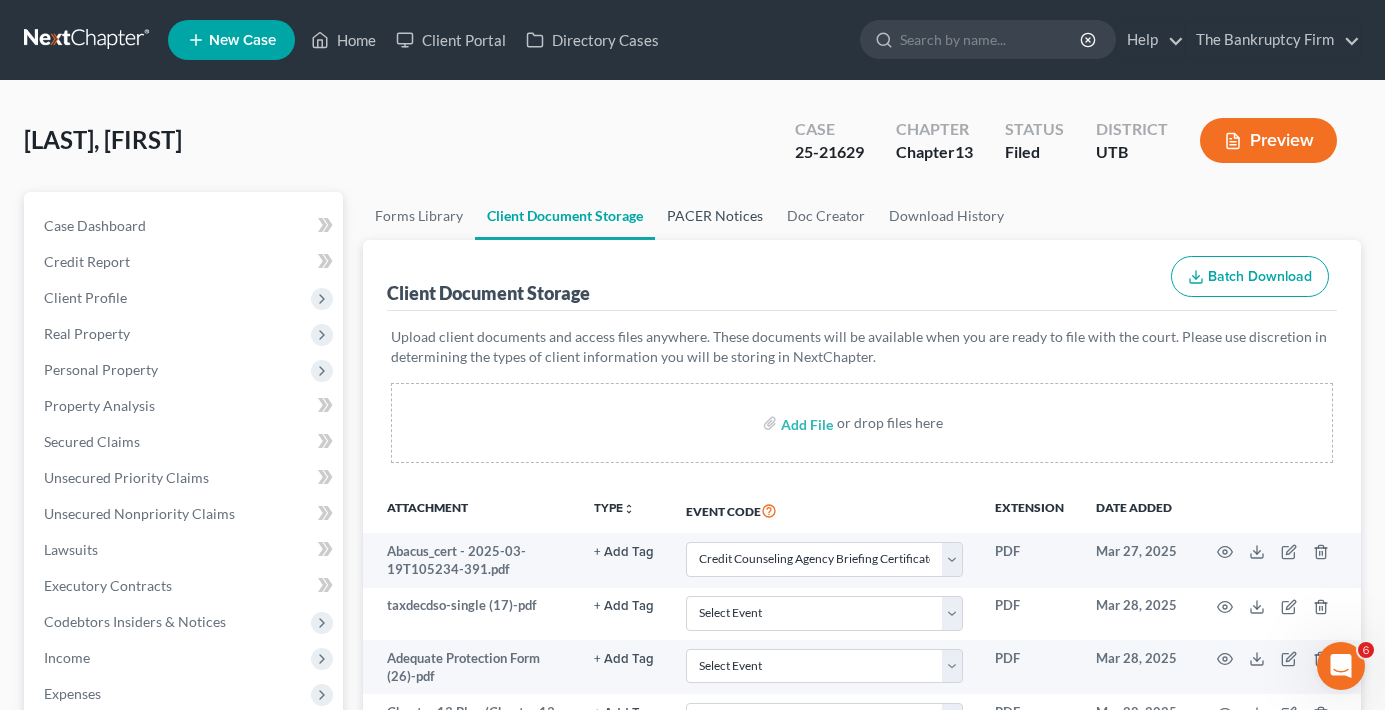 click on "PACER Notices" at bounding box center [715, 216] 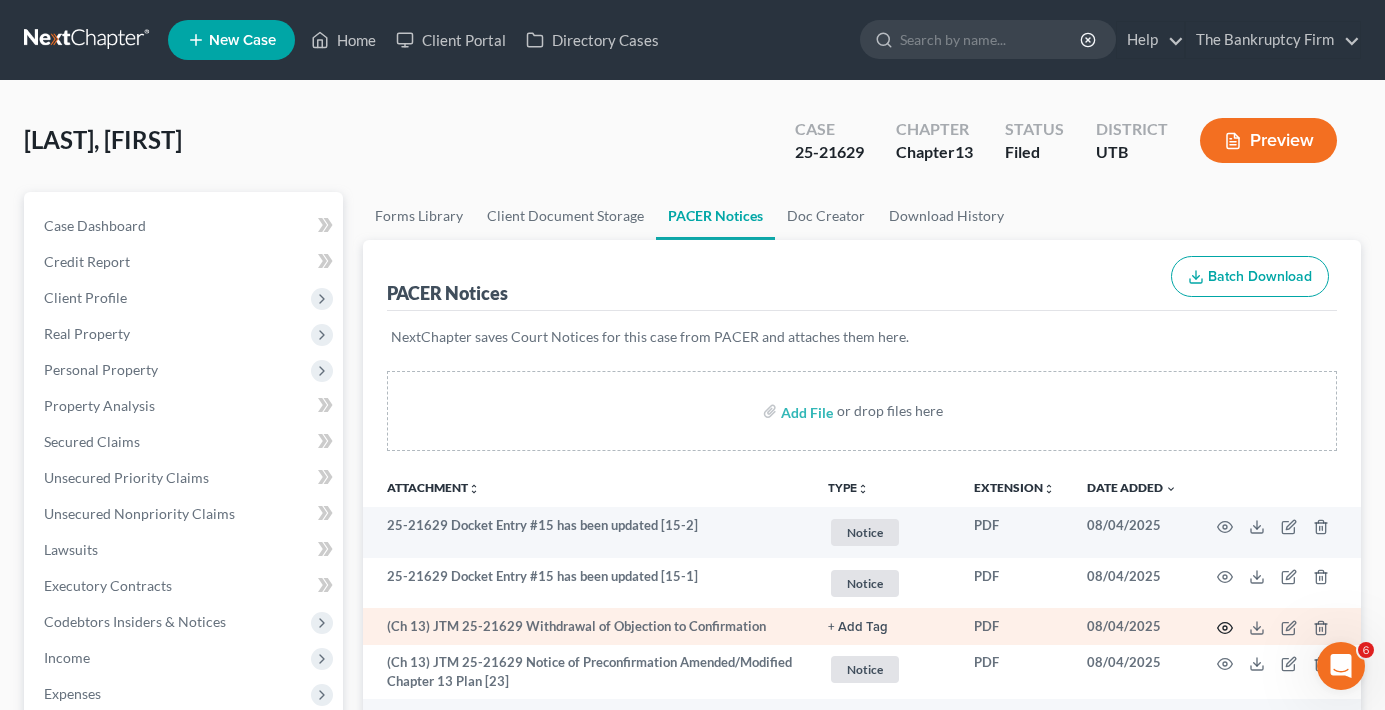 click 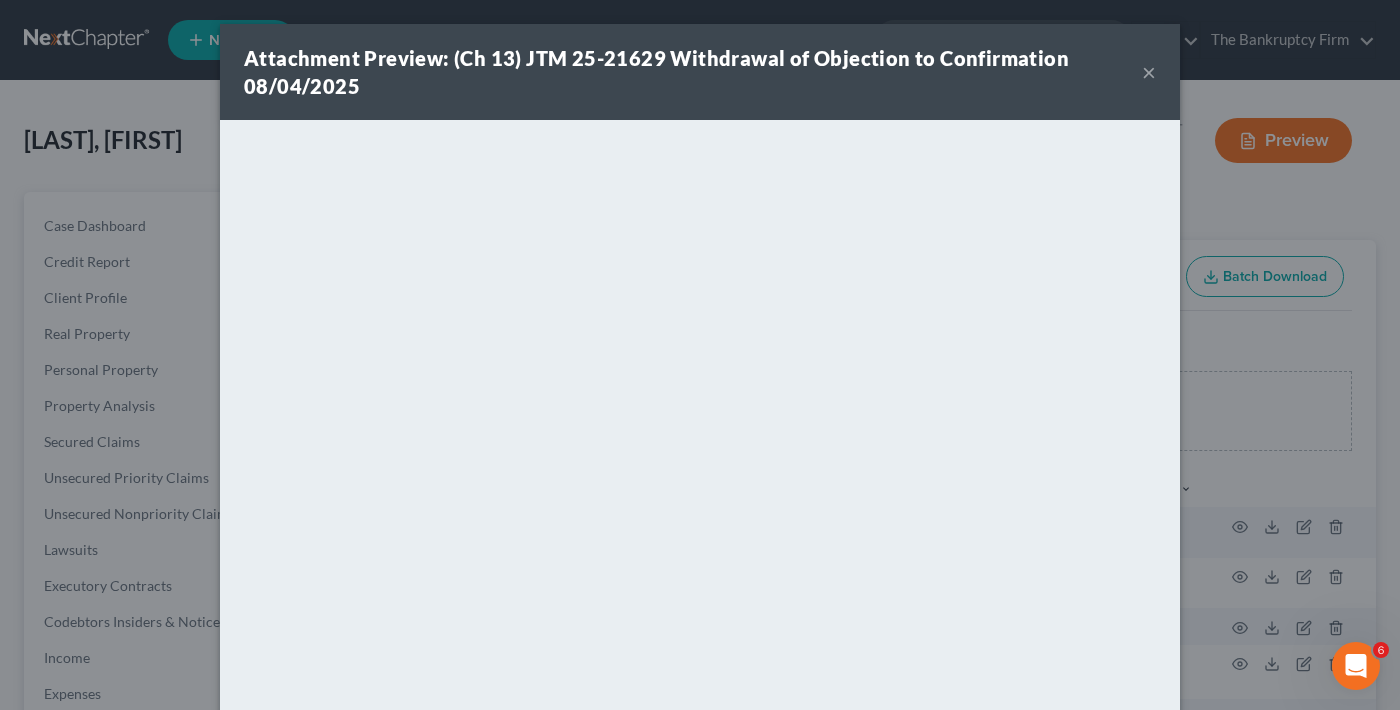click on "×" at bounding box center [1149, 72] 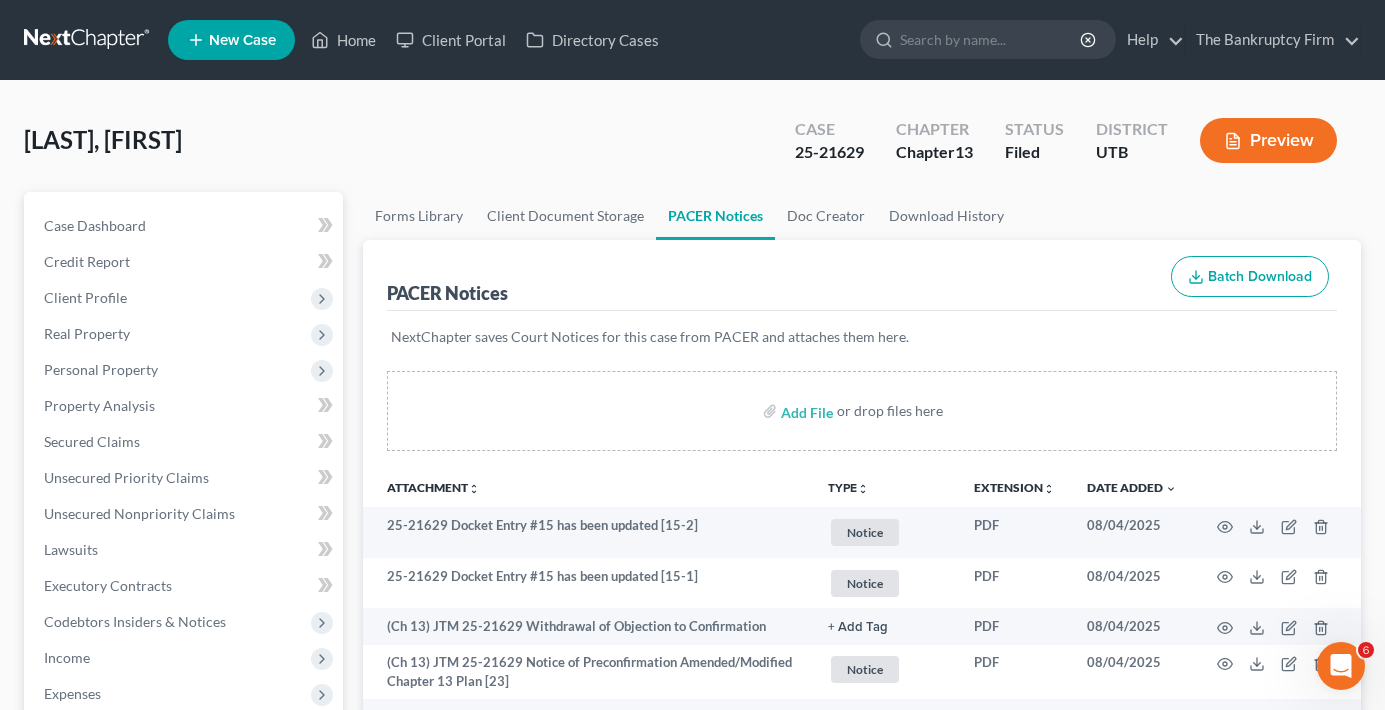 click on "Glass, Shannon Upgraded Case 25-21629 Chapter Chapter  13 Status Filed District UTB Preview" at bounding box center (692, 148) 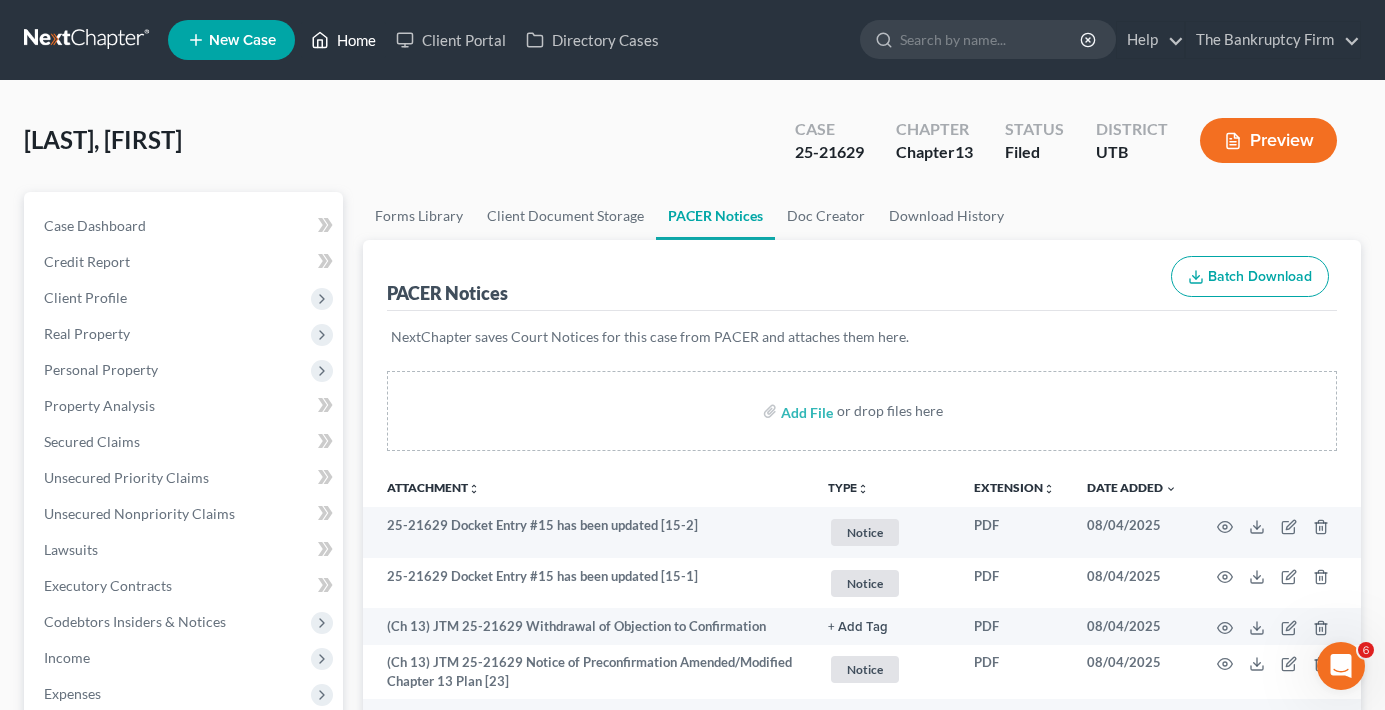 click on "Home" at bounding box center (343, 40) 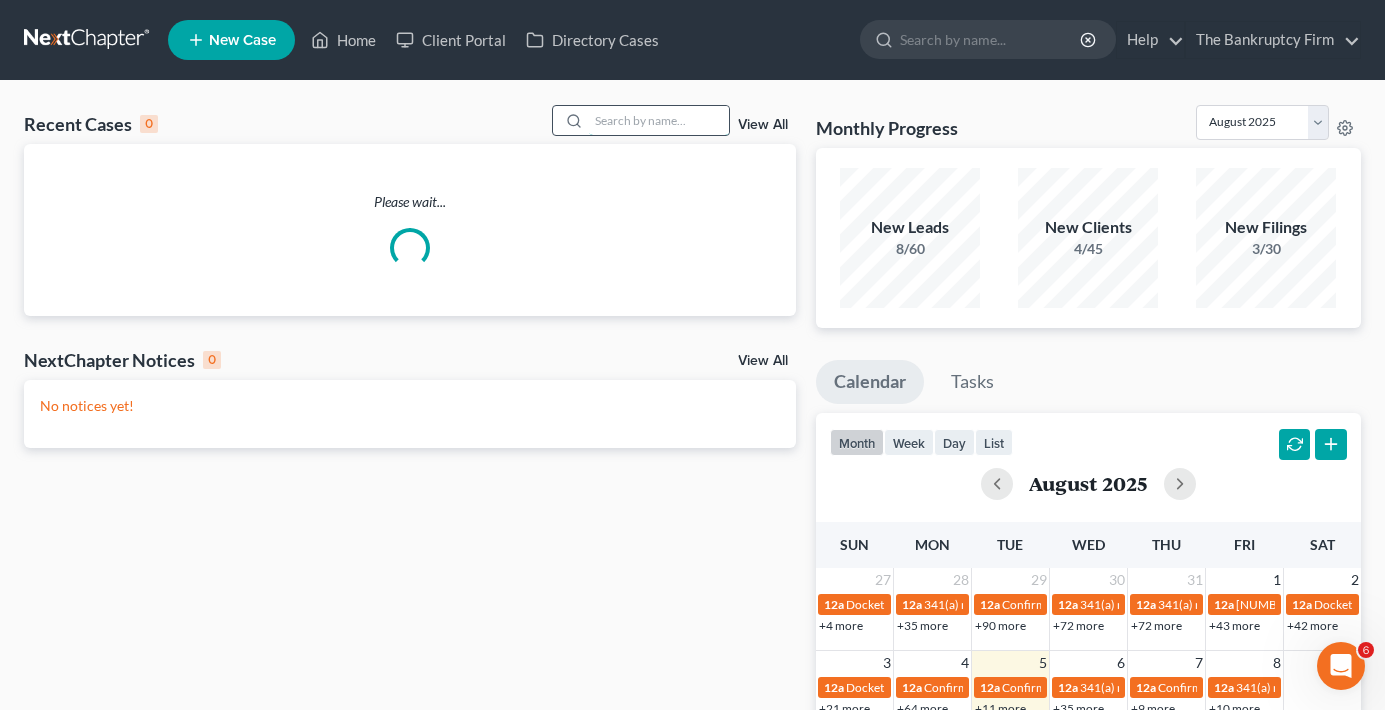 click at bounding box center [659, 120] 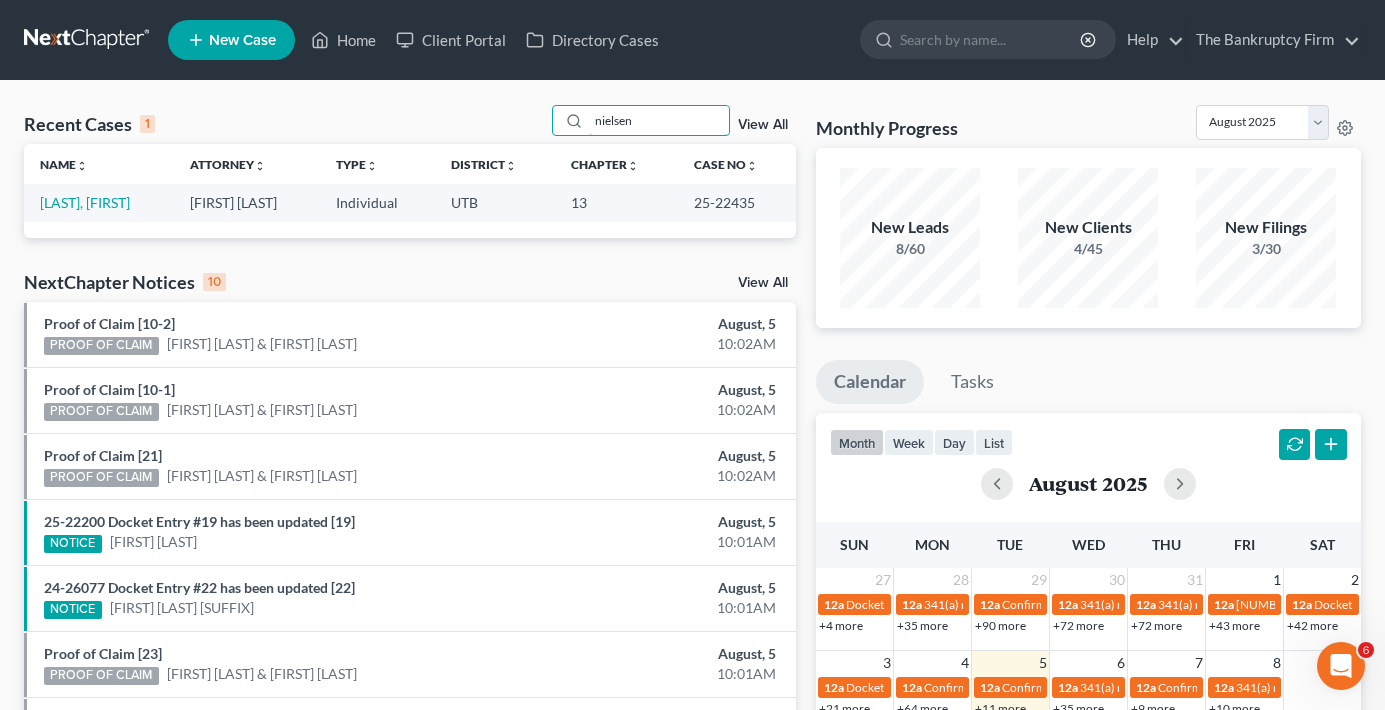 drag, startPoint x: 645, startPoint y: 122, endPoint x: 517, endPoint y: 141, distance: 129.40247 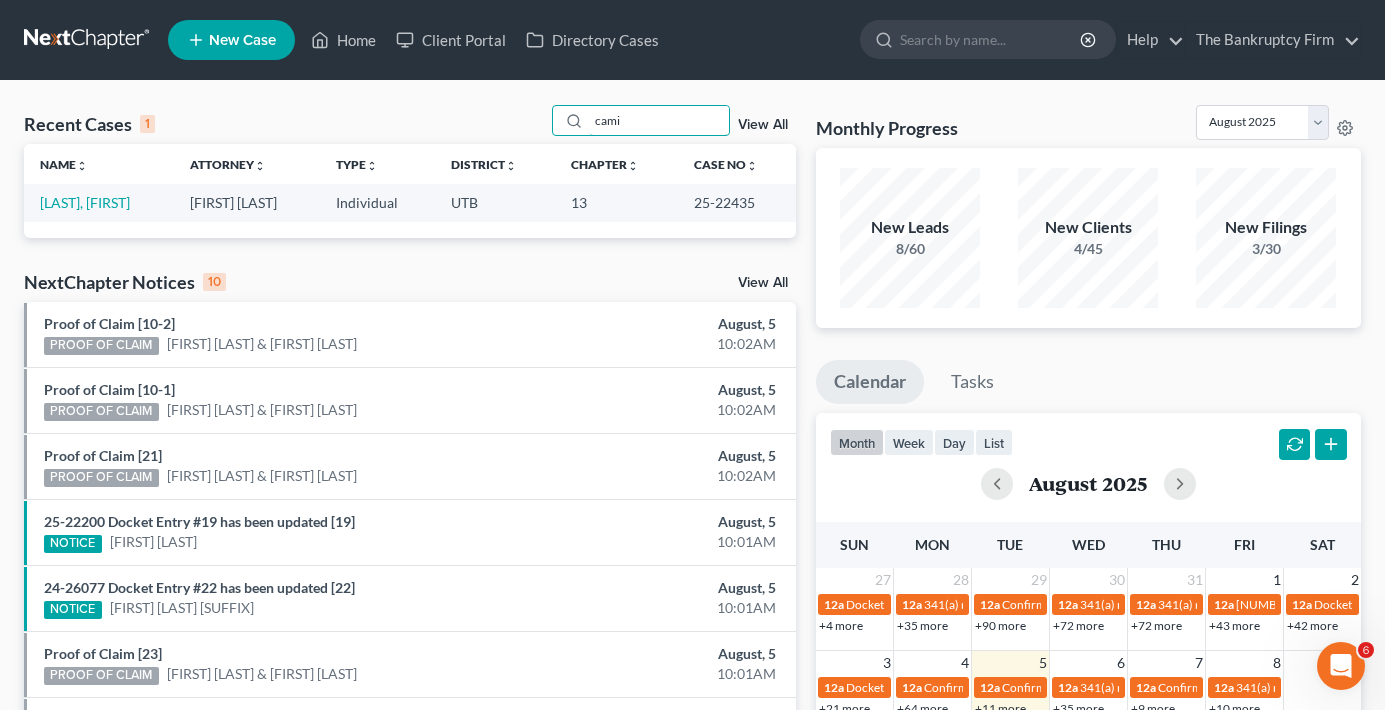 type on "cami" 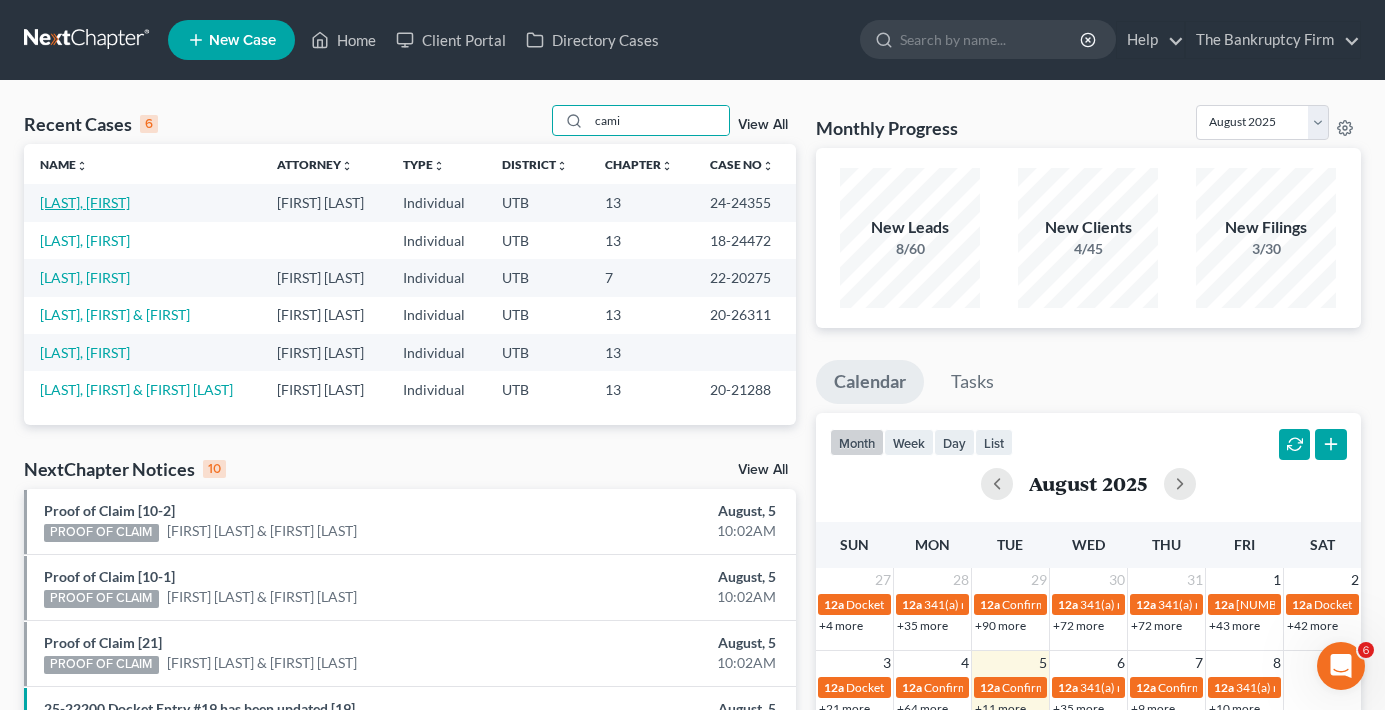 click on "[LAST], [FIRST]" at bounding box center (85, 202) 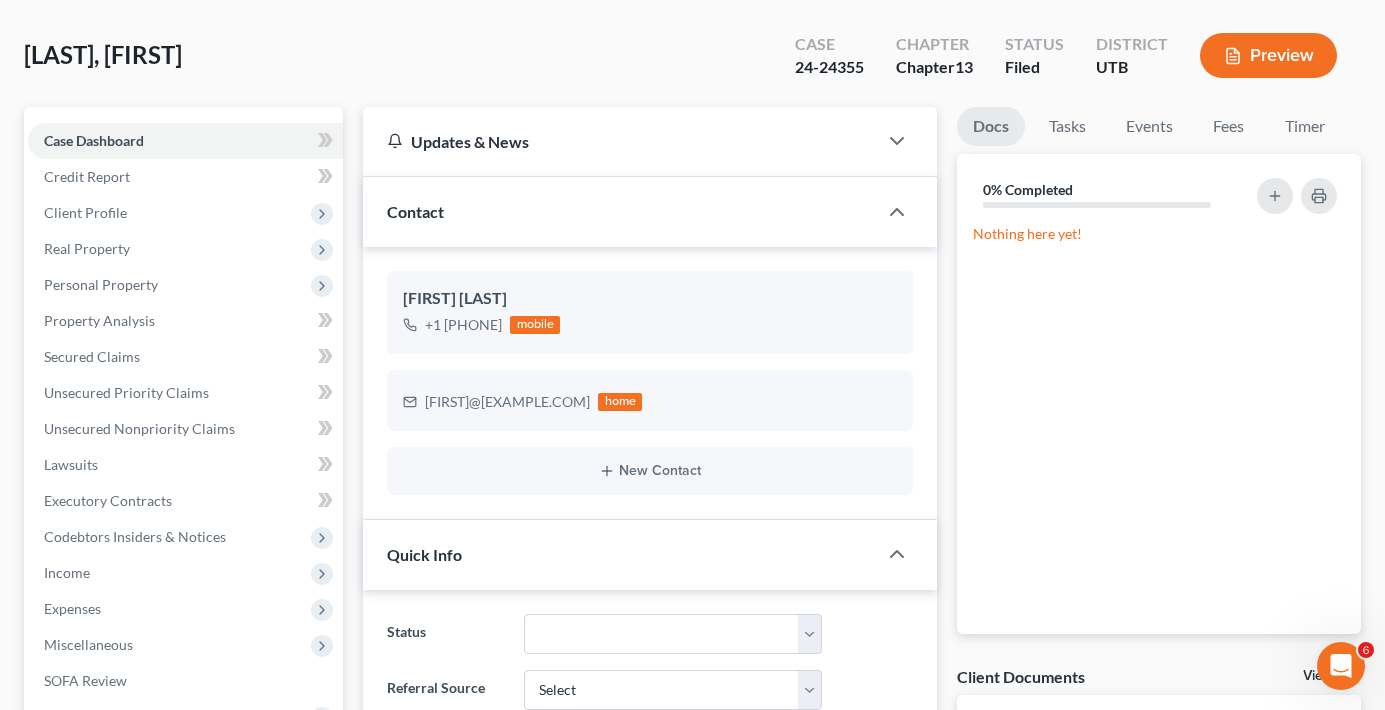 scroll, scrollTop: 300, scrollLeft: 0, axis: vertical 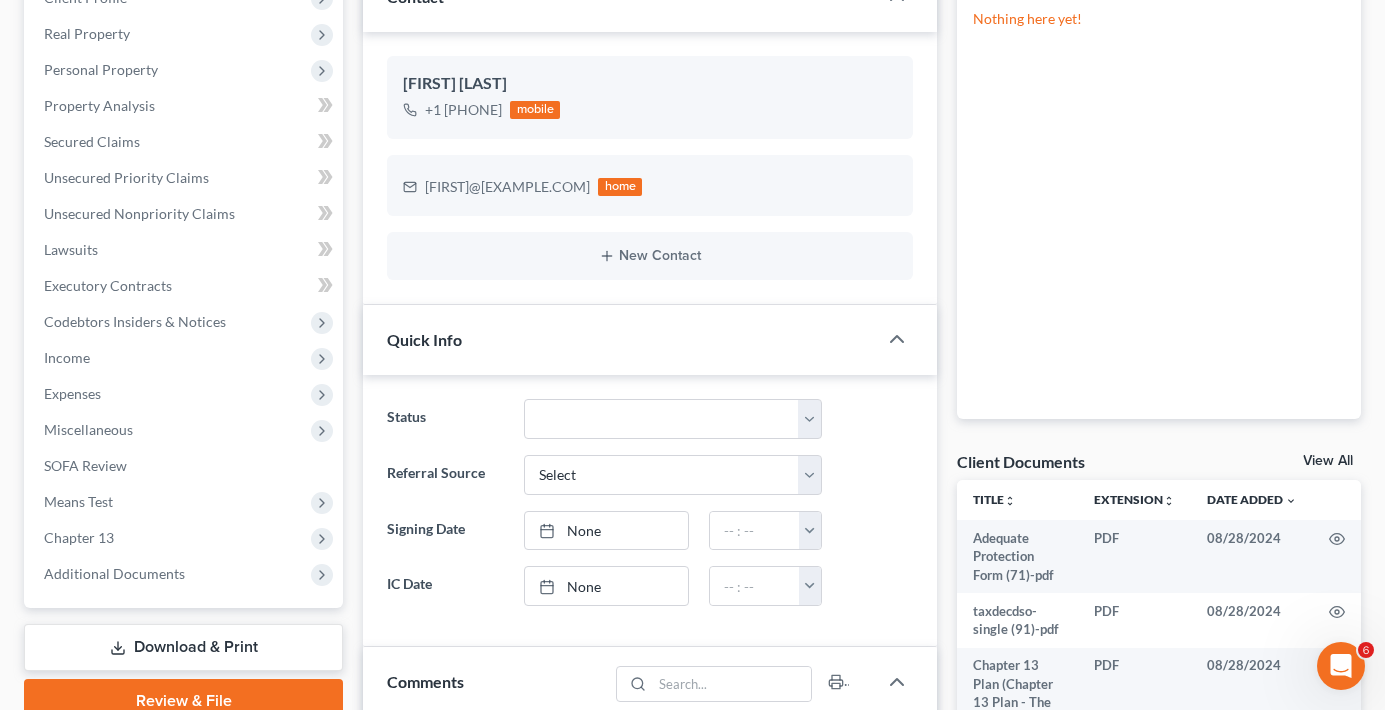 click on "View All" at bounding box center [1328, 461] 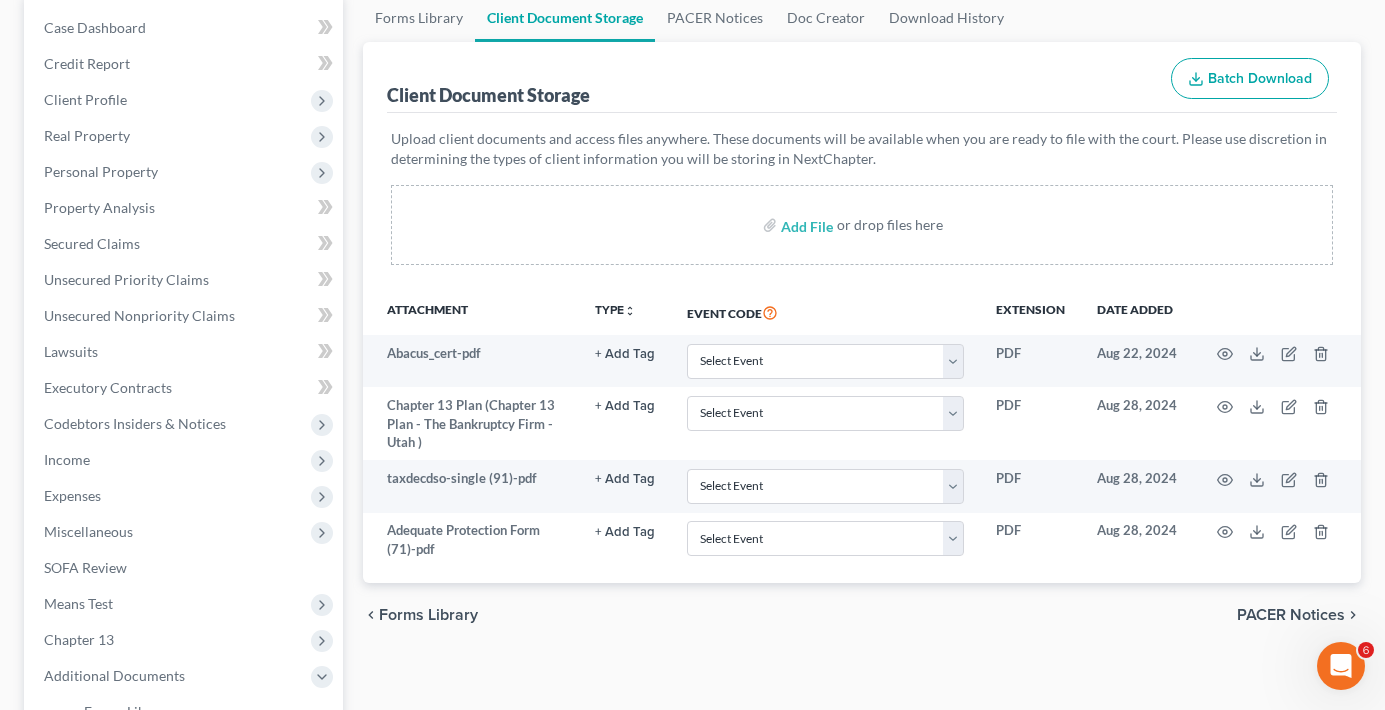 scroll, scrollTop: 0, scrollLeft: 0, axis: both 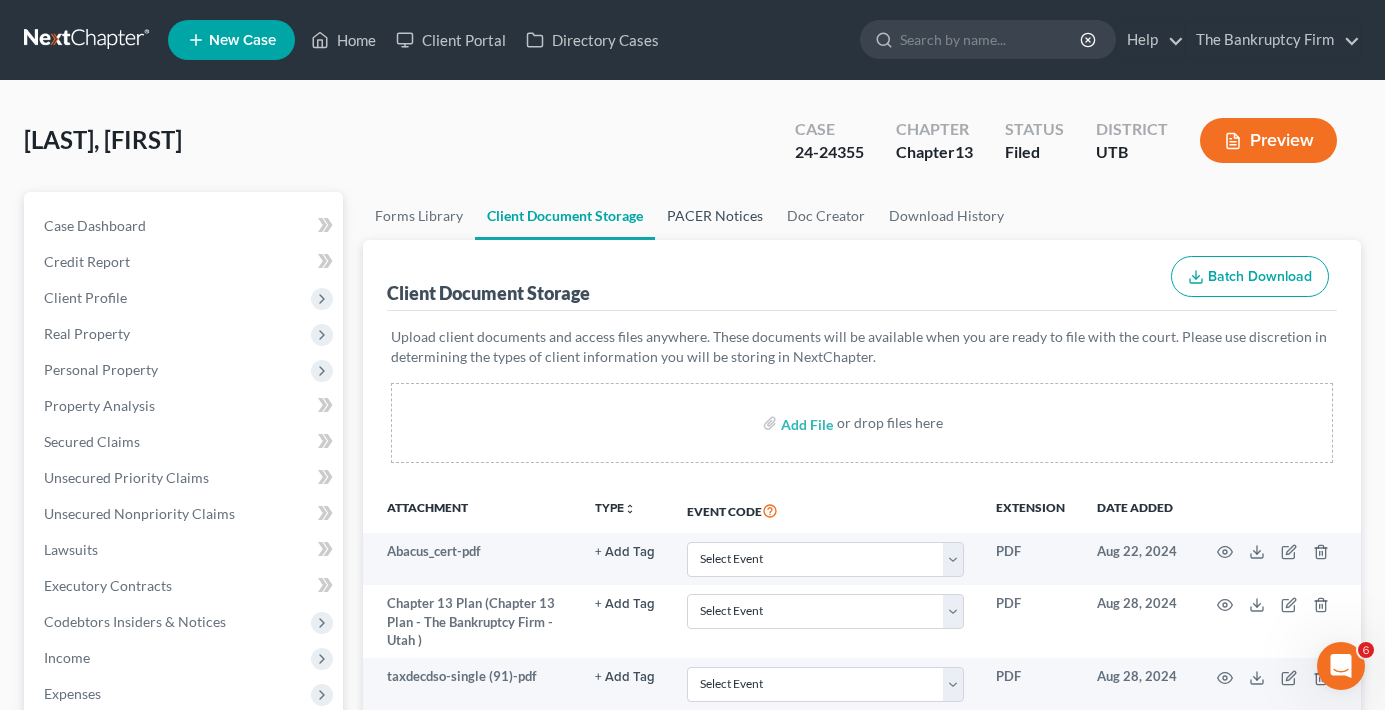 click on "PACER Notices" at bounding box center [715, 216] 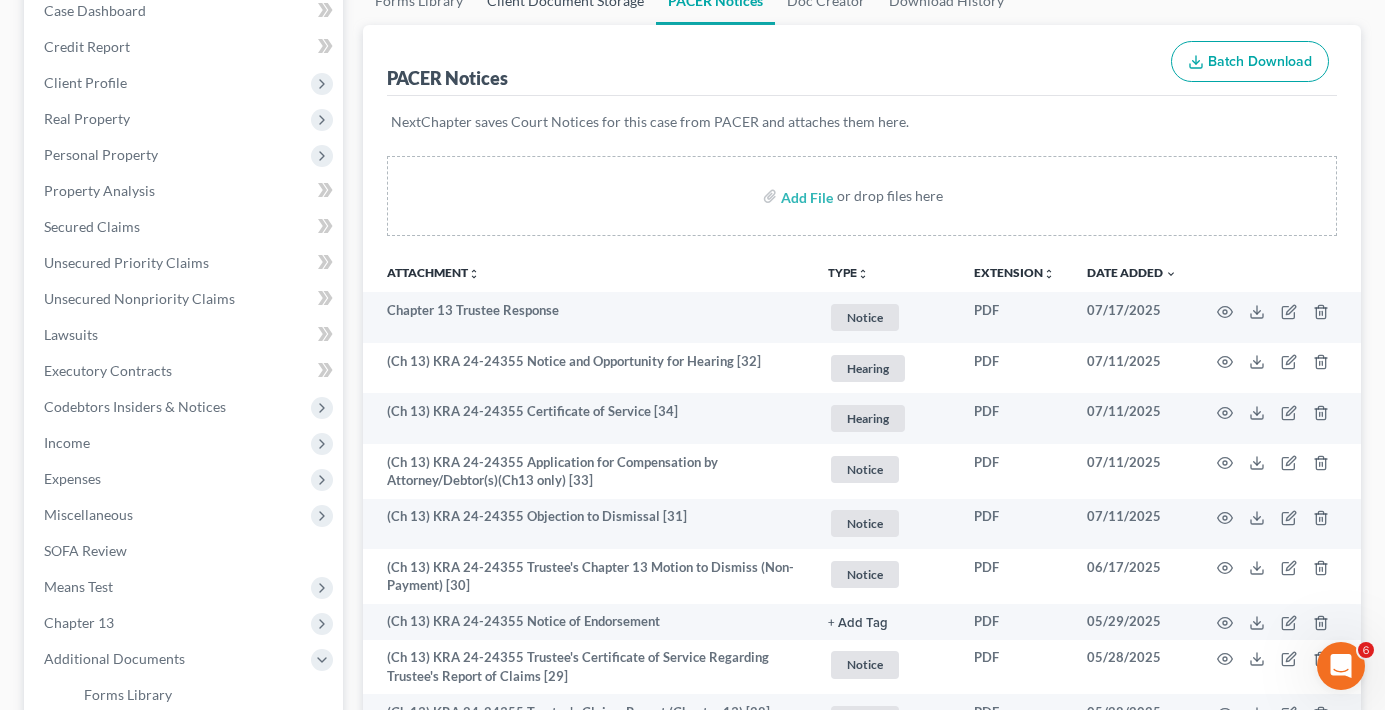 scroll, scrollTop: 100, scrollLeft: 0, axis: vertical 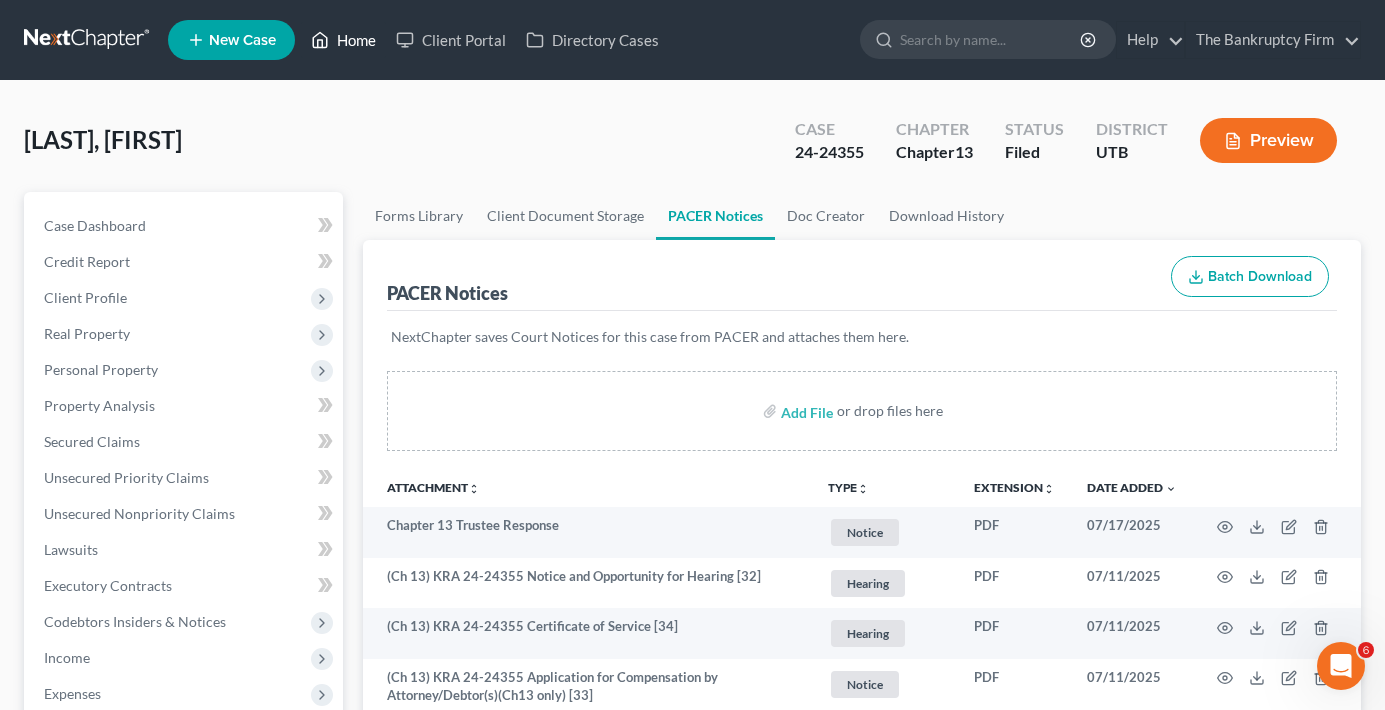 click on "Home" at bounding box center (343, 40) 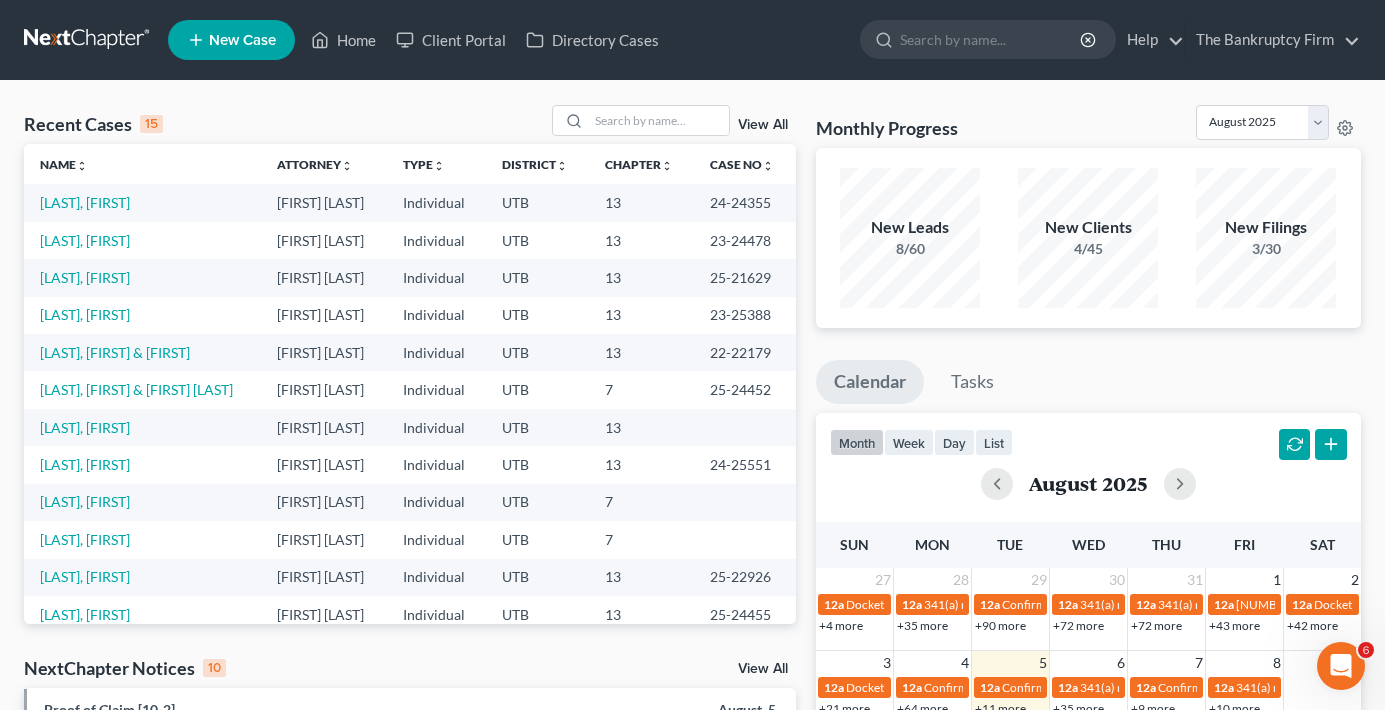 click on "Recent Cases 15         View All
Name
unfold_more
expand_more
expand_less
Attorney
unfold_more
expand_more
expand_less
Type
unfold_more
expand_more
expand_less
District
unfold_more
expand_more
expand_less
Chapter
unfold_more
expand_more
expand_less
Case No
unfold_more
expand_more
expand_less
Prefix
unfold_more
expand_more
expand_less
Nielson, Cami Kent Winward Individual UTB 13 24-24355 Blaylock, Amber Kent Winward Individual UTB 13 23-24478 Glass, Shannon Kent Winward Individual UTB 13 25-21629 Skeen, Merrill Kent Winward Individual UTB 13 23-25388 Groberg, Lisa & James Kent Winward Individual UTB 13 22-22179 Wood, Jennifer & Joseph Kent Winward Individual UTB 7 25-24452 Stephens, Skyler Kent Winward Individual UTB 13 Encalada, Richard Kent Winward Individual UTB 13 24-25551 Burton, Kristin Kent Winward Individual UTB 7 Jessop, Michael Kent Winward Individual UTB 7 Miller, Kelli UTB 13 13" at bounding box center [692, 752] 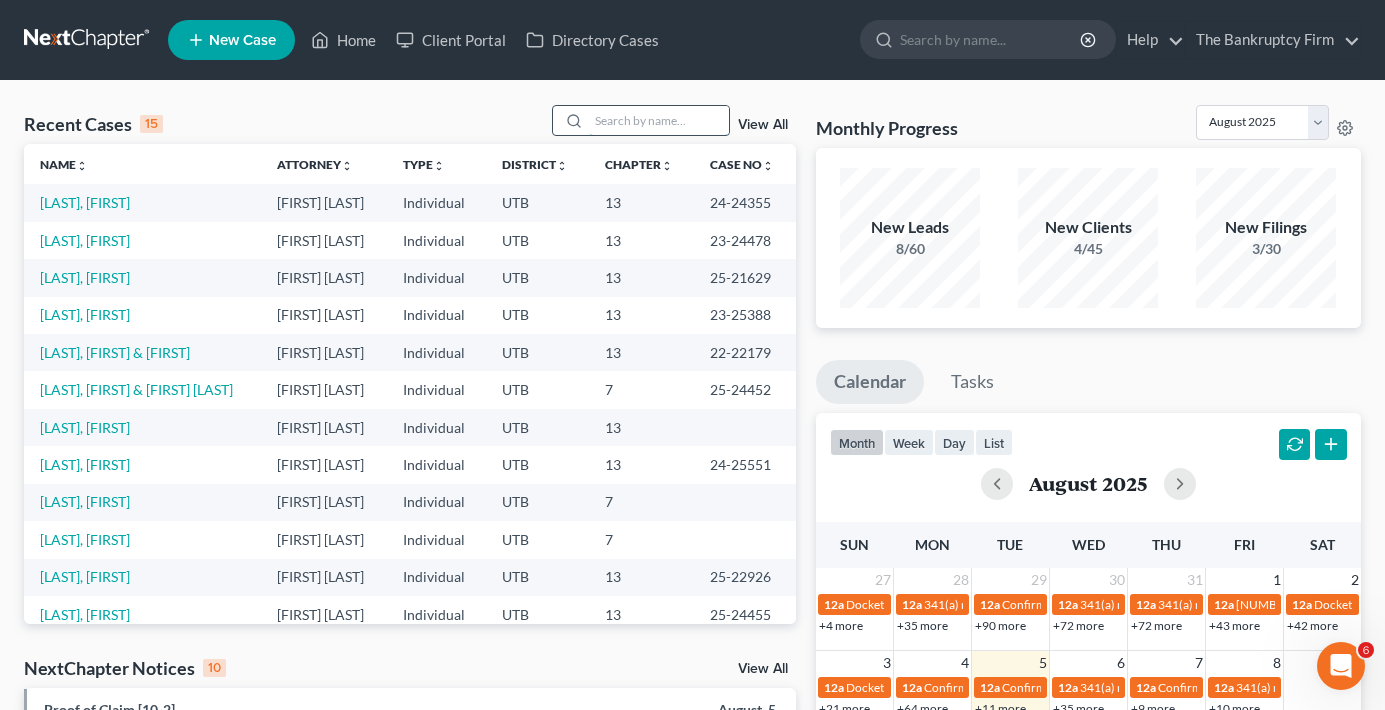 click at bounding box center [659, 120] 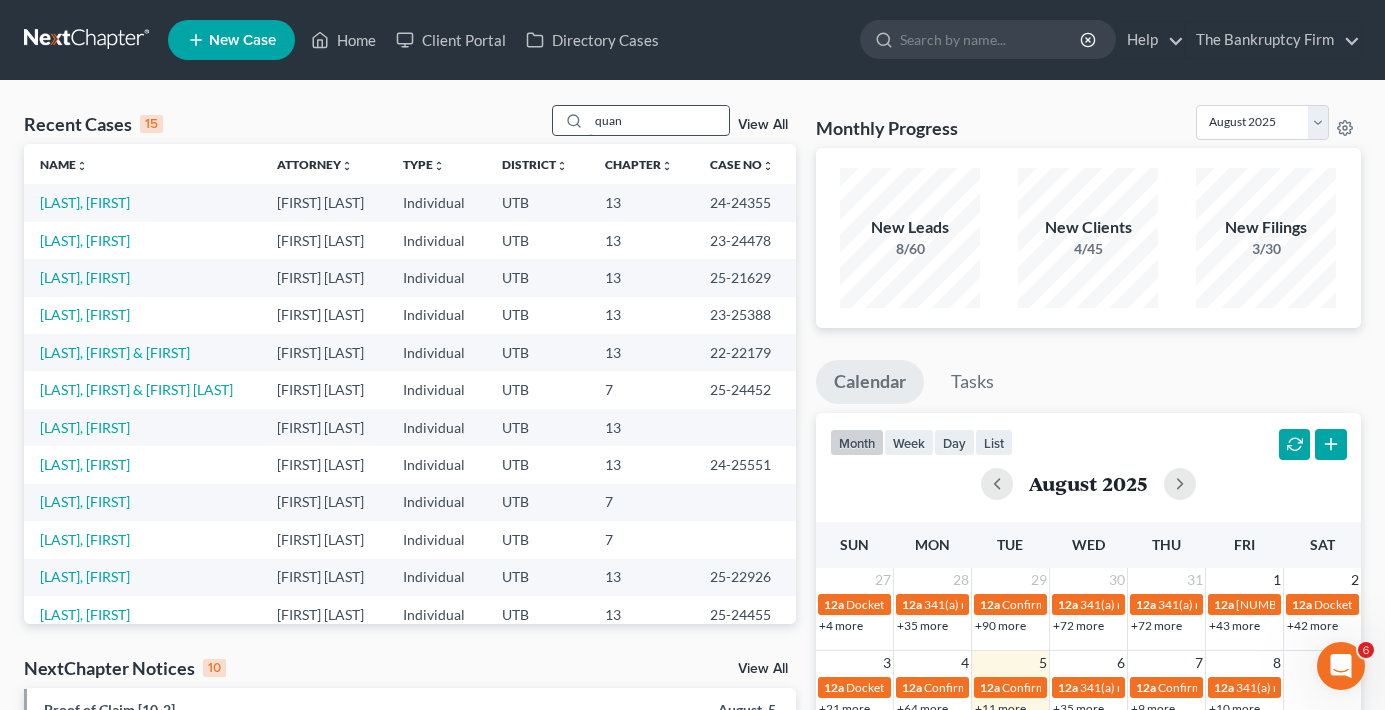 type on "quan" 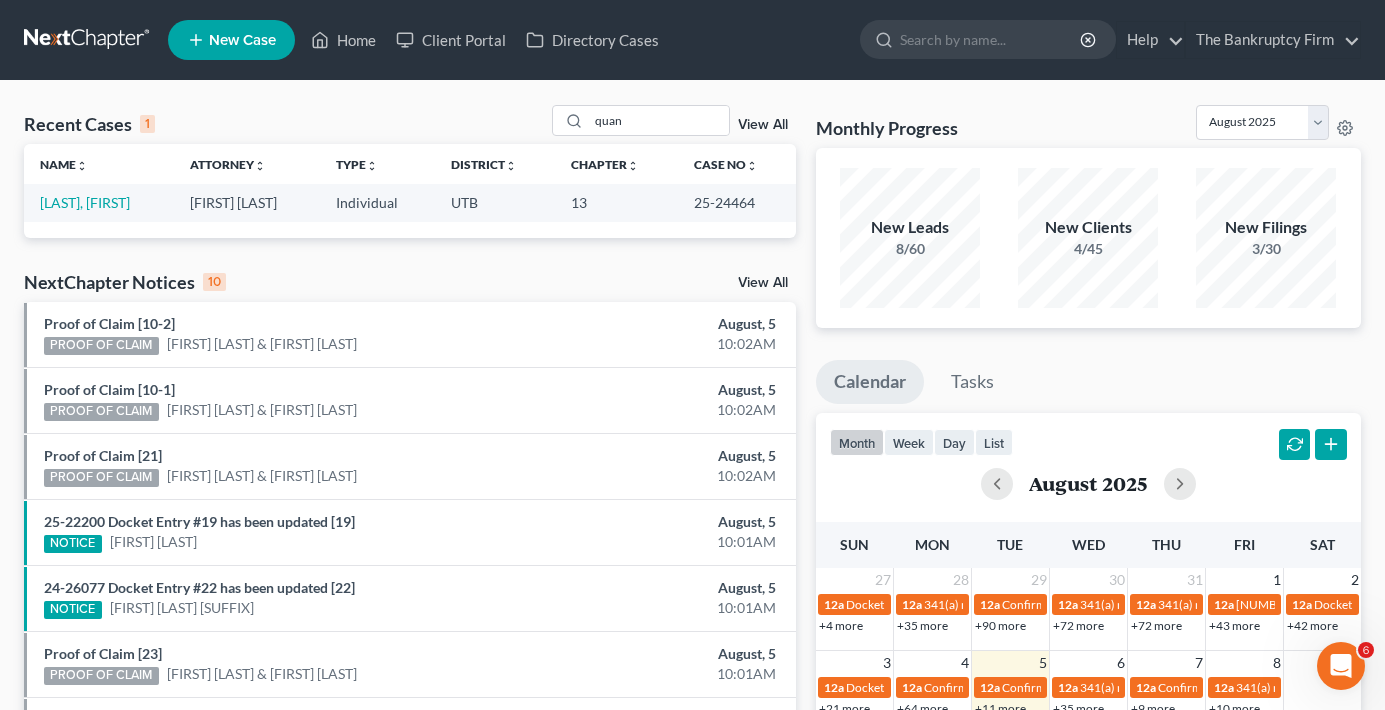 click on "[LAST], [FIRST]" at bounding box center (99, 202) 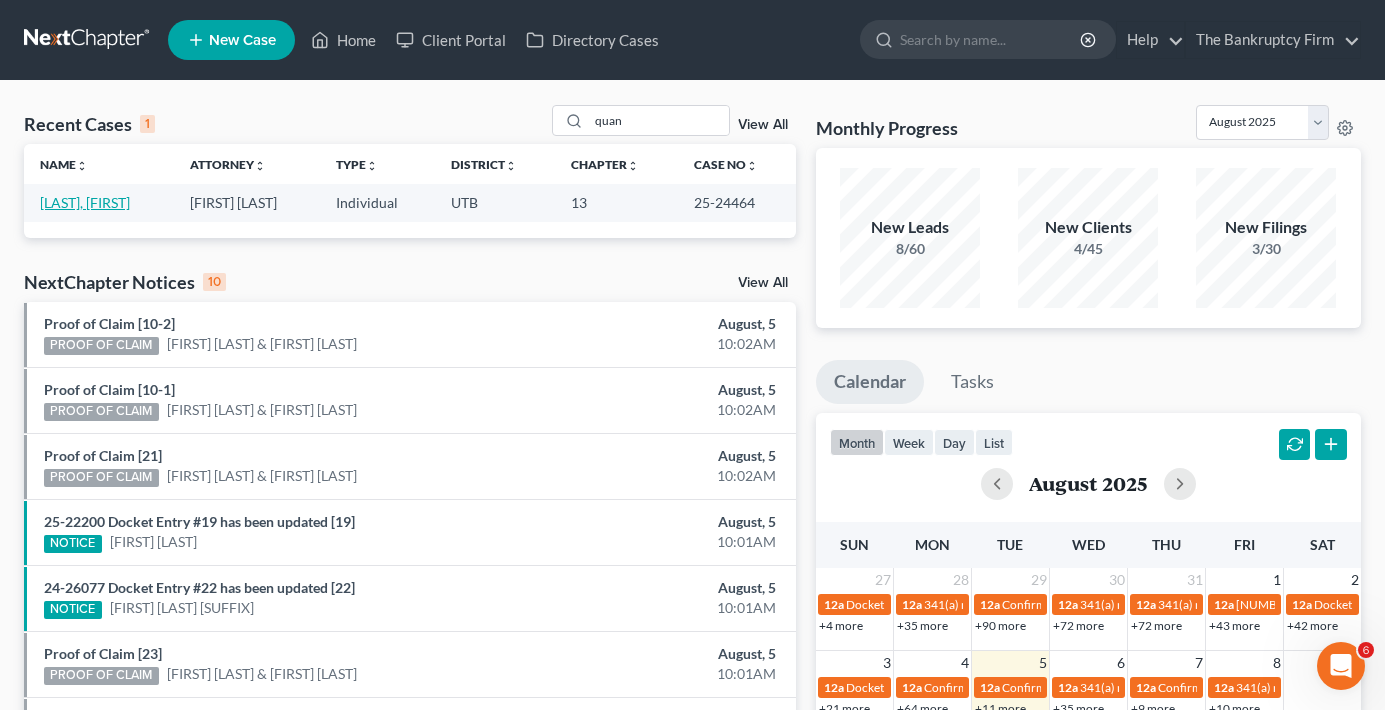 click on "[LAST], [FIRST]" at bounding box center (85, 202) 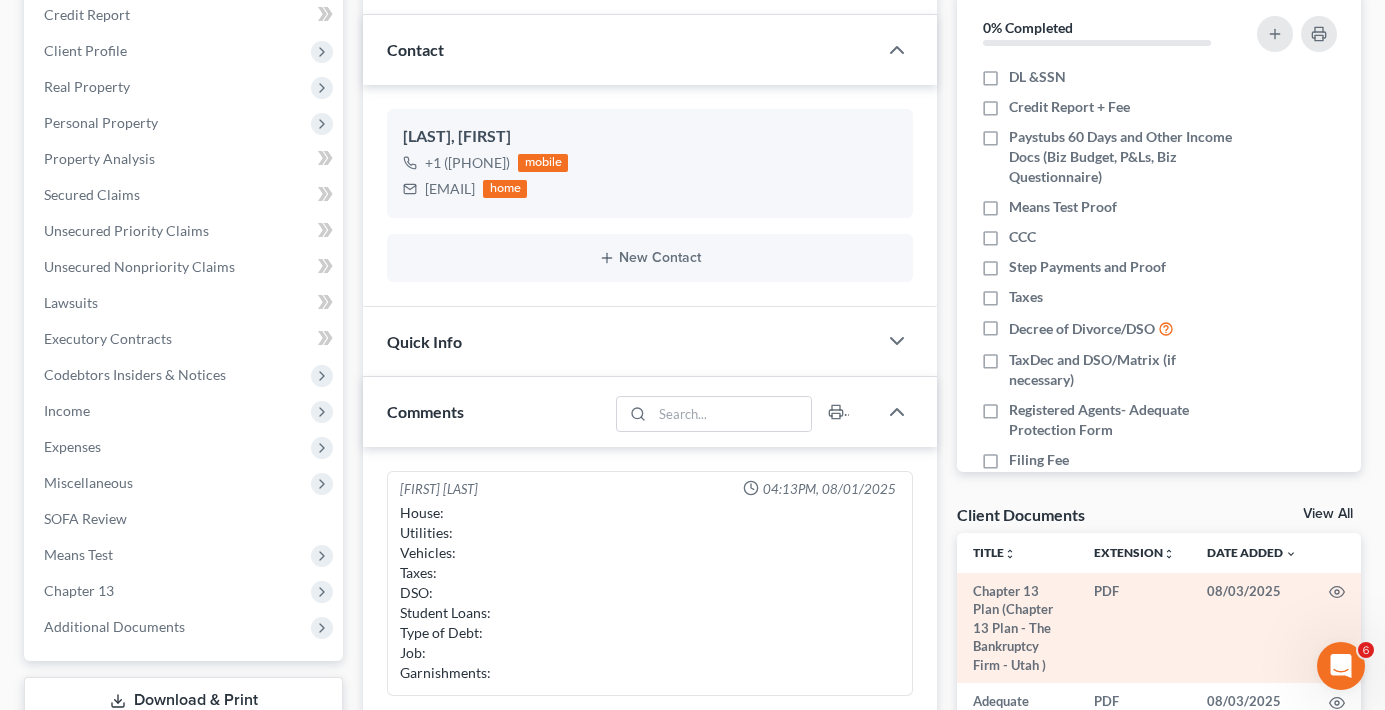 scroll, scrollTop: 300, scrollLeft: 0, axis: vertical 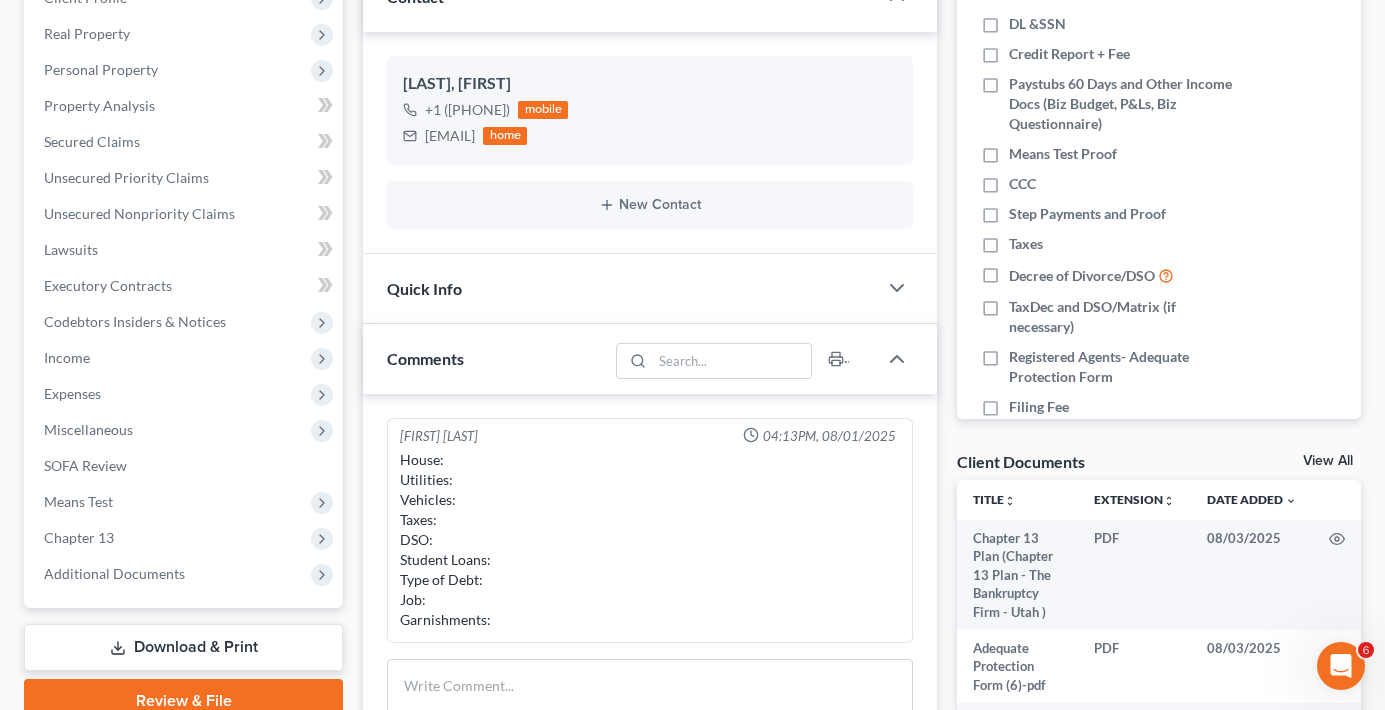 click on "View All" at bounding box center (1328, 461) 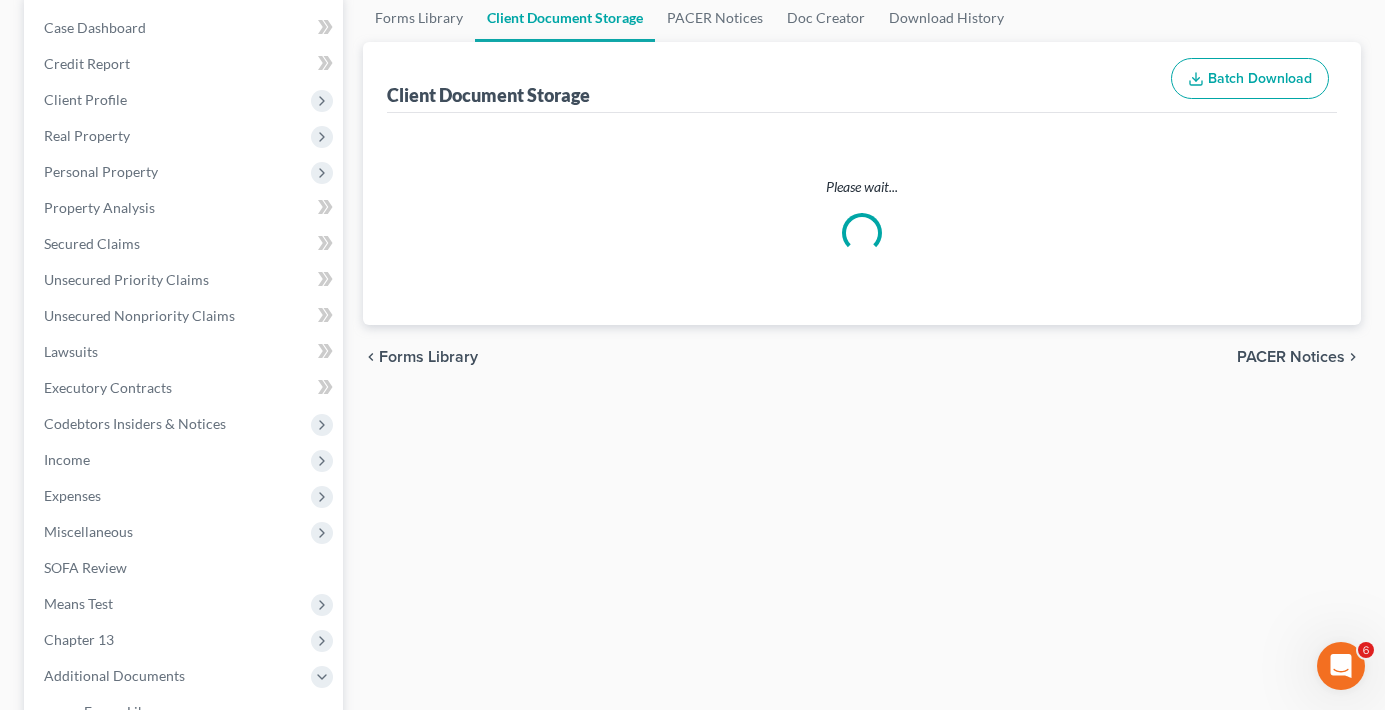 select on "30" 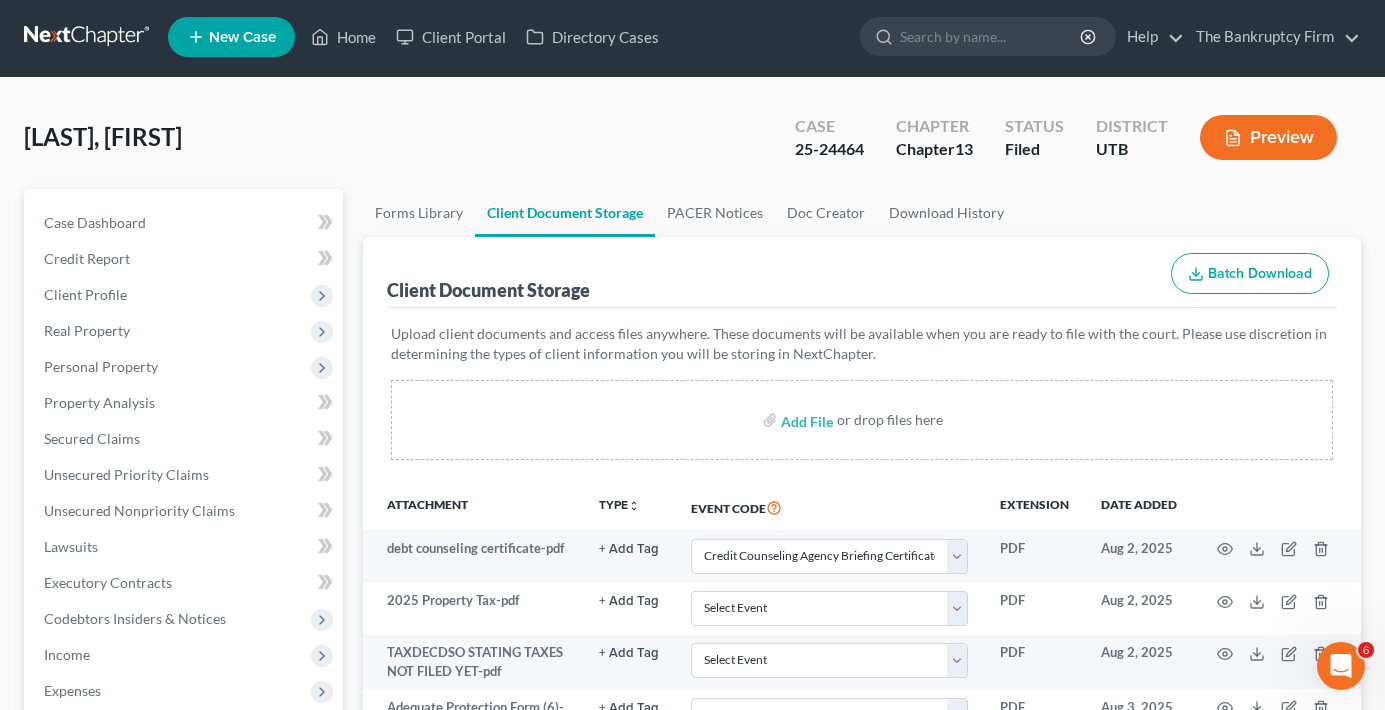 scroll, scrollTop: 0, scrollLeft: 0, axis: both 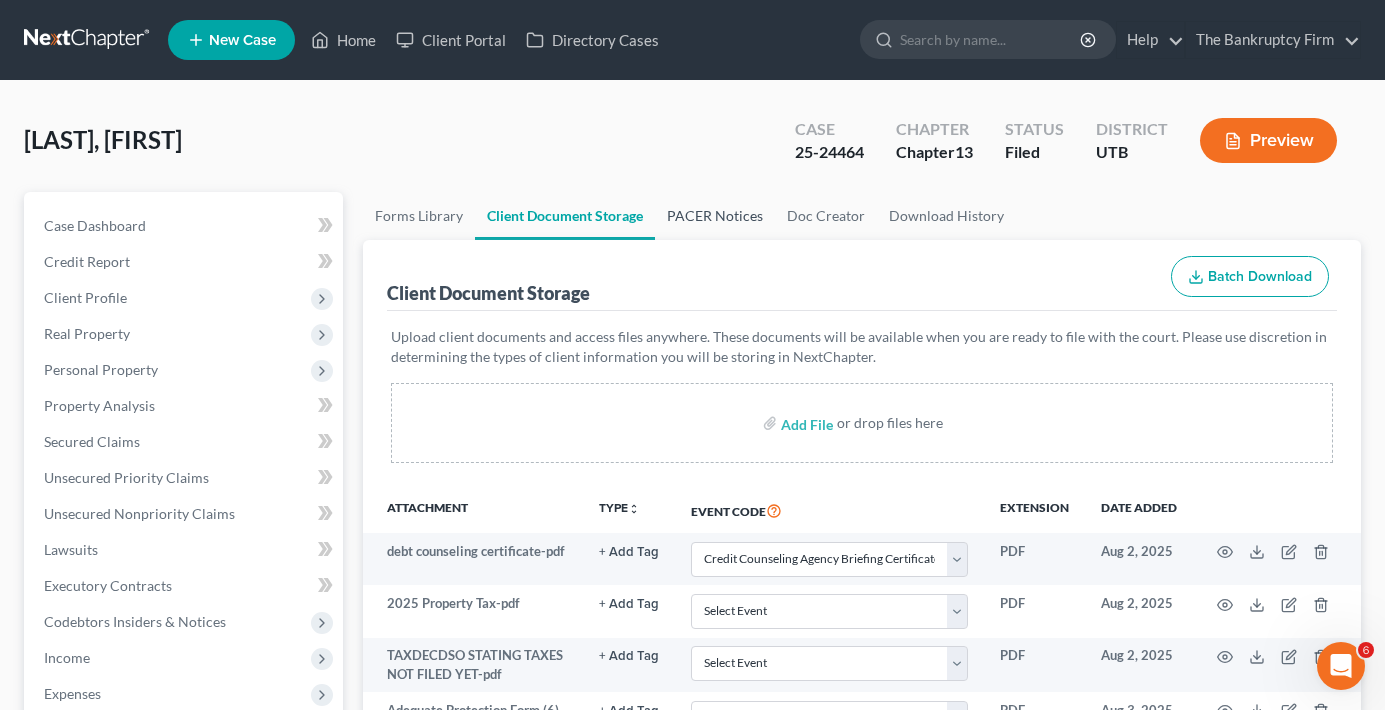 click on "PACER Notices" at bounding box center (715, 216) 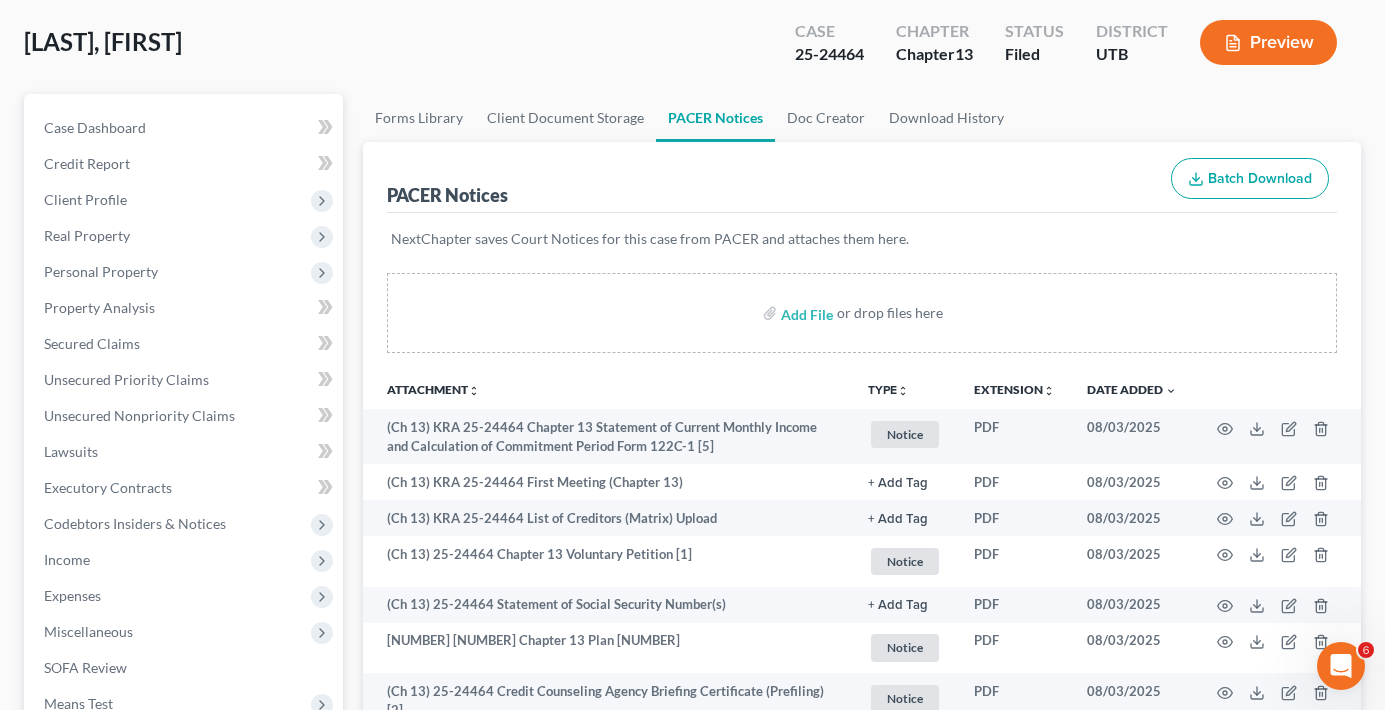 scroll, scrollTop: 0, scrollLeft: 0, axis: both 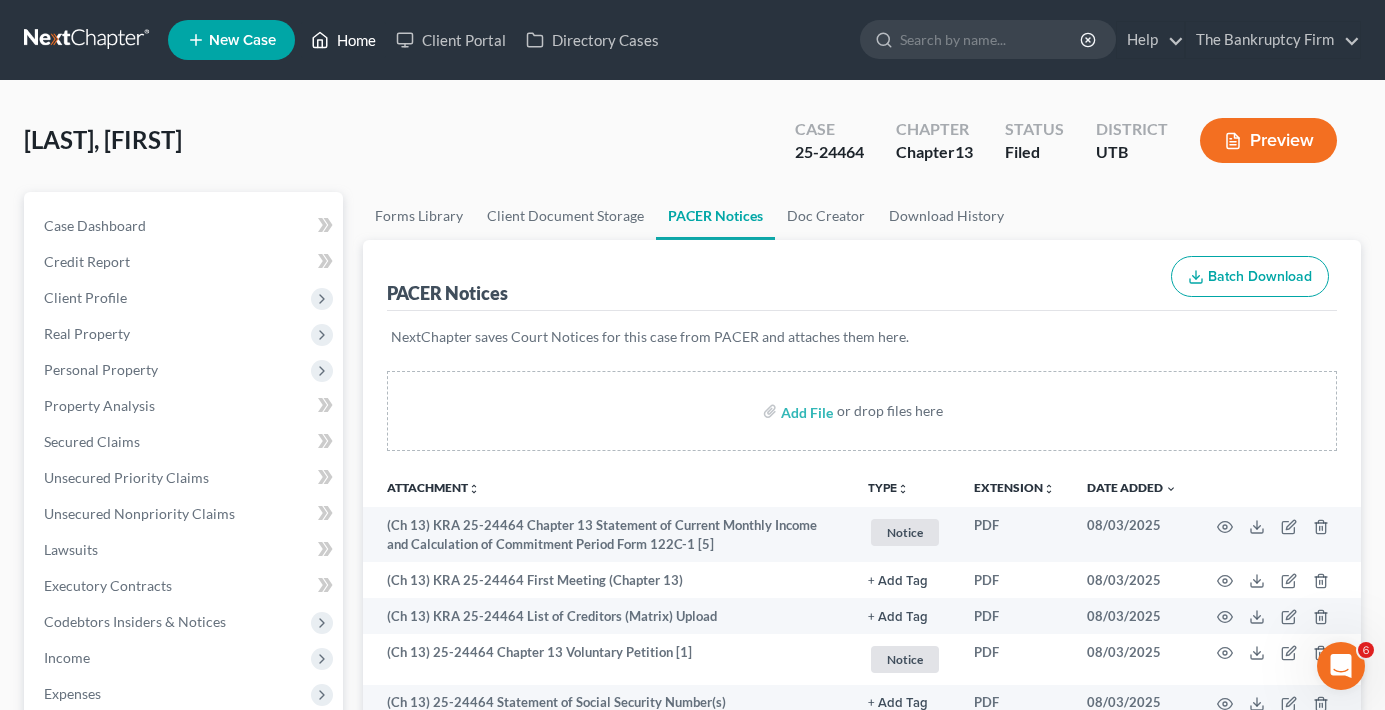 click on "Home" at bounding box center (343, 40) 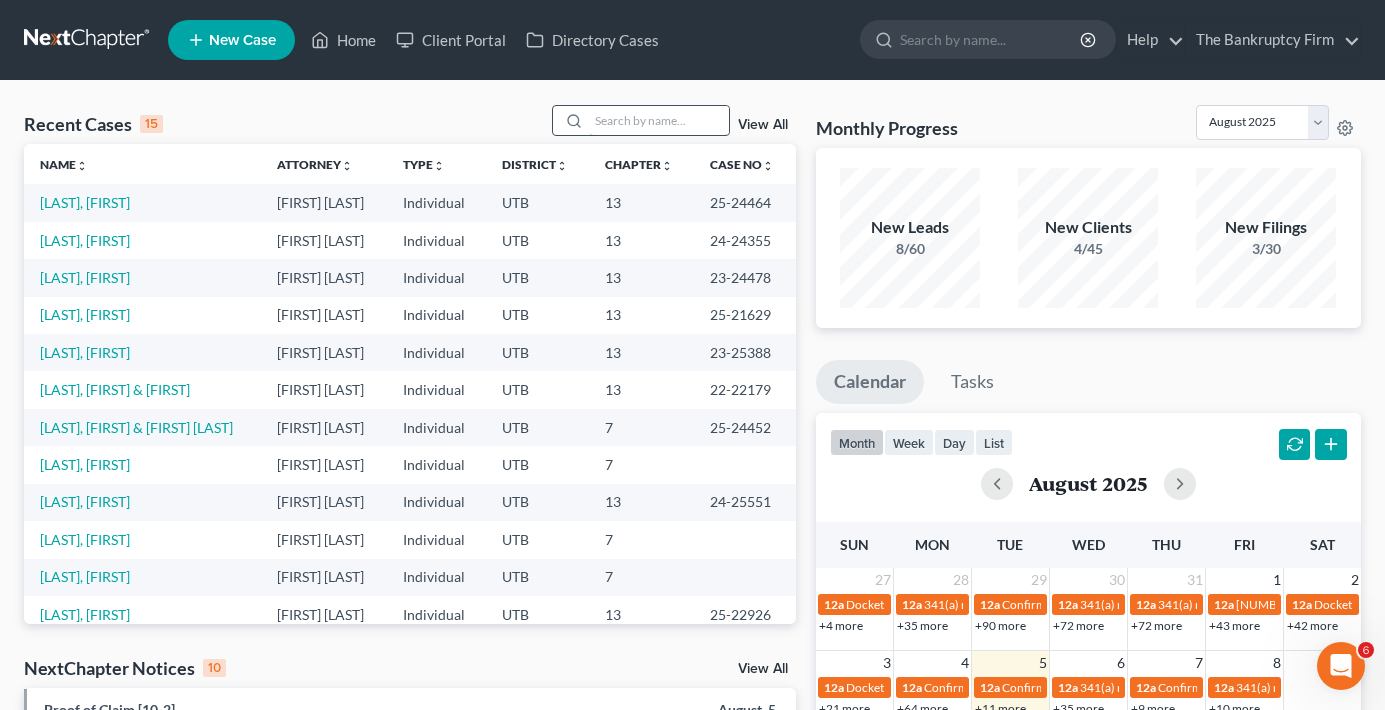 click at bounding box center (659, 120) 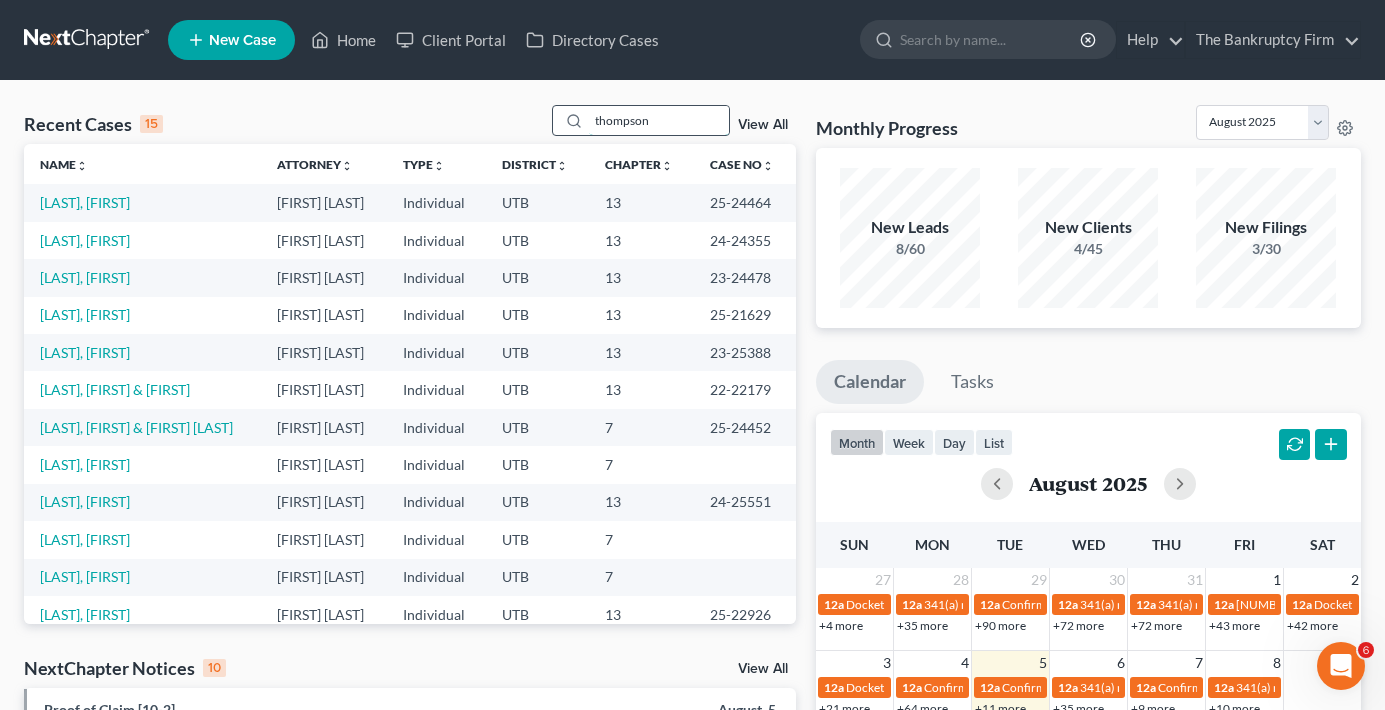 type on "thompson" 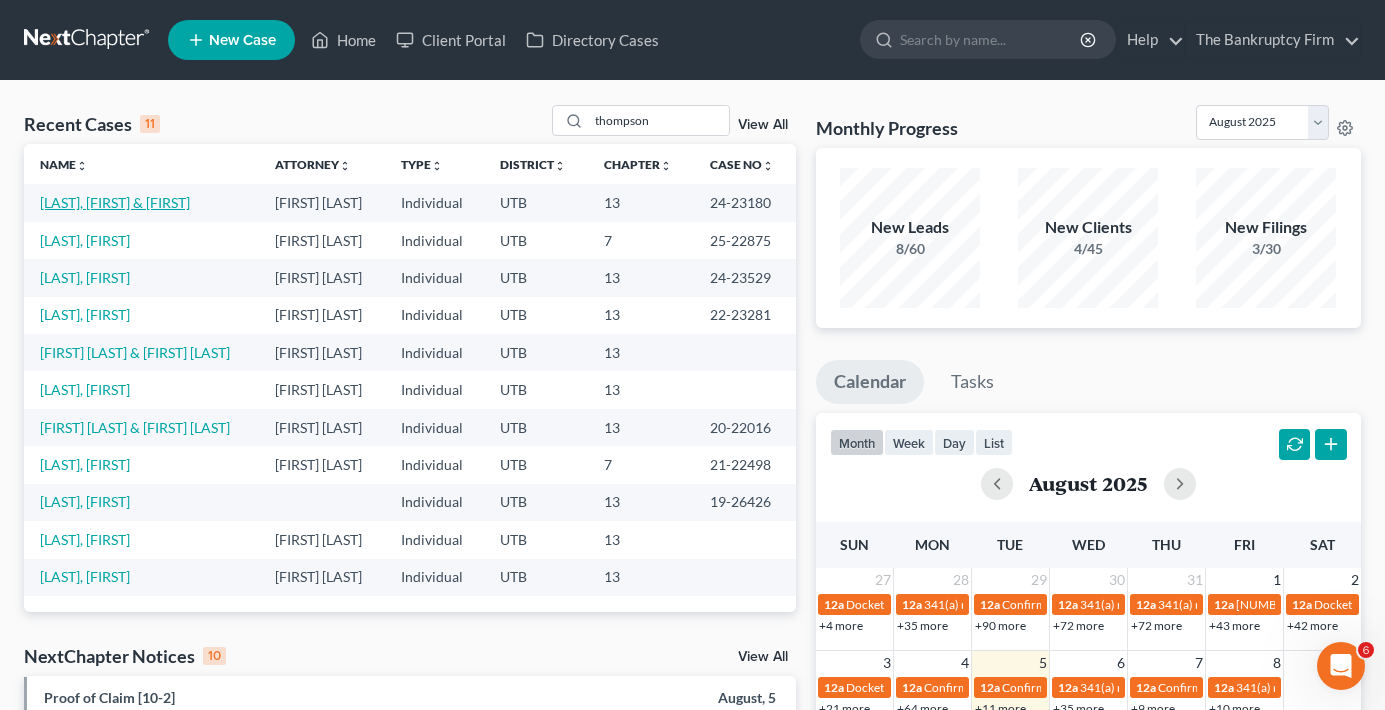 click on "[LAST], [FIRST] & [FIRST]" at bounding box center [115, 202] 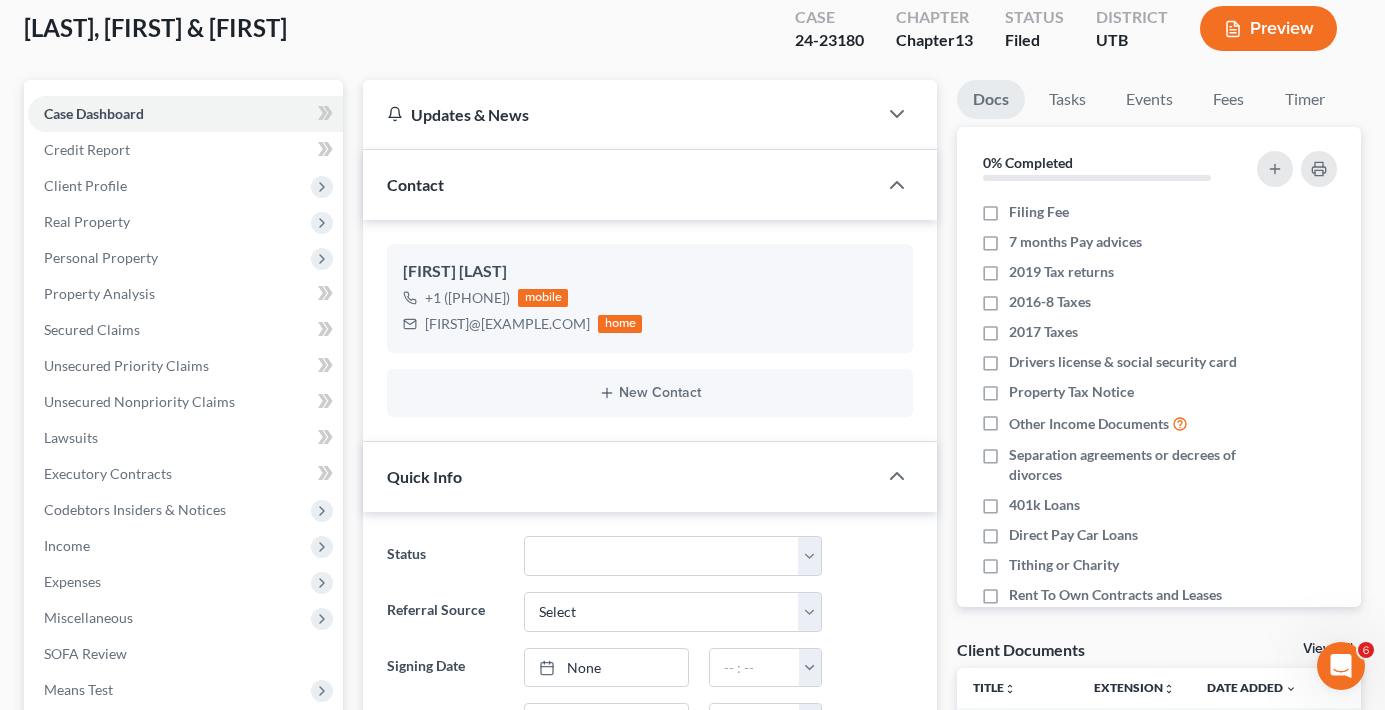 scroll, scrollTop: 500, scrollLeft: 0, axis: vertical 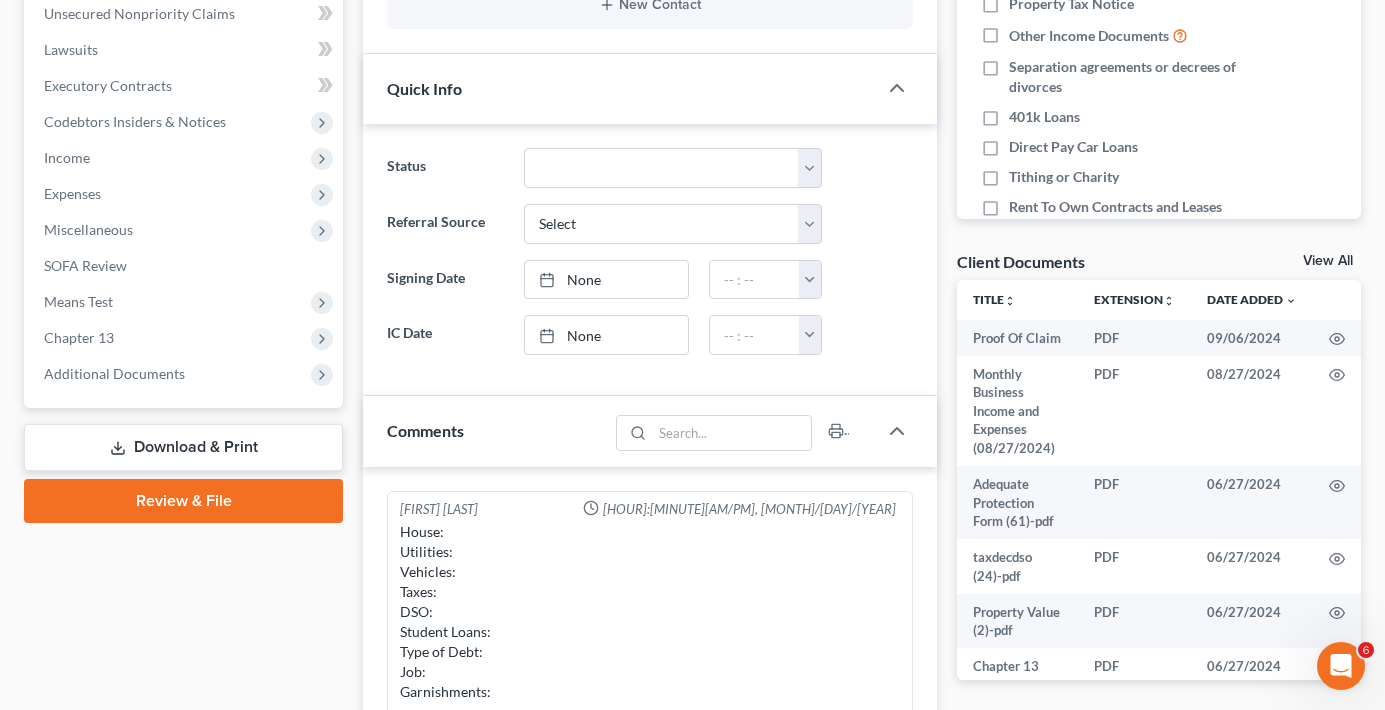 click on "View All" at bounding box center [1328, 261] 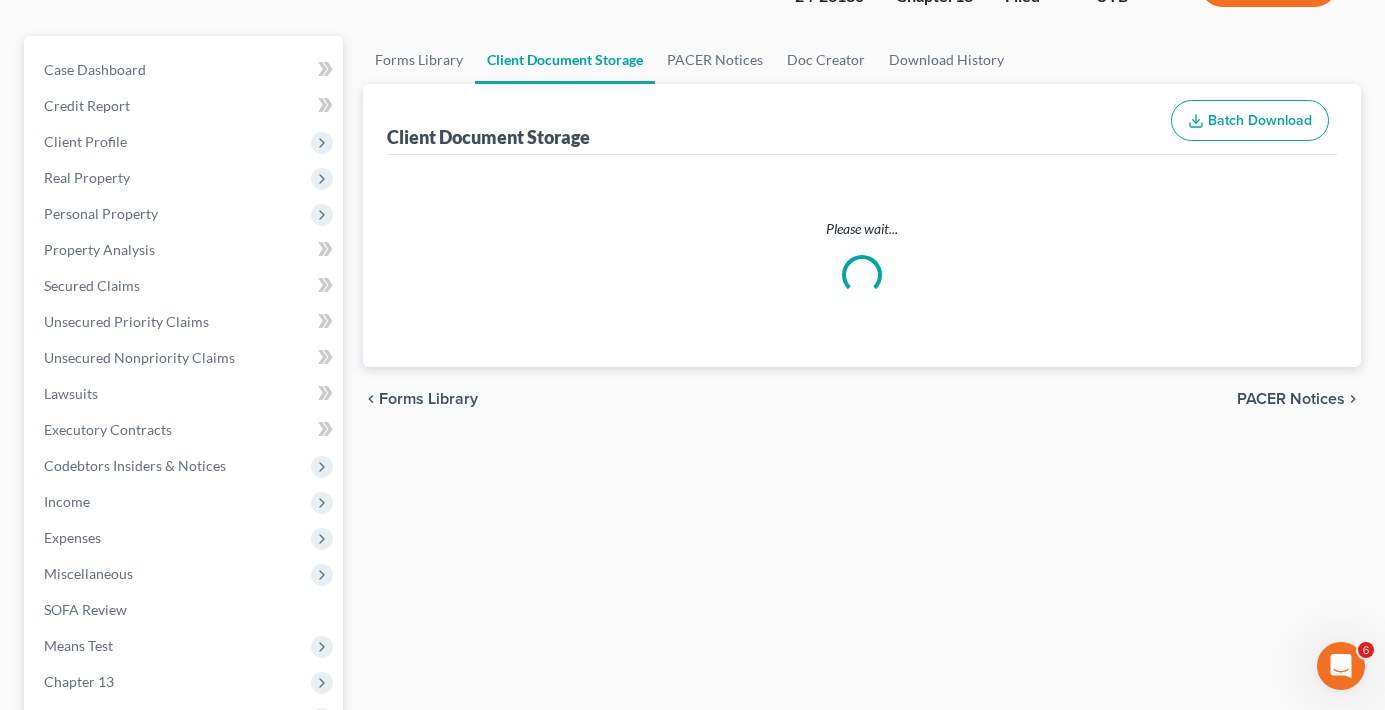 select on "30" 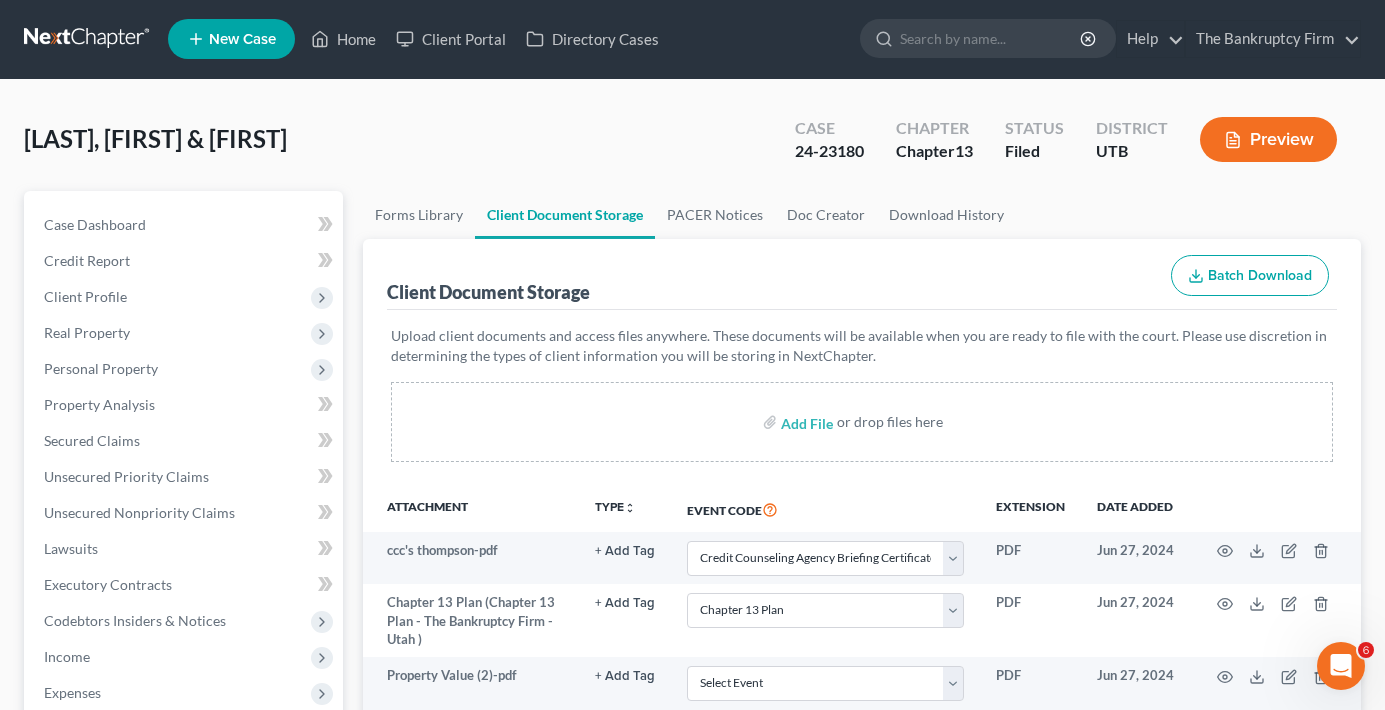 scroll, scrollTop: 0, scrollLeft: 0, axis: both 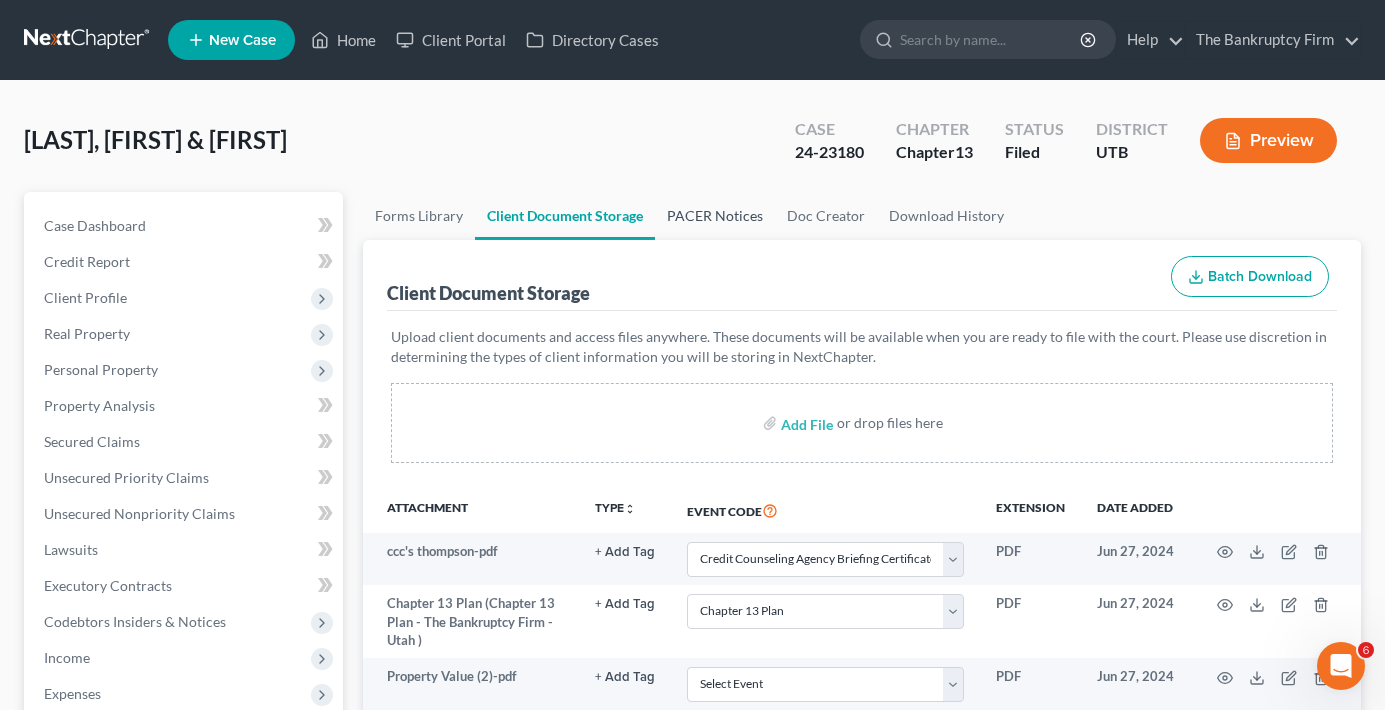 click on "PACER Notices" at bounding box center (715, 216) 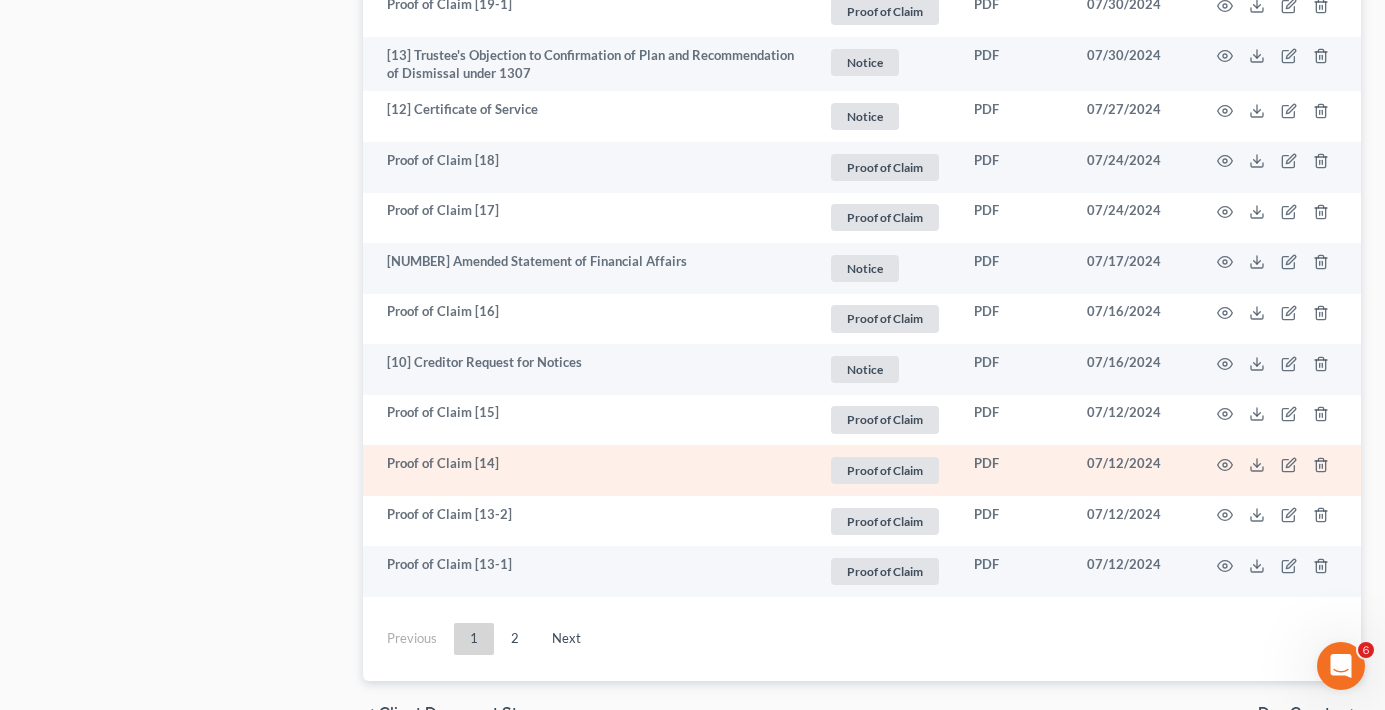 scroll, scrollTop: 3736, scrollLeft: 0, axis: vertical 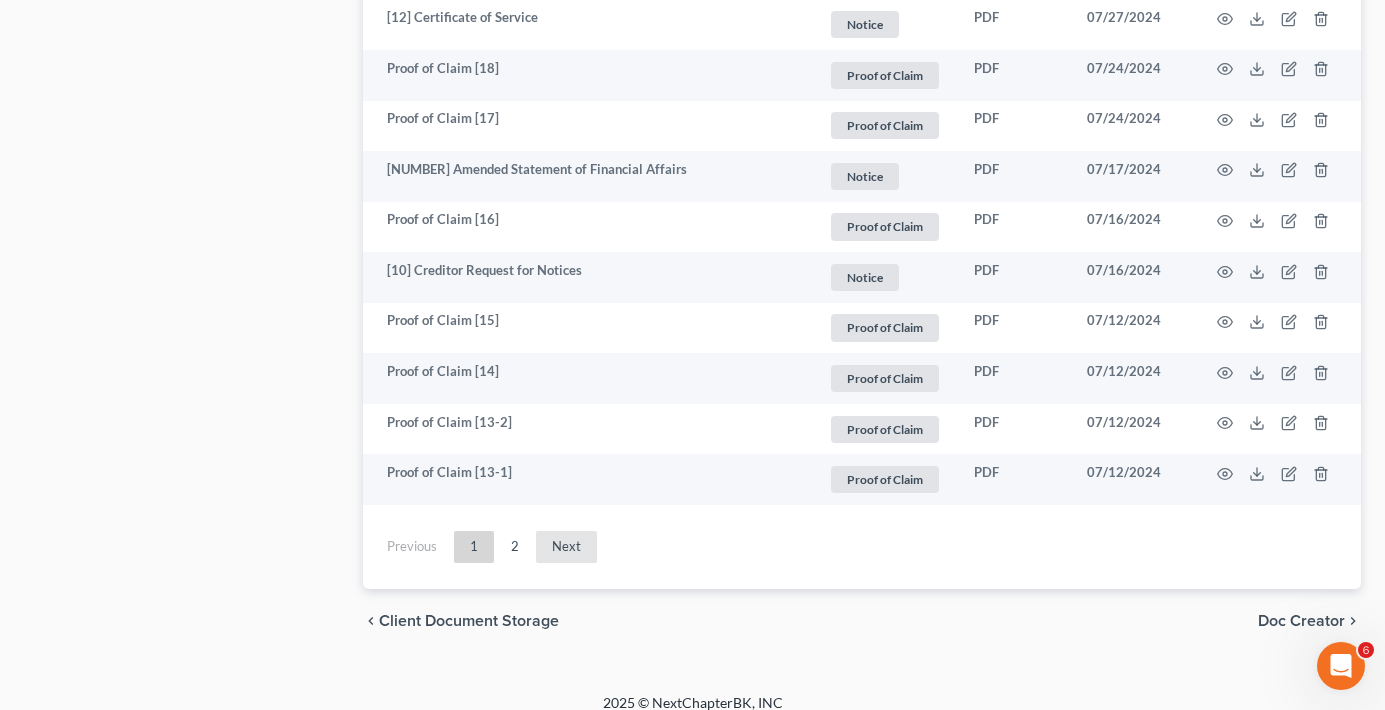 click on "Next" at bounding box center [566, 547] 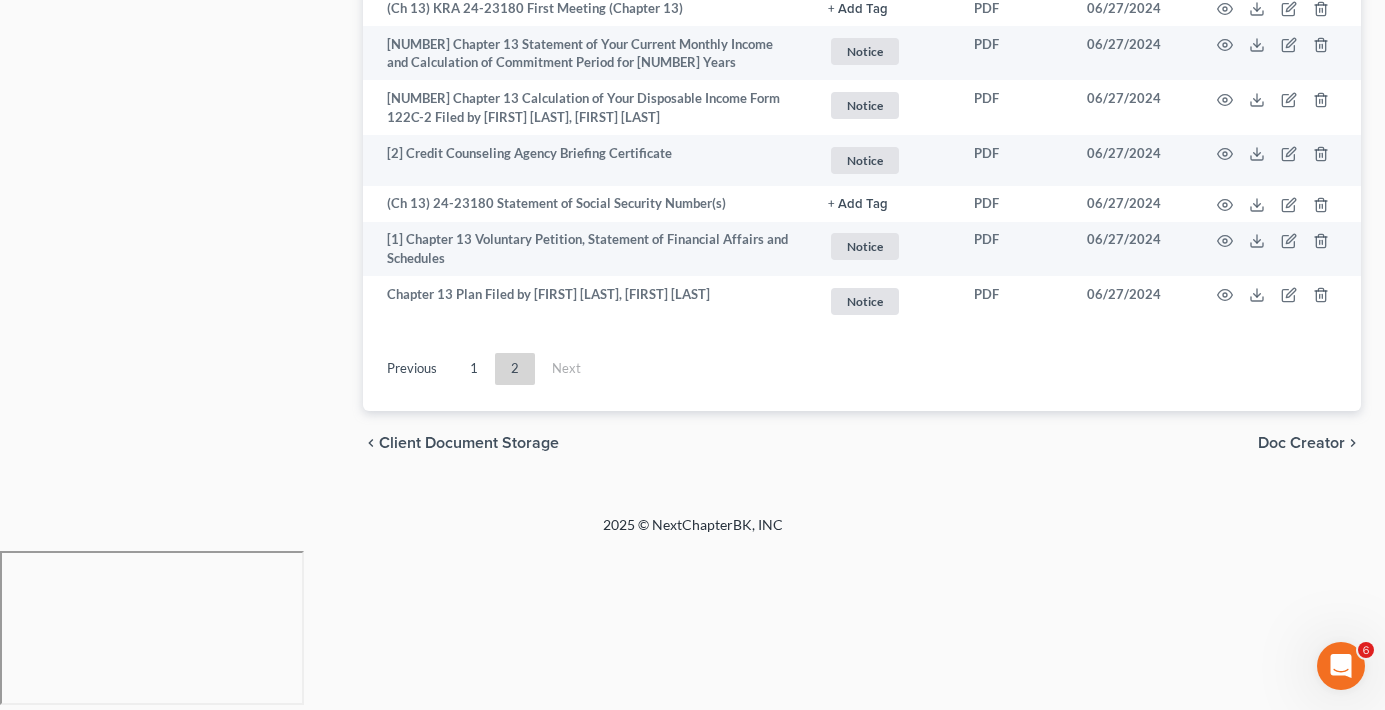 scroll, scrollTop: 1294, scrollLeft: 0, axis: vertical 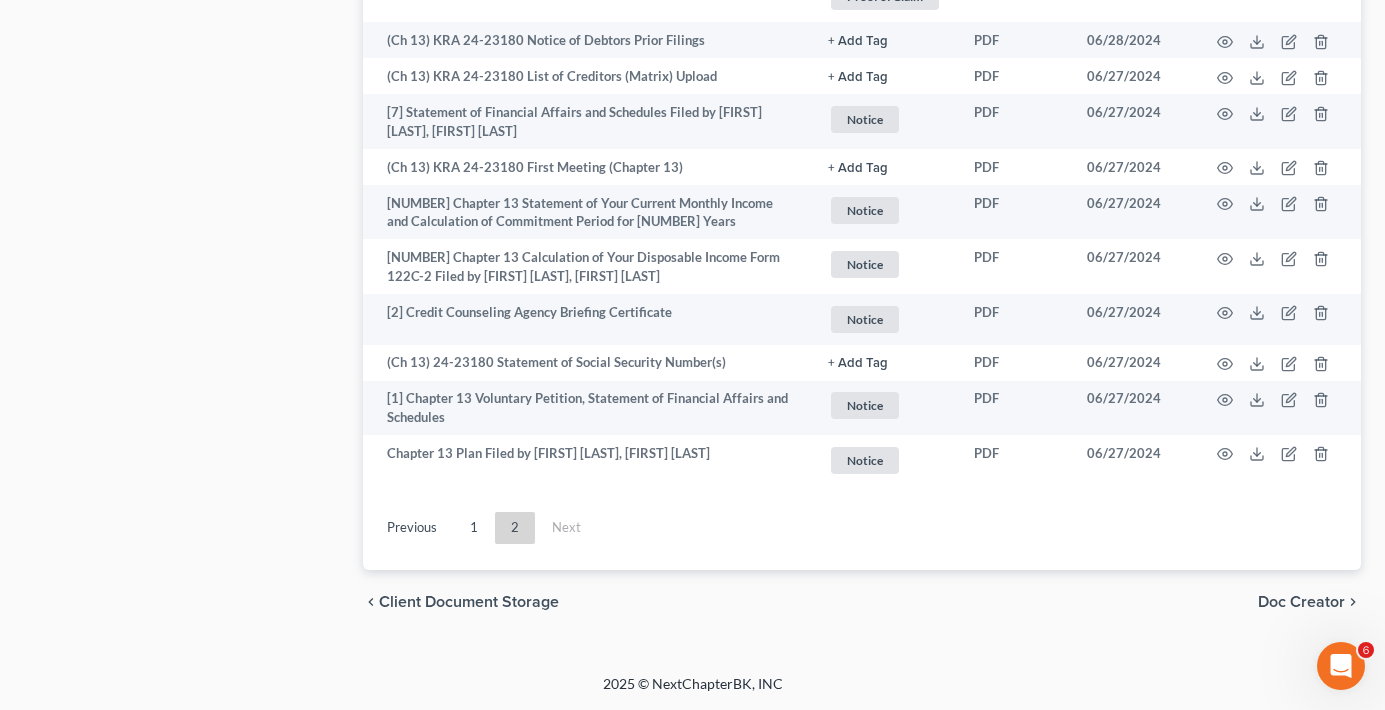 click on "Case Dashboard
Payments
Invoices
Payments
Payments
Credit Report
Client Profile" at bounding box center (183, -234) 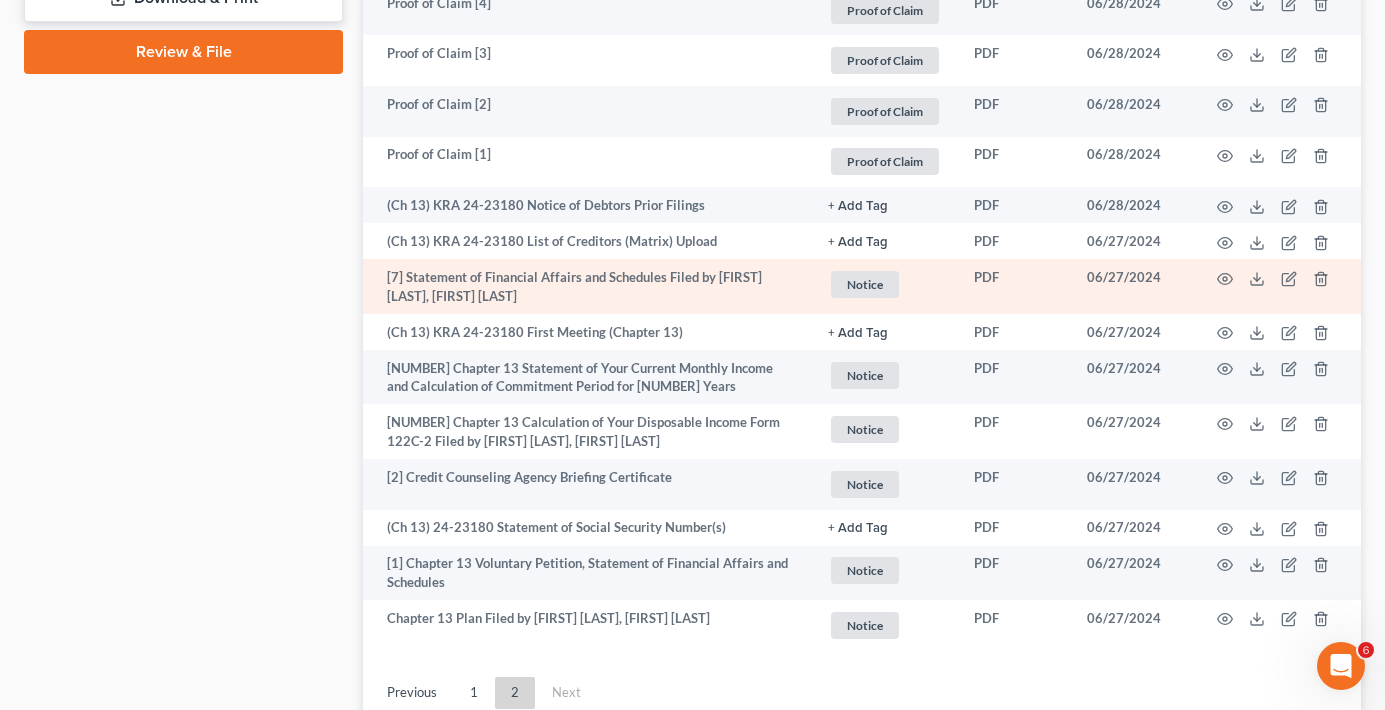 scroll, scrollTop: 1094, scrollLeft: 0, axis: vertical 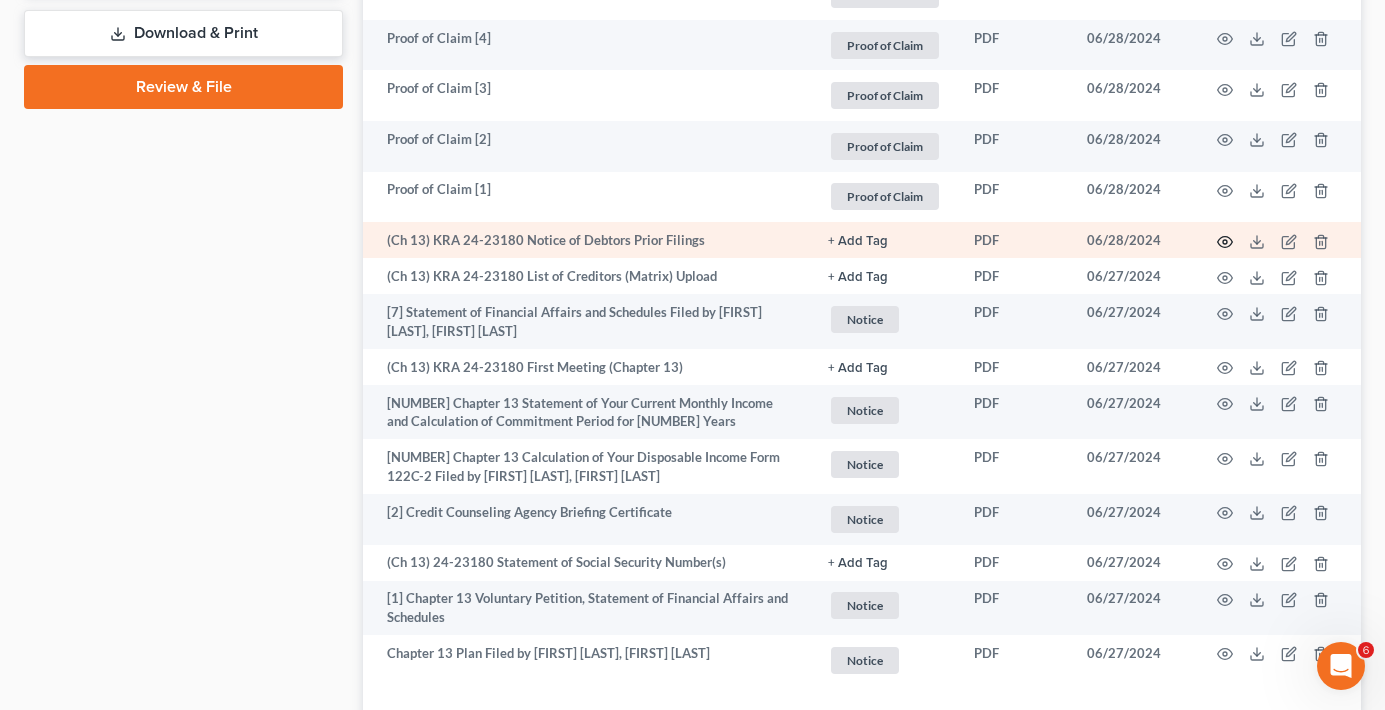 click 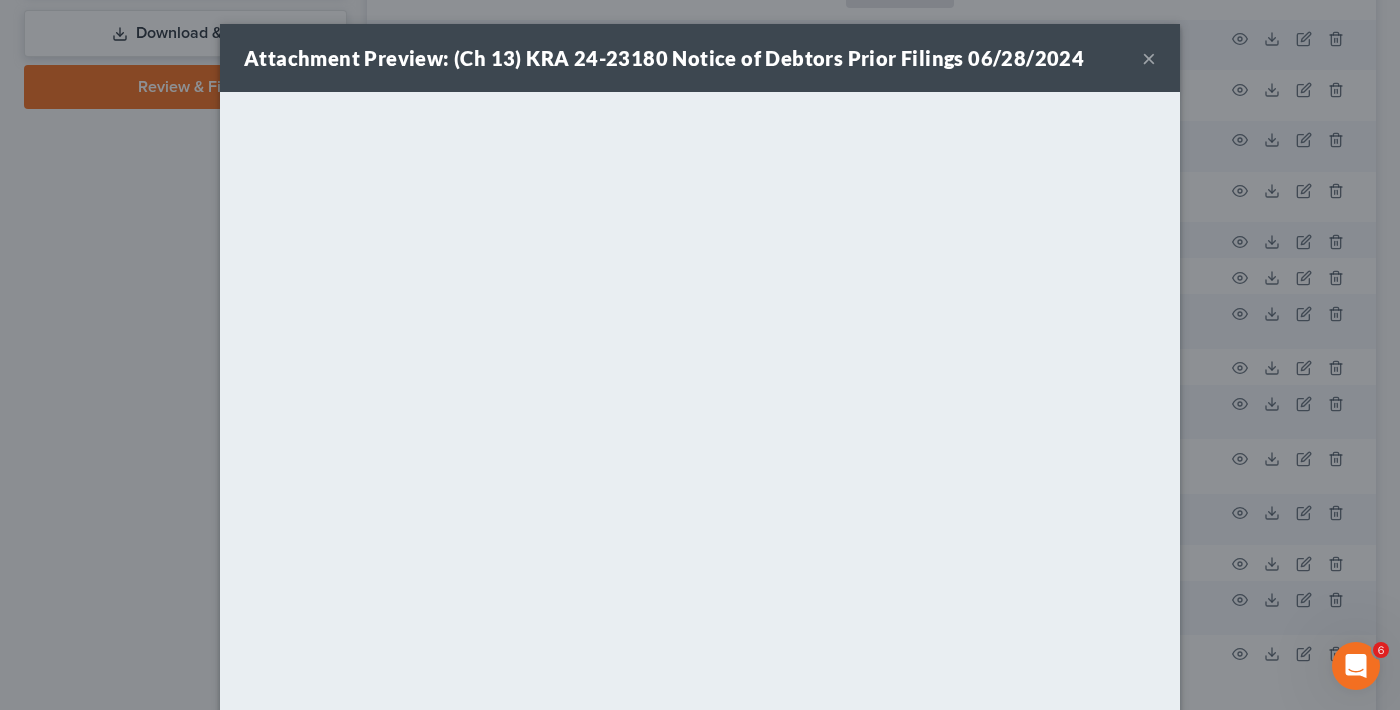click on "×" at bounding box center [1149, 58] 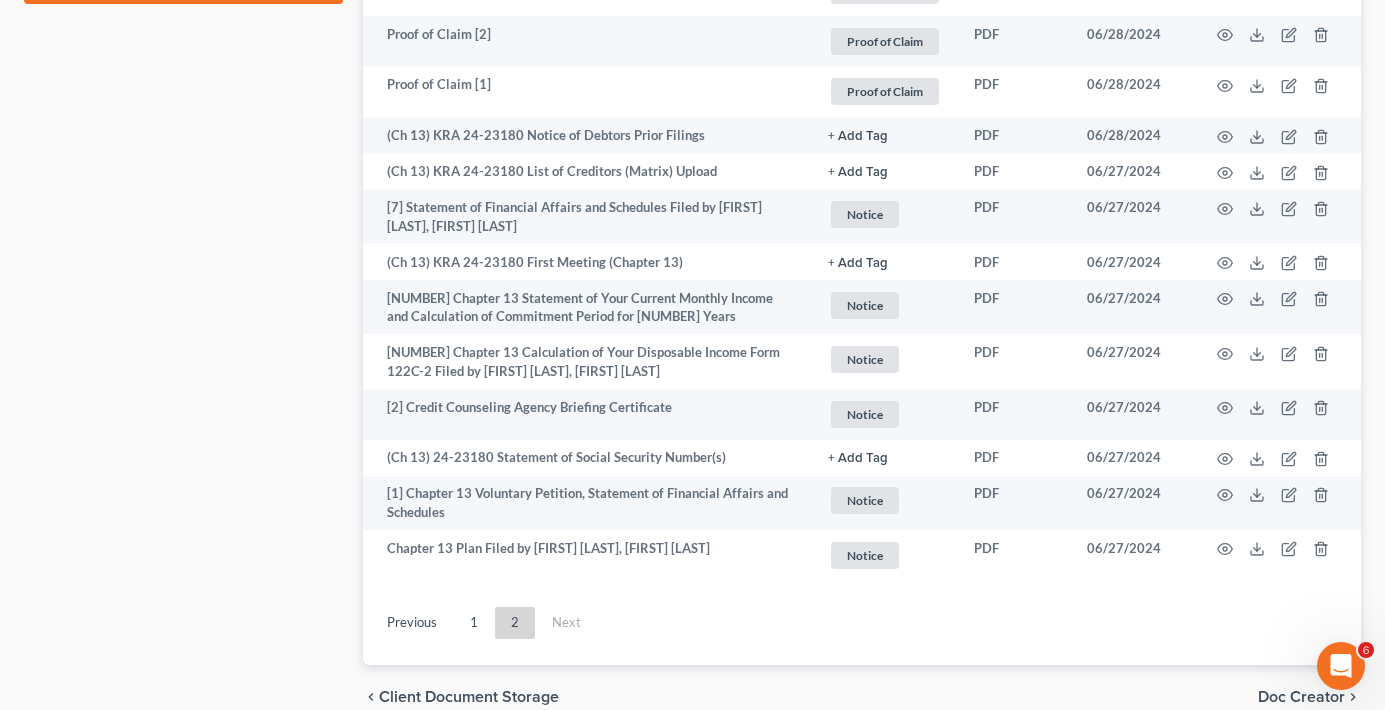 scroll, scrollTop: 1294, scrollLeft: 0, axis: vertical 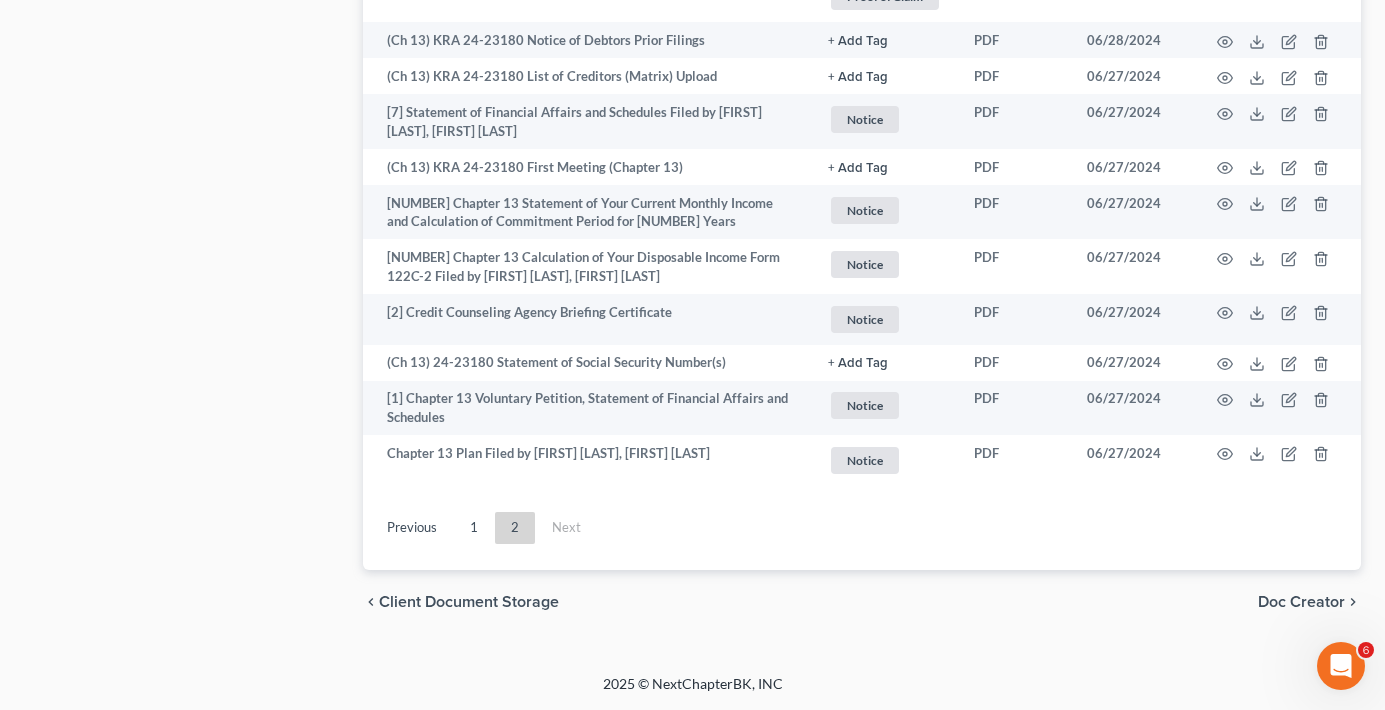 click on "Case Dashboard
Payments
Invoices
Payments
Payments
Credit Report
Client Profile" at bounding box center [183, -234] 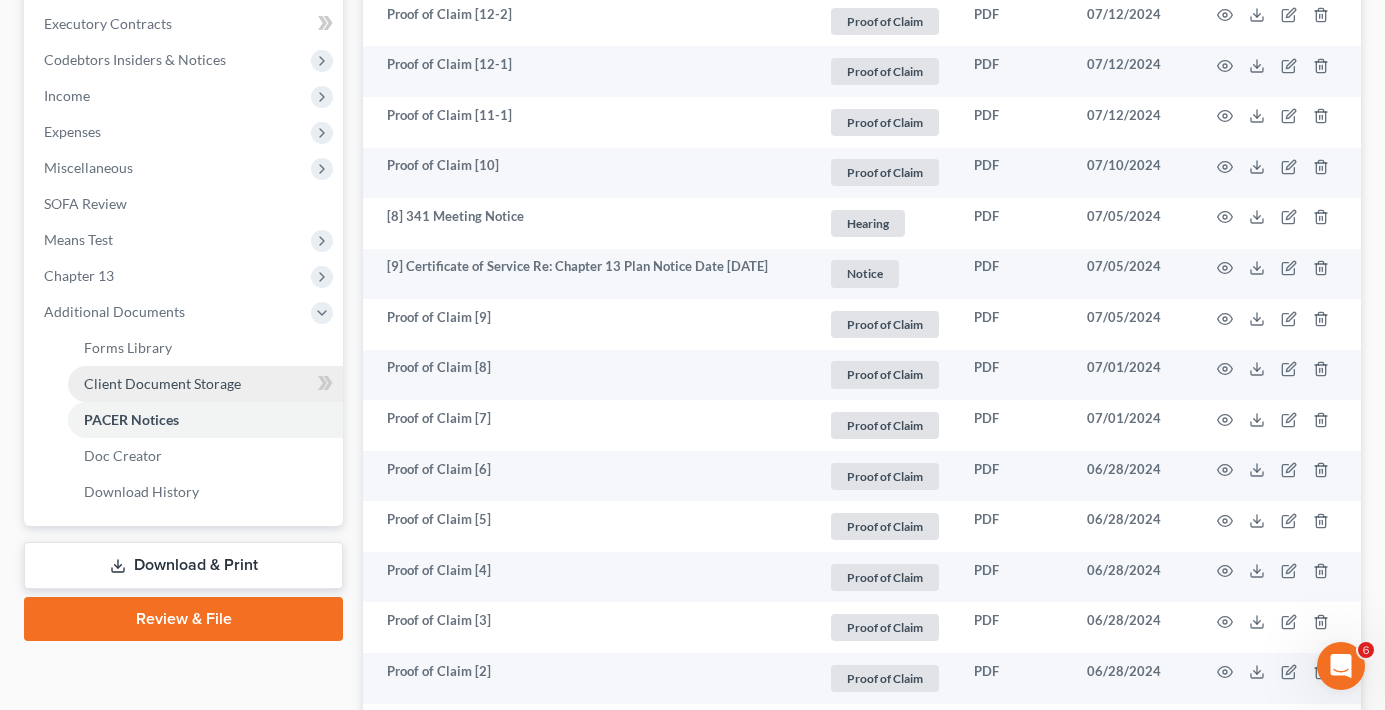 scroll, scrollTop: 600, scrollLeft: 0, axis: vertical 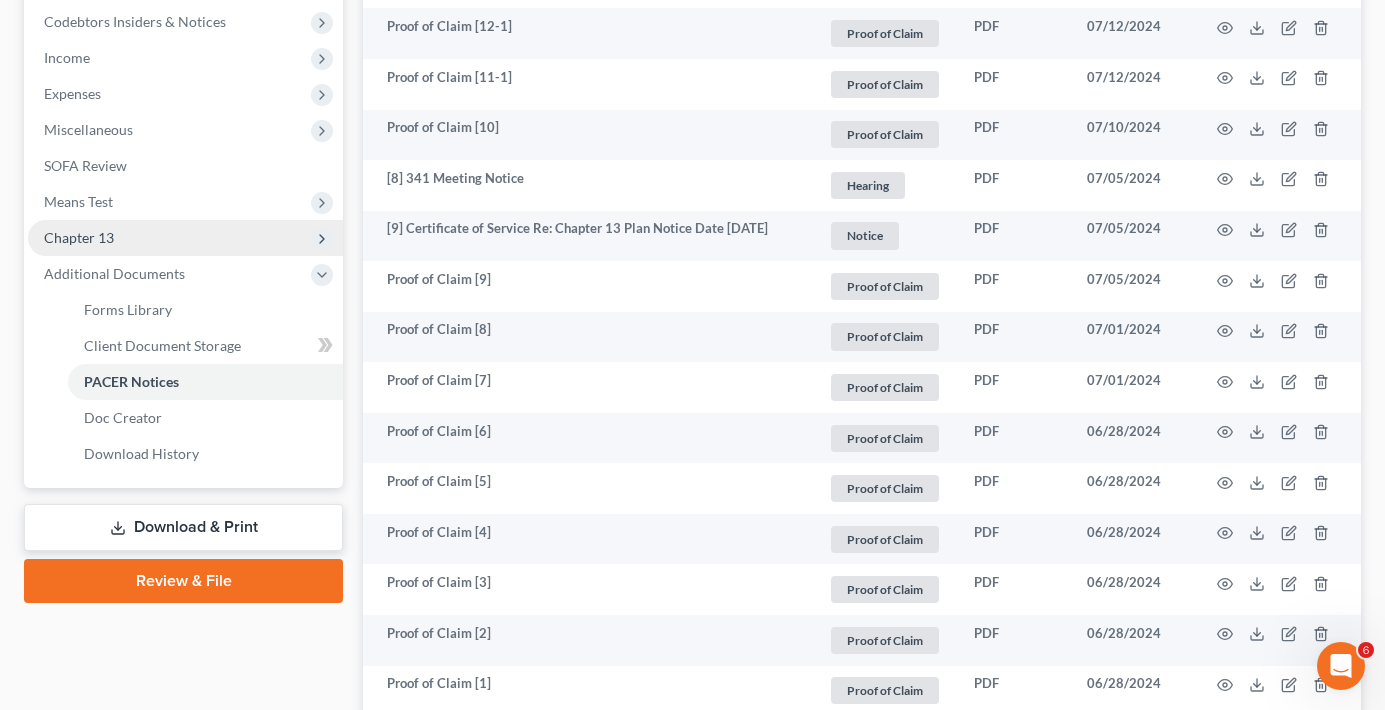 click on "Chapter 13" at bounding box center (79, 237) 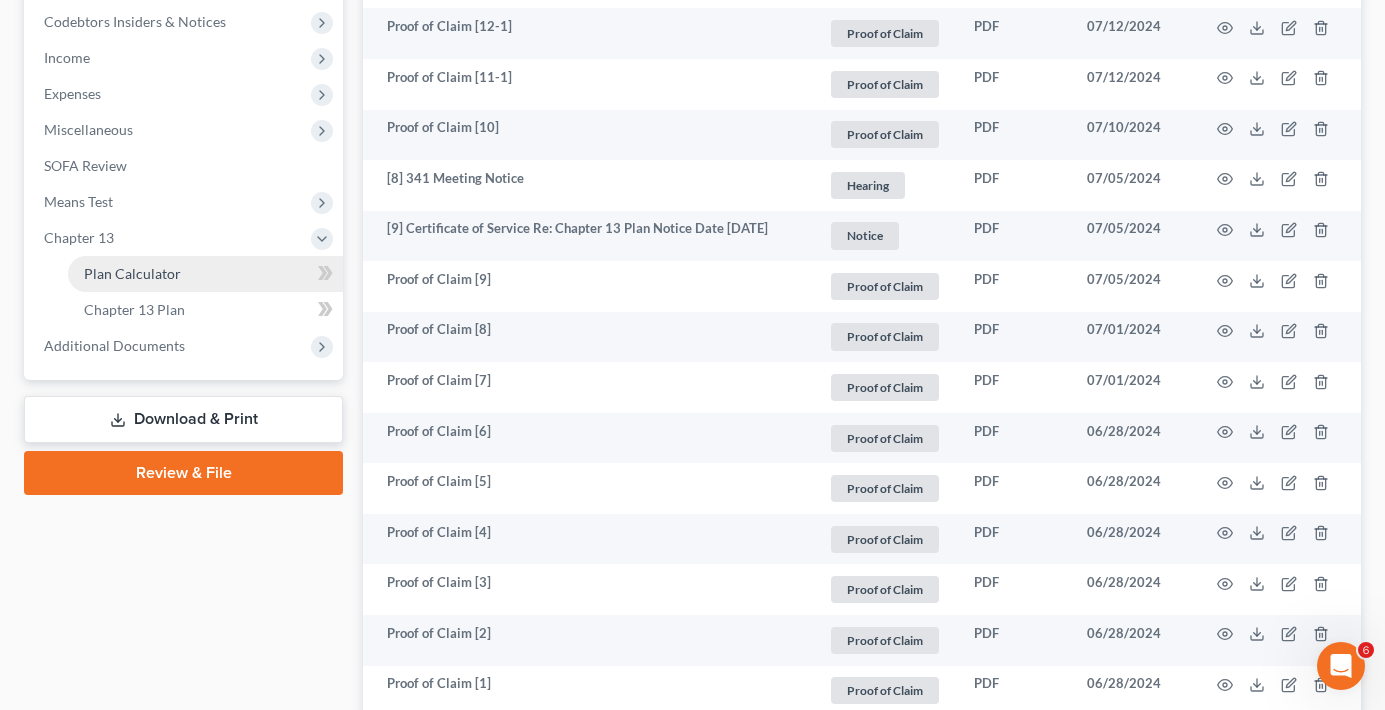 click on "Plan Calculator" at bounding box center [132, 273] 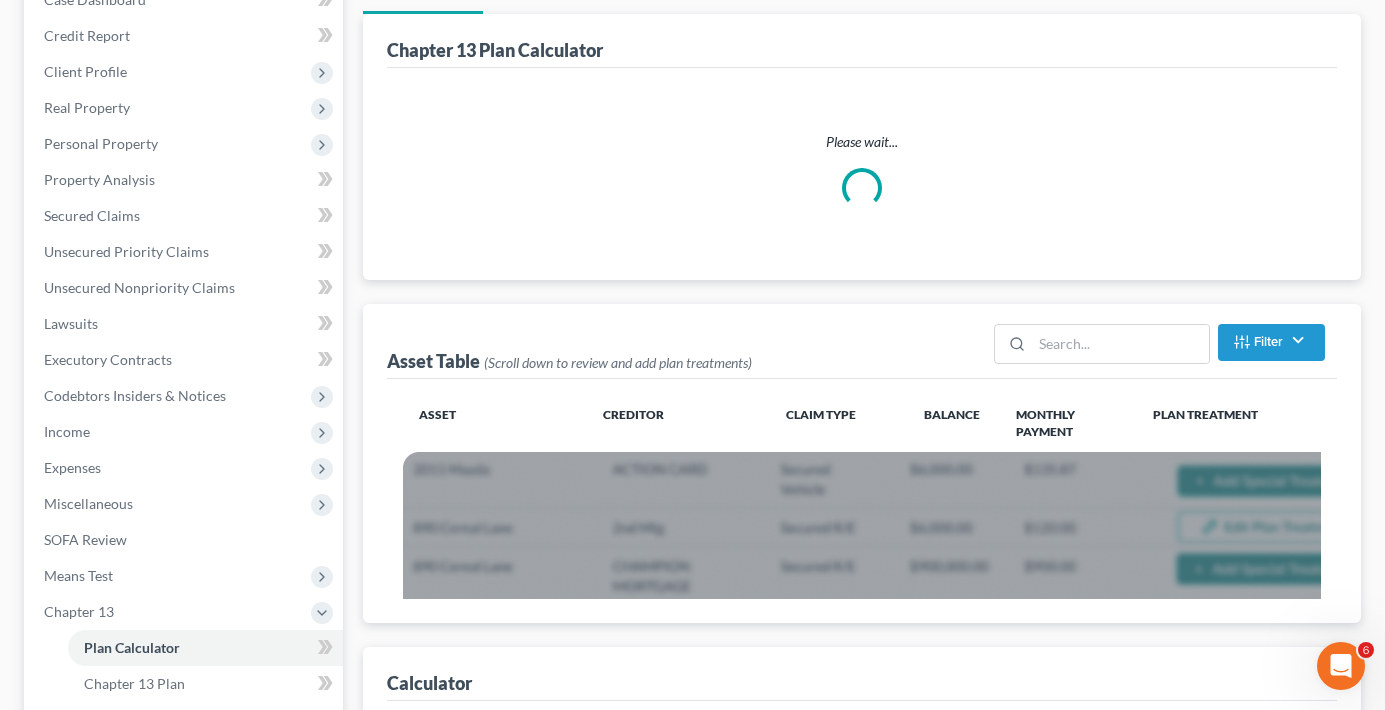 scroll, scrollTop: 0, scrollLeft: 0, axis: both 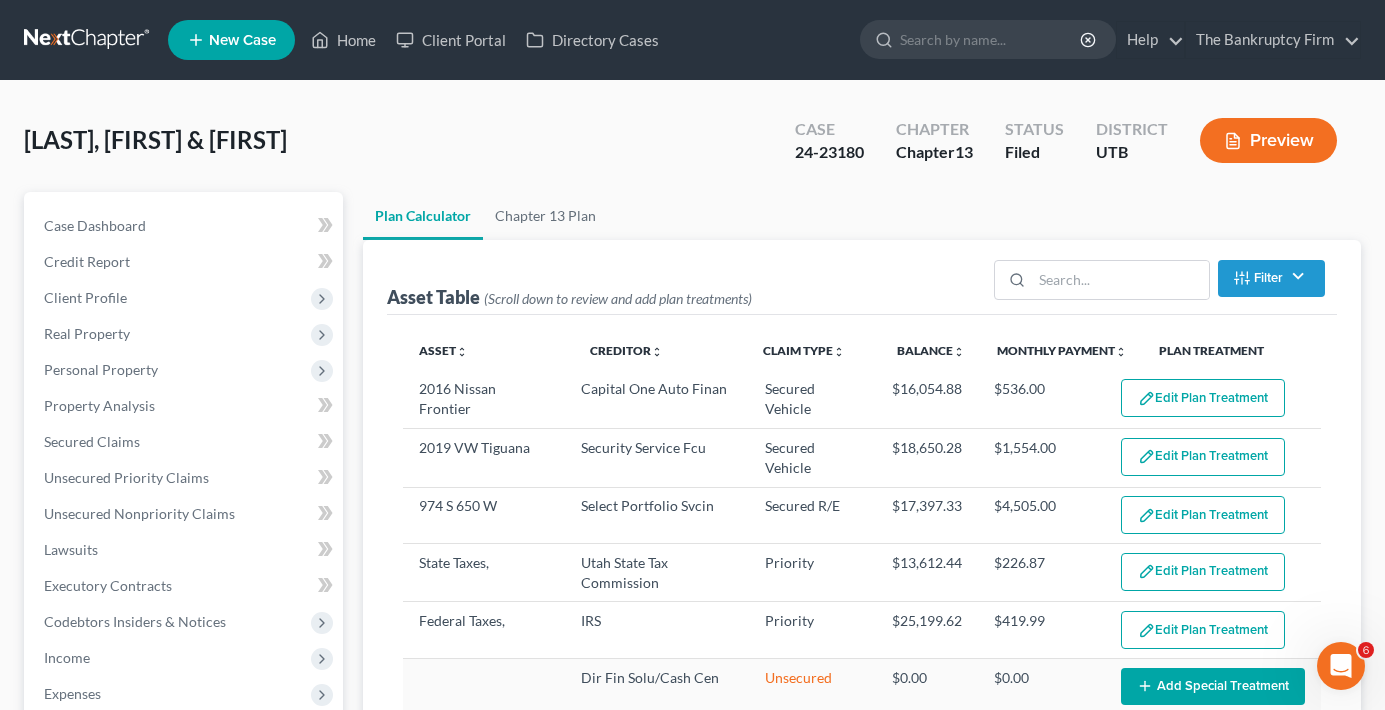 select on "59" 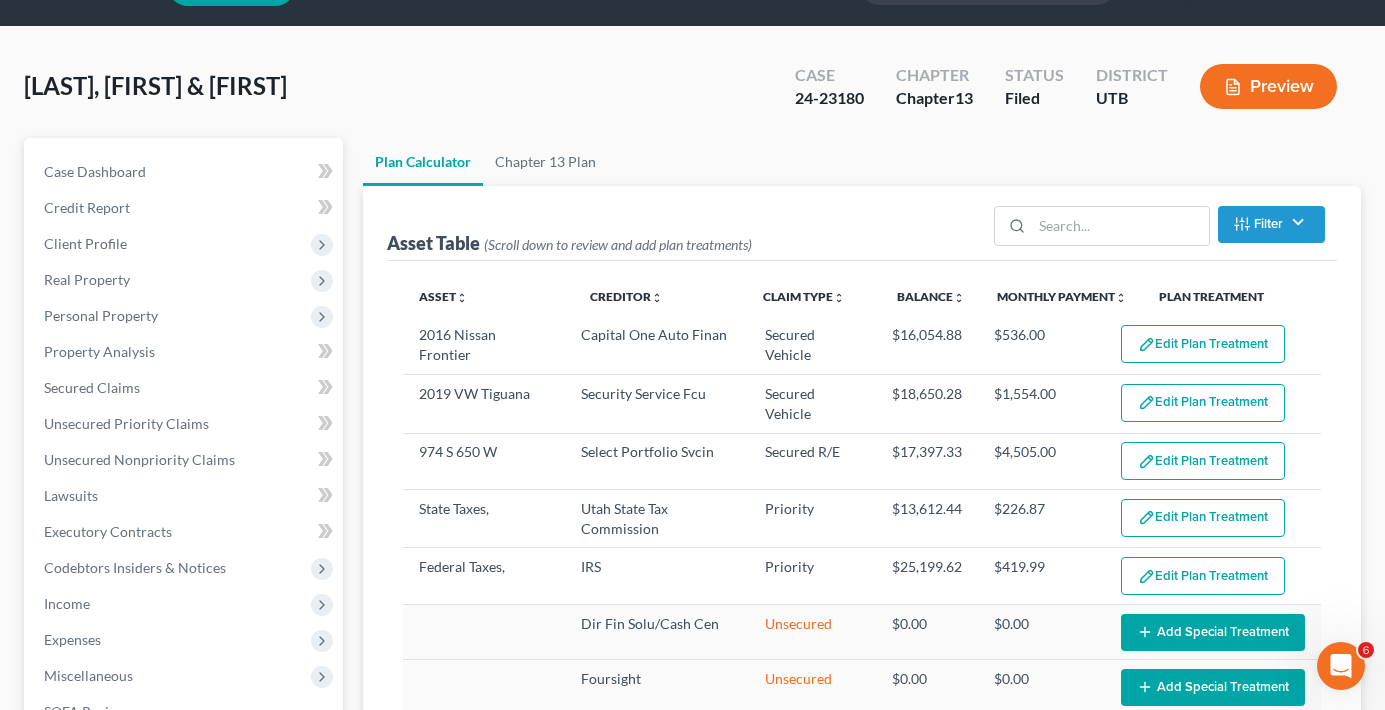 scroll, scrollTop: 100, scrollLeft: 0, axis: vertical 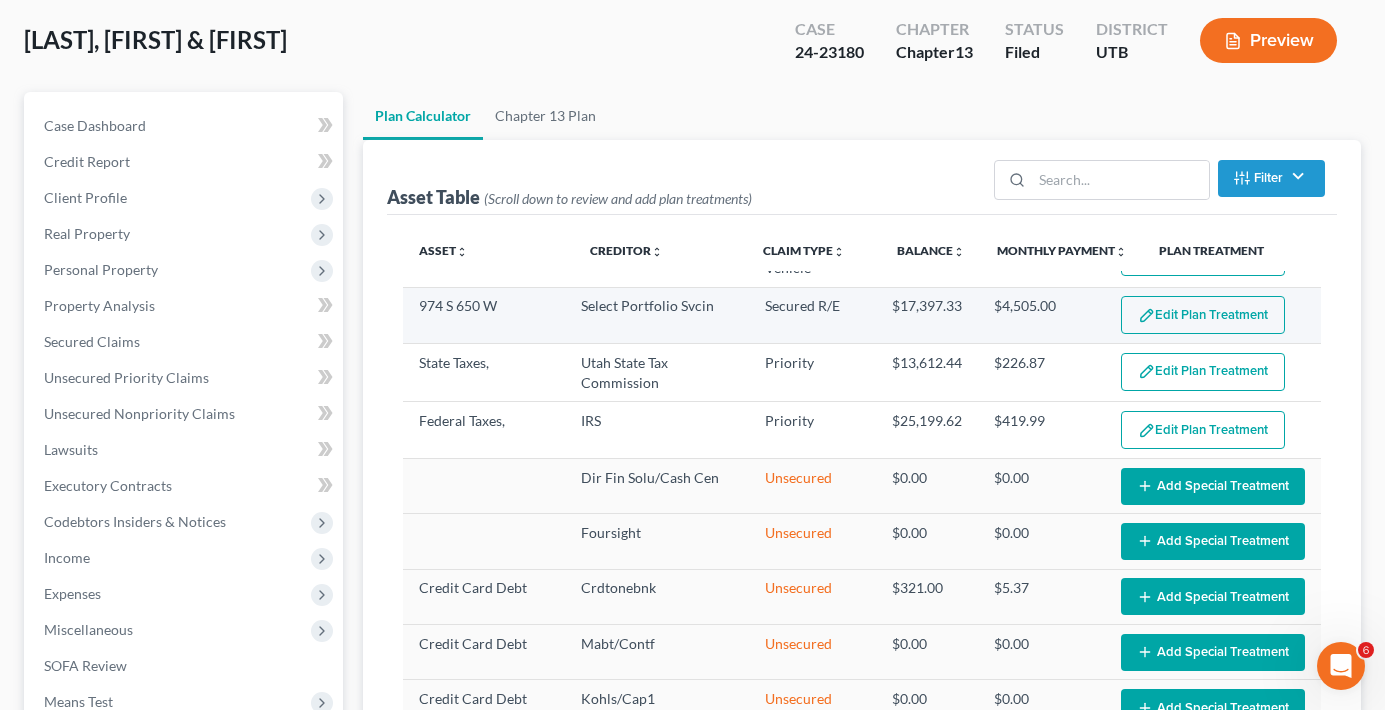 click on "Edit Plan Treatment" at bounding box center (1203, 315) 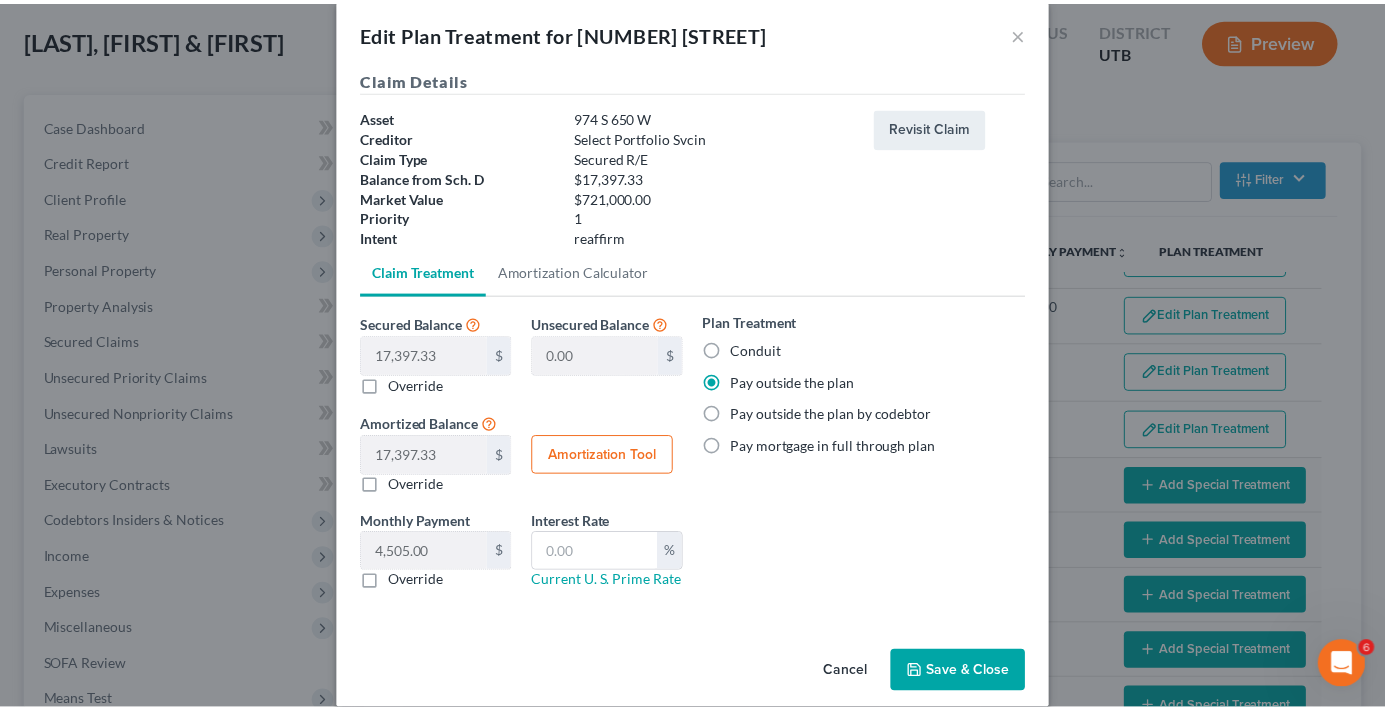 scroll, scrollTop: 49, scrollLeft: 0, axis: vertical 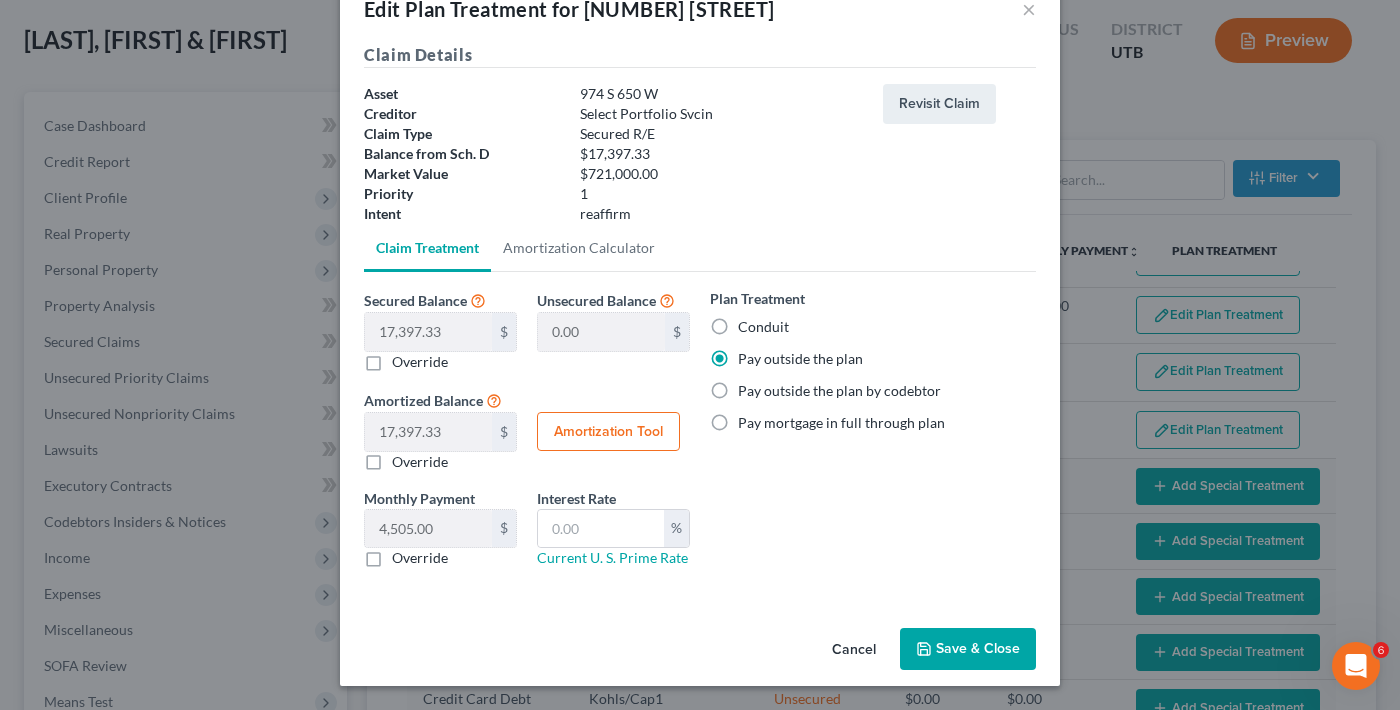 click on "Cancel" at bounding box center [854, 650] 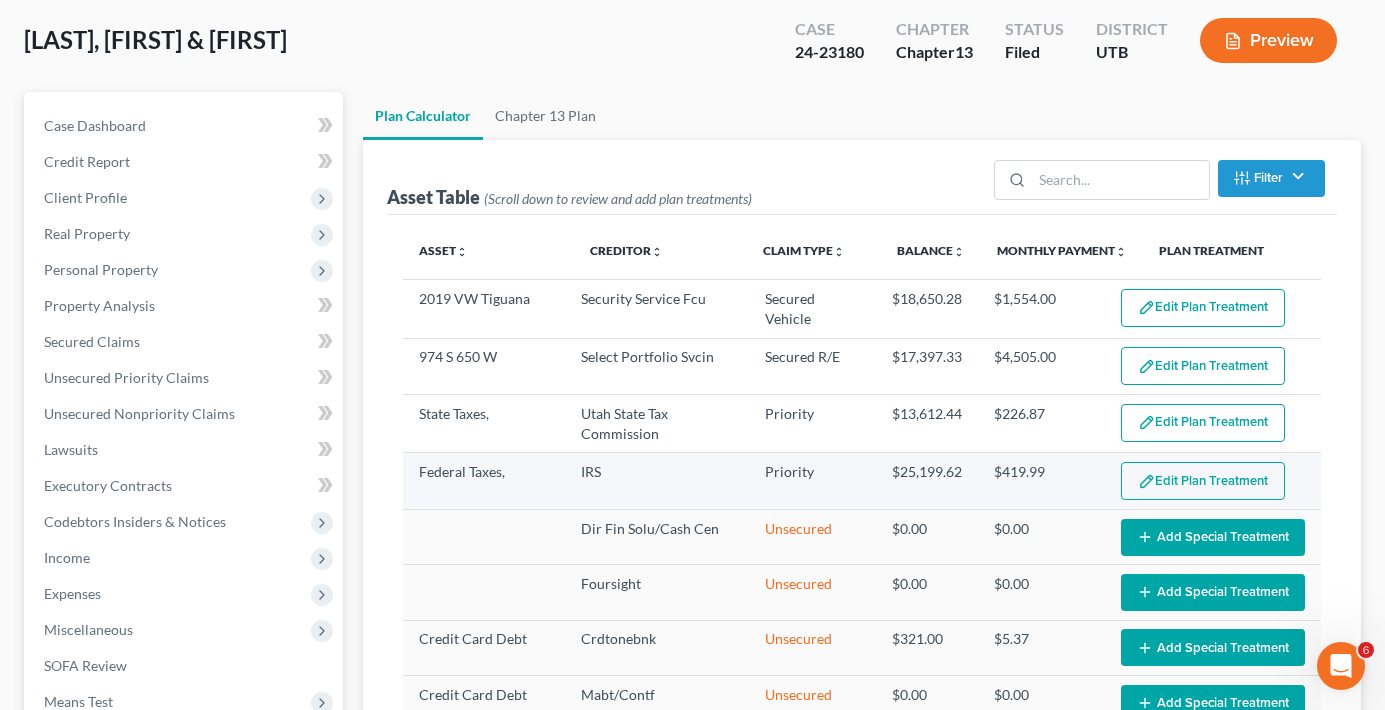 scroll, scrollTop: 0, scrollLeft: 0, axis: both 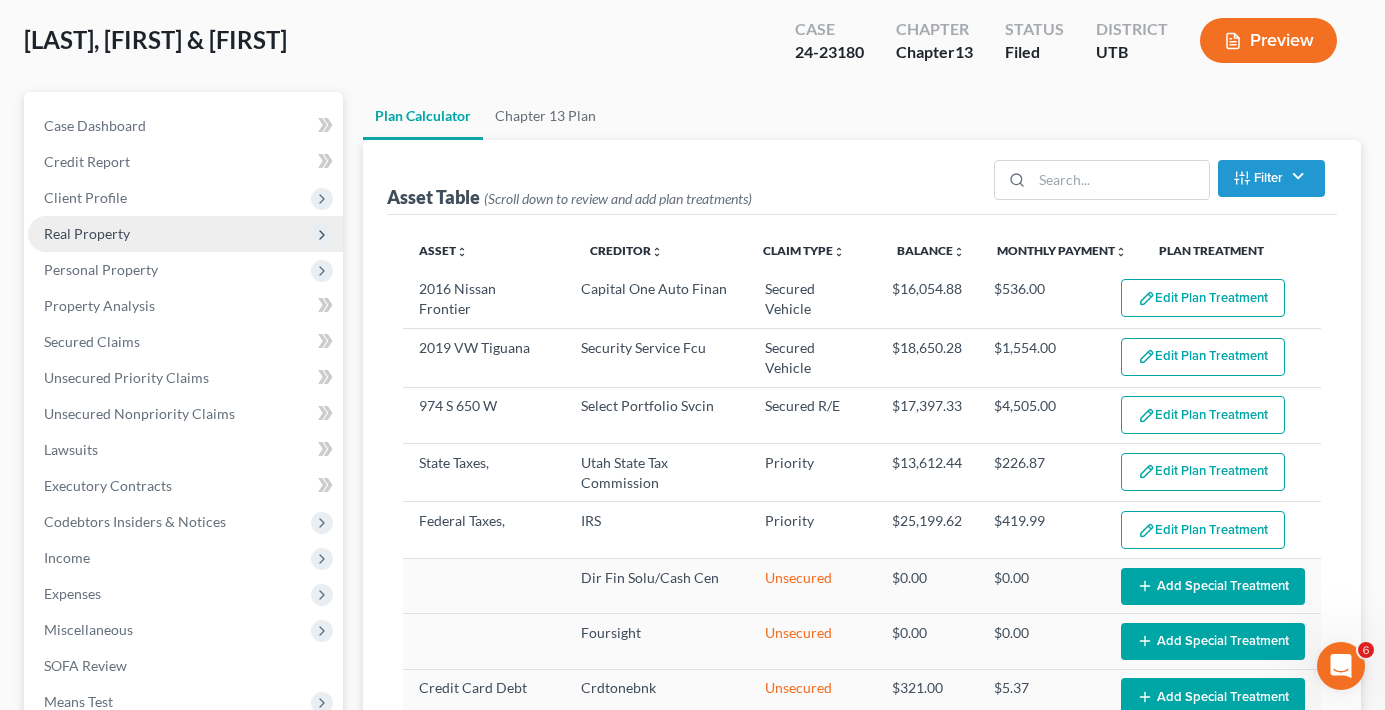 click on "Real Property" at bounding box center (87, 233) 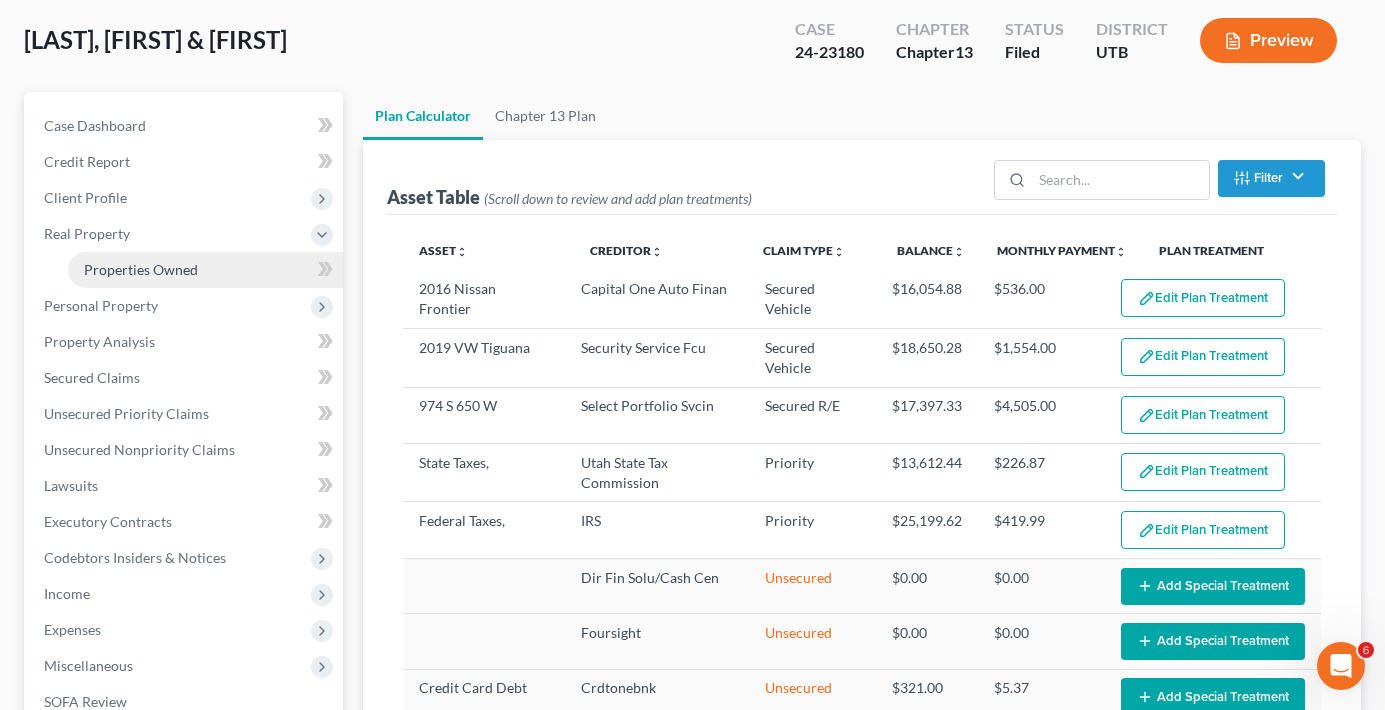 click on "Properties Owned" at bounding box center [141, 269] 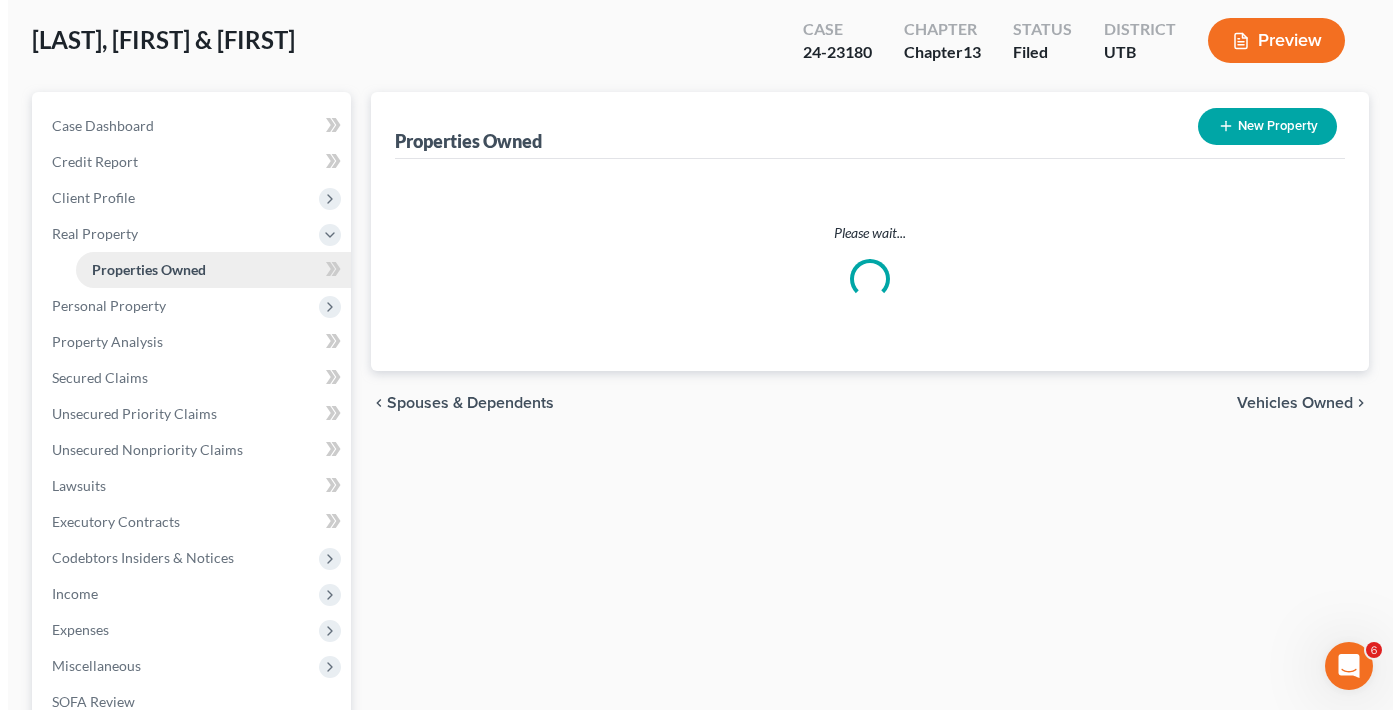 scroll, scrollTop: 0, scrollLeft: 0, axis: both 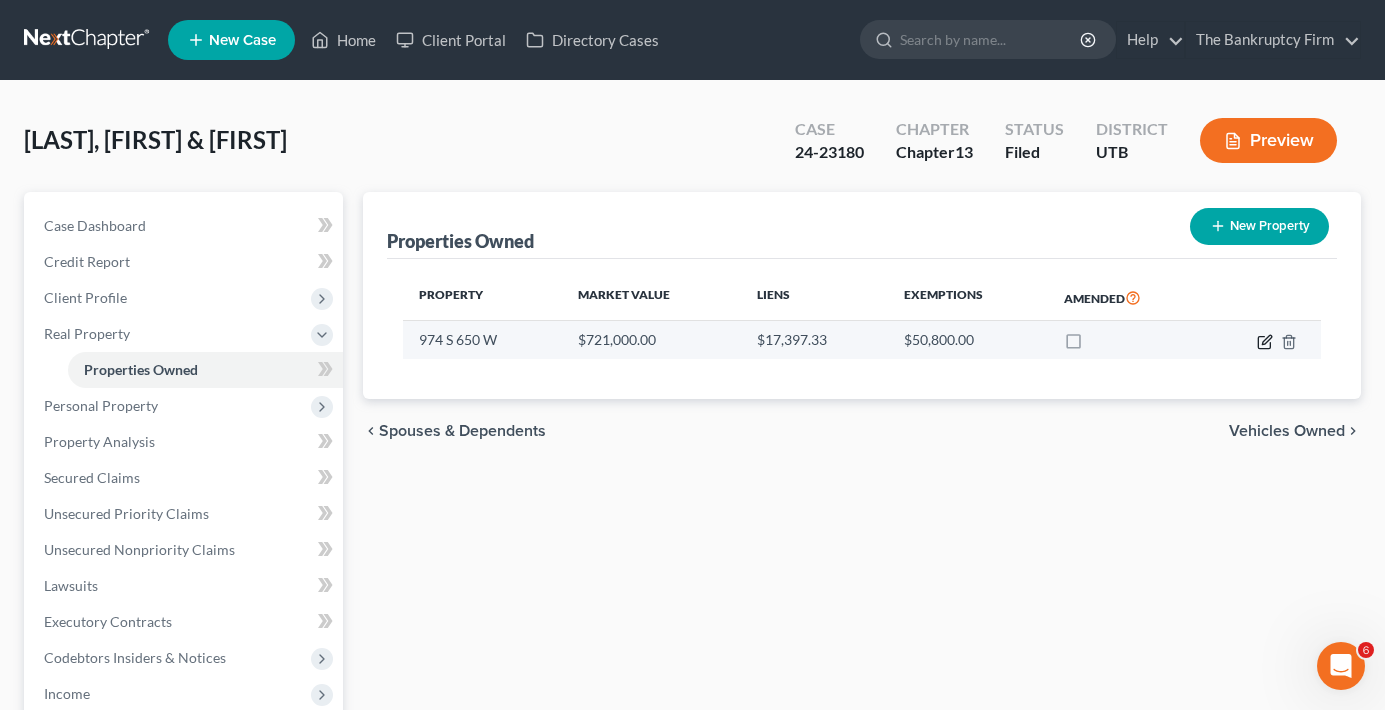 click 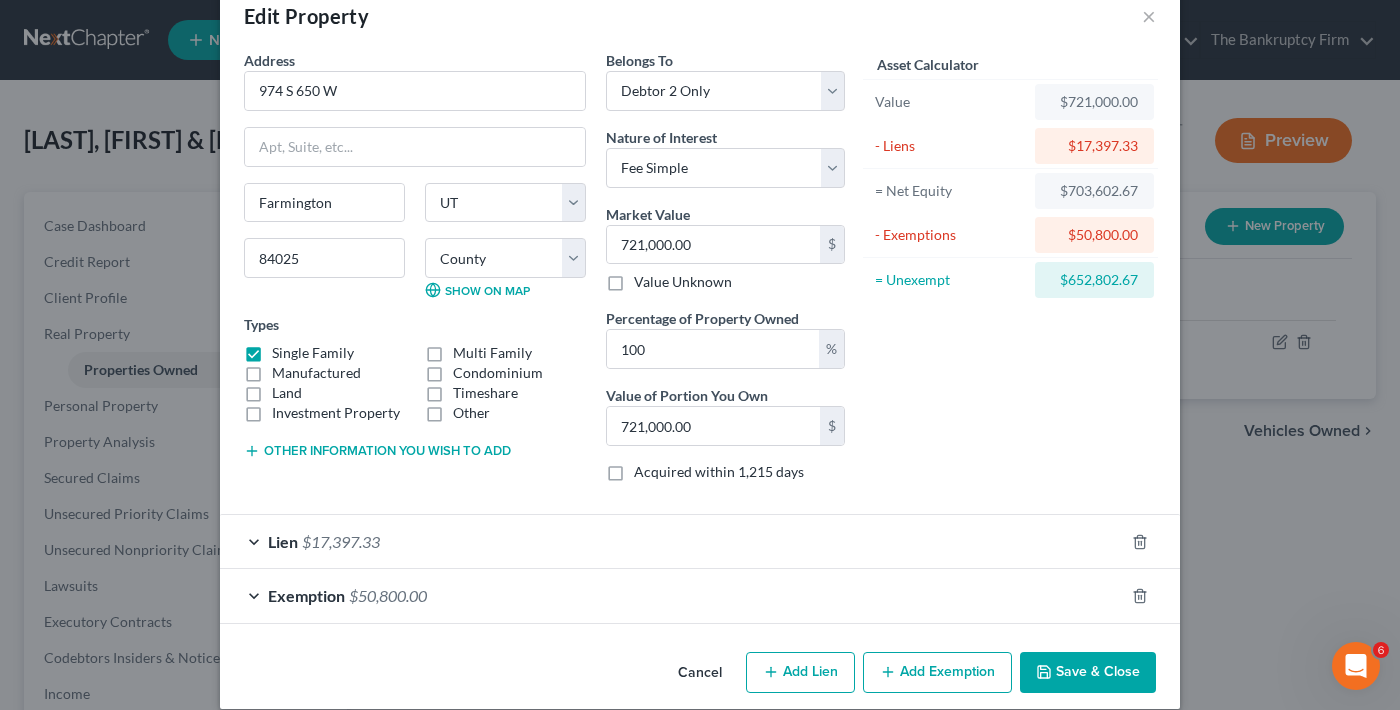 scroll, scrollTop: 65, scrollLeft: 0, axis: vertical 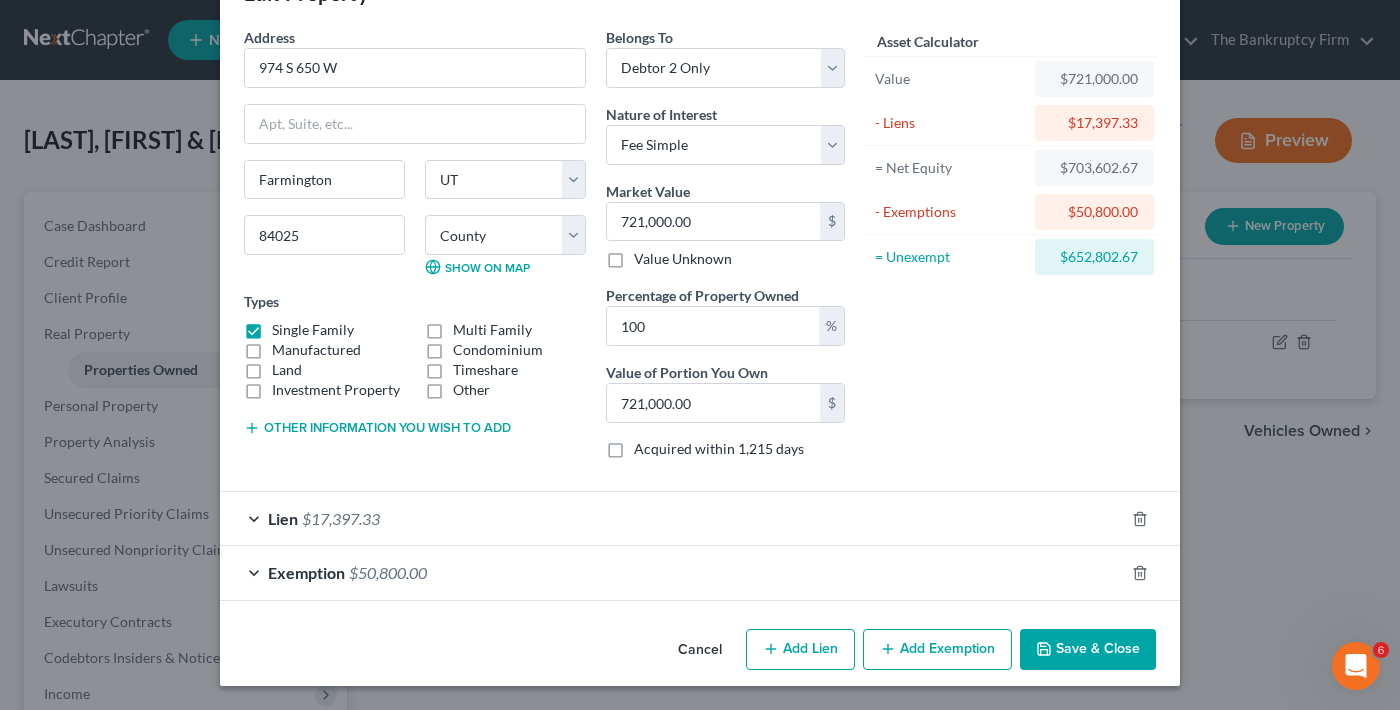 click on "Lien $17,397.33" at bounding box center (672, 518) 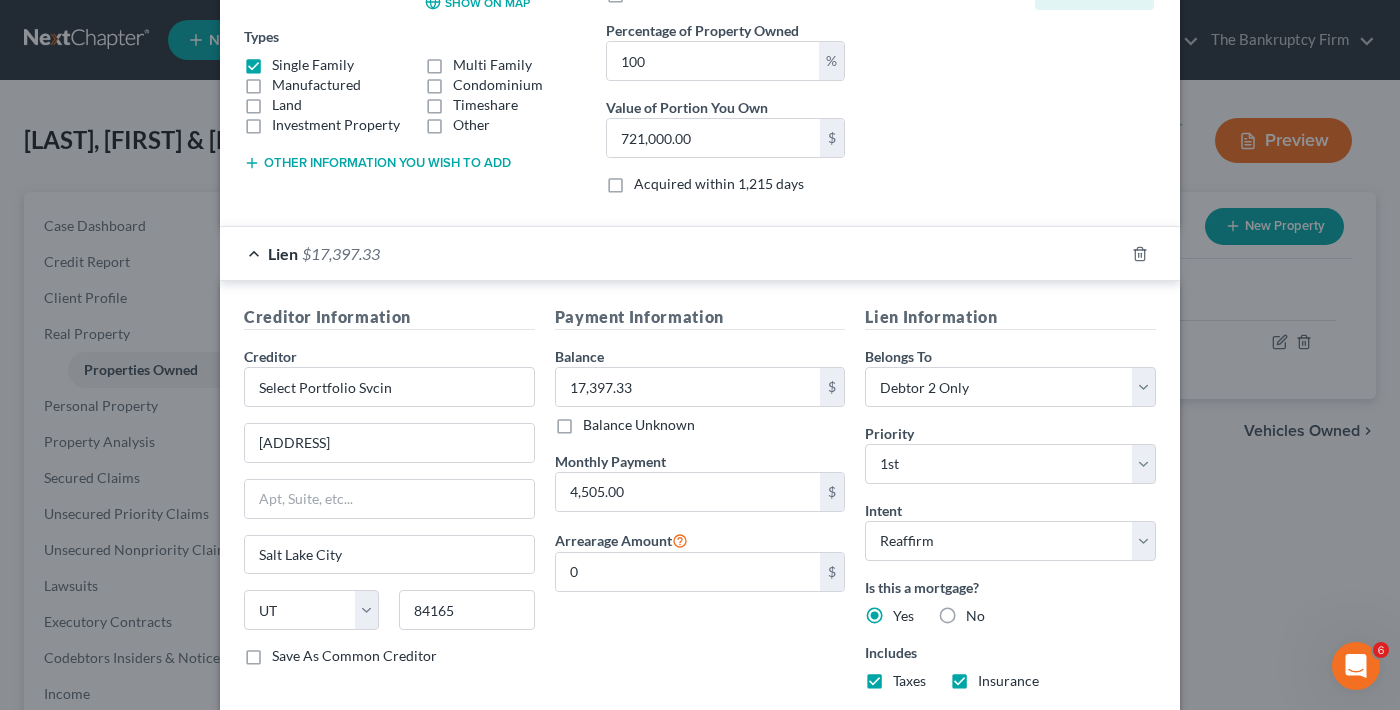 scroll, scrollTop: 365, scrollLeft: 0, axis: vertical 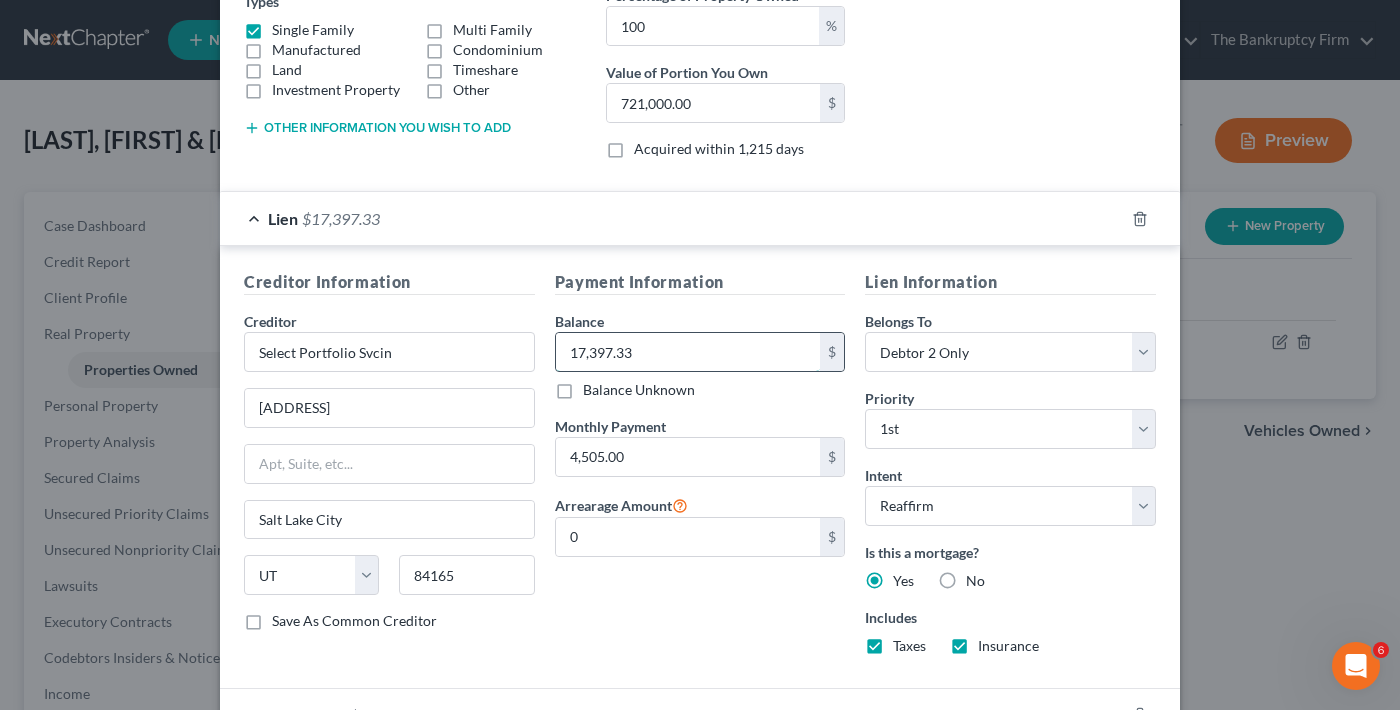 type 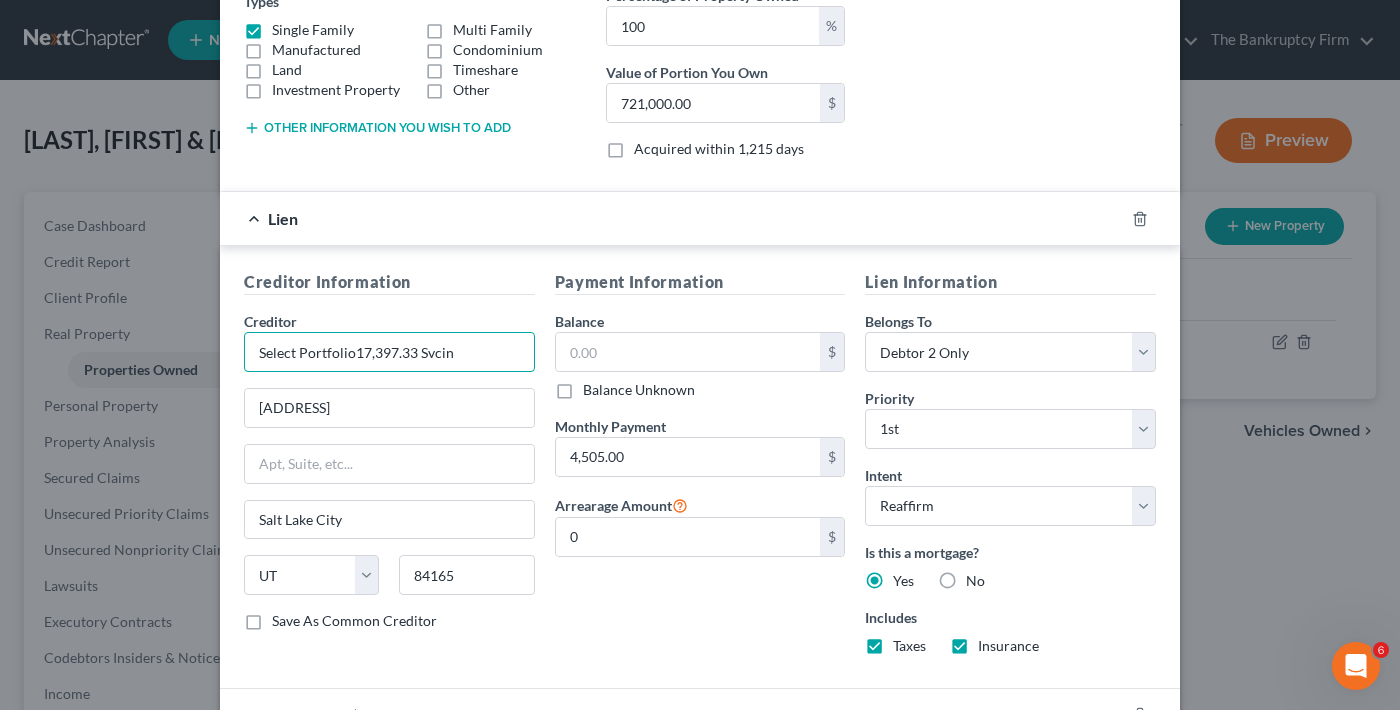 paste on "$42,654.37" 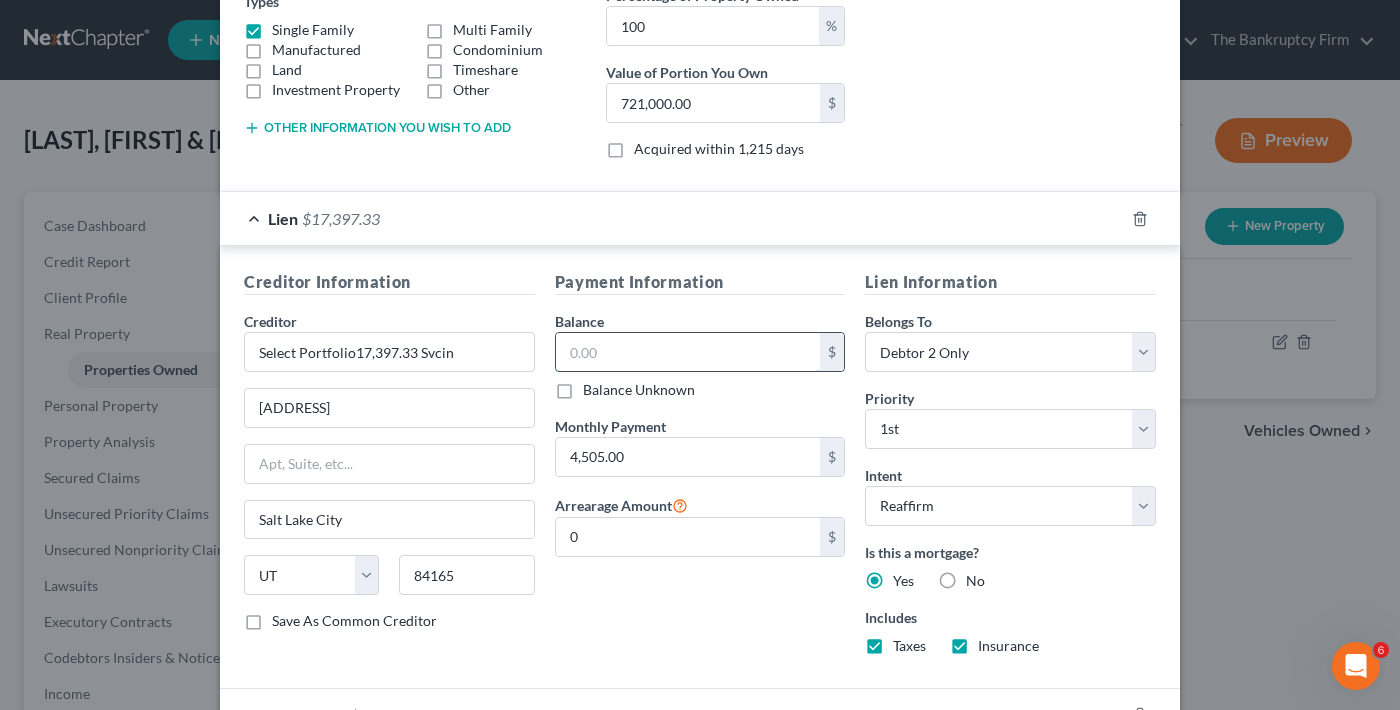 type on "Select Portfolio Svcin" 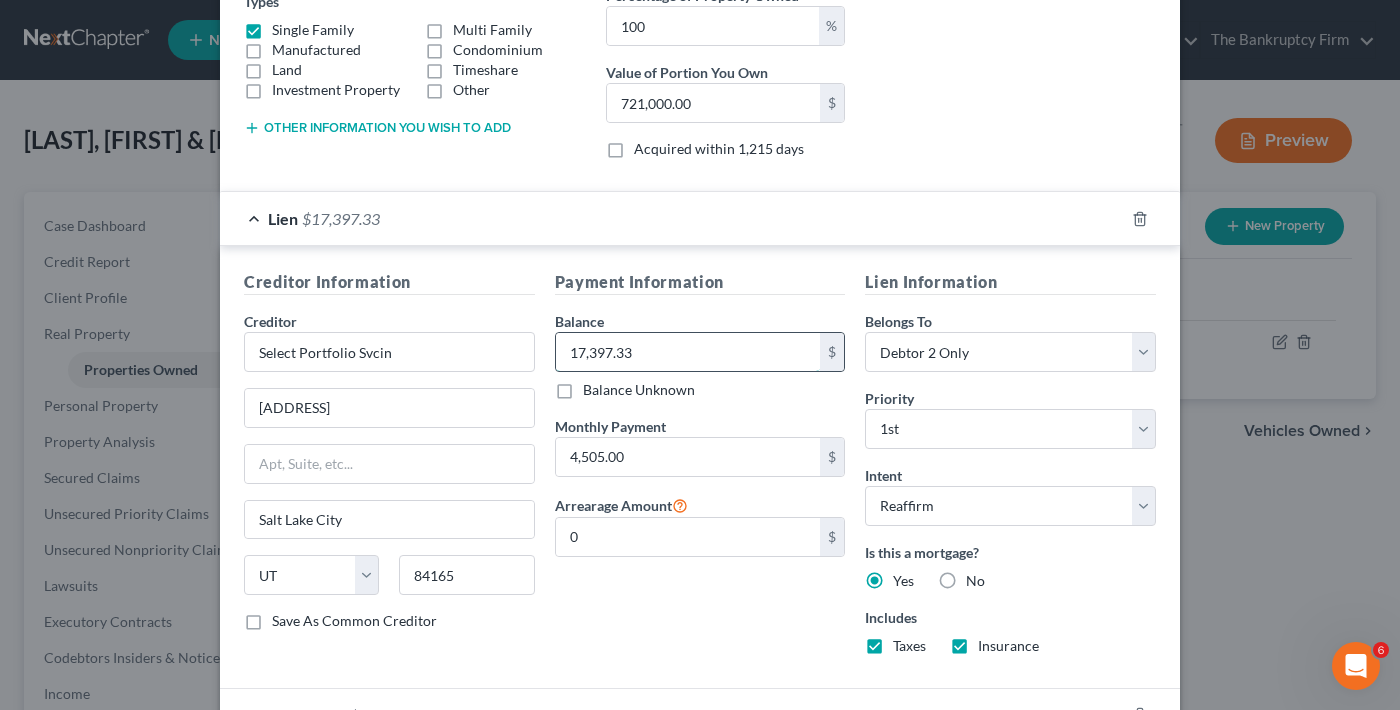 paste on "$42,654.37" 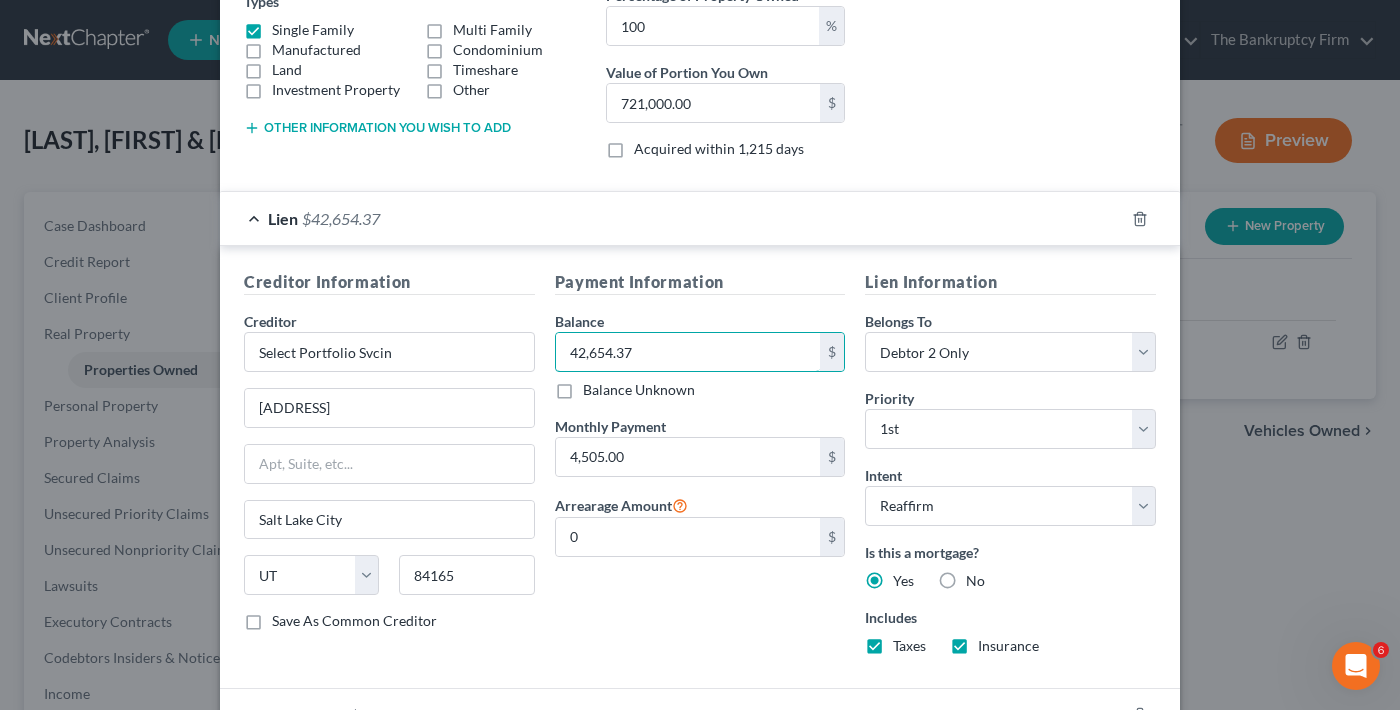 type on "42,654.37" 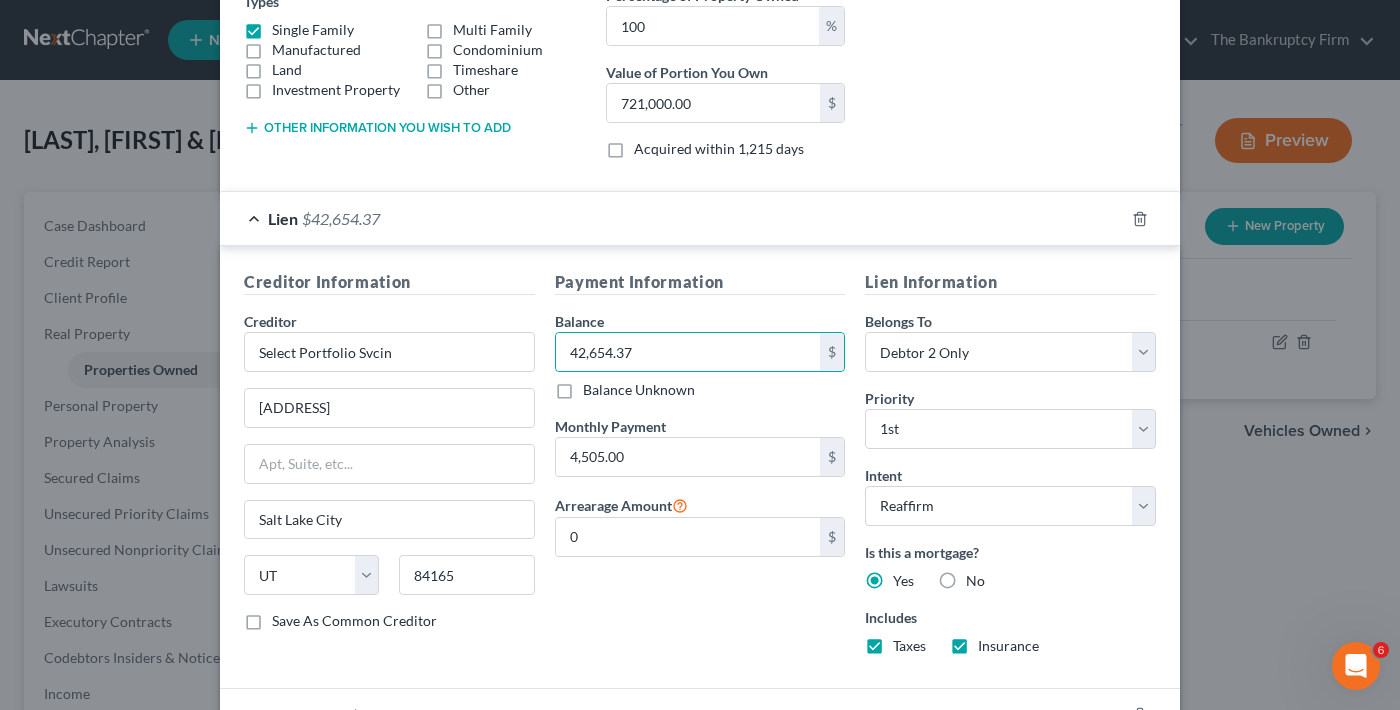 click on "Payment Information Balance
42,654.37 $
Balance Unknown
Balance Undetermined
42,654.37 $
Balance Unknown
Monthly Payment 4,505.00 $ Arrearage Amount  0 $" at bounding box center [700, 470] 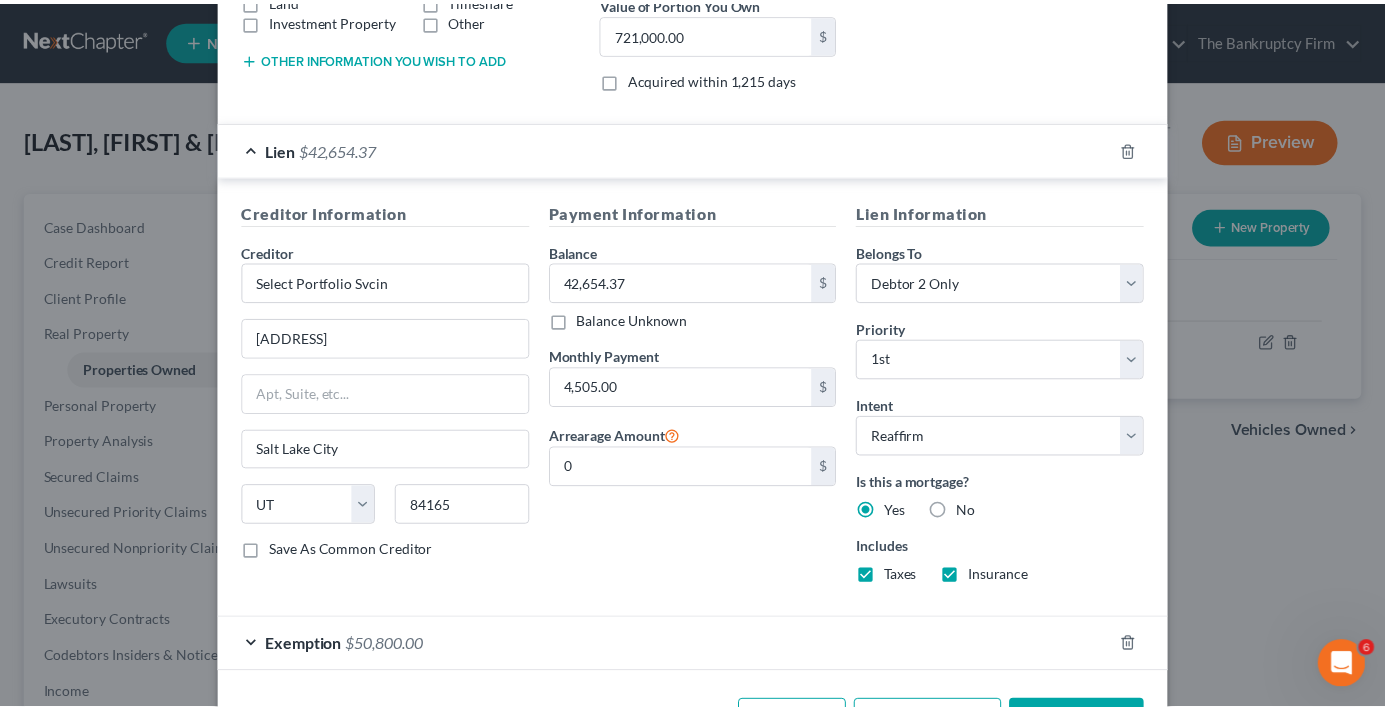 scroll, scrollTop: 508, scrollLeft: 0, axis: vertical 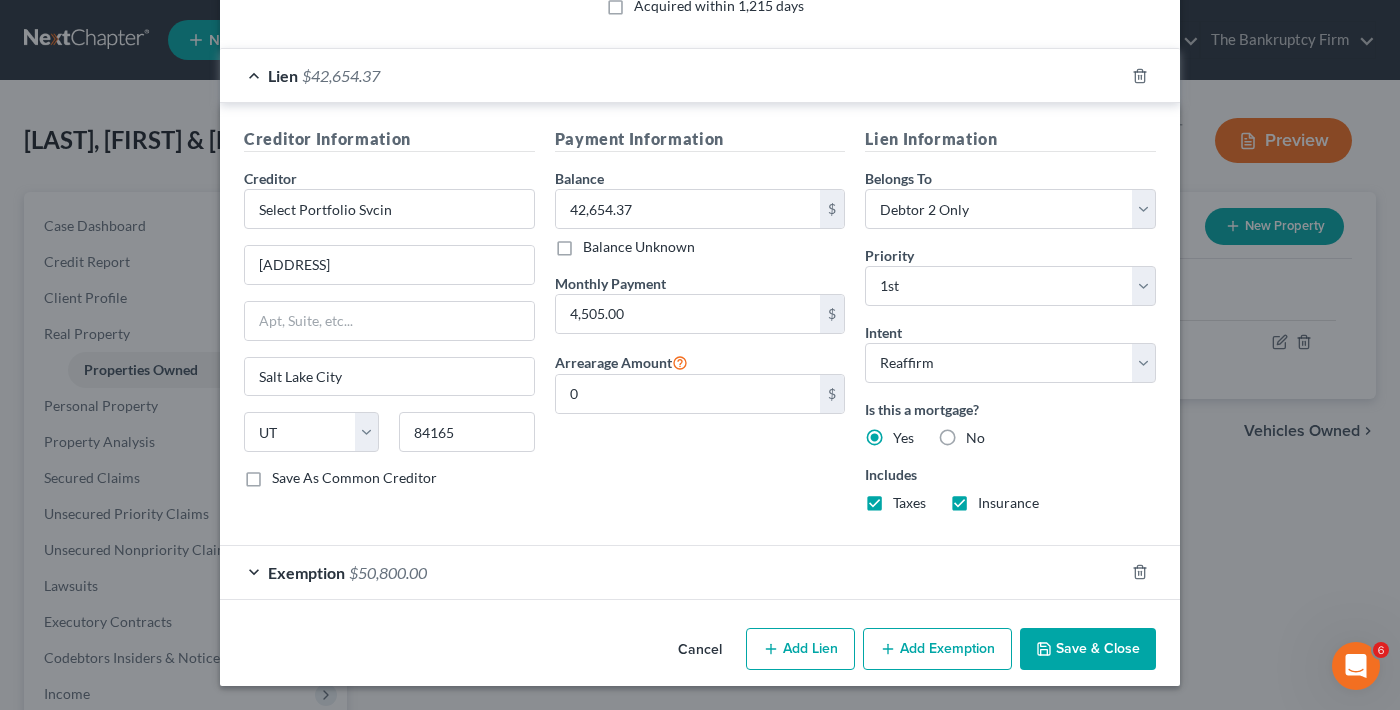 click on "Save & Close" at bounding box center (1088, 649) 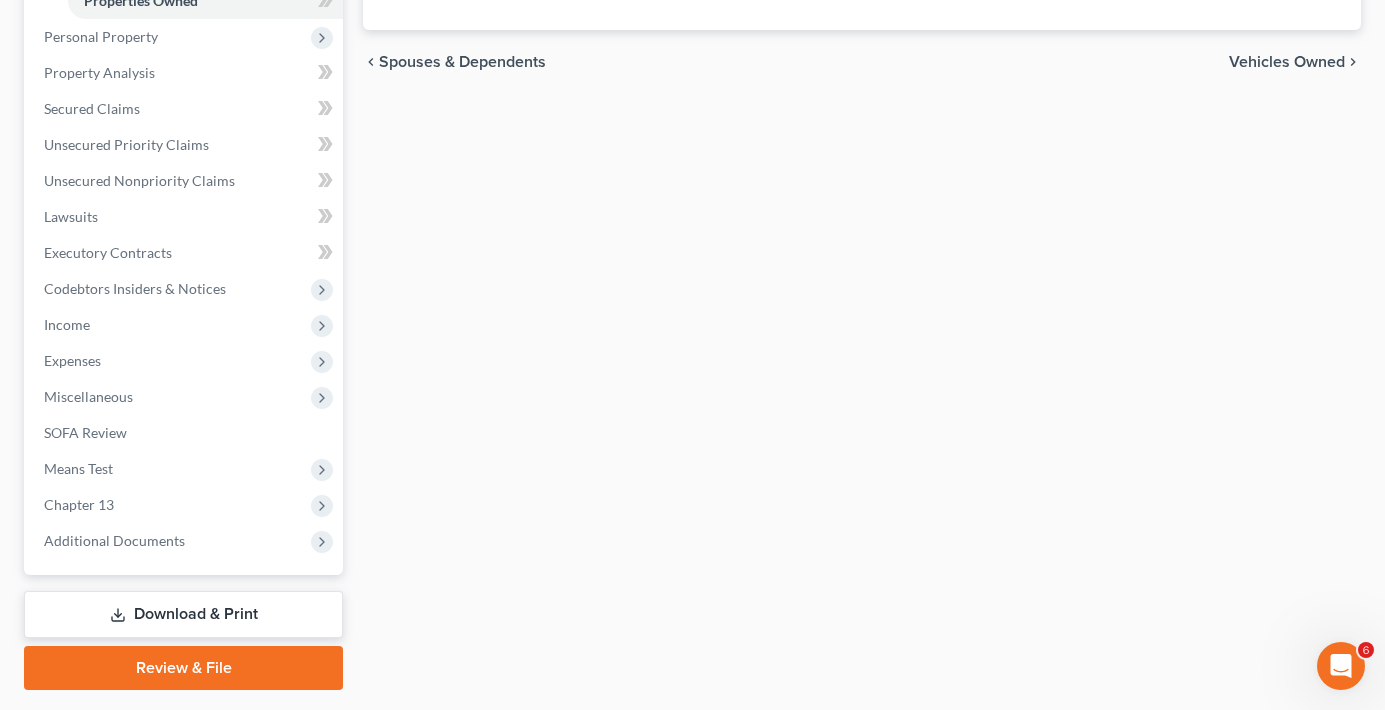 scroll, scrollTop: 400, scrollLeft: 0, axis: vertical 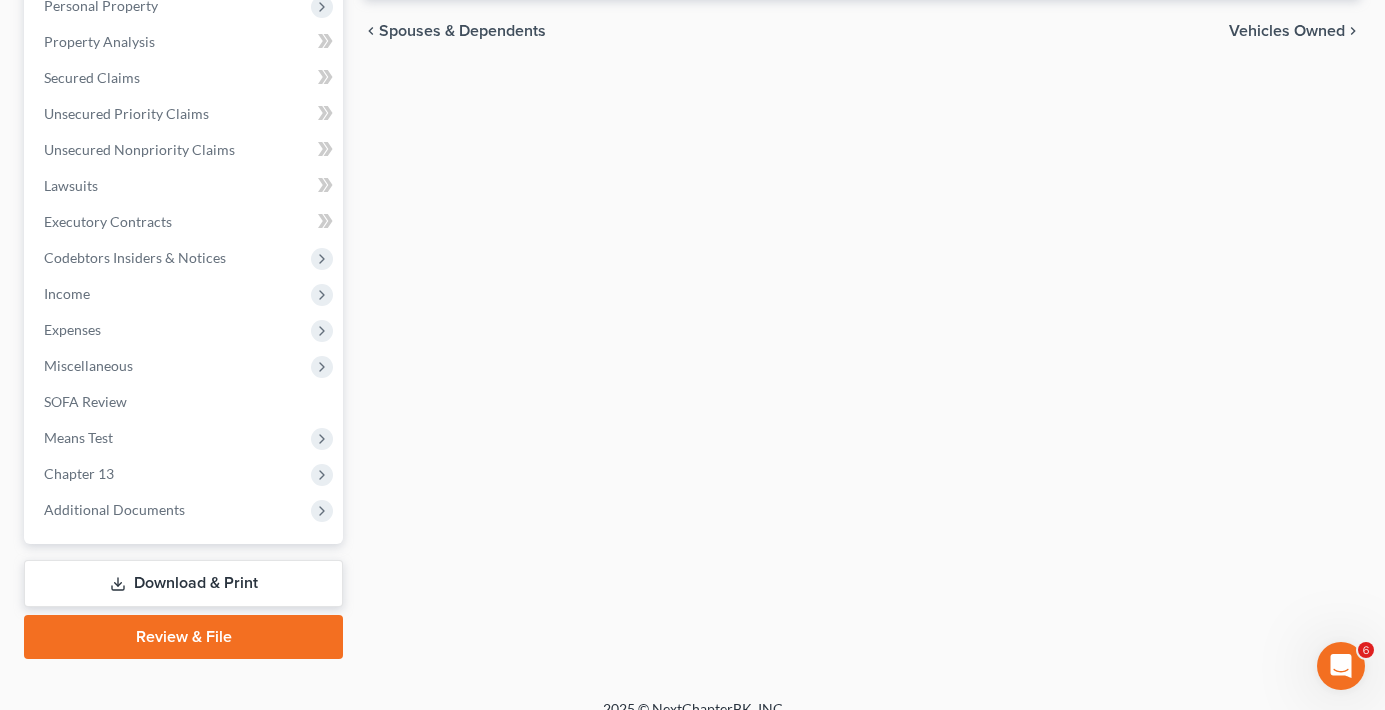 click on "Properties Owned New Property
Property Market Value Liens Exemptions Amended  974 S 650 W $721,000.00 $42,654.37 $50,800.00
chevron_left
Spouses & Dependents
Vehicles Owned
chevron_right" at bounding box center (862, 225) 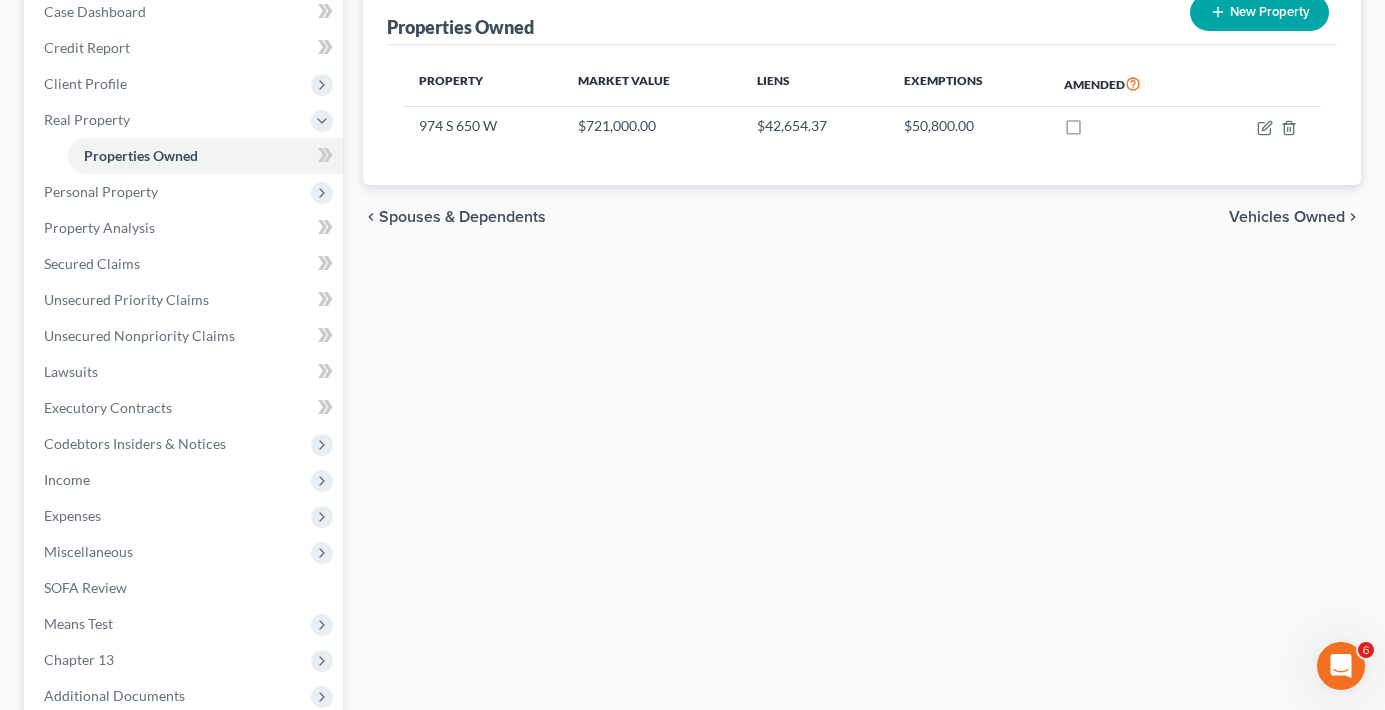 scroll, scrollTop: 425, scrollLeft: 0, axis: vertical 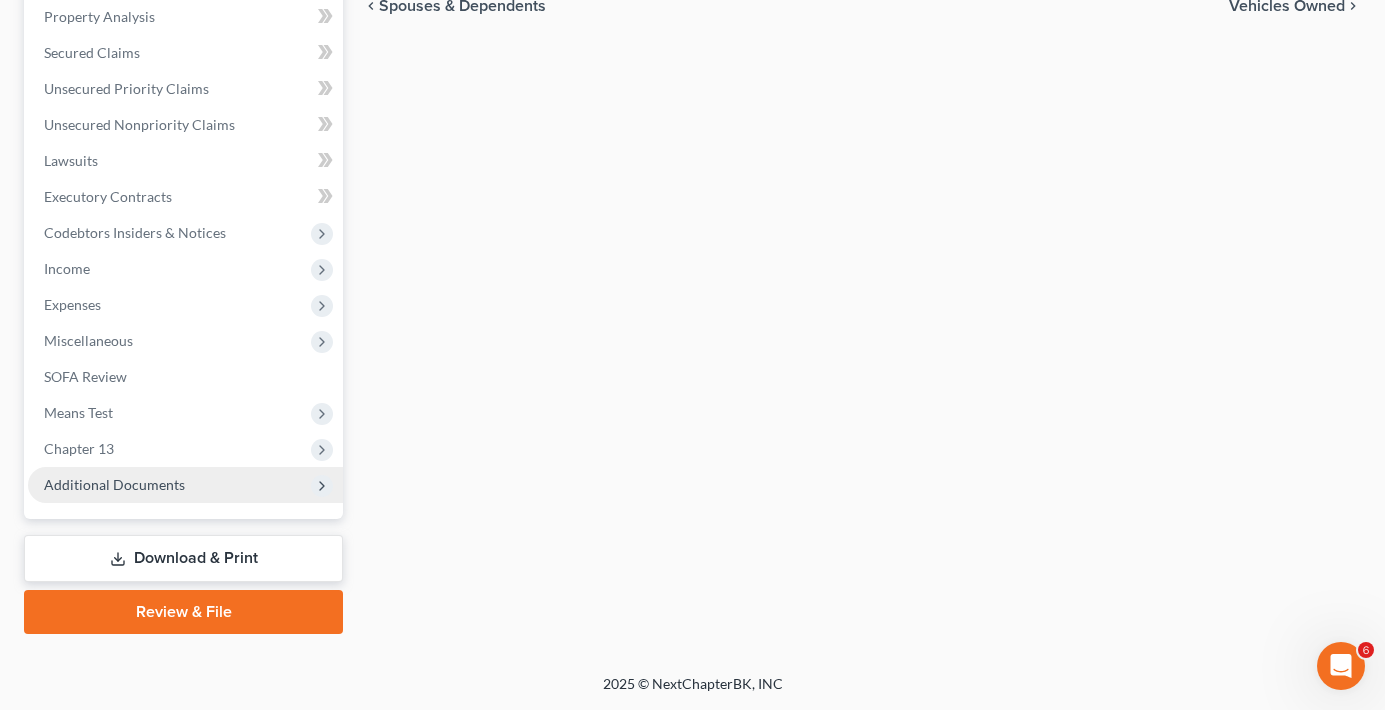 click on "Additional Documents" at bounding box center (114, 484) 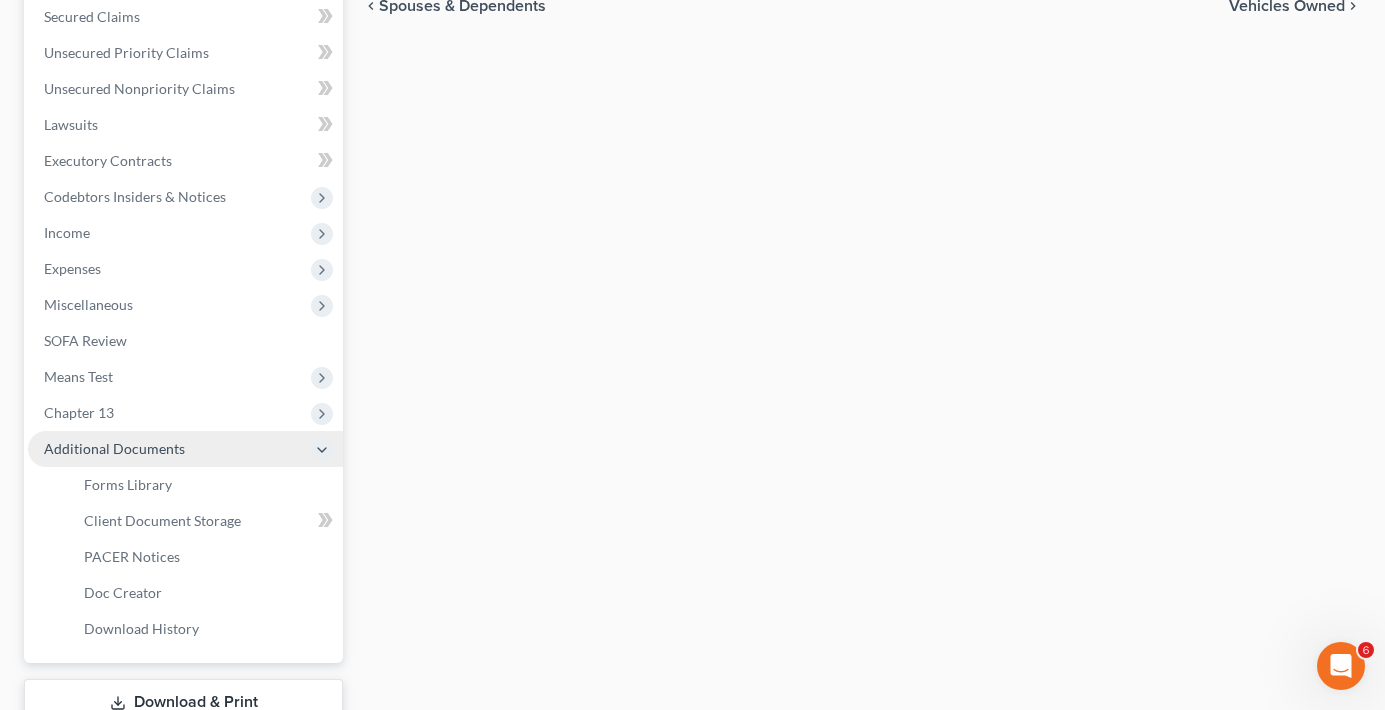scroll, scrollTop: 389, scrollLeft: 0, axis: vertical 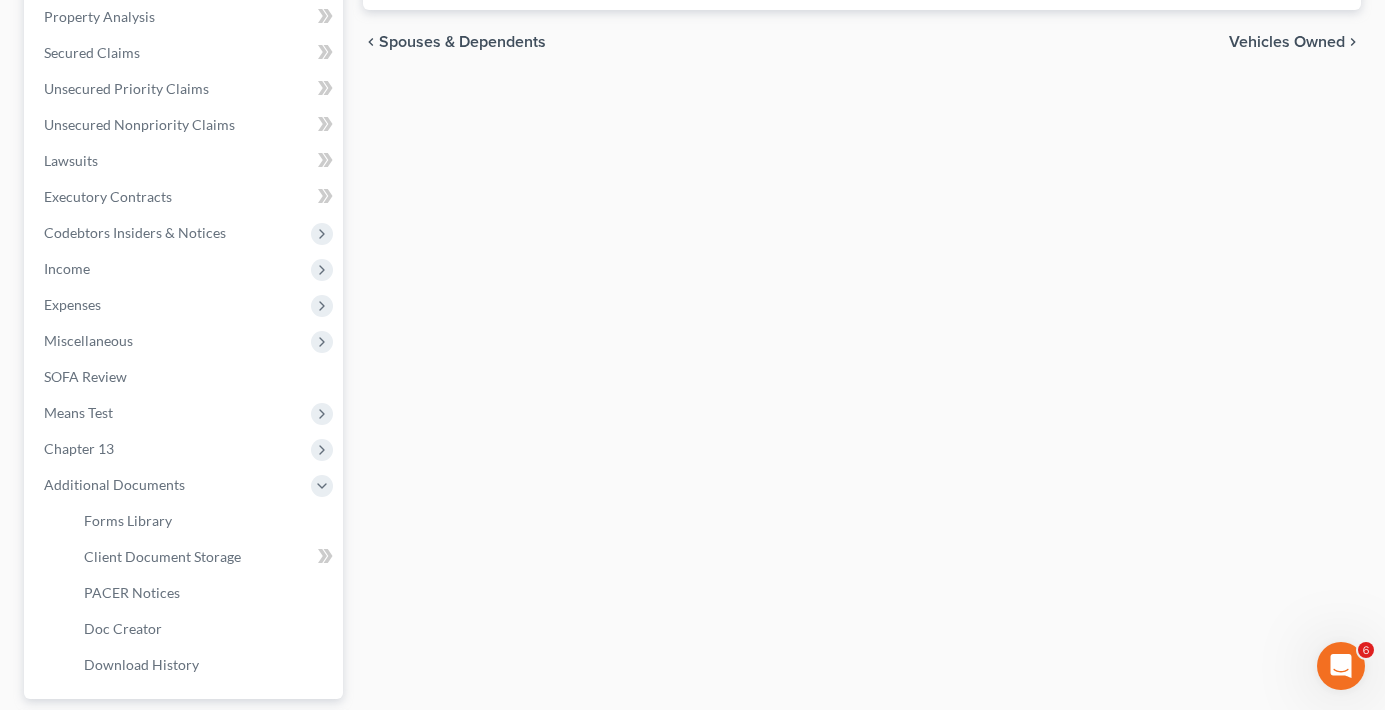 click on "Properties Owned New Property
Property Market Value Liens Exemptions Amended  974 S 650 W $721,000.00 $42,654.37 $50,800.00
chevron_left
Spouses & Dependents
Vehicles Owned
chevron_right" at bounding box center [862, 308] 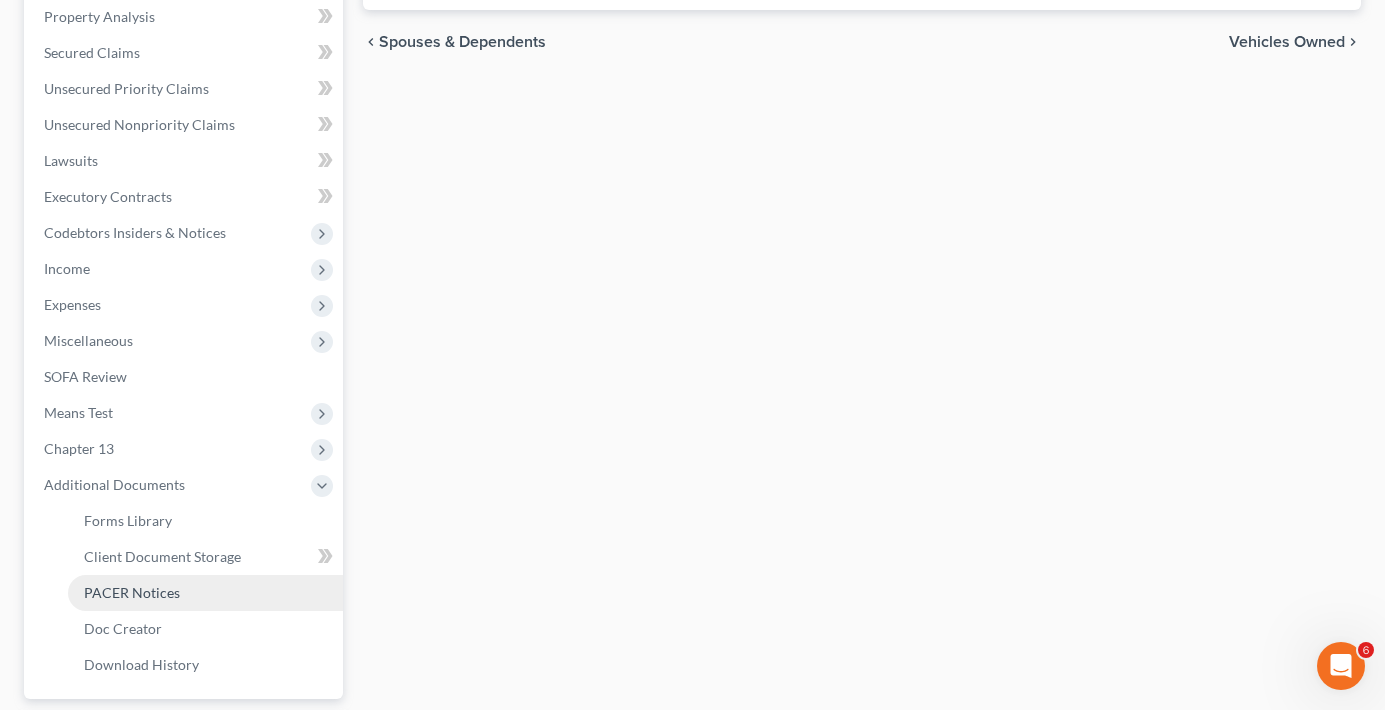 click on "PACER Notices" at bounding box center [132, 592] 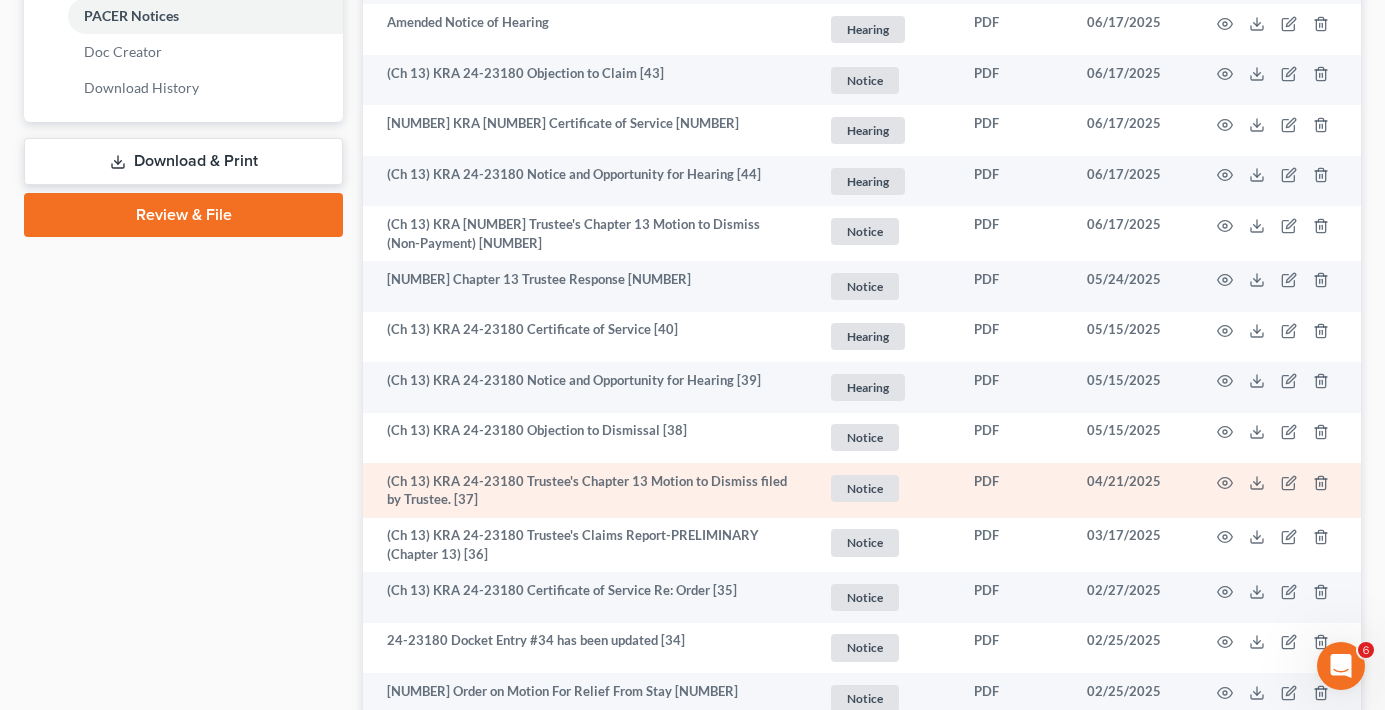 scroll, scrollTop: 1000, scrollLeft: 0, axis: vertical 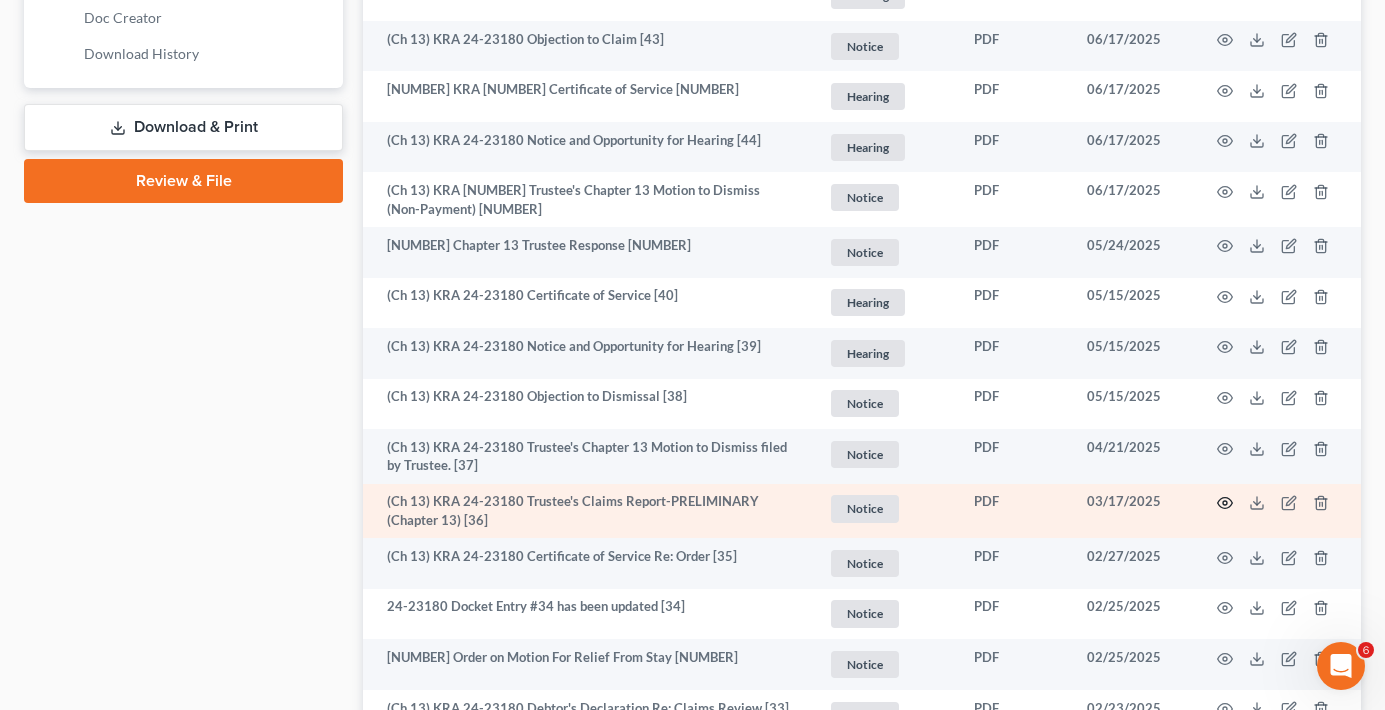 click 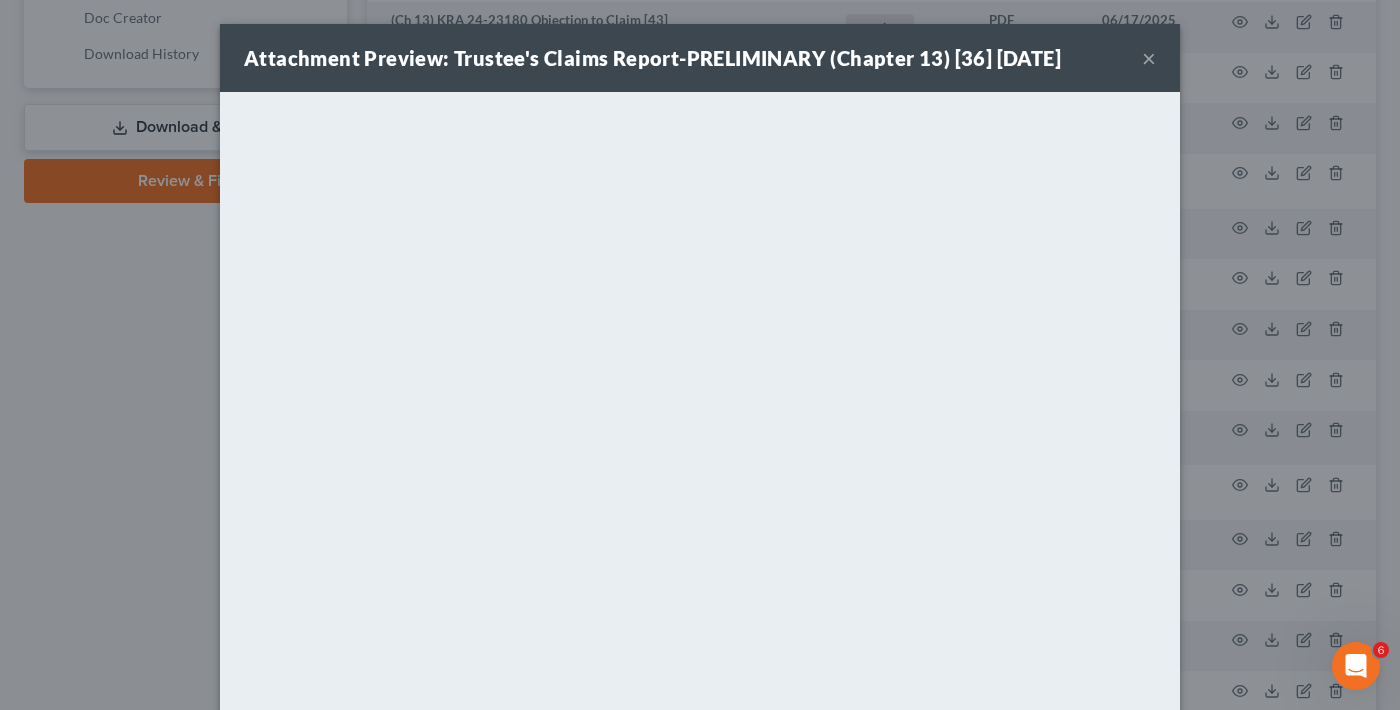 drag, startPoint x: 1147, startPoint y: 73, endPoint x: 1195, endPoint y: 60, distance: 49.729267 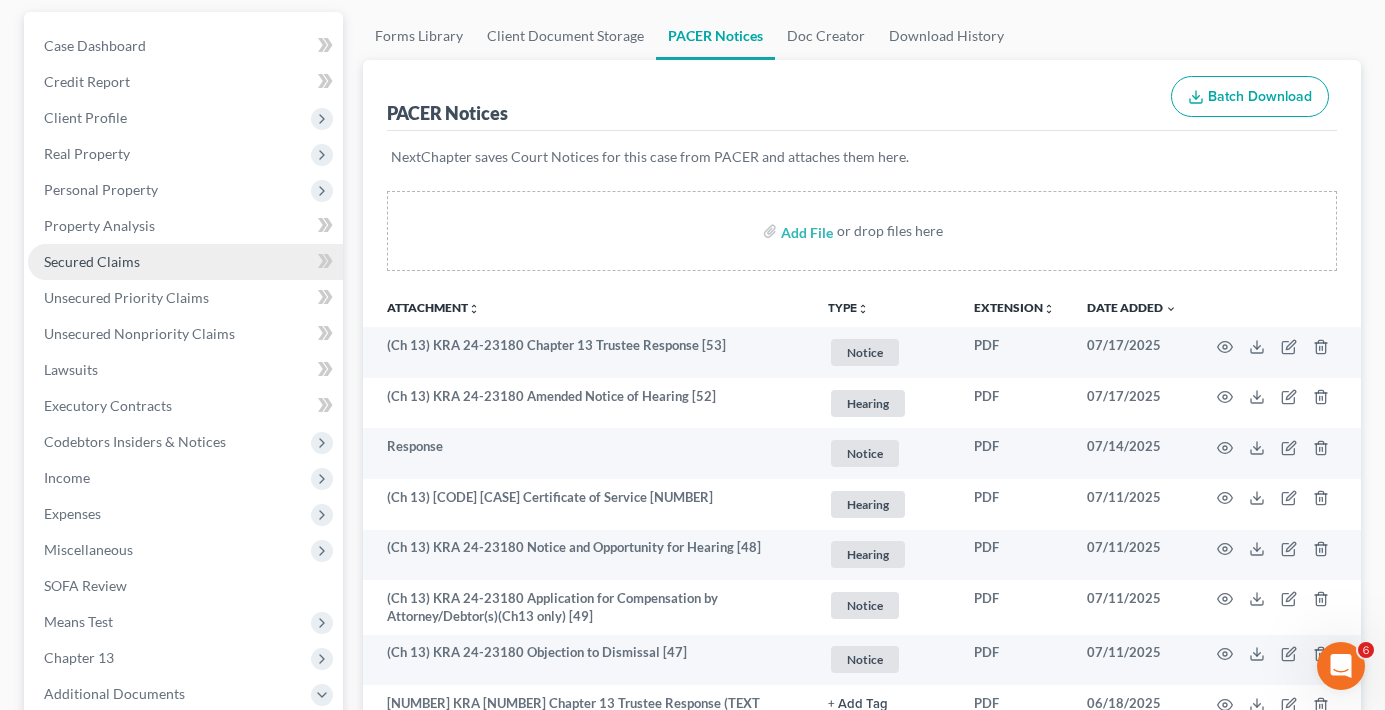 scroll, scrollTop: 0, scrollLeft: 0, axis: both 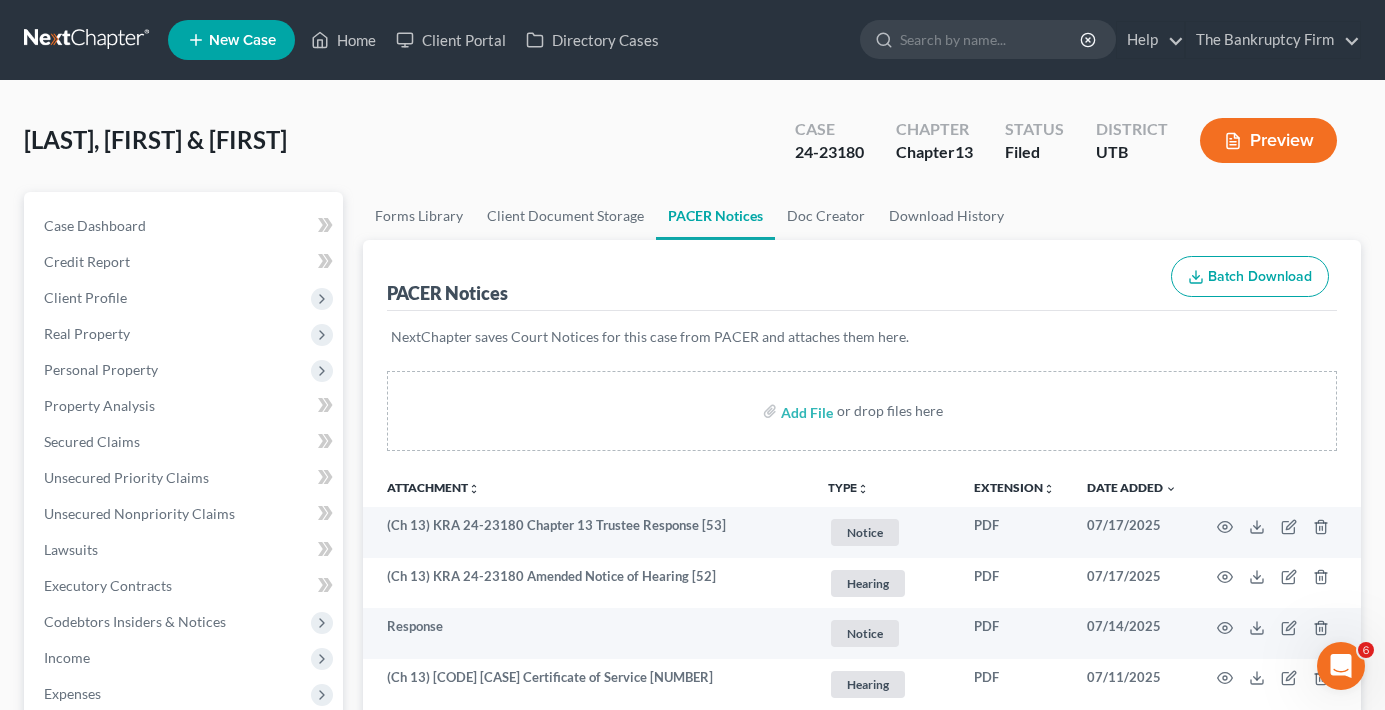 drag, startPoint x: 321, startPoint y: 145, endPoint x: 371, endPoint y: 149, distance: 50.159744 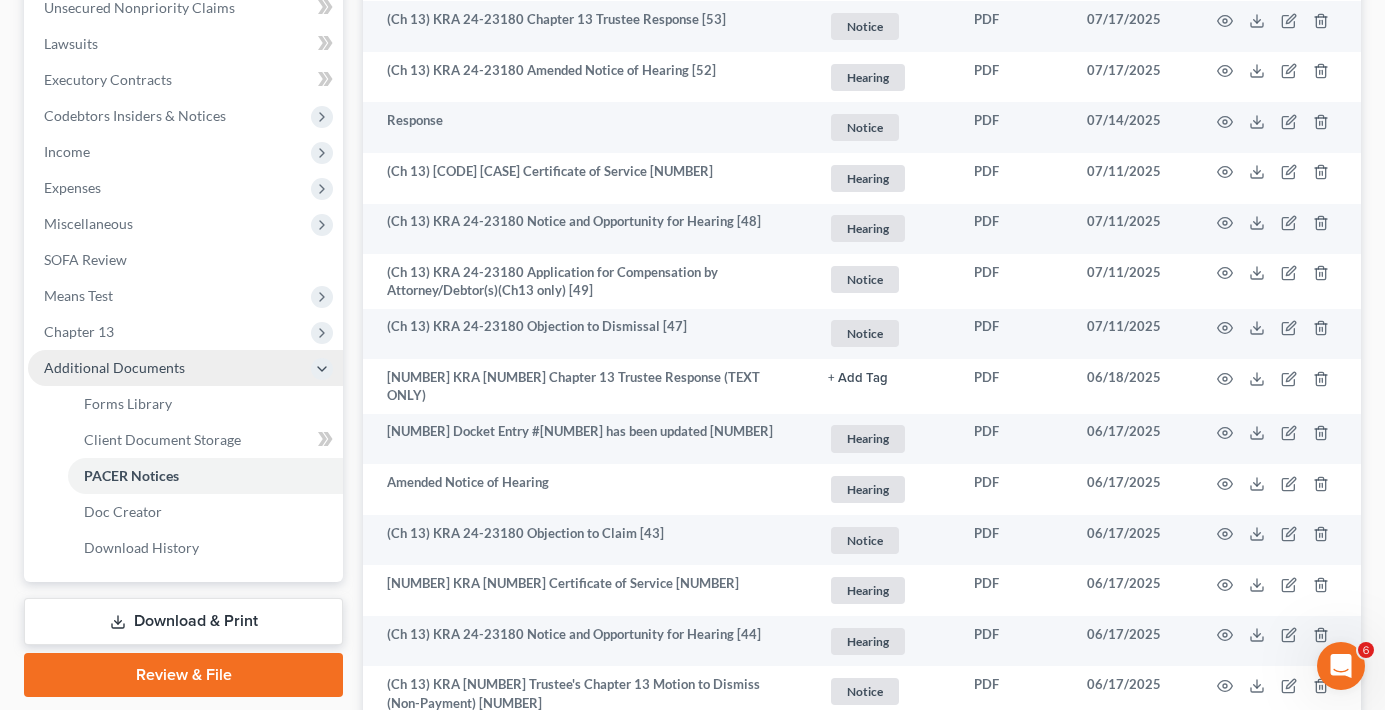 scroll, scrollTop: 500, scrollLeft: 0, axis: vertical 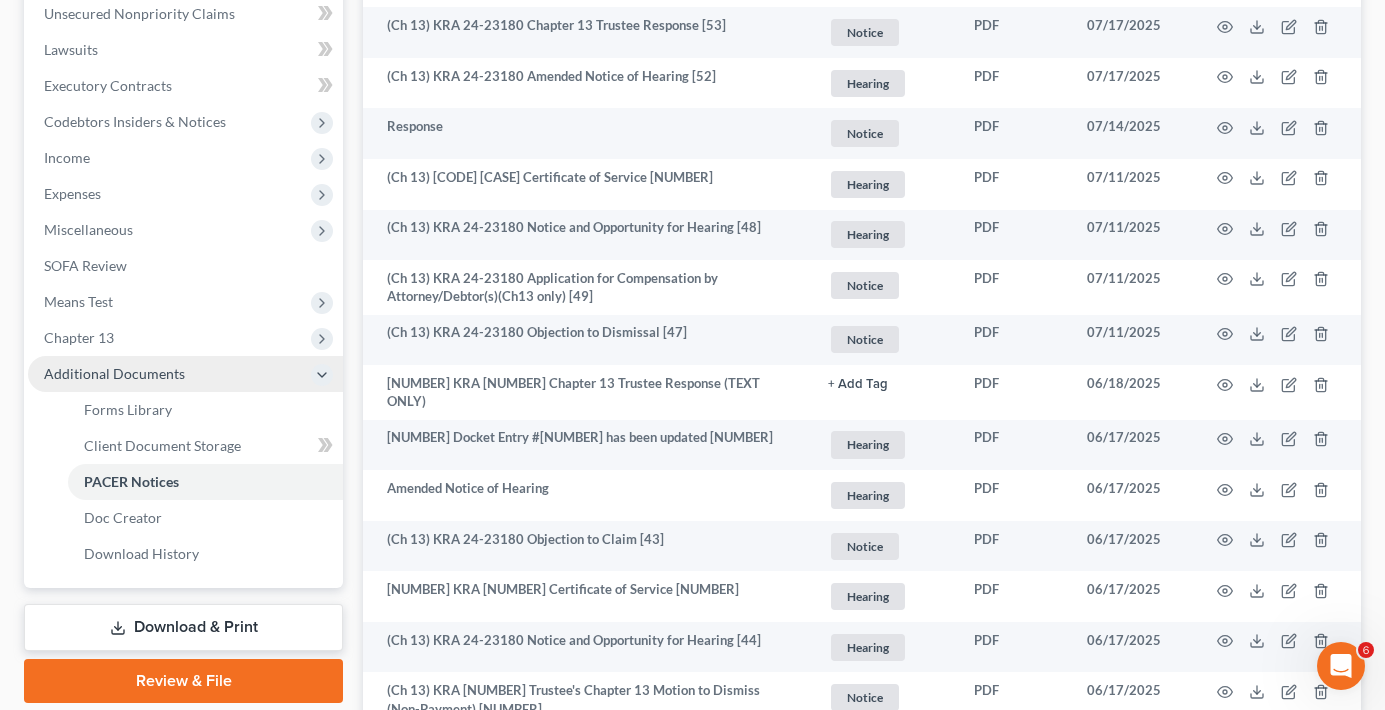 drag, startPoint x: 86, startPoint y: 333, endPoint x: 158, endPoint y: 371, distance: 81.41253 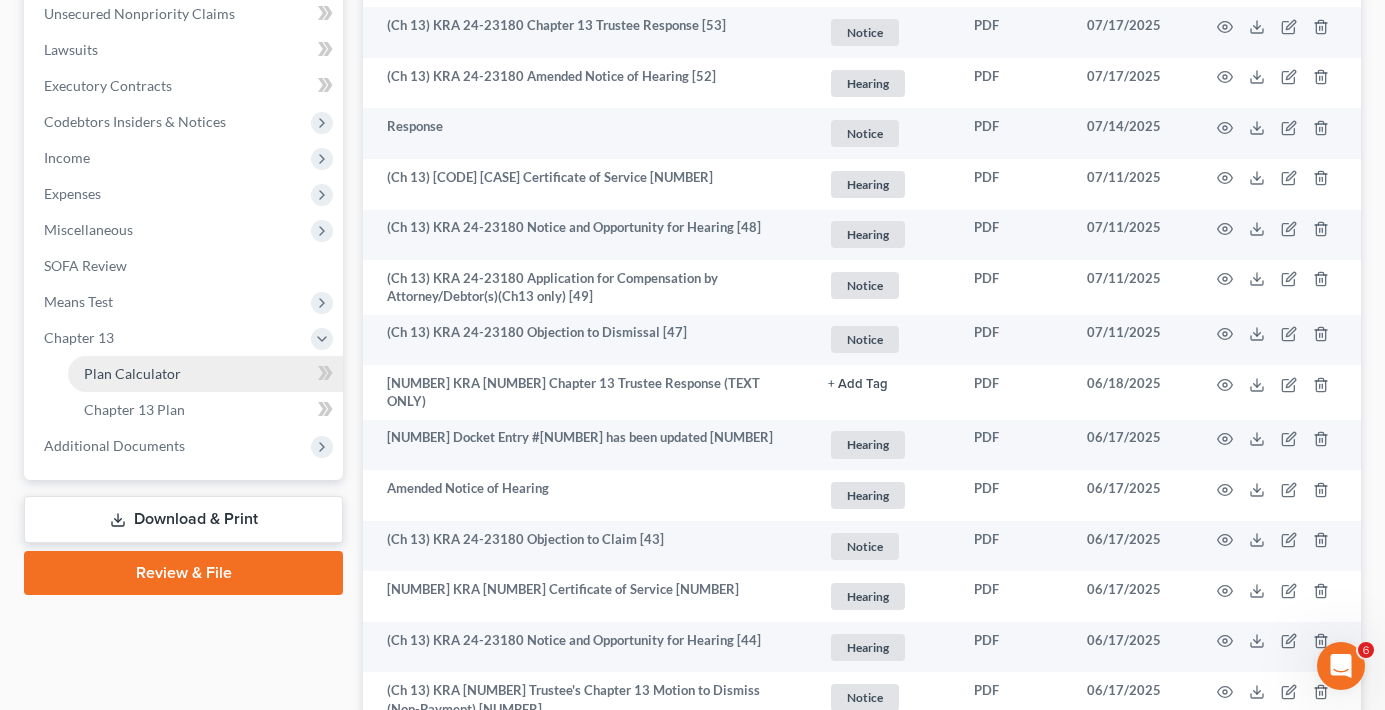 click on "Plan Calculator" at bounding box center [132, 373] 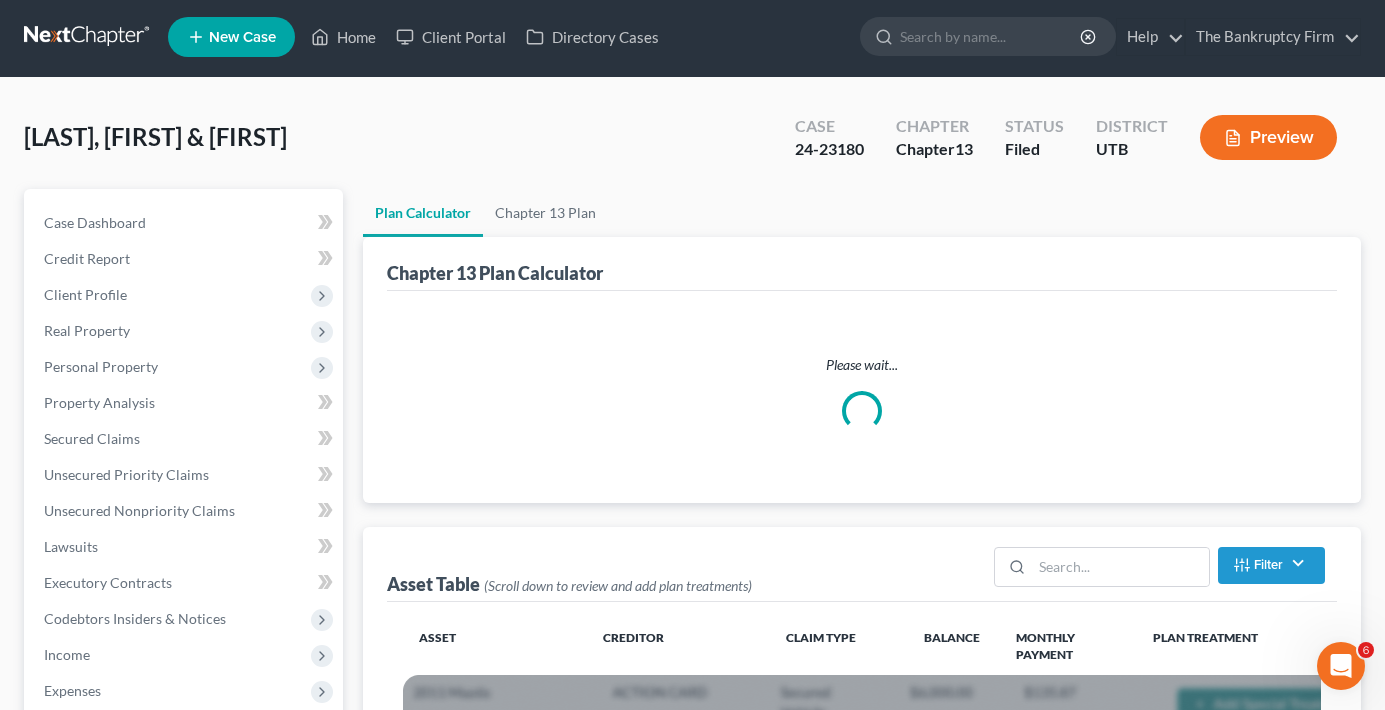 scroll, scrollTop: 0, scrollLeft: 0, axis: both 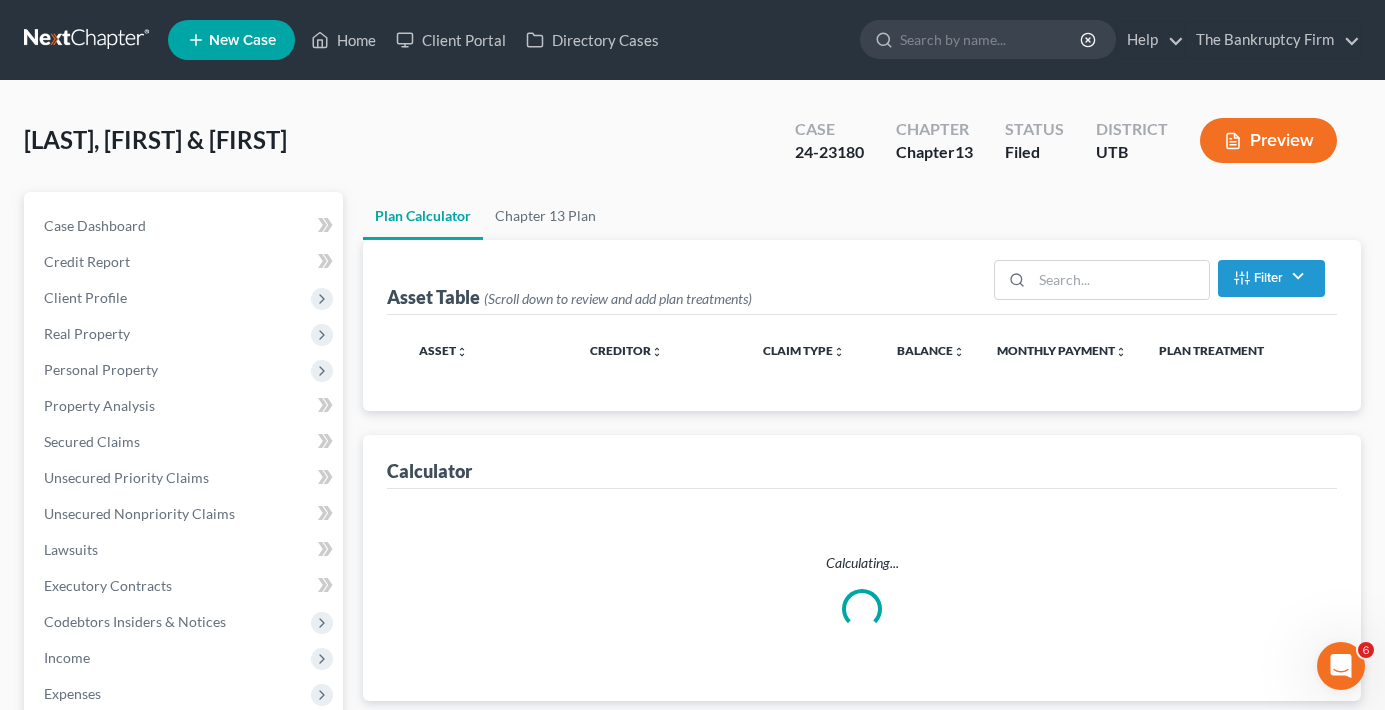 select on "59" 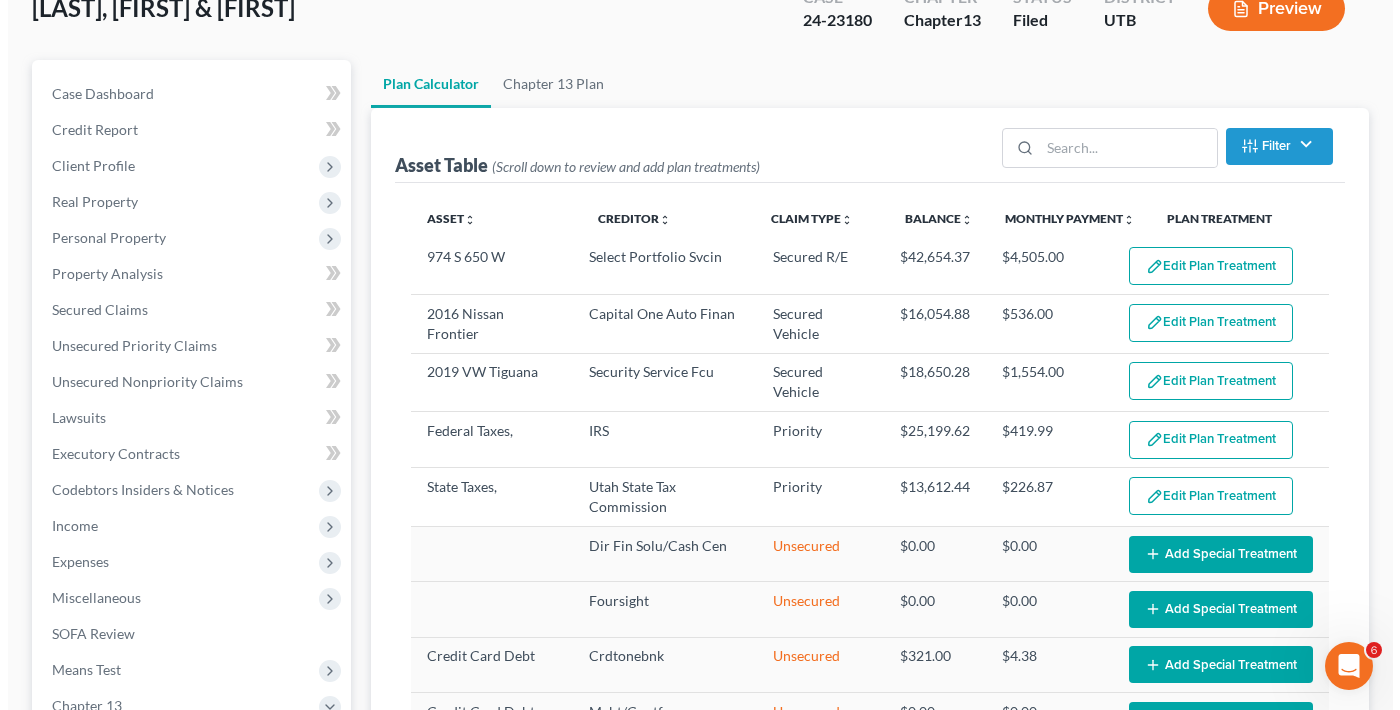 scroll, scrollTop: 200, scrollLeft: 0, axis: vertical 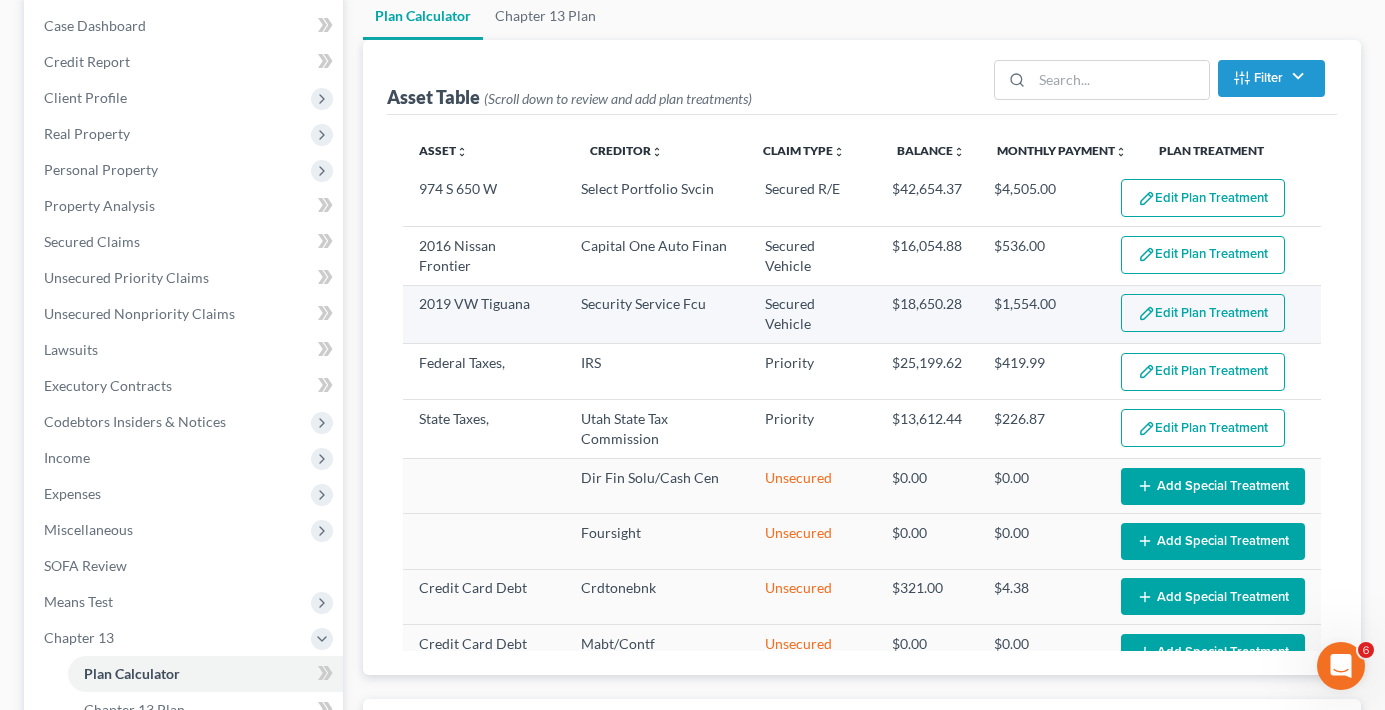 select on "59" 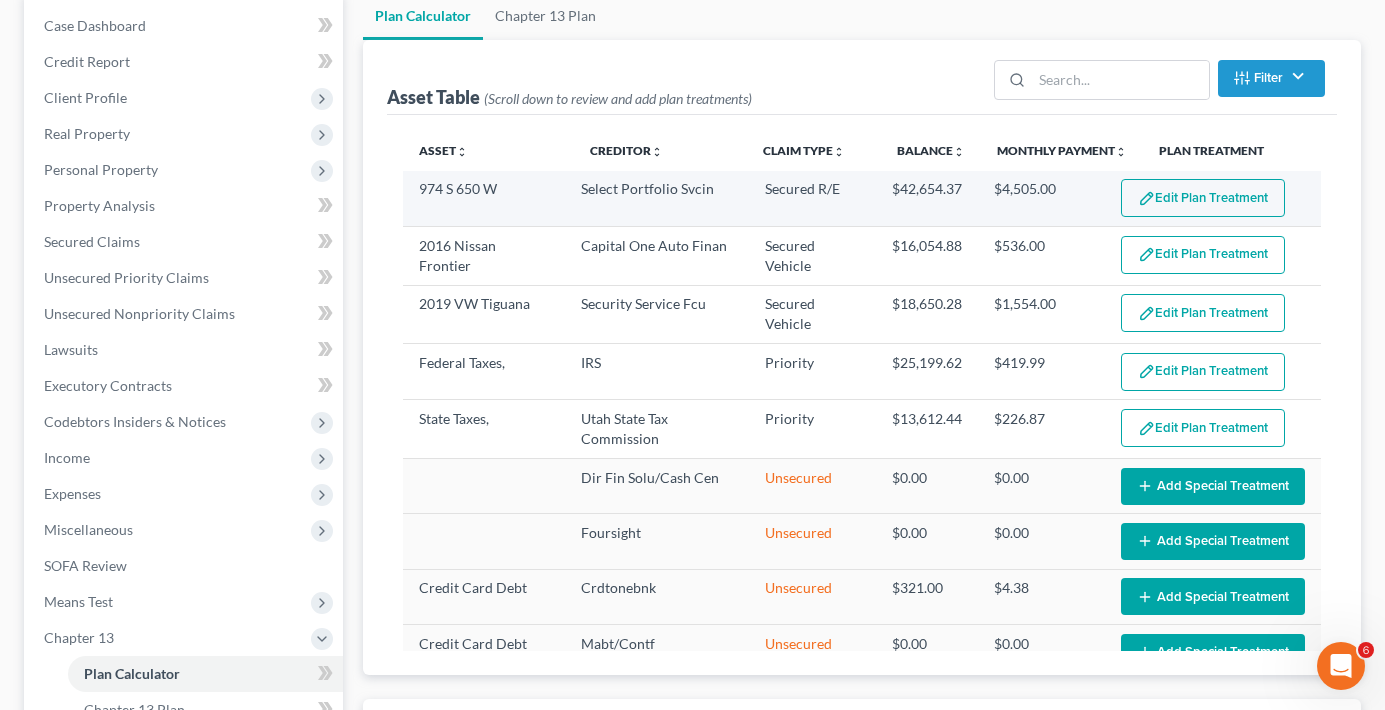 click on "Edit Plan Treatment" at bounding box center [1203, 198] 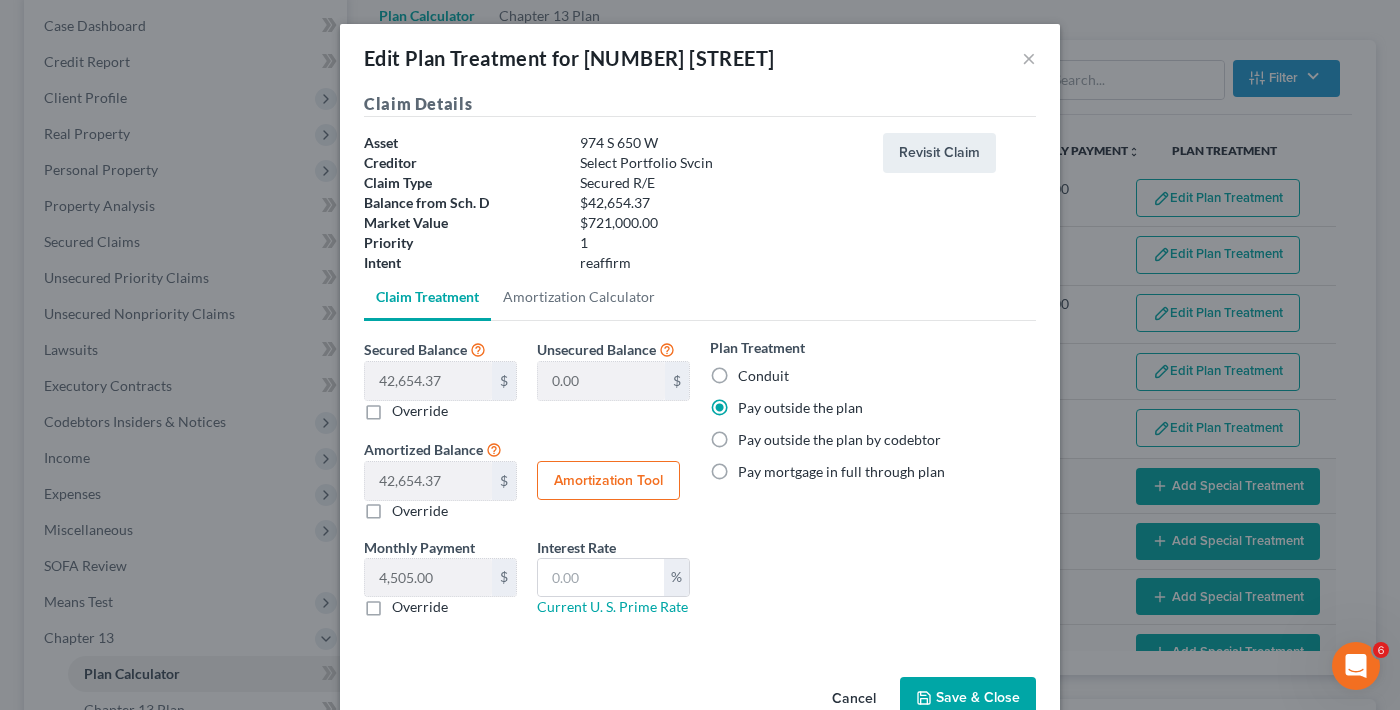 click on "Pay mortgage in full through plan" at bounding box center (841, 472) 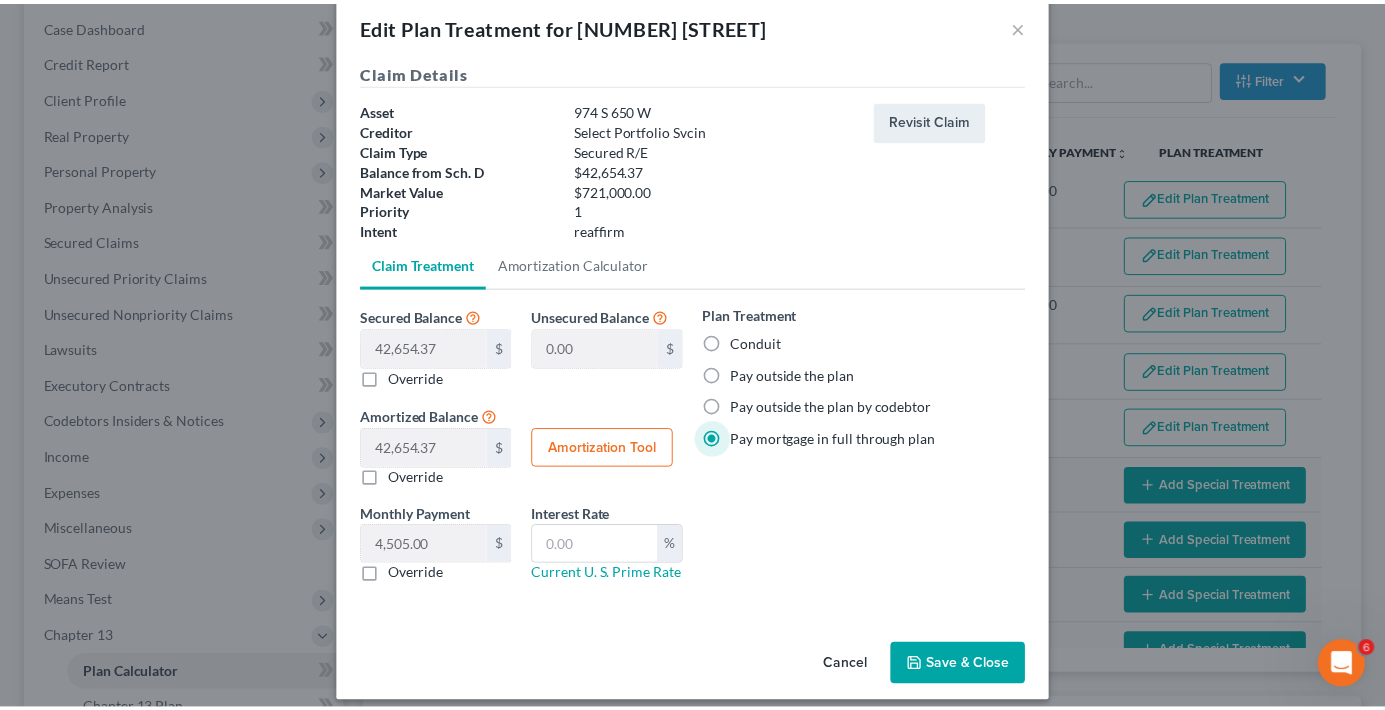 scroll, scrollTop: 49, scrollLeft: 0, axis: vertical 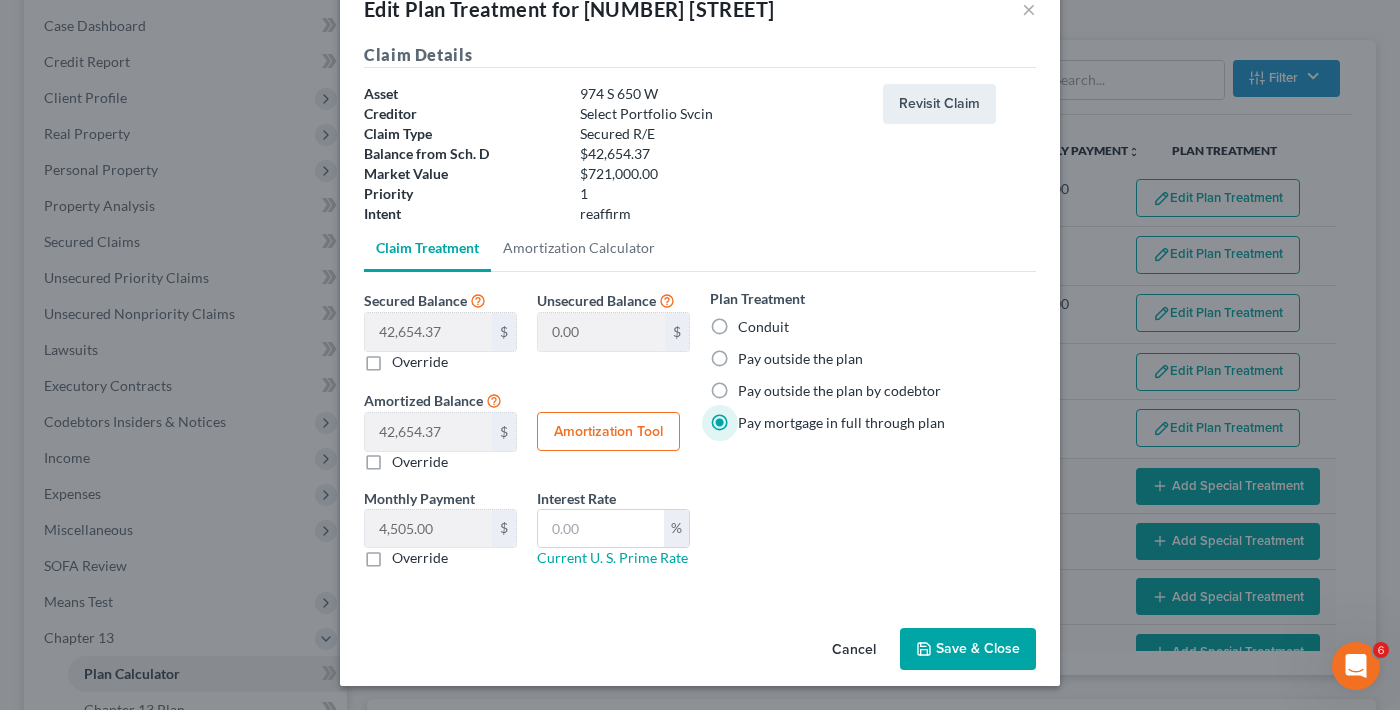 click on "Save & Close" at bounding box center (968, 649) 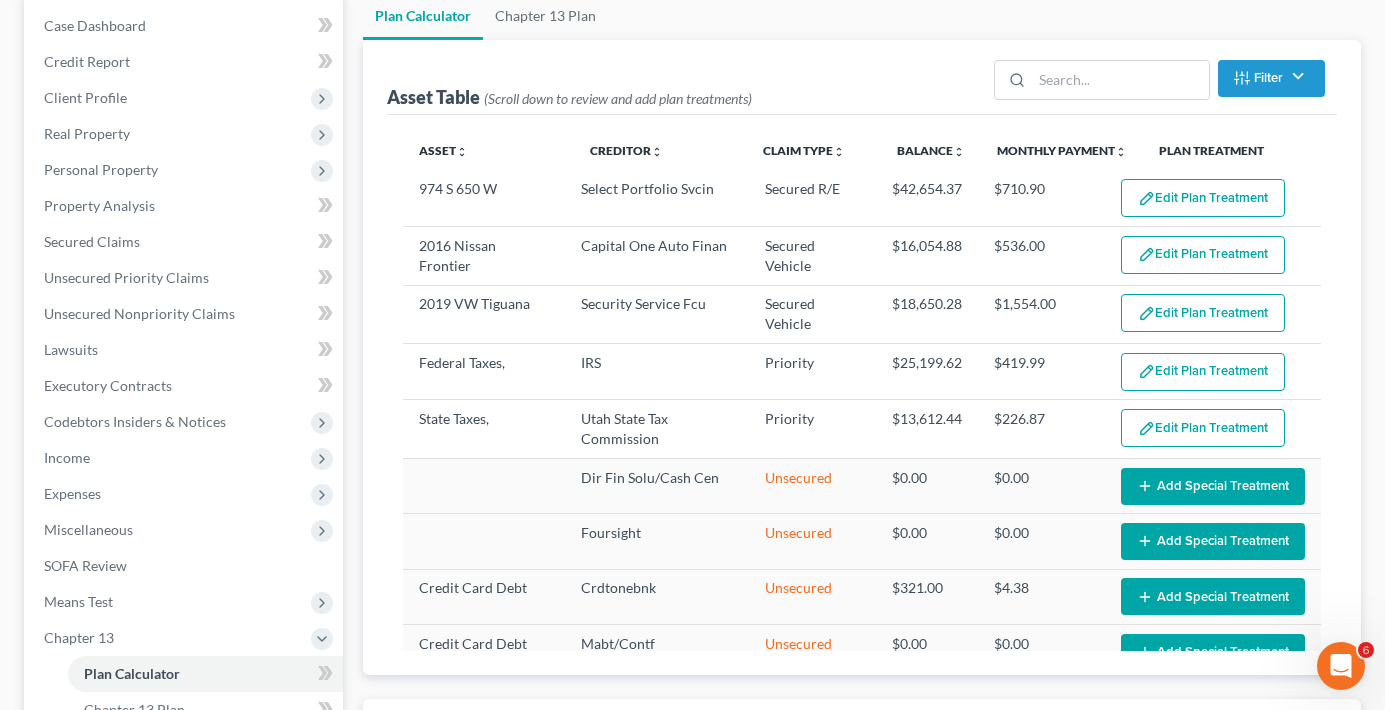select on "59" 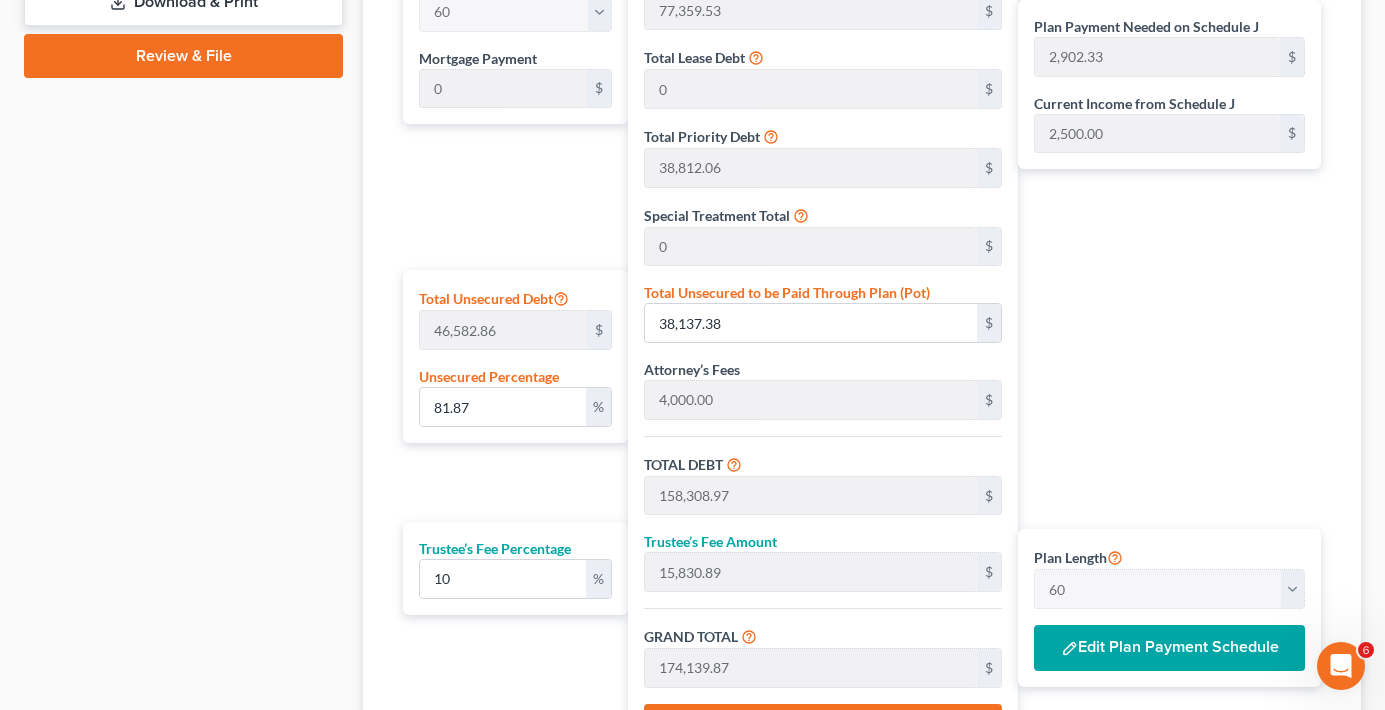 scroll, scrollTop: 1235, scrollLeft: 0, axis: vertical 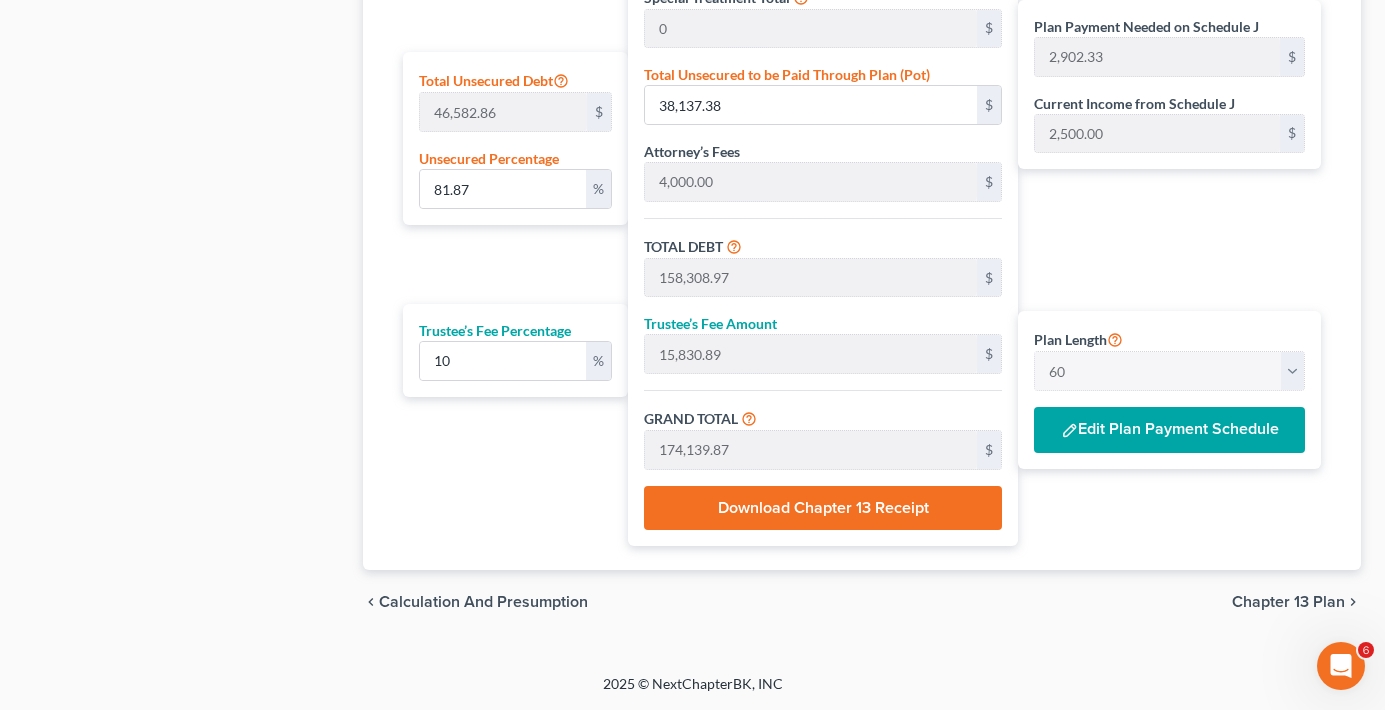 click on "Edit Plan Payment Schedule" at bounding box center [1169, 430] 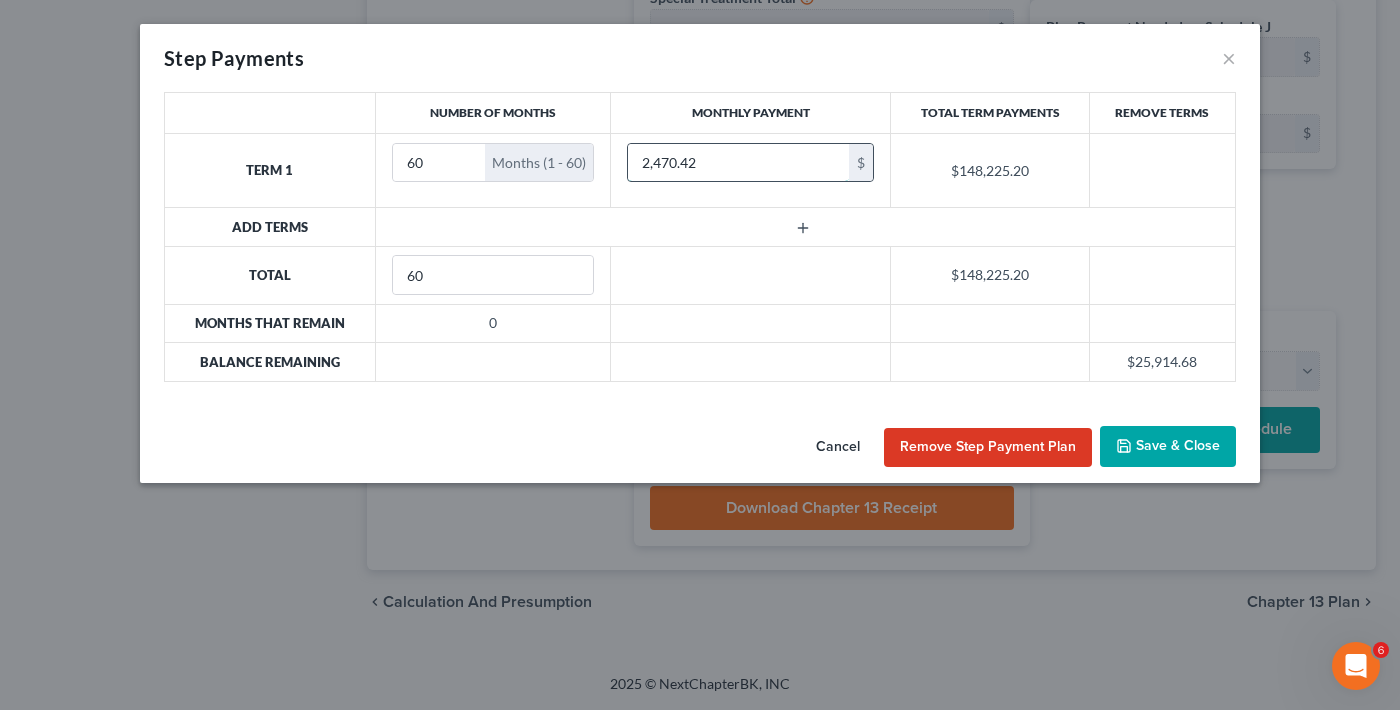 type 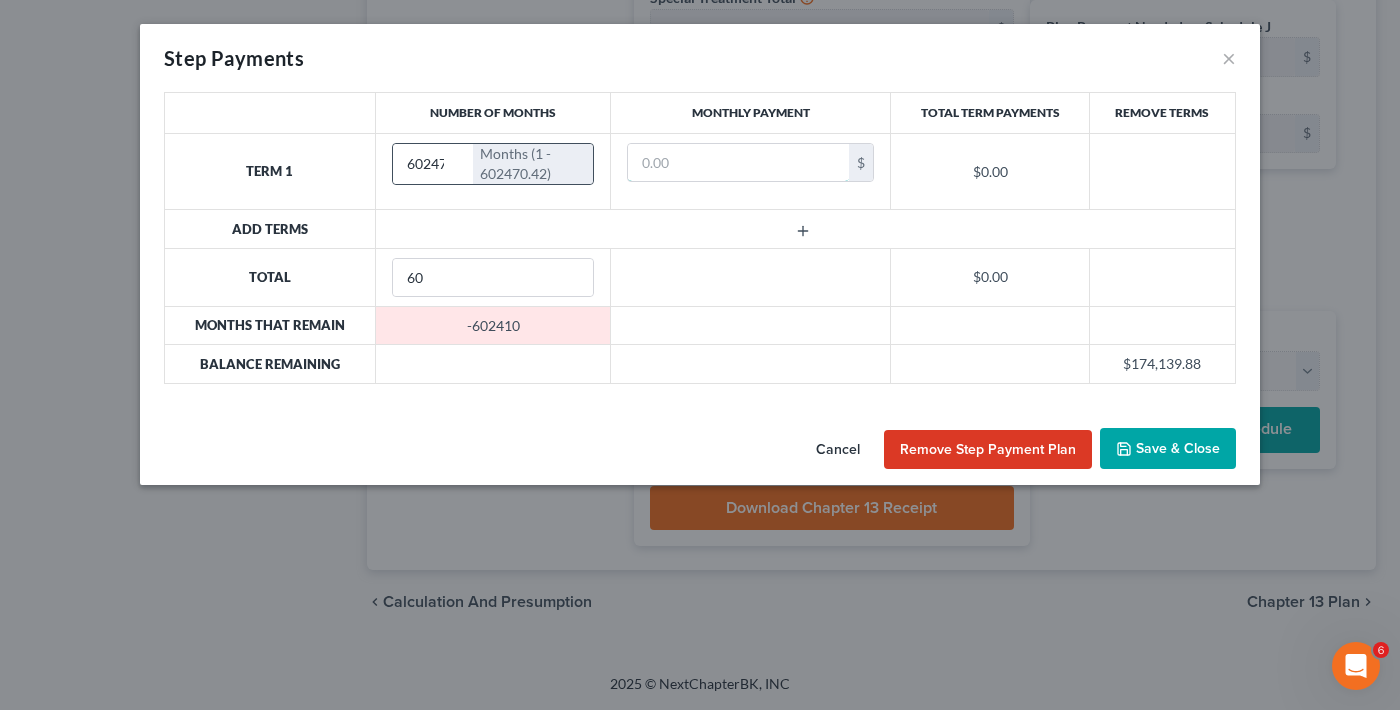 type on "60" 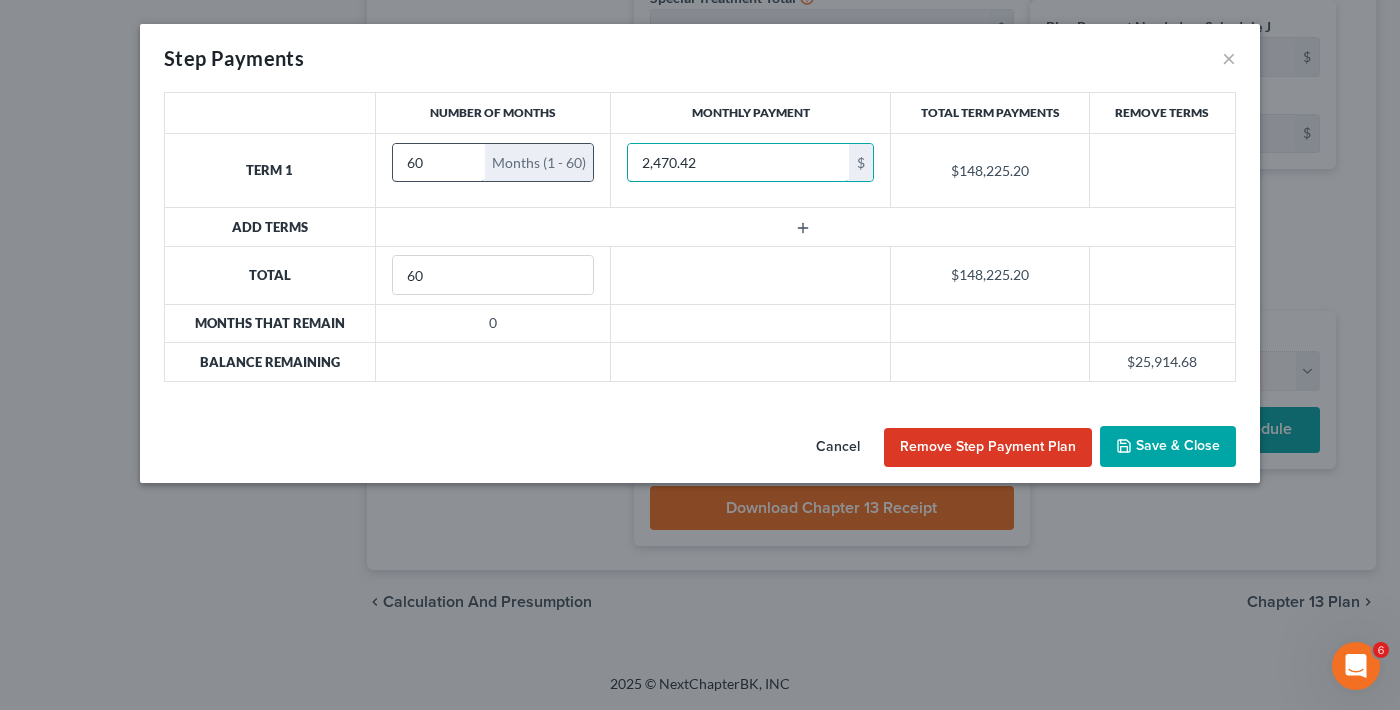 type on "2,470.42" 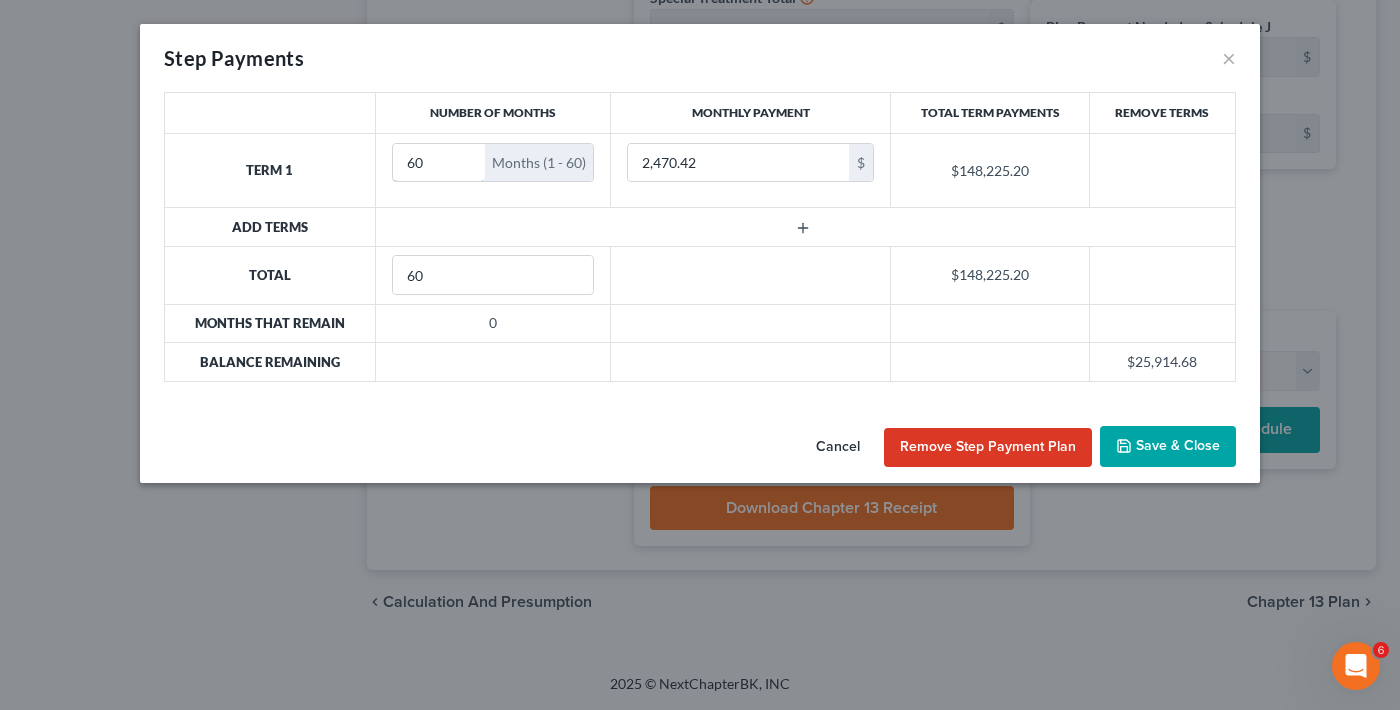 drag, startPoint x: 428, startPoint y: 160, endPoint x: 374, endPoint y: 164, distance: 54.147945 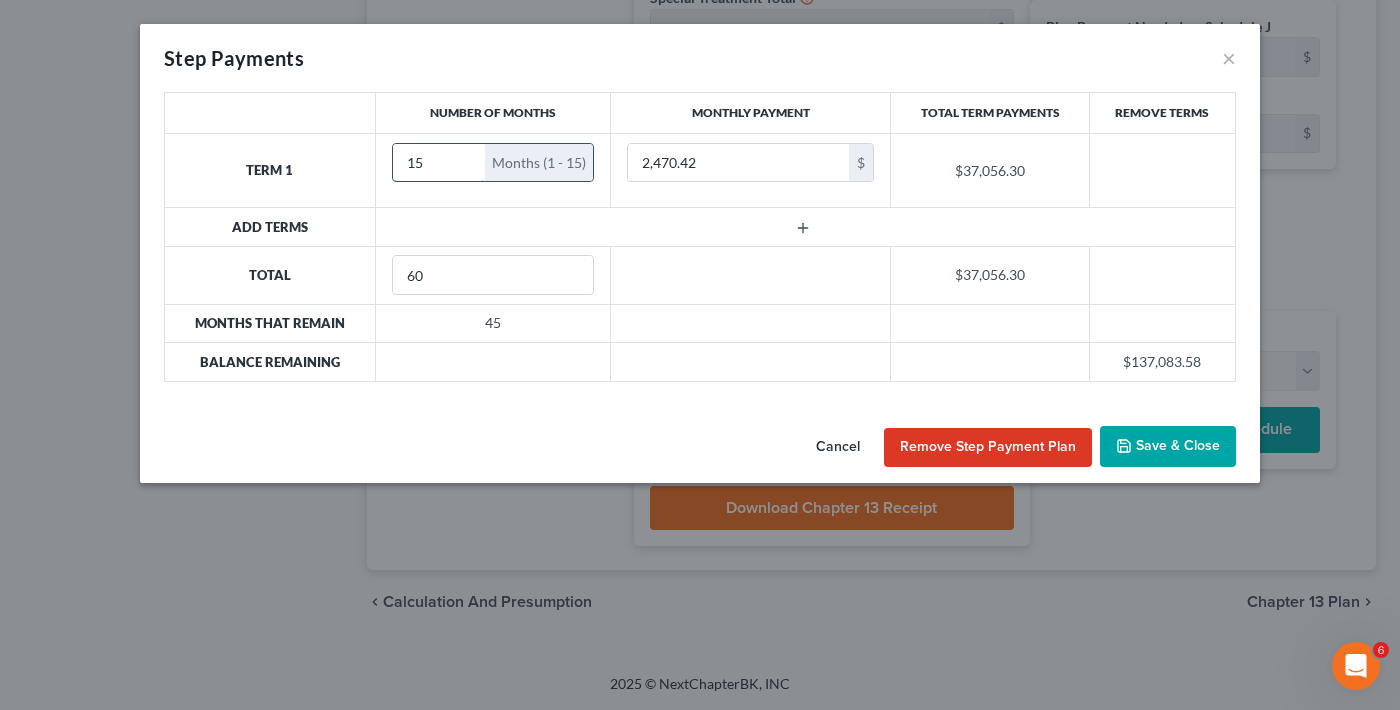 click on "15" at bounding box center (439, 163) 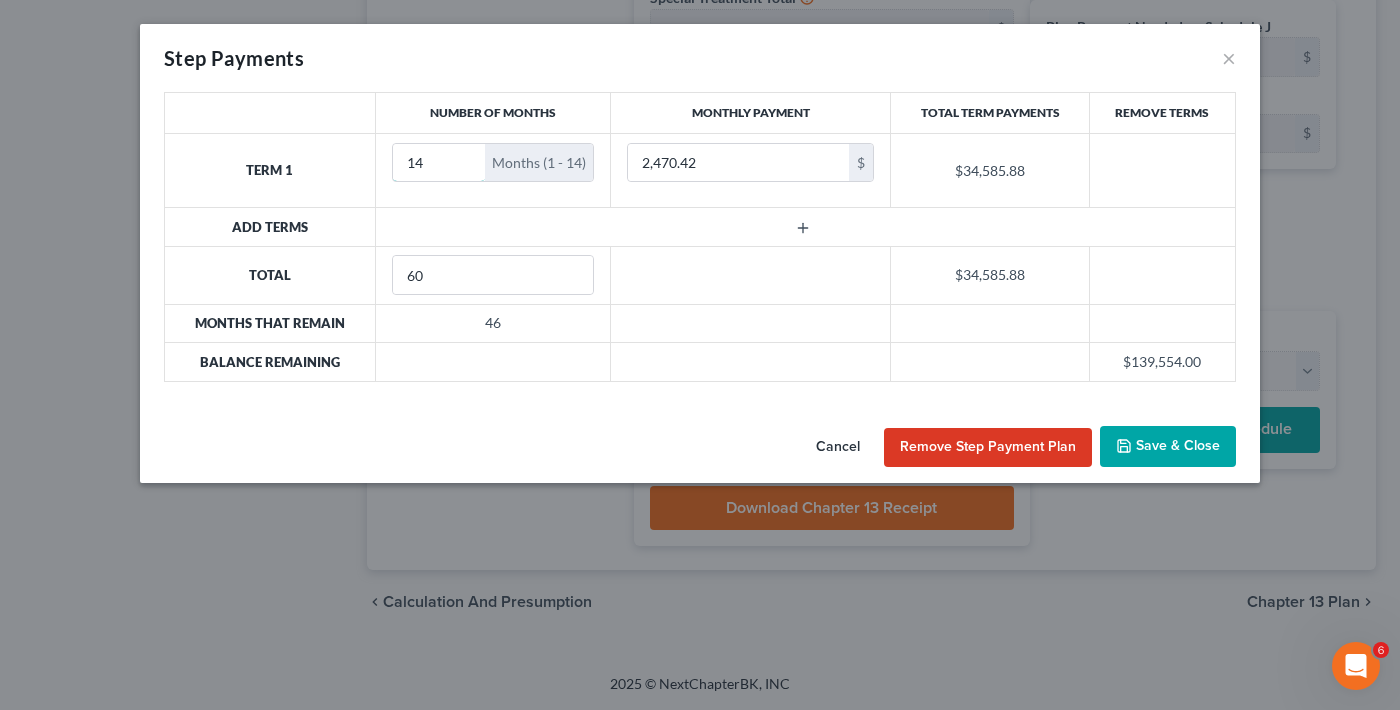 type on "14" 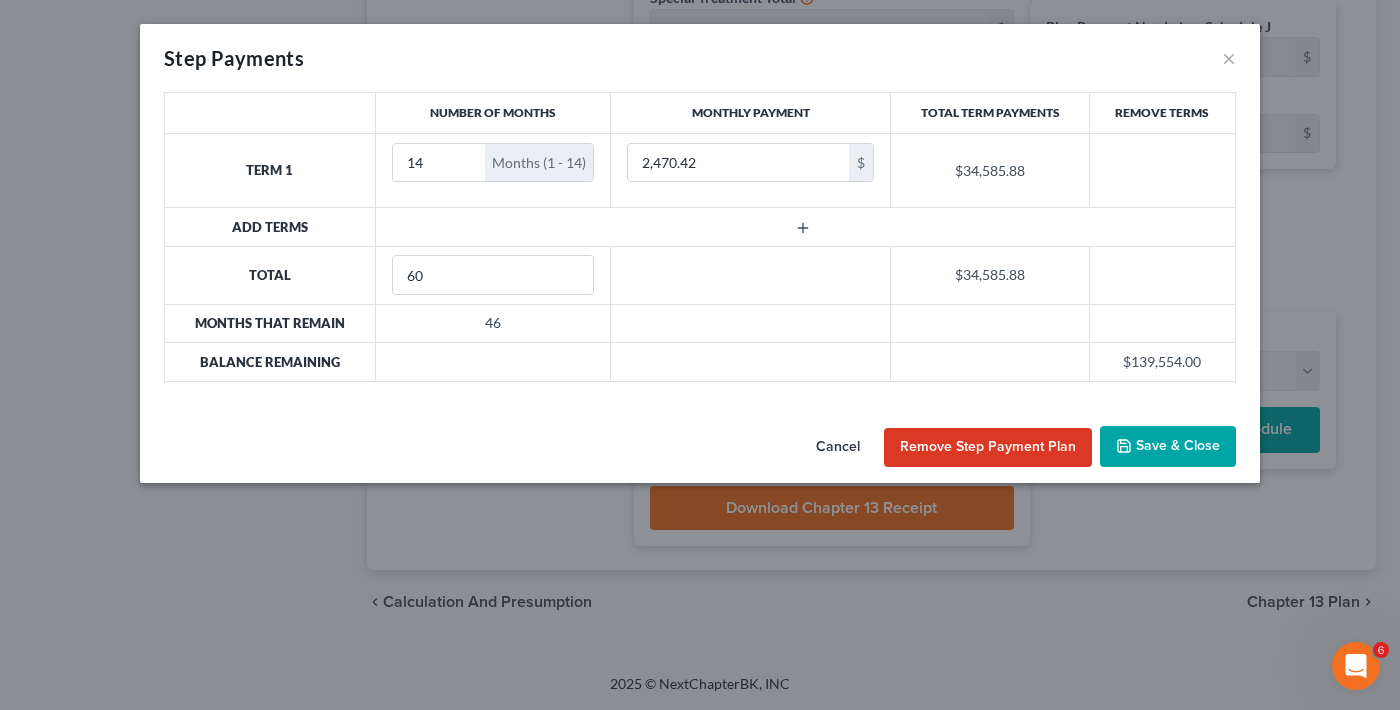 click on "Cancel Remove Step Payment Plan Save & Close" at bounding box center [700, 451] 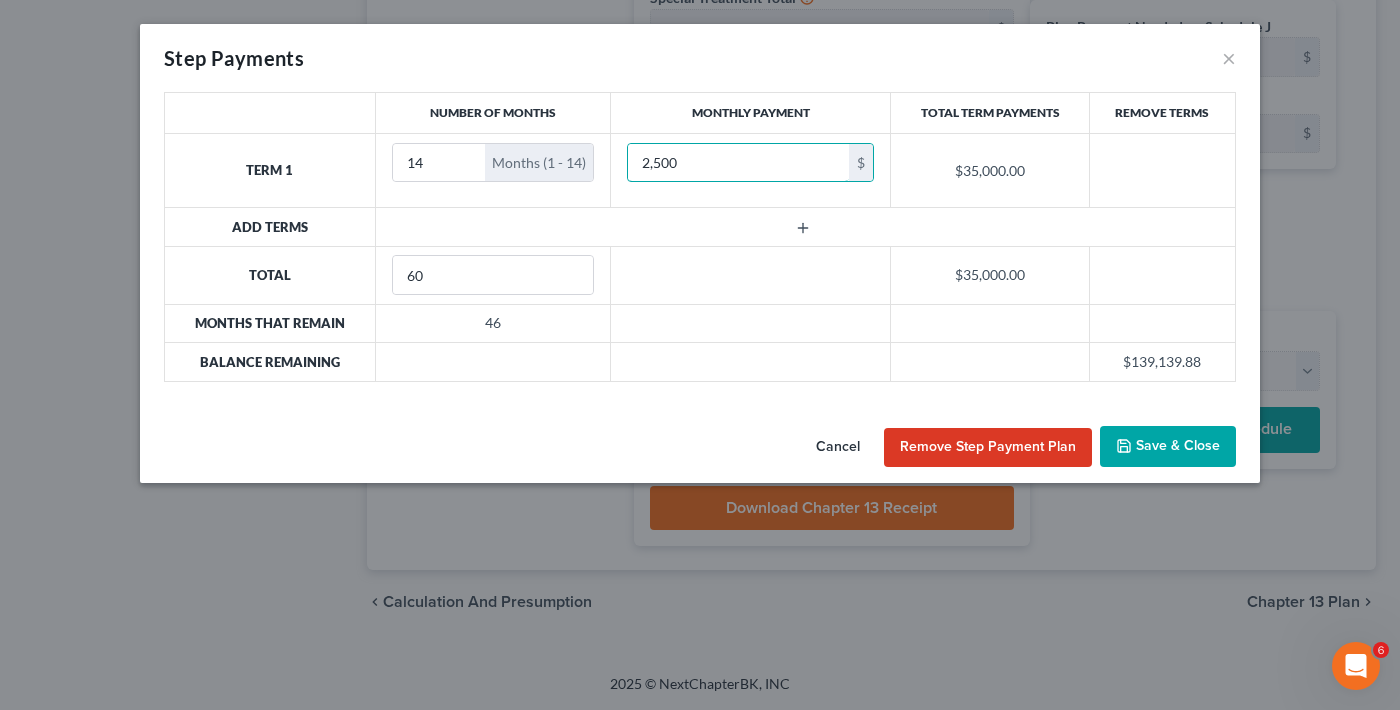 type on "2,500" 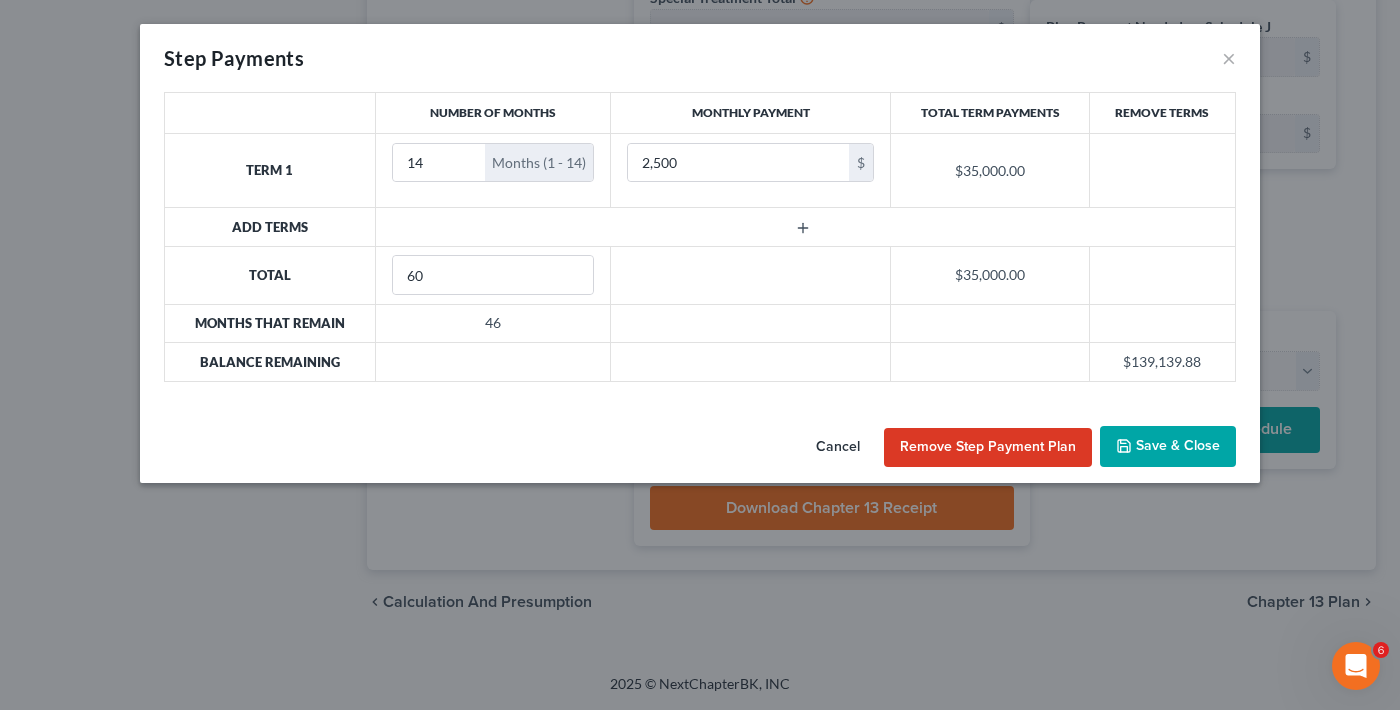click at bounding box center (805, 228) 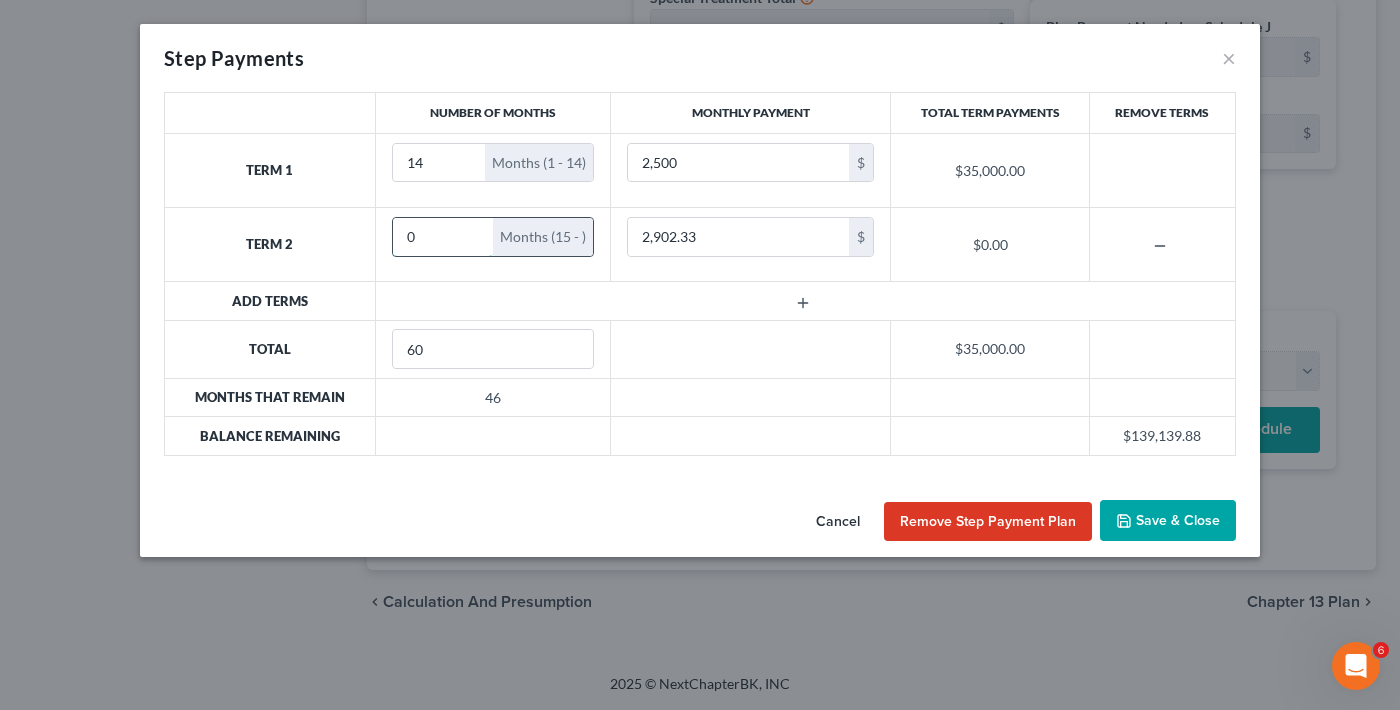 click on "0" at bounding box center [443, 237] 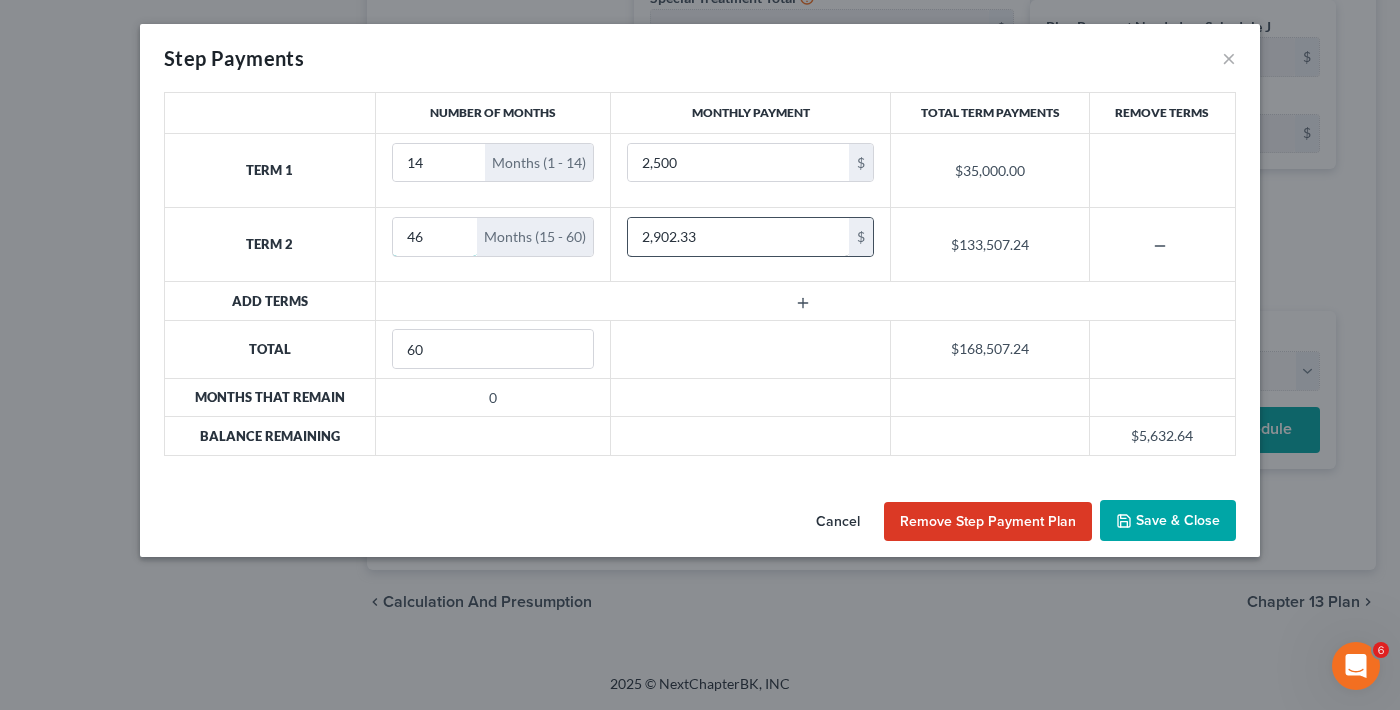 type on "46" 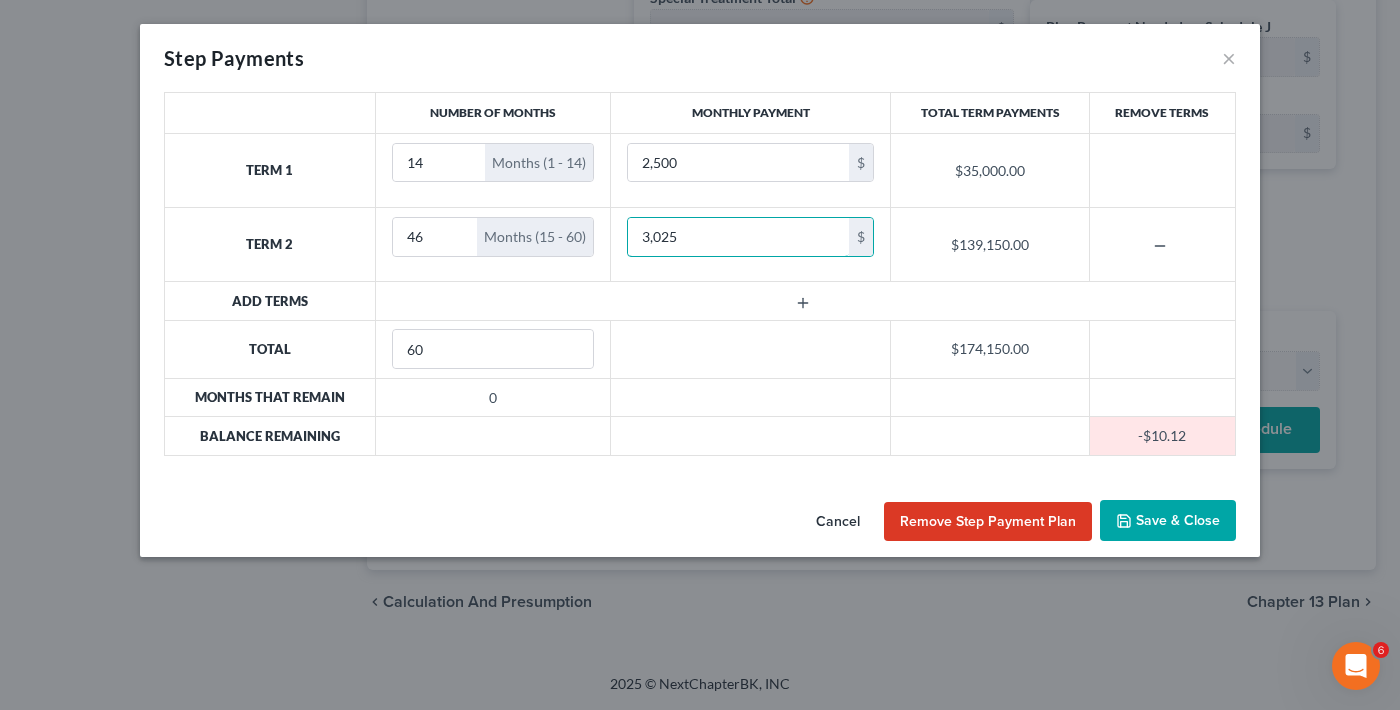 type on "3,025" 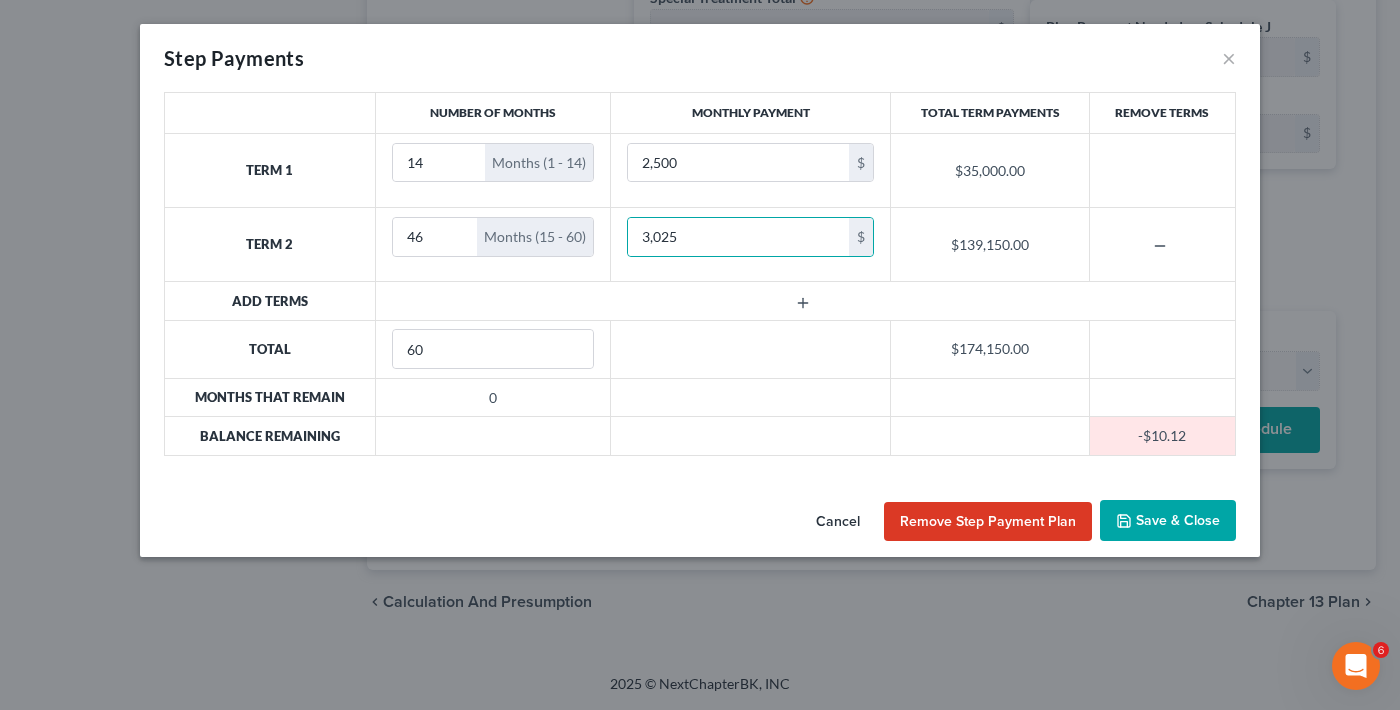 click on "Save & Close" at bounding box center [1168, 521] 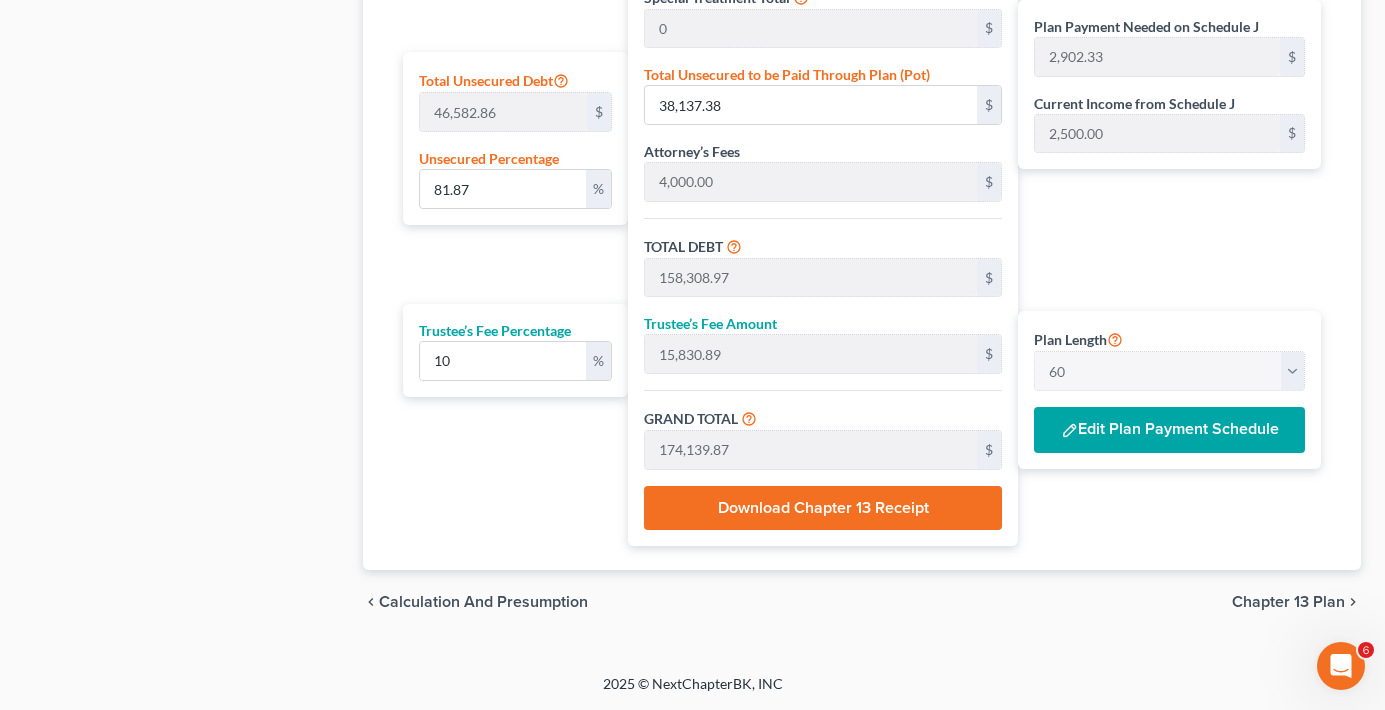 click on "Petition Navigation
Case Dashboard
Payments
Invoices
Payments
Payments
Credit Report
Client Profile" at bounding box center (692, -197) 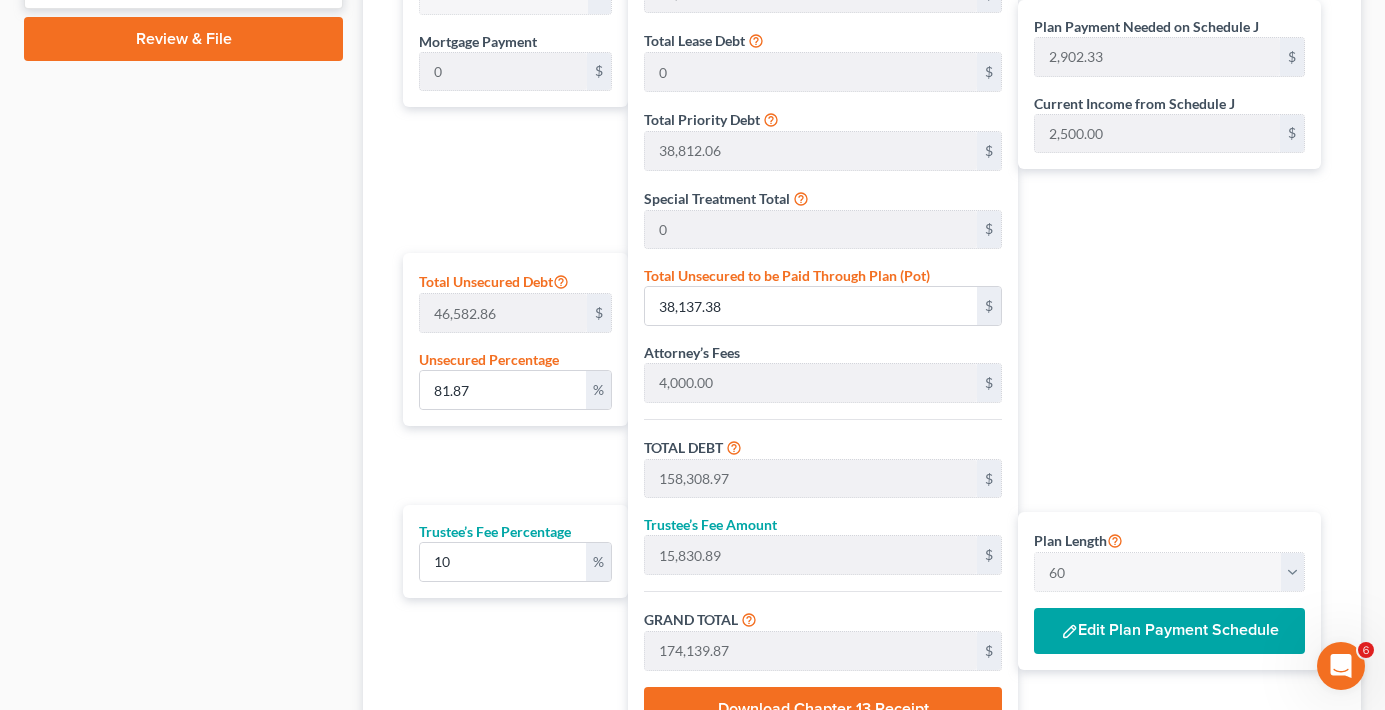 scroll, scrollTop: 1035, scrollLeft: 0, axis: vertical 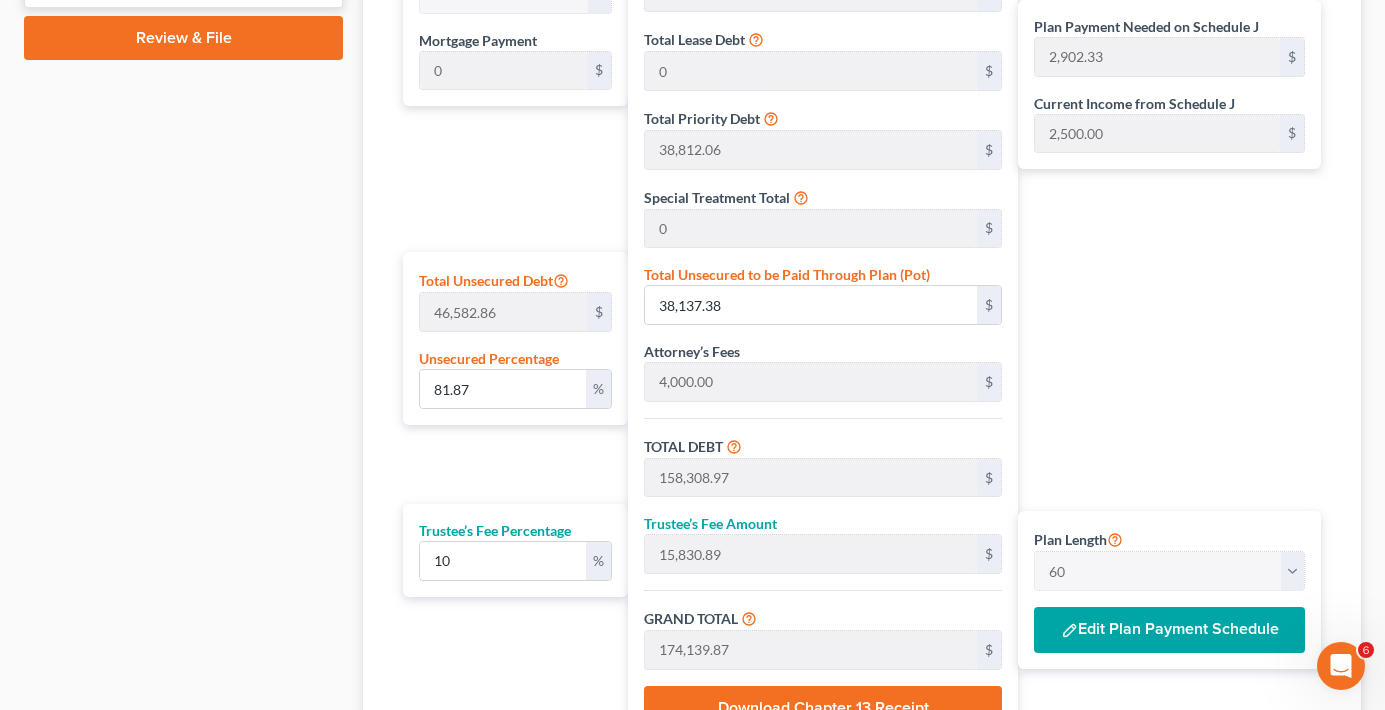 click on "Edit Plan Payment Schedule" at bounding box center (1169, 630) 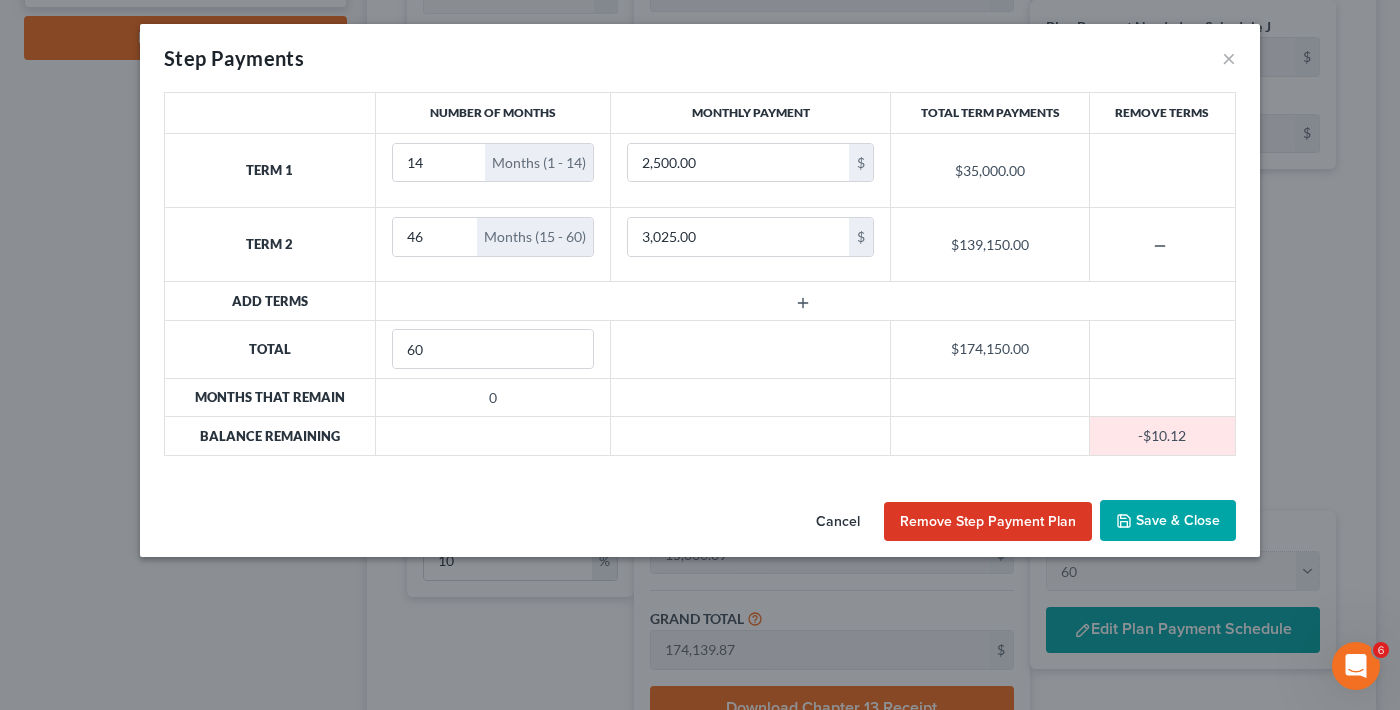 click on "Cancel" at bounding box center (838, 522) 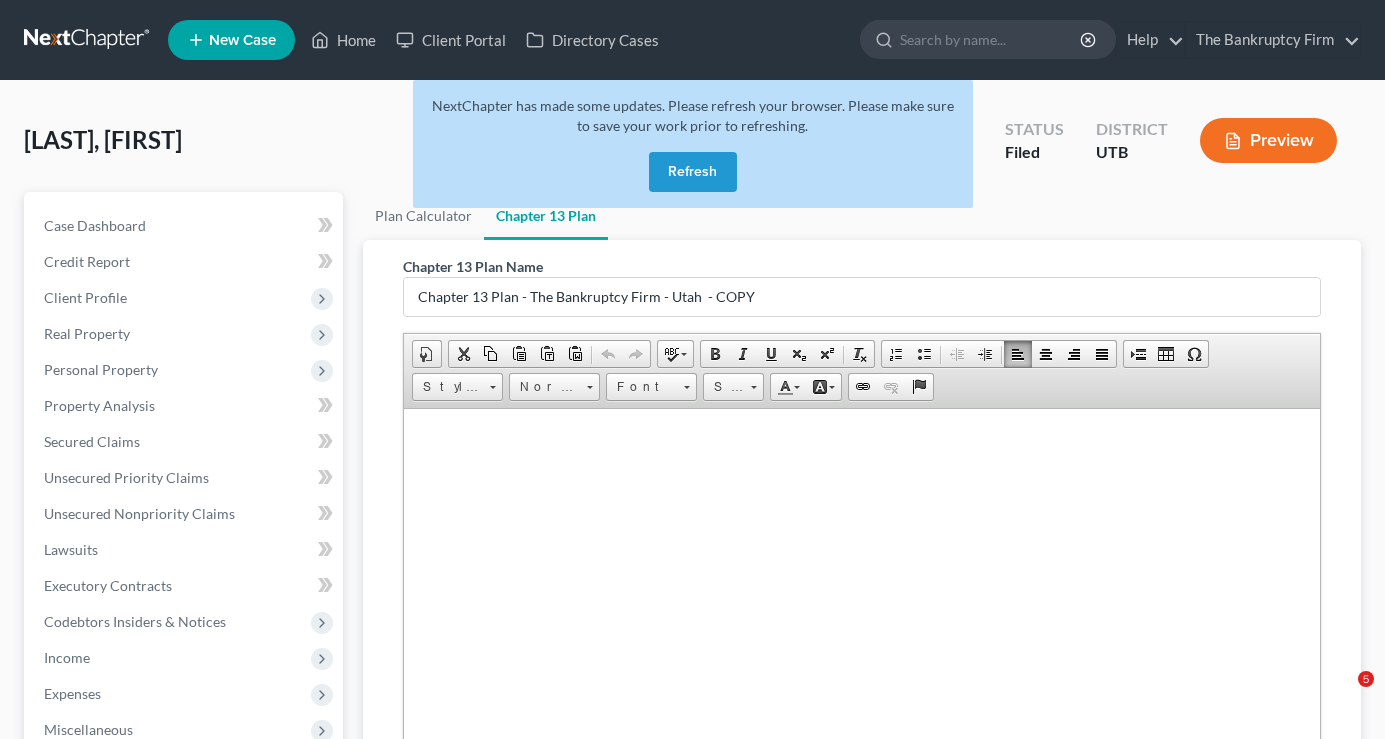 scroll, scrollTop: 32, scrollLeft: 0, axis: vertical 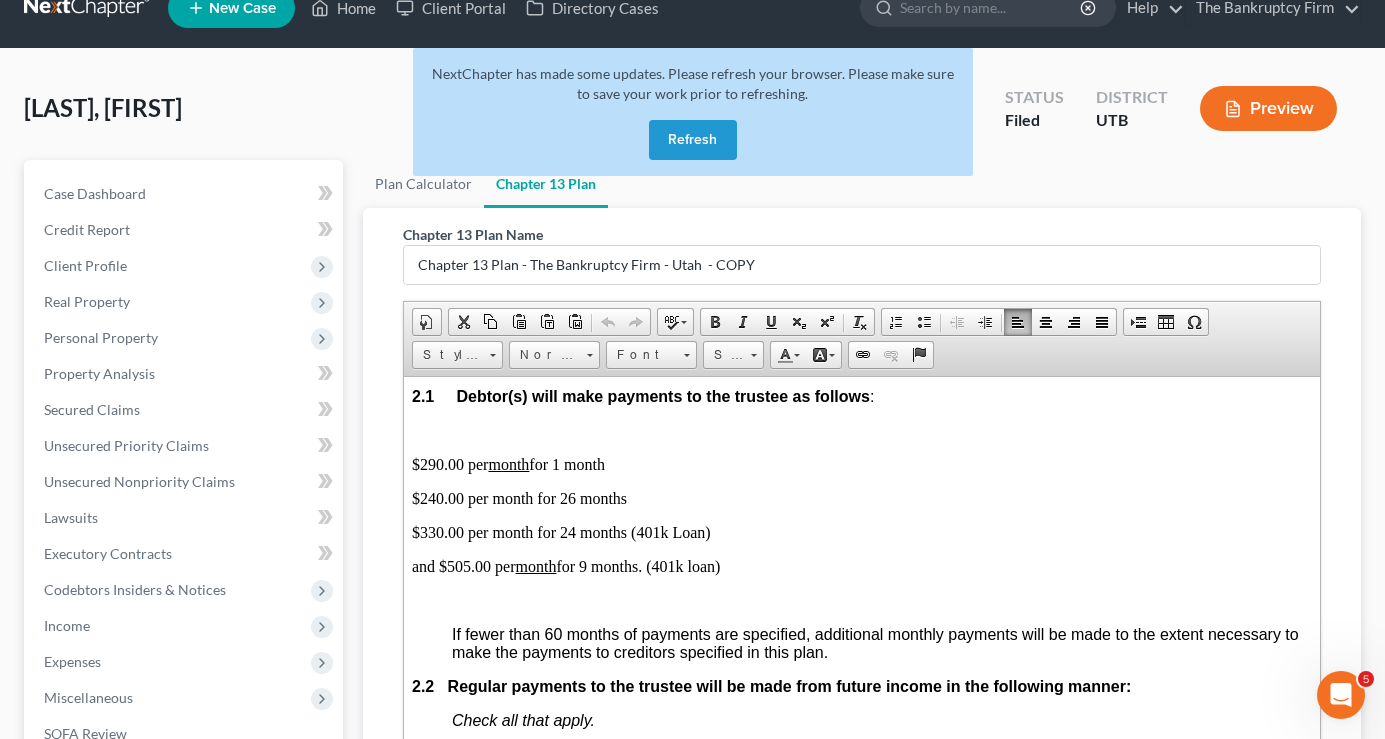 click on "Refresh" at bounding box center [693, 140] 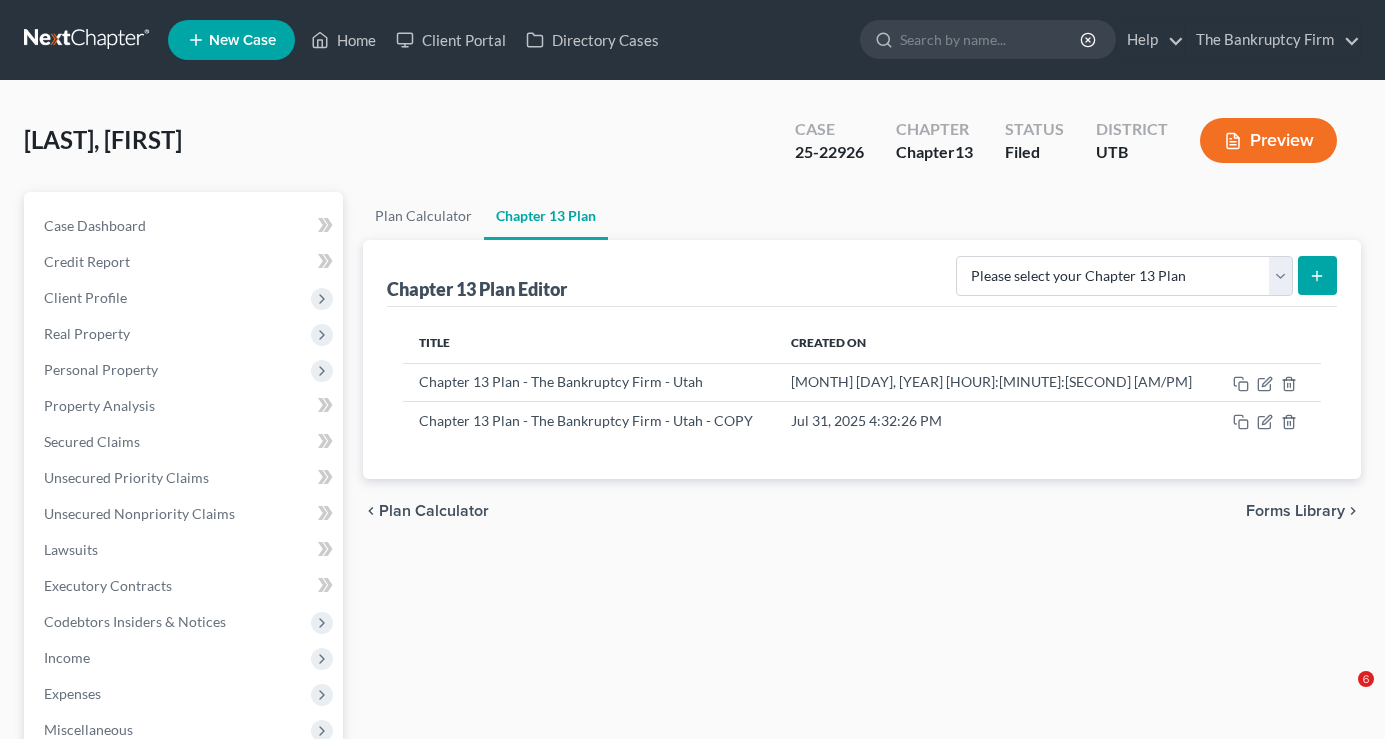 scroll, scrollTop: 0, scrollLeft: 0, axis: both 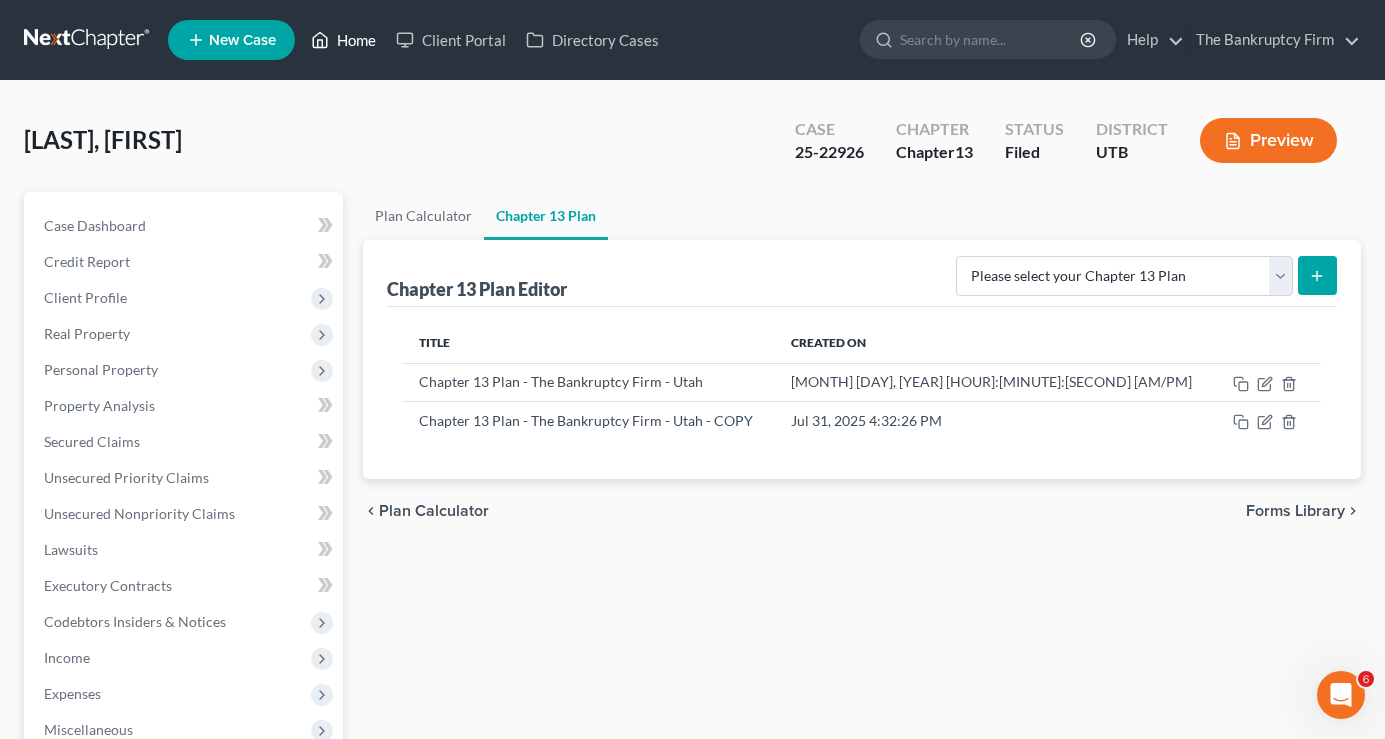 click on "Home" at bounding box center [343, 40] 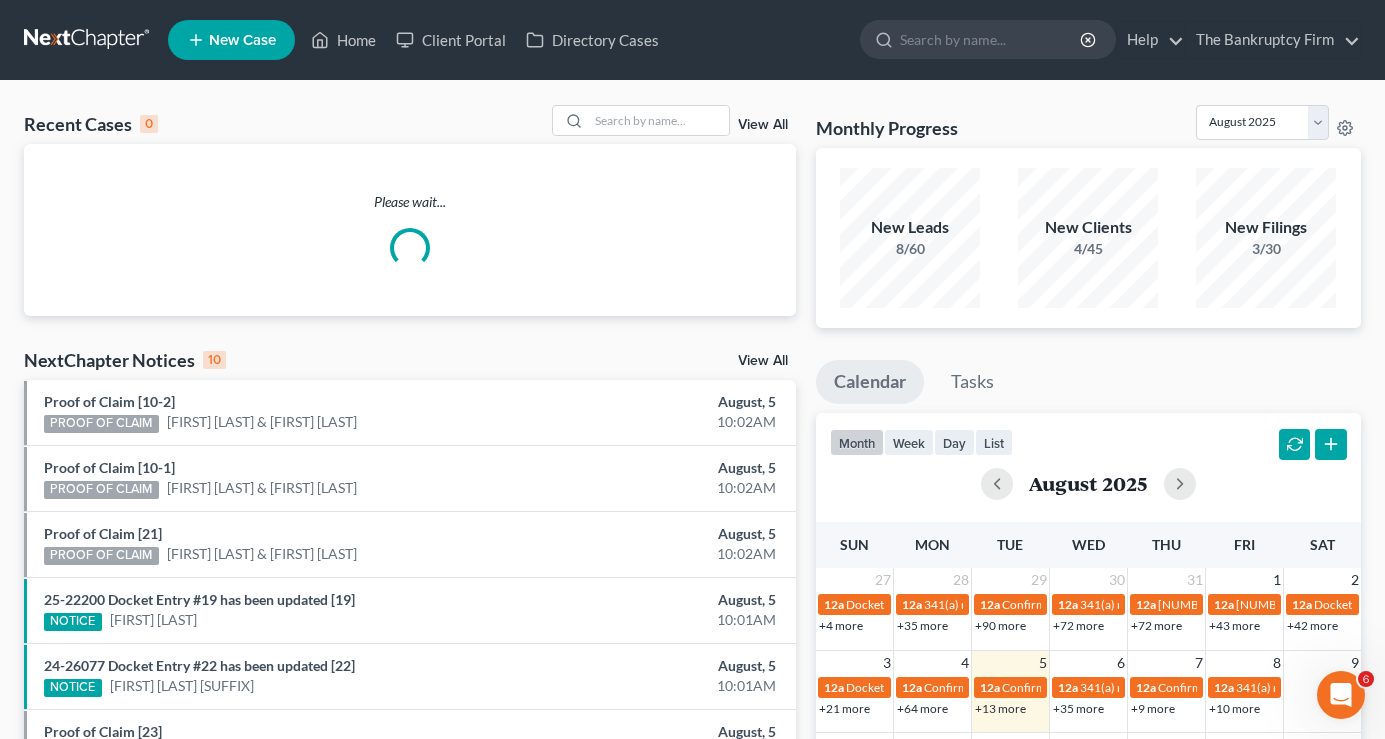 click on "View All" at bounding box center [674, 120] 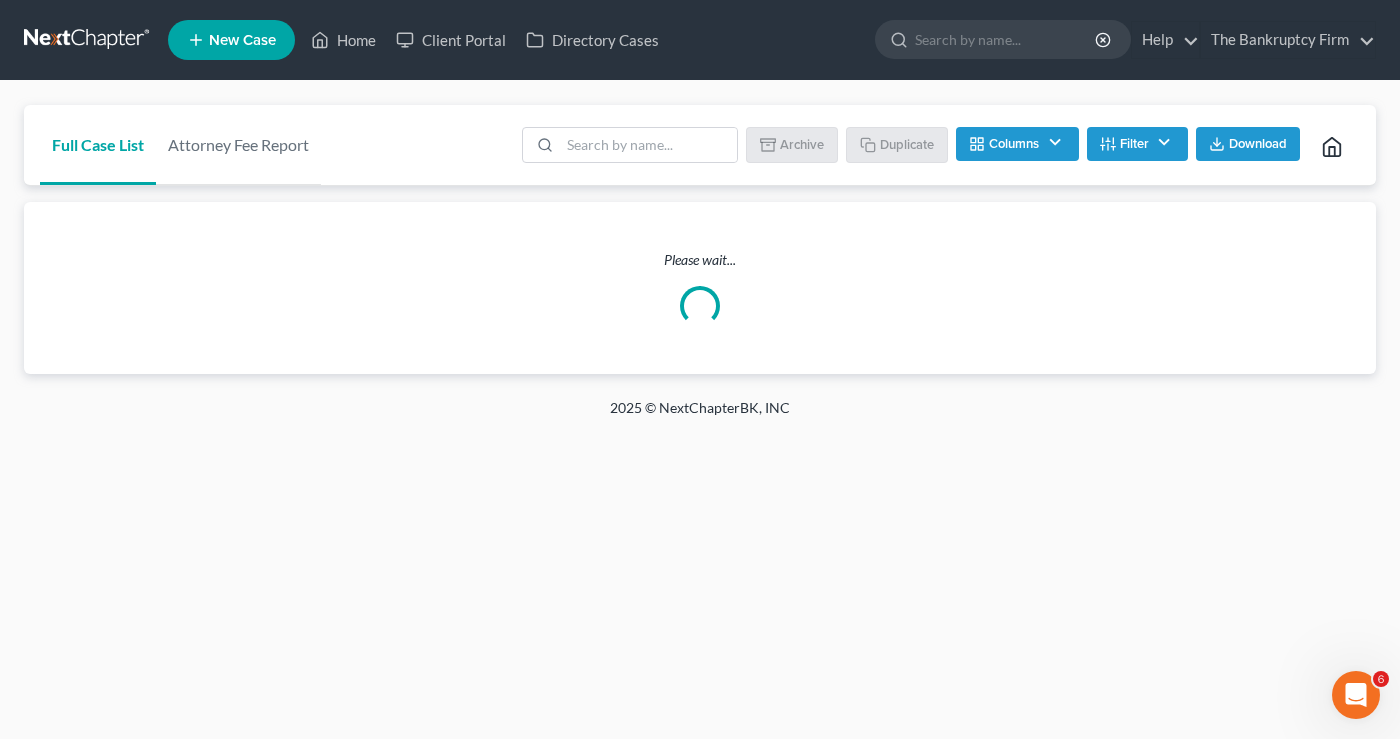 click on "Filter" at bounding box center [1137, 144] 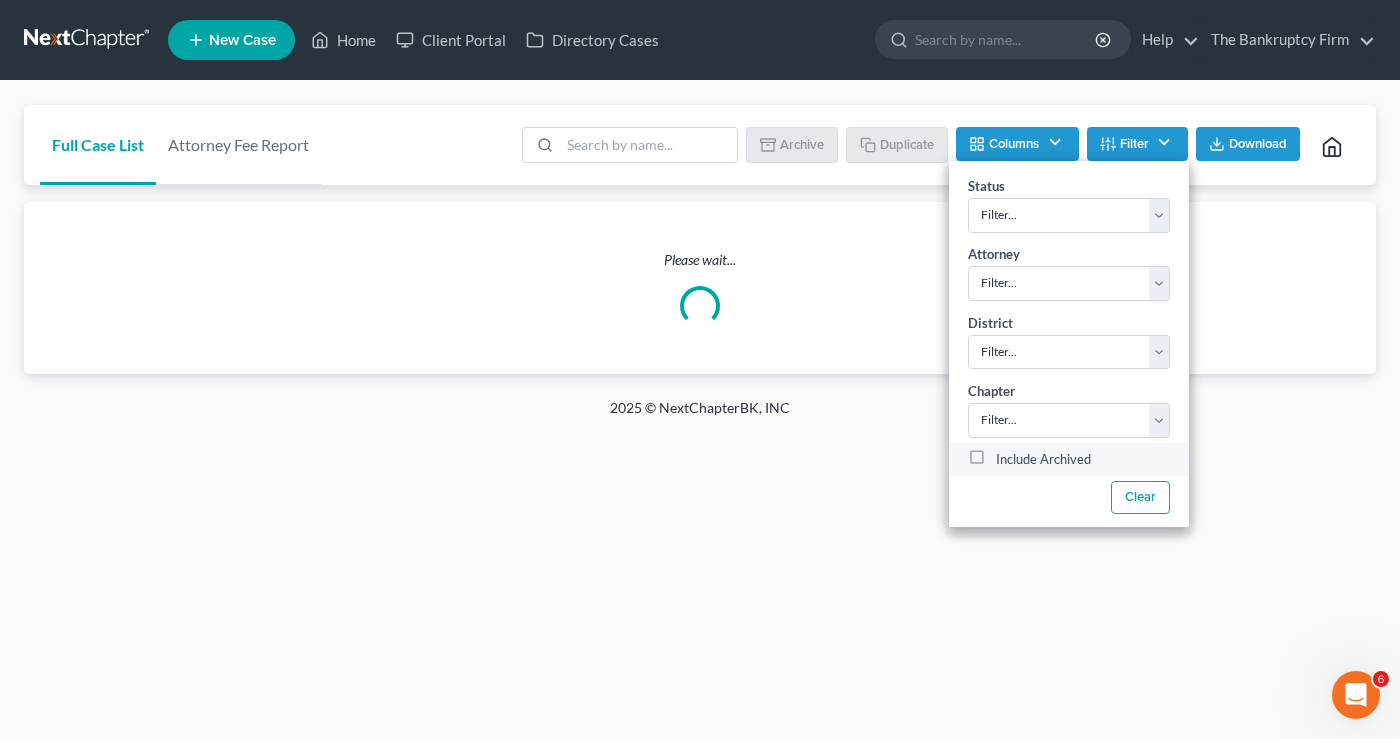 click on "Include Archived" at bounding box center (1043, 460) 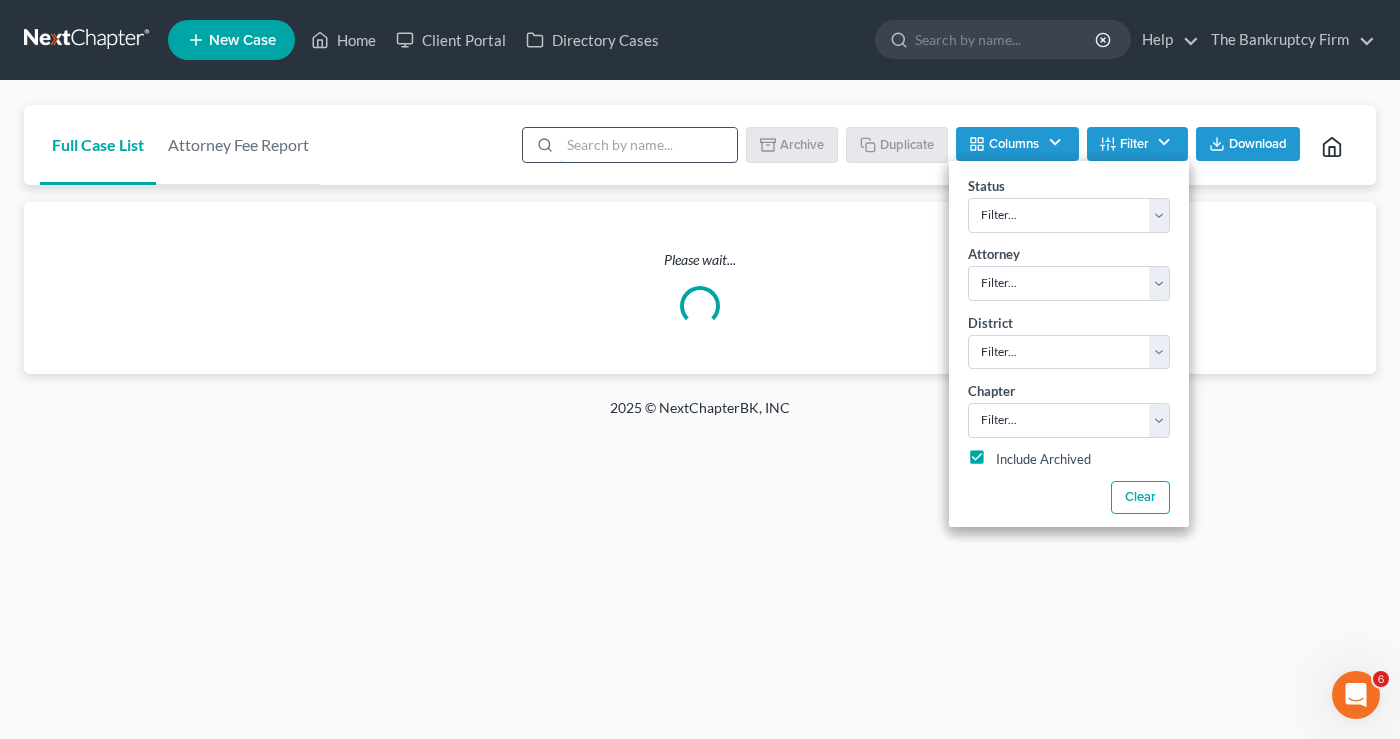 click at bounding box center (648, 145) 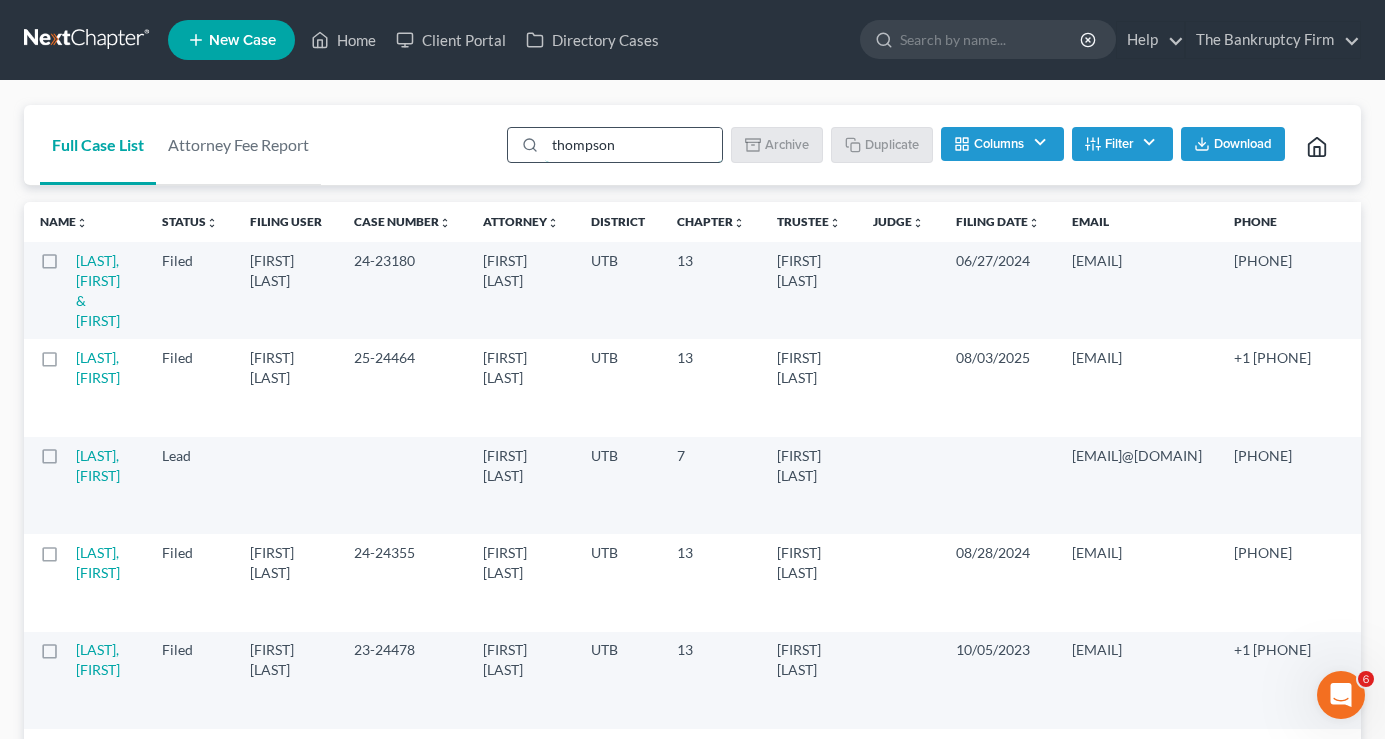 type on "thompson" 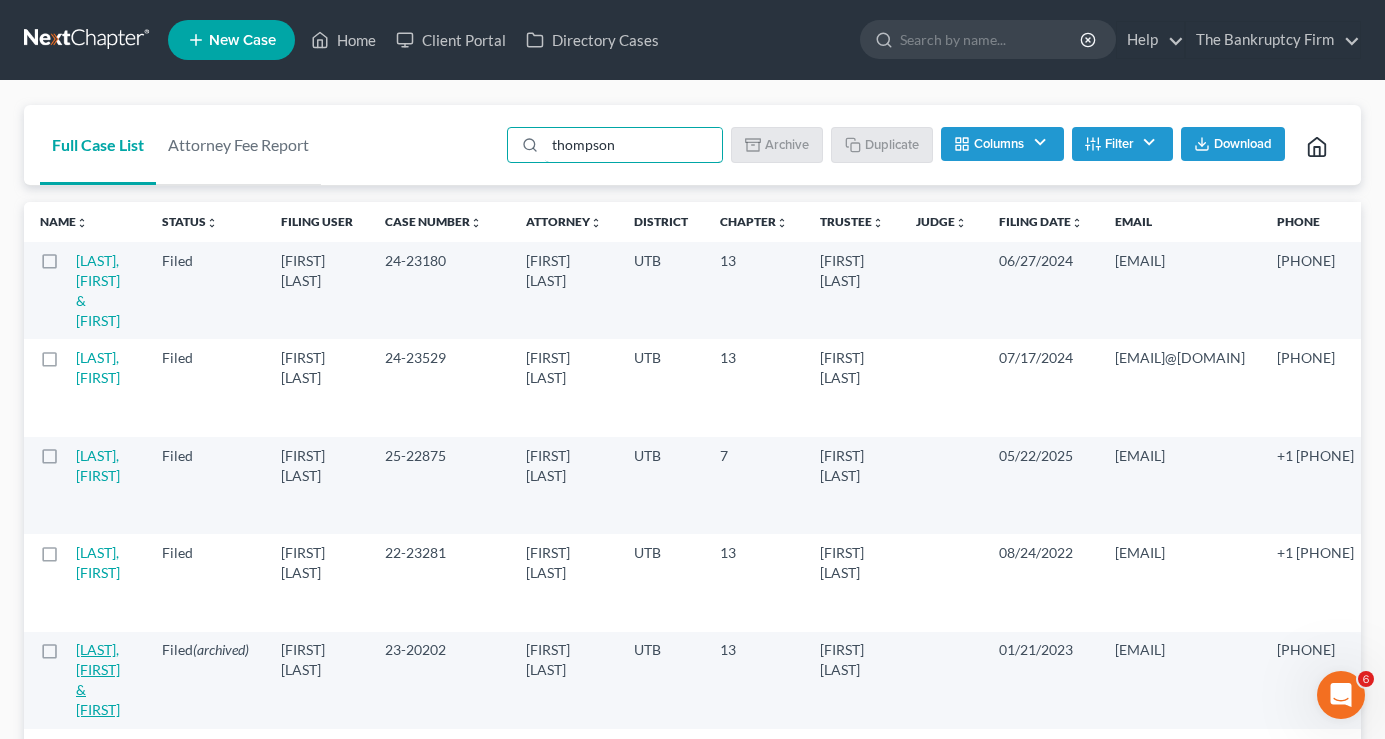 click on "[LAST], [FIRST] & [FIRST]" at bounding box center [98, 679] 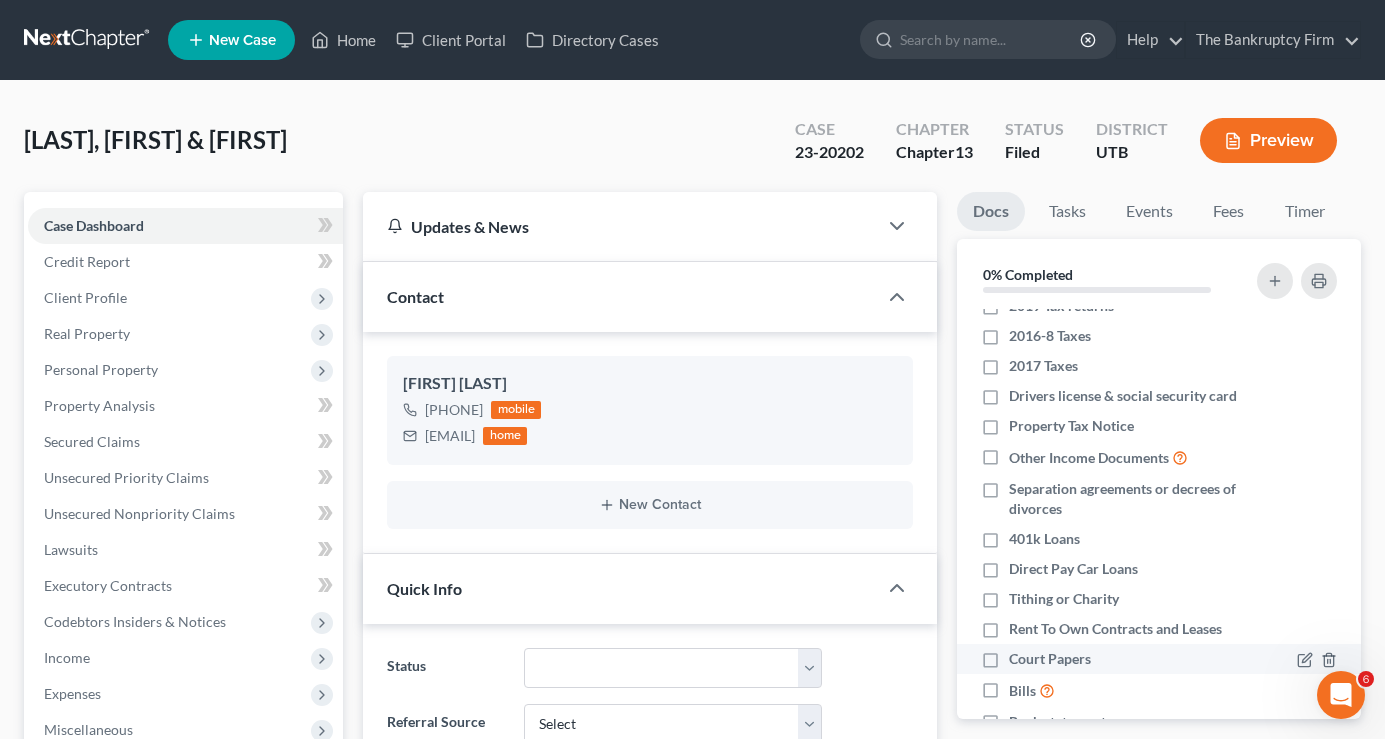 scroll, scrollTop: 178, scrollLeft: 0, axis: vertical 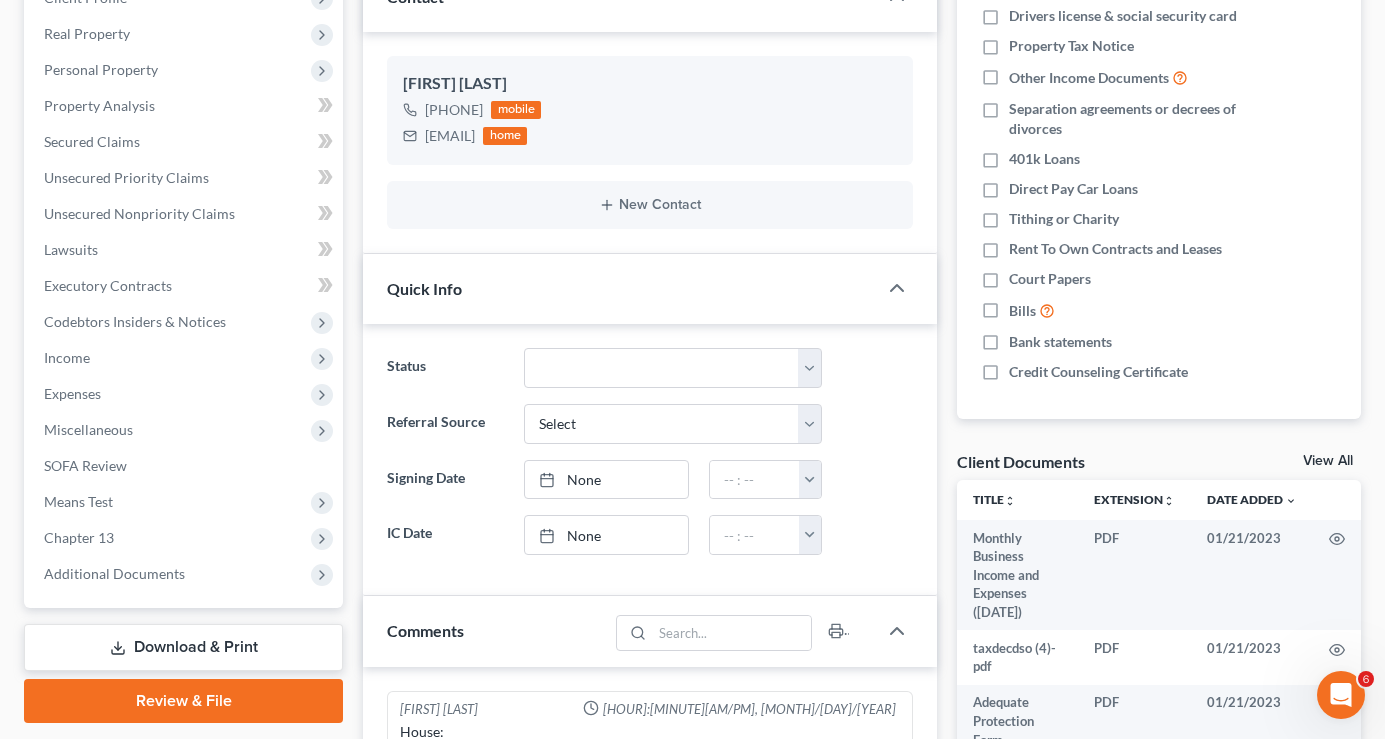 click on "View All" at bounding box center (1328, 461) 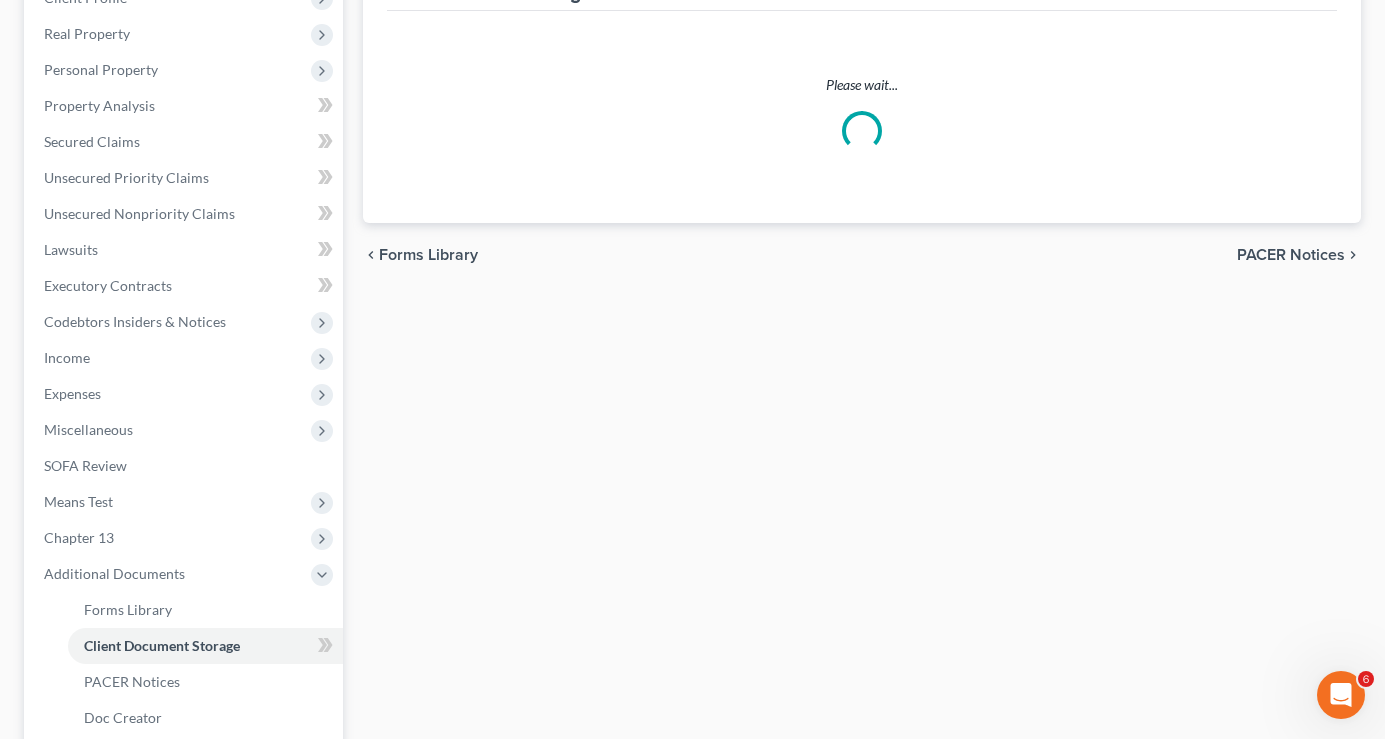 scroll, scrollTop: 169, scrollLeft: 0, axis: vertical 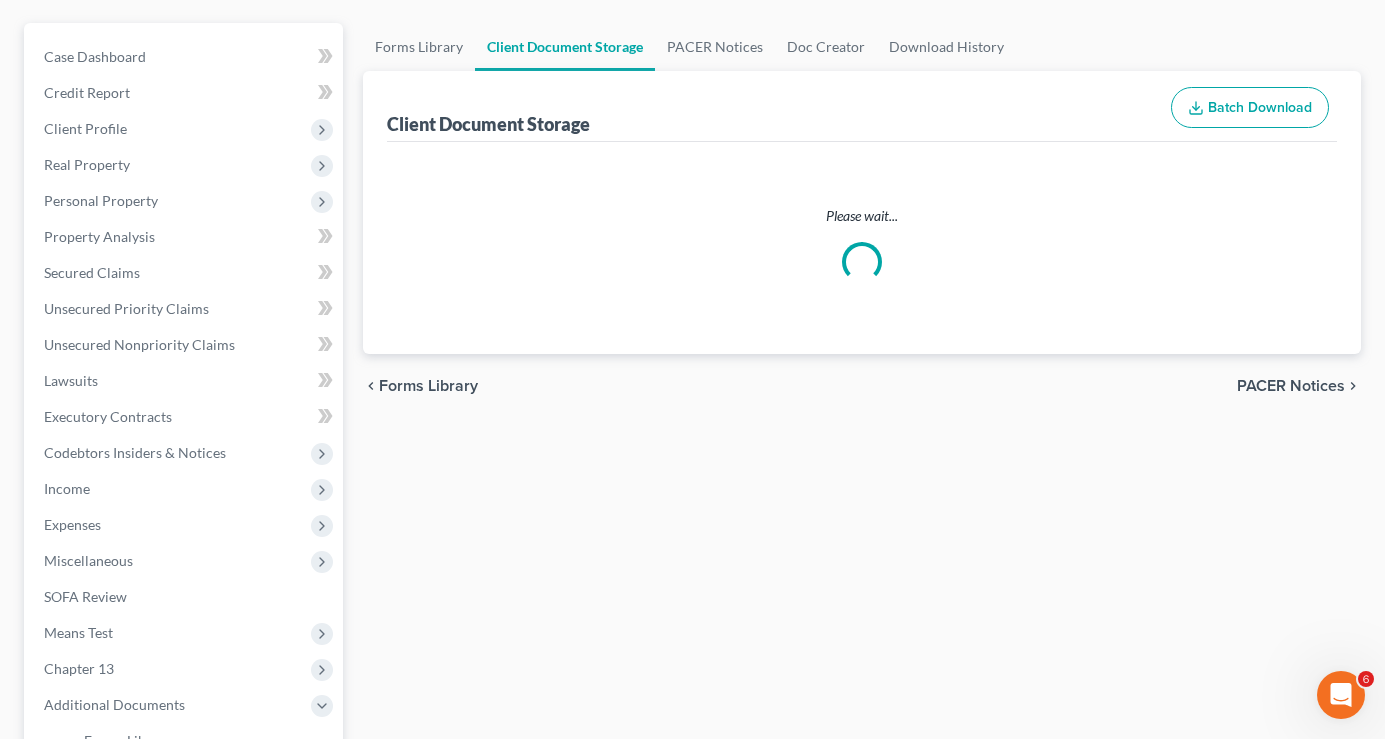 select on "30" 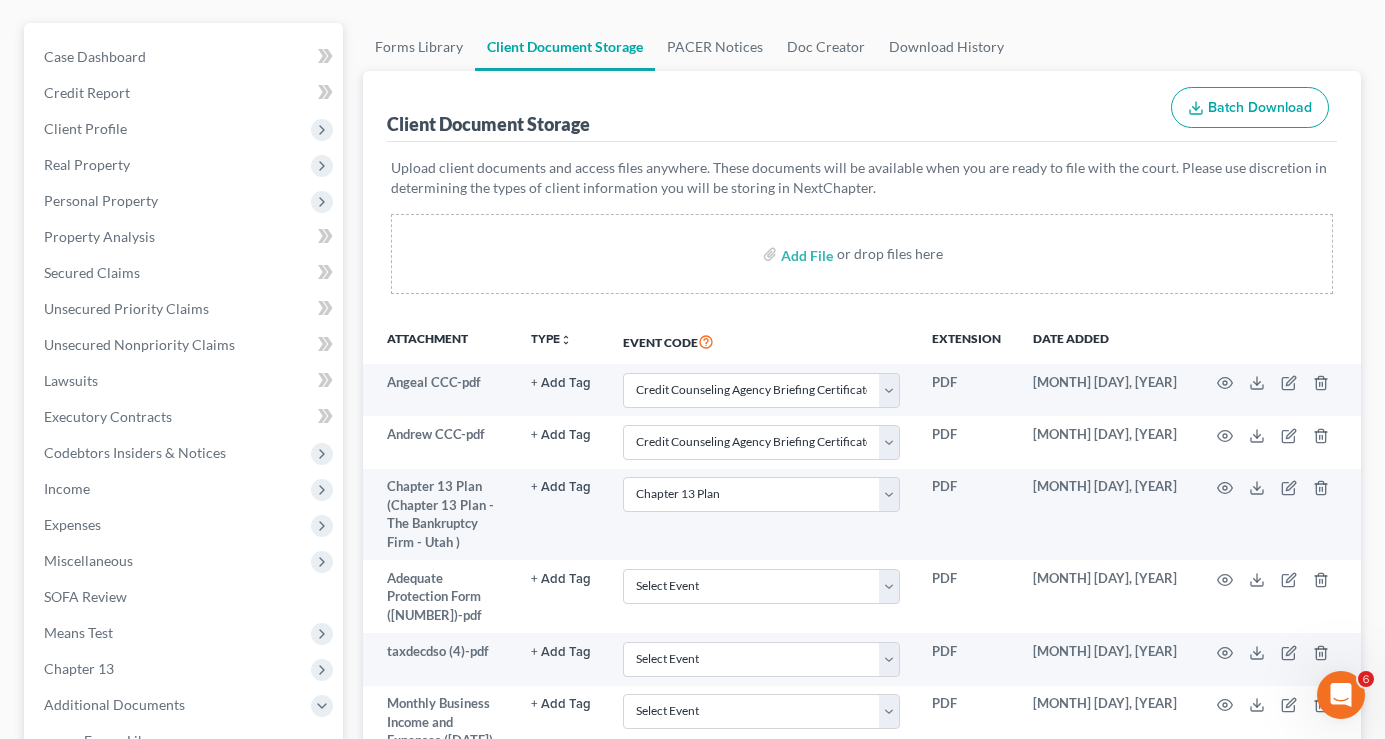 scroll, scrollTop: 0, scrollLeft: 0, axis: both 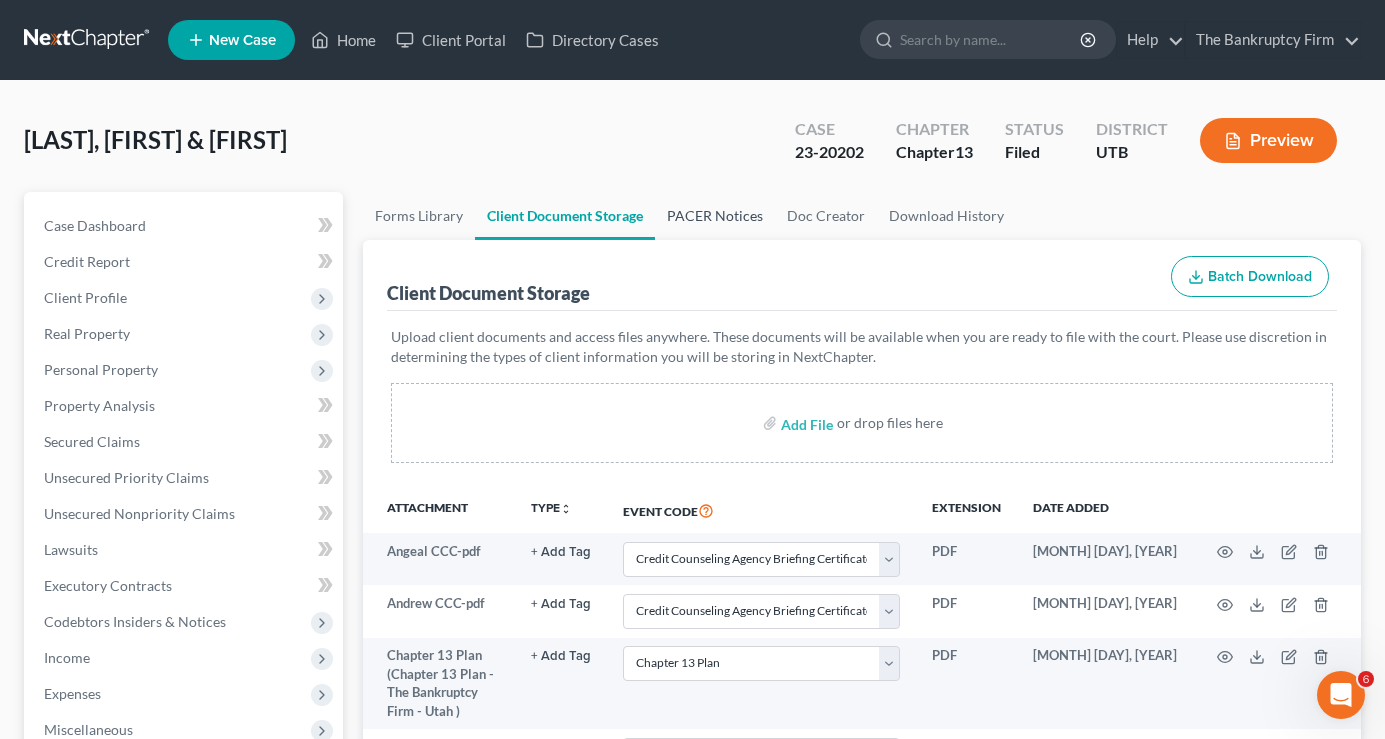 click on "PACER Notices" at bounding box center [715, 216] 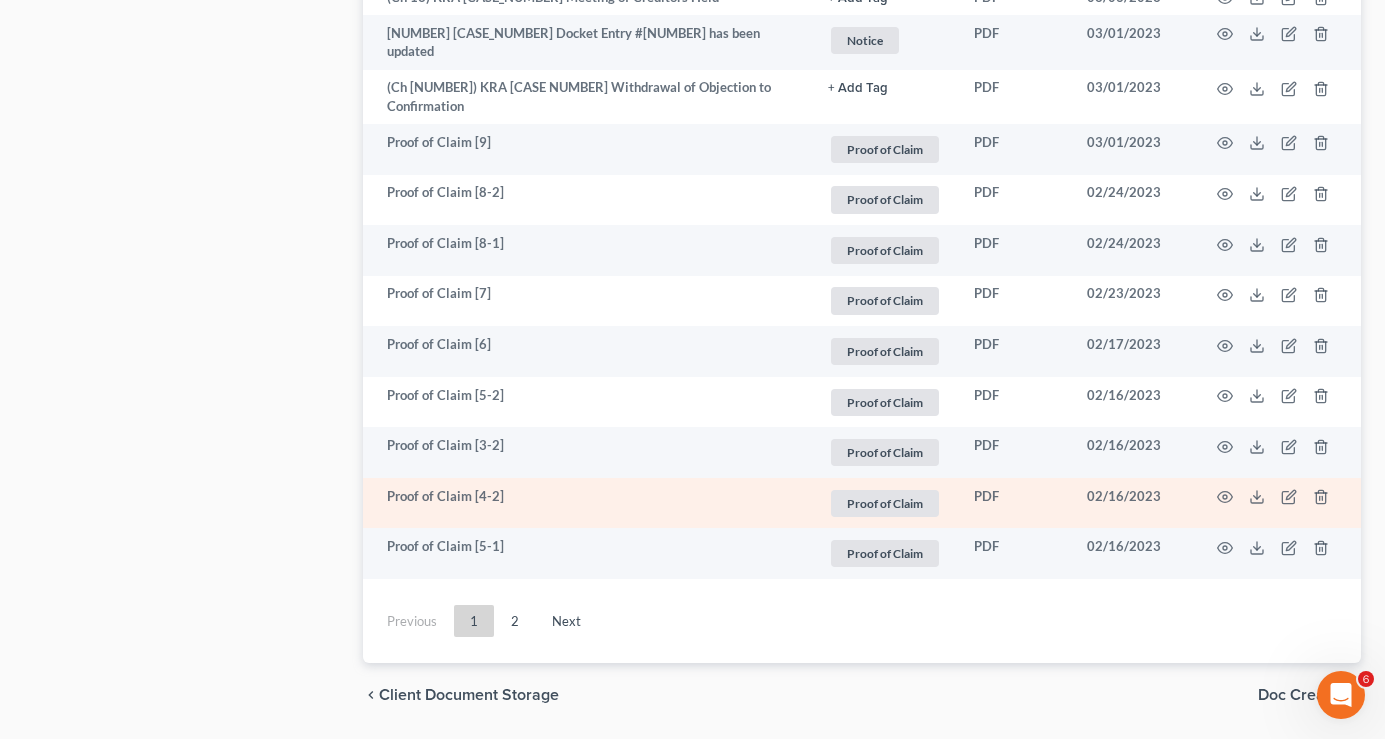 scroll, scrollTop: 3708, scrollLeft: 0, axis: vertical 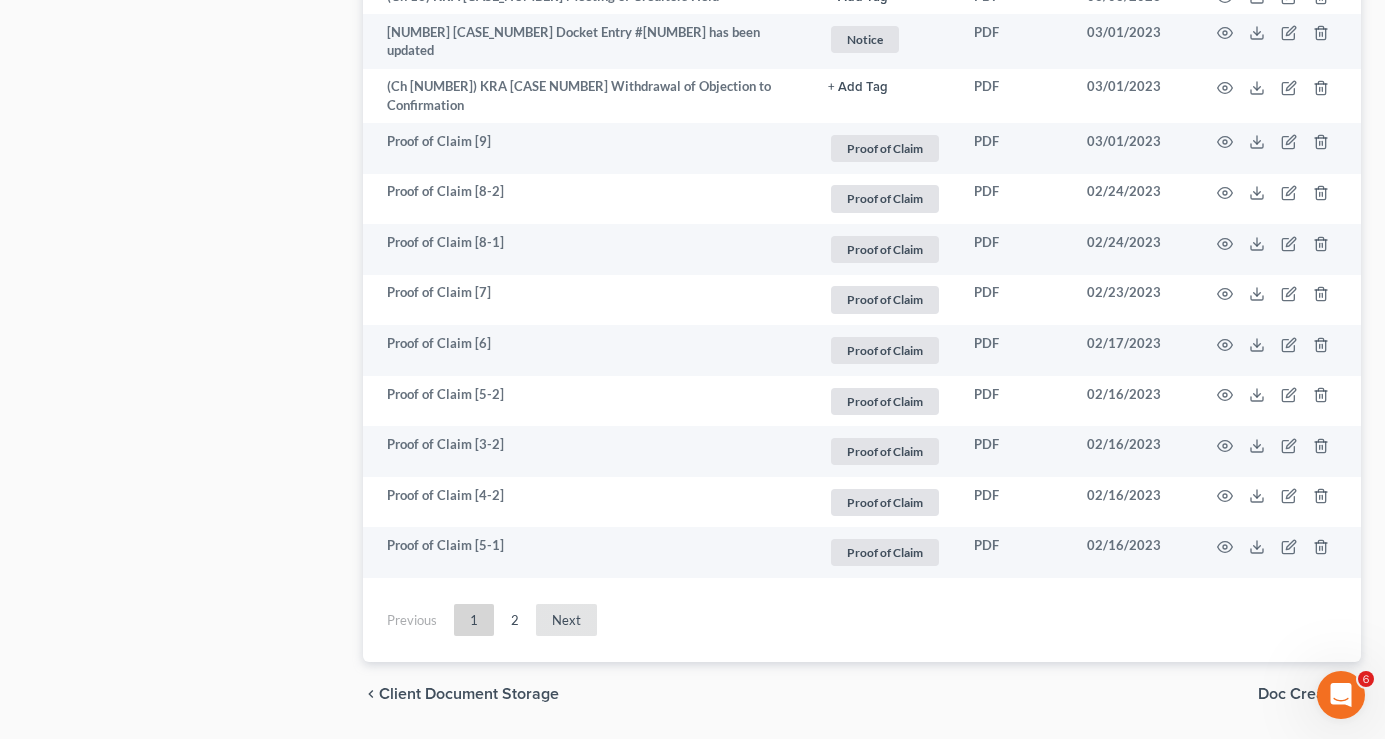 click on "Next" at bounding box center [566, 620] 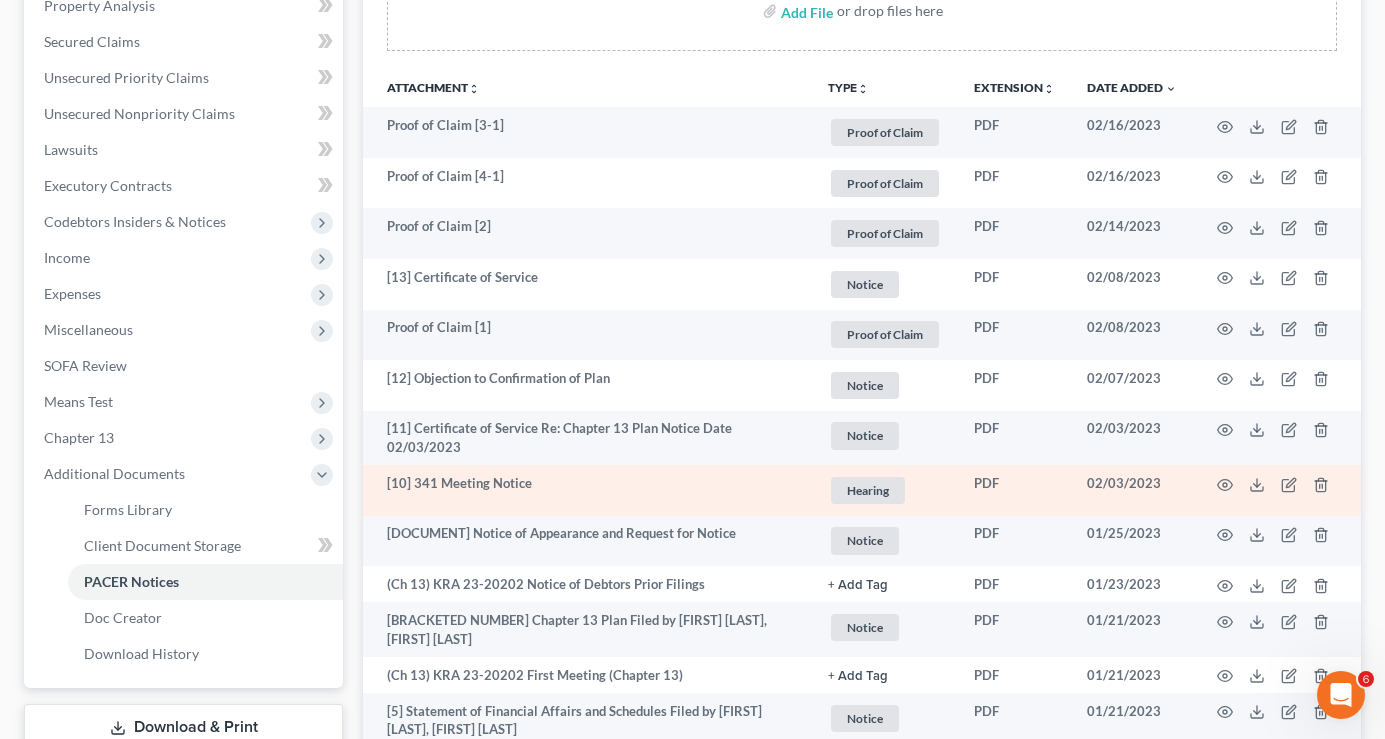 scroll, scrollTop: 365, scrollLeft: 0, axis: vertical 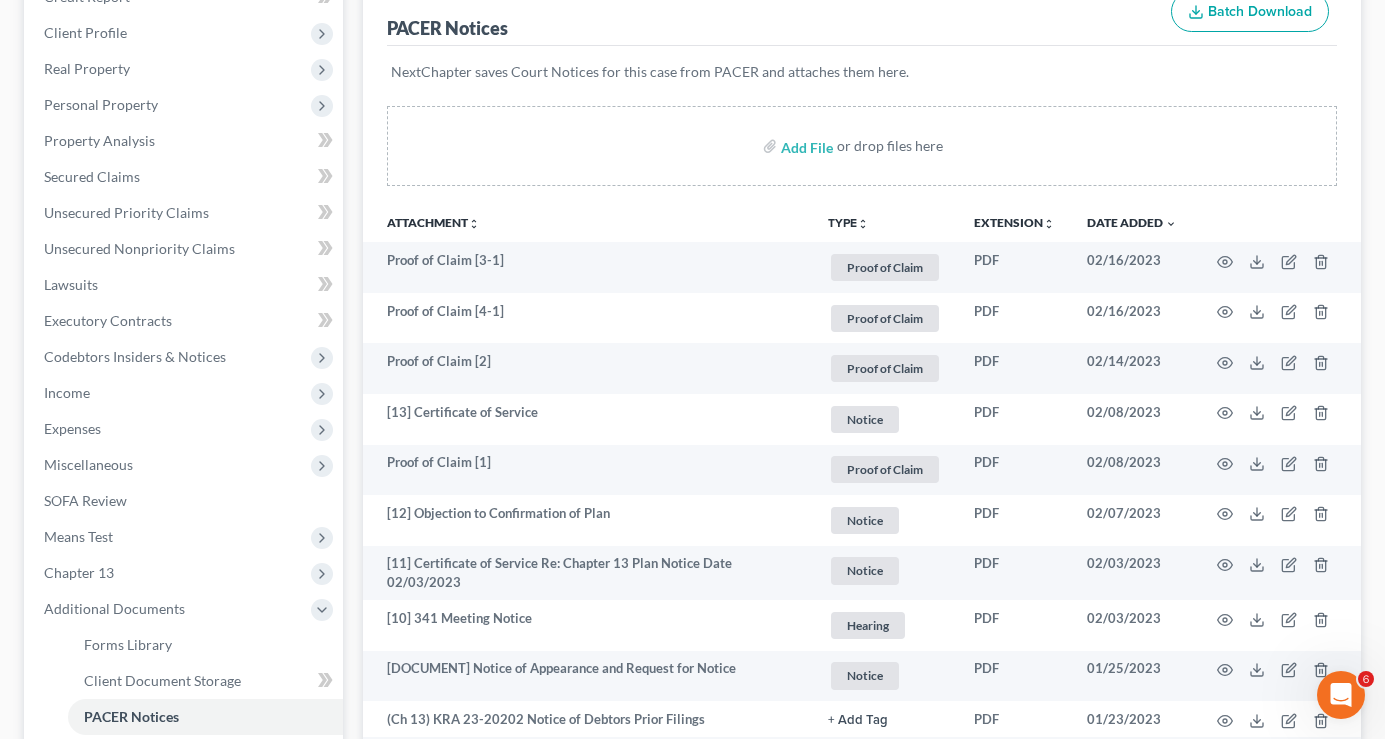click on "NextChapter saves Court Notices for this case from PACER and attaches them here." at bounding box center (862, 84) 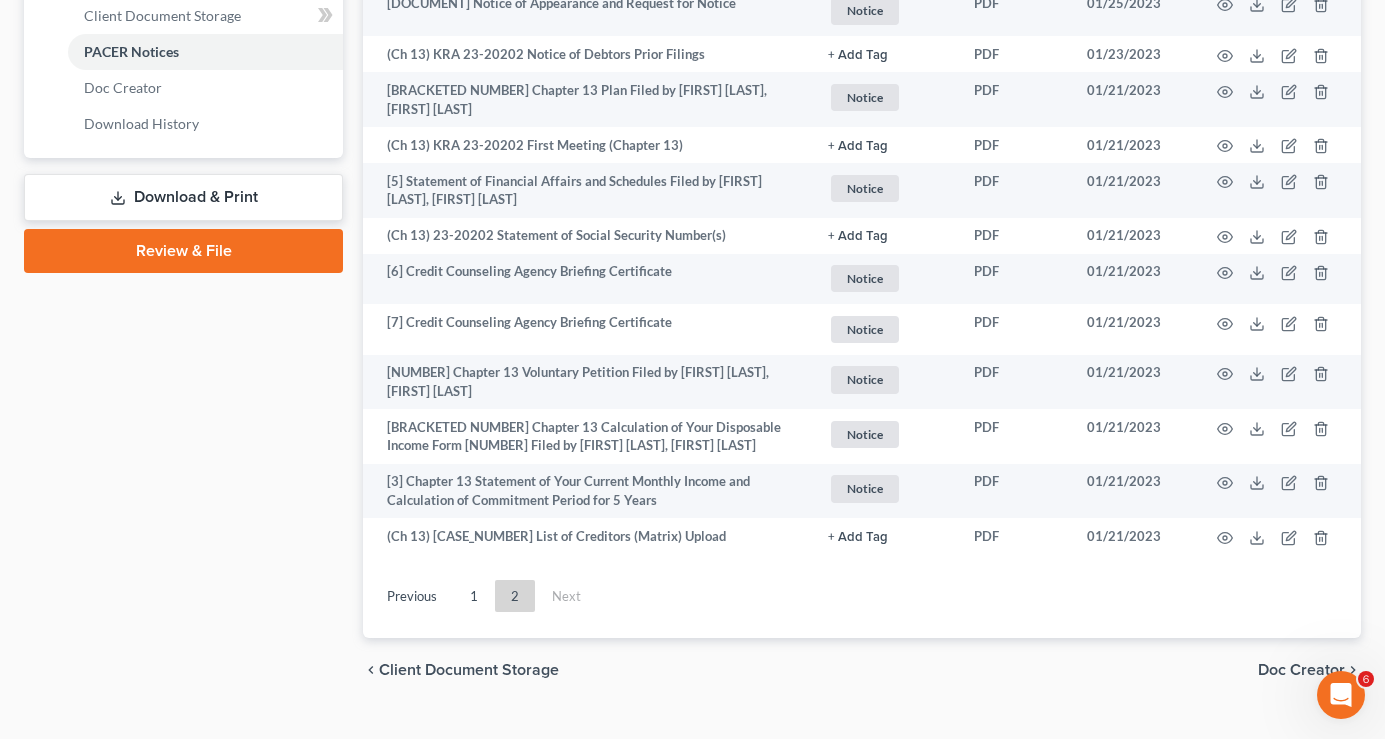 scroll, scrollTop: 965, scrollLeft: 0, axis: vertical 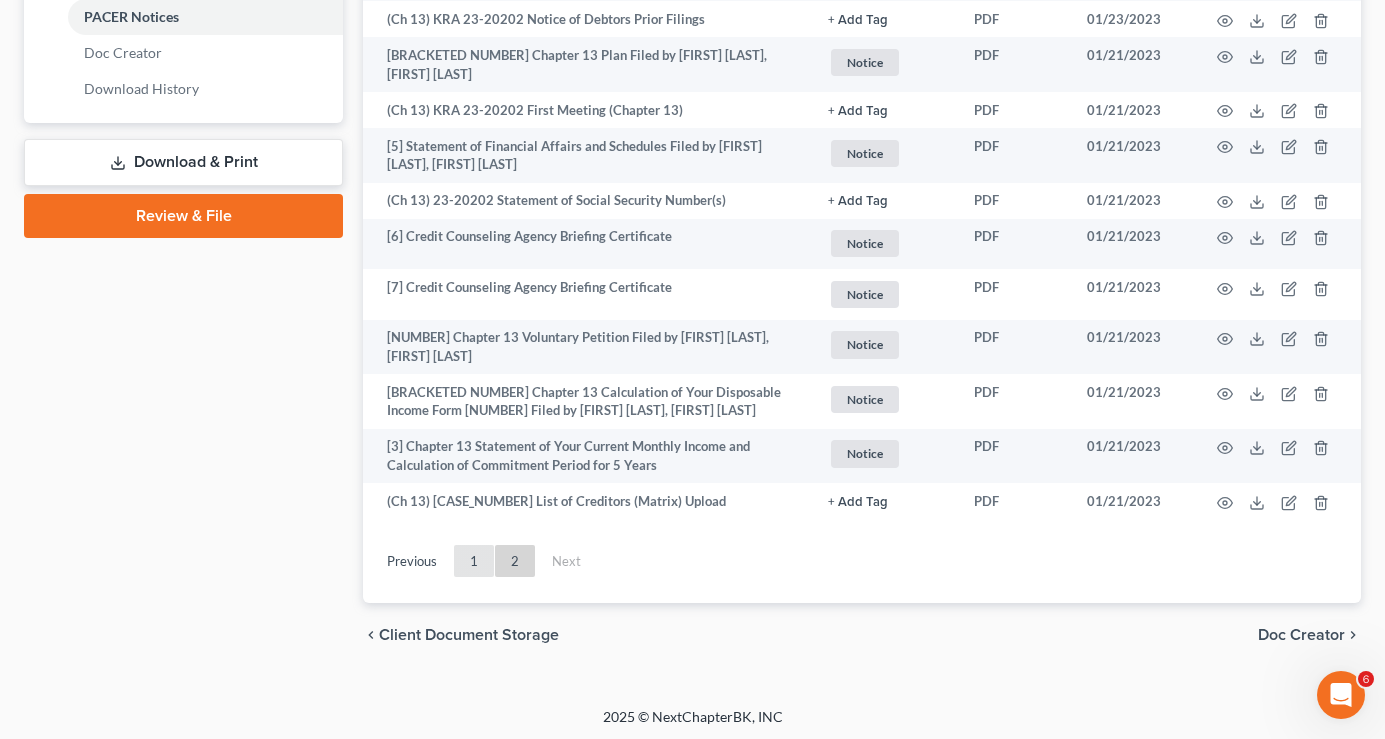 click on "1" at bounding box center [474, 561] 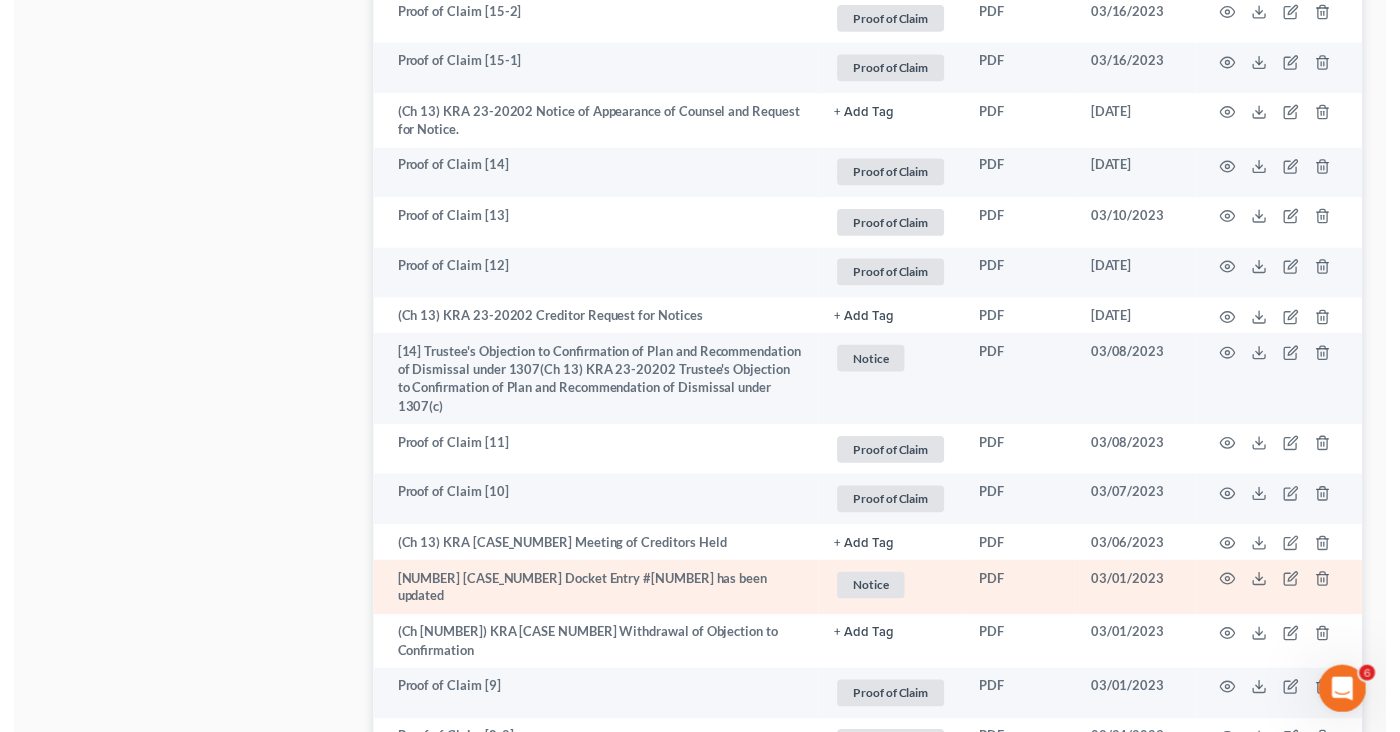 scroll, scrollTop: 3108, scrollLeft: 0, axis: vertical 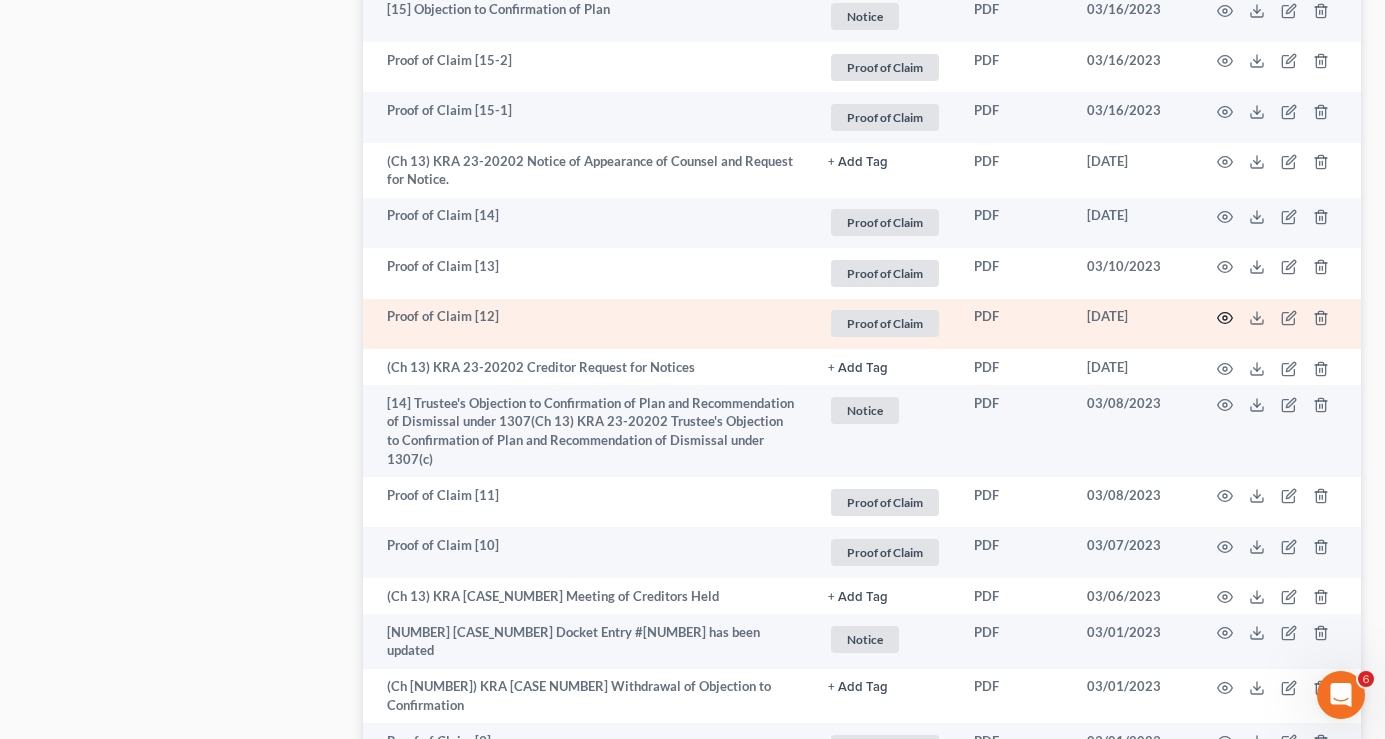 click 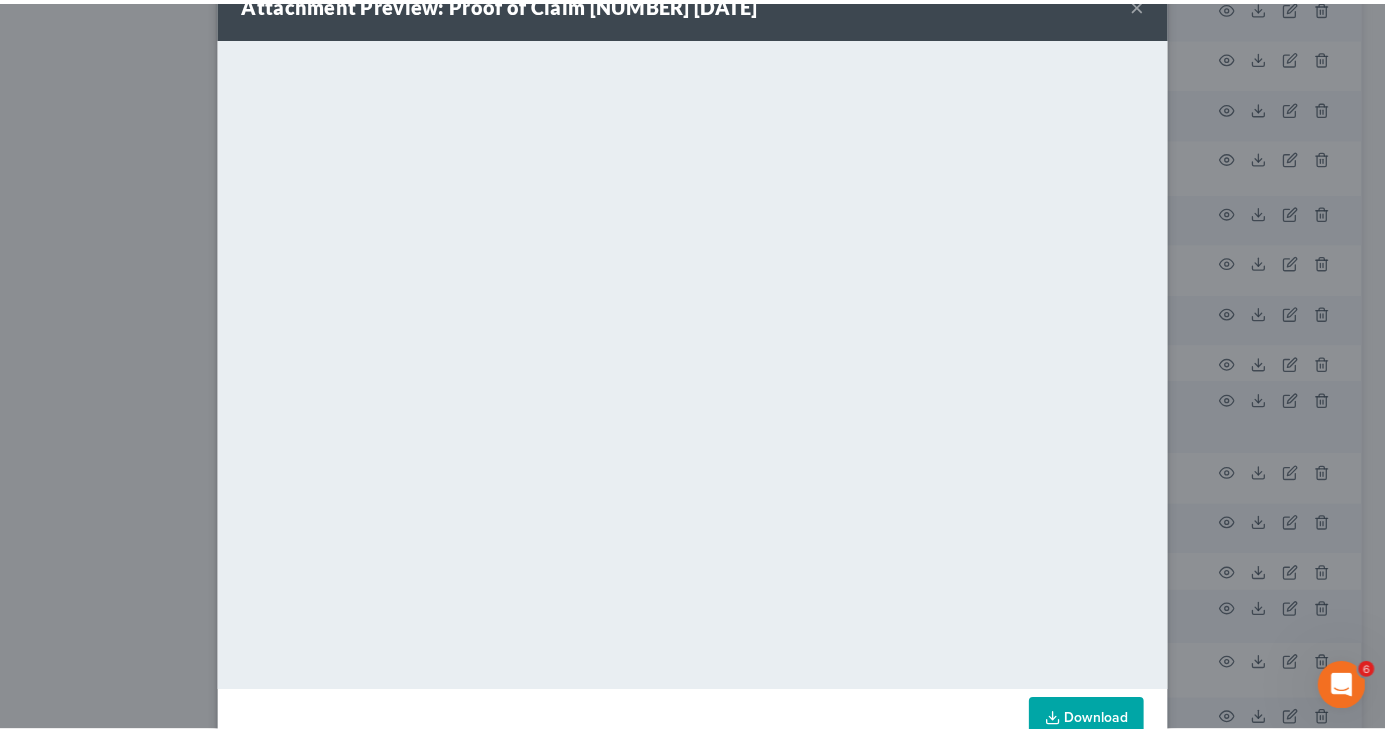 scroll, scrollTop: 56, scrollLeft: 0, axis: vertical 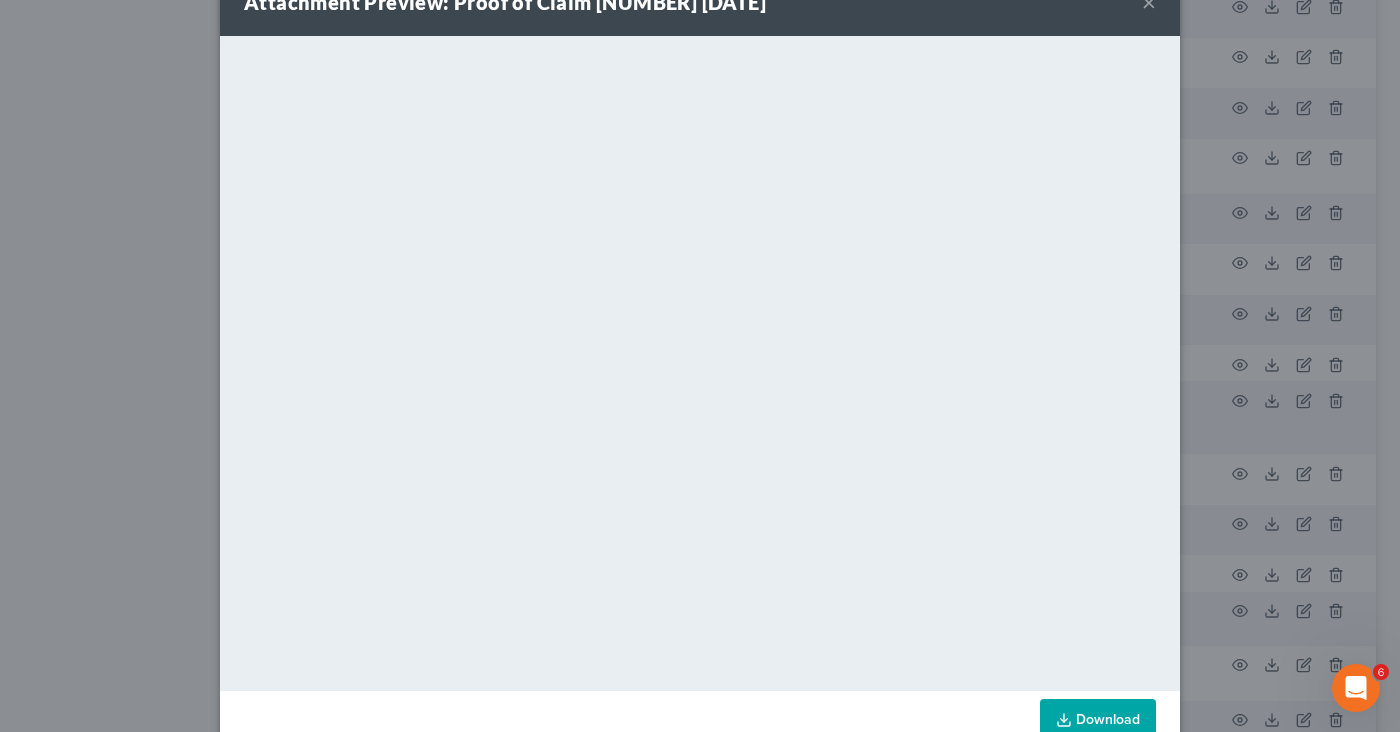 click on "×" at bounding box center (1149, 2) 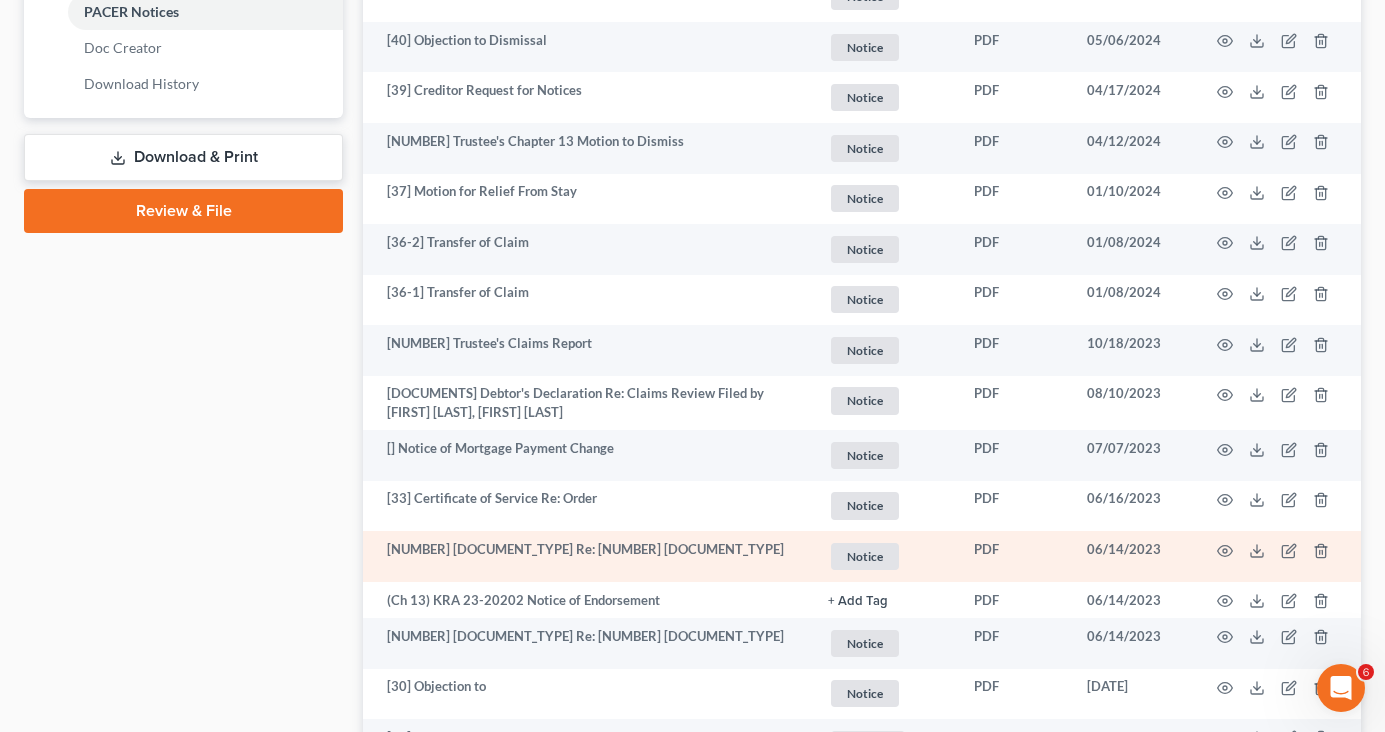 scroll, scrollTop: 1008, scrollLeft: 0, axis: vertical 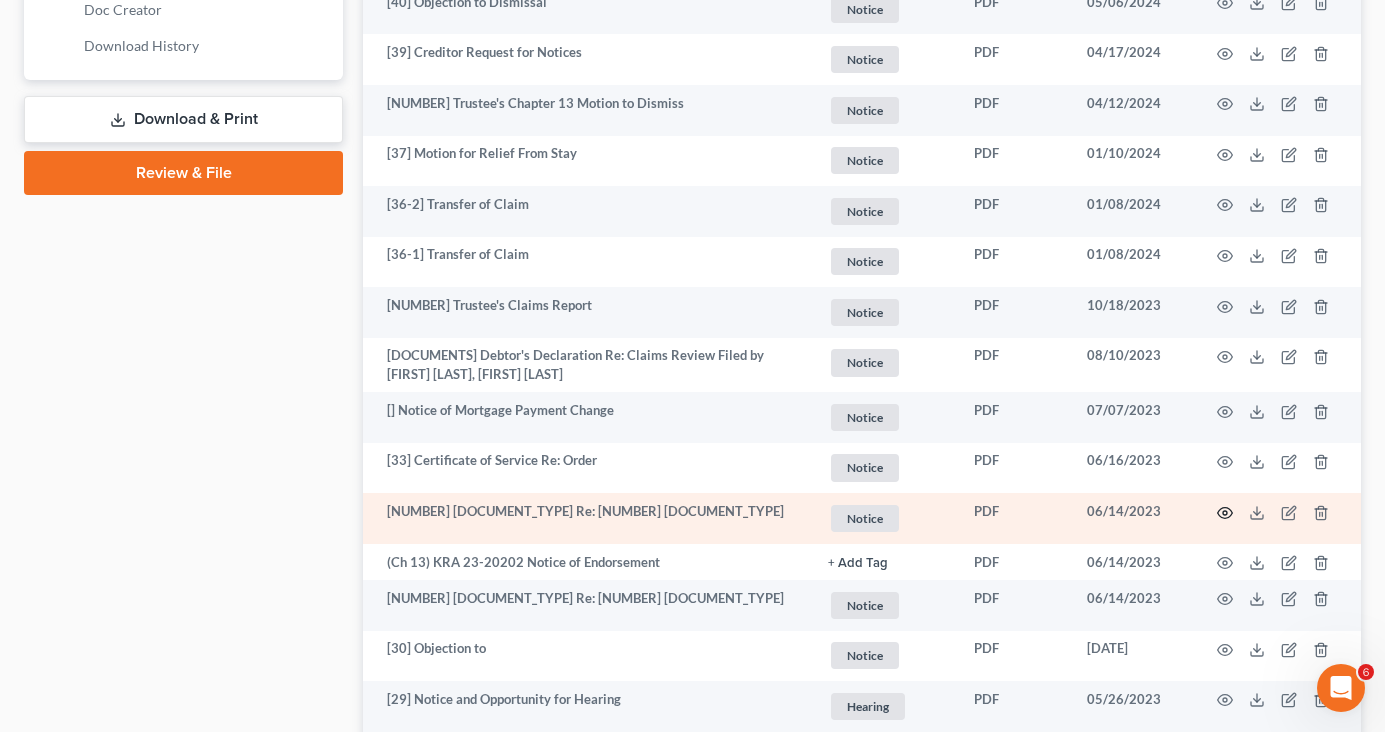 click 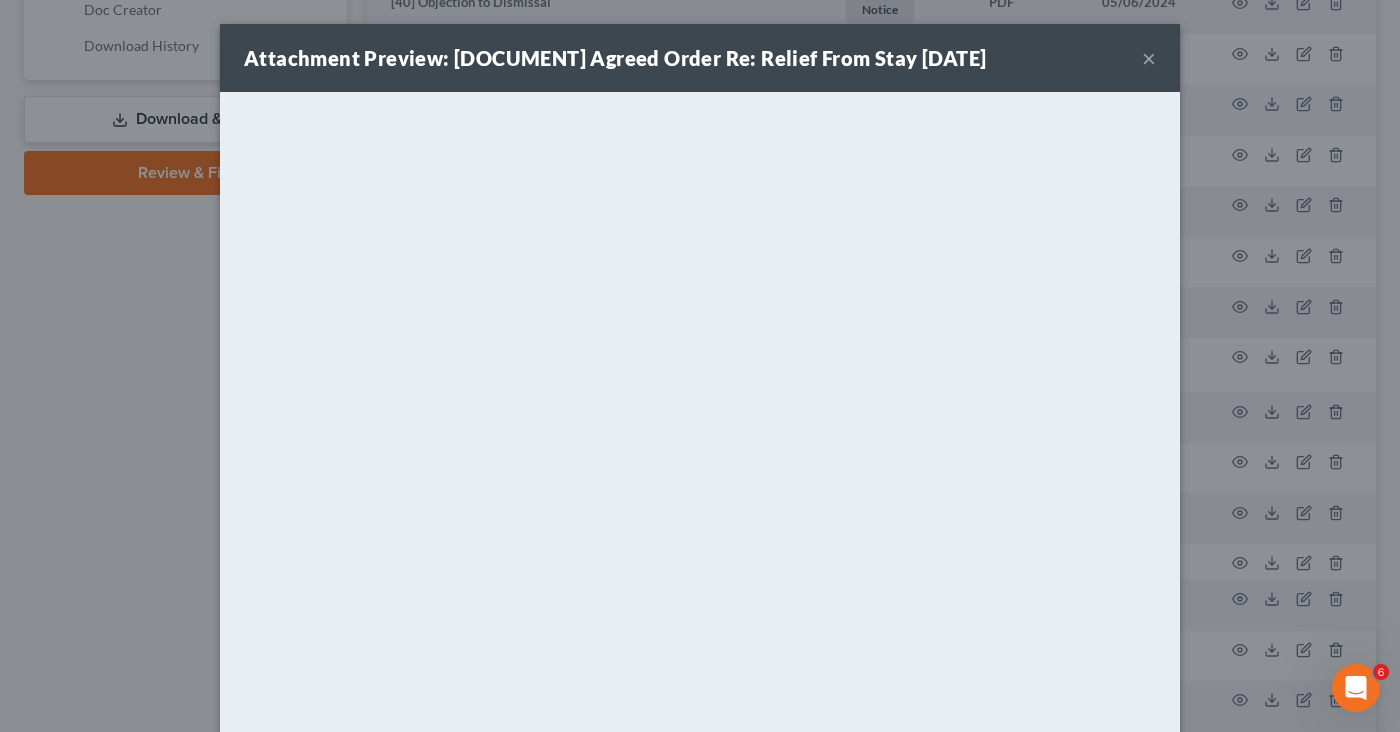 click on "×" at bounding box center [1149, 58] 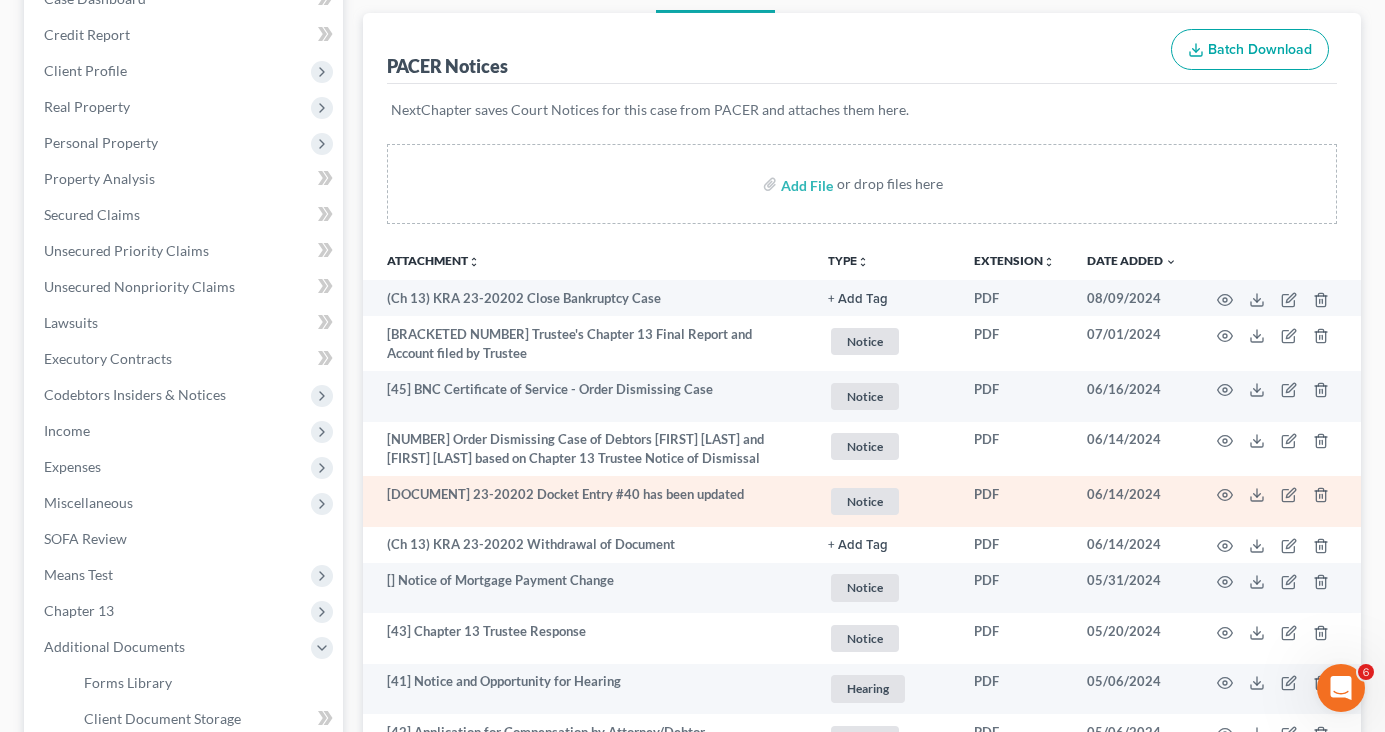 scroll, scrollTop: 208, scrollLeft: 0, axis: vertical 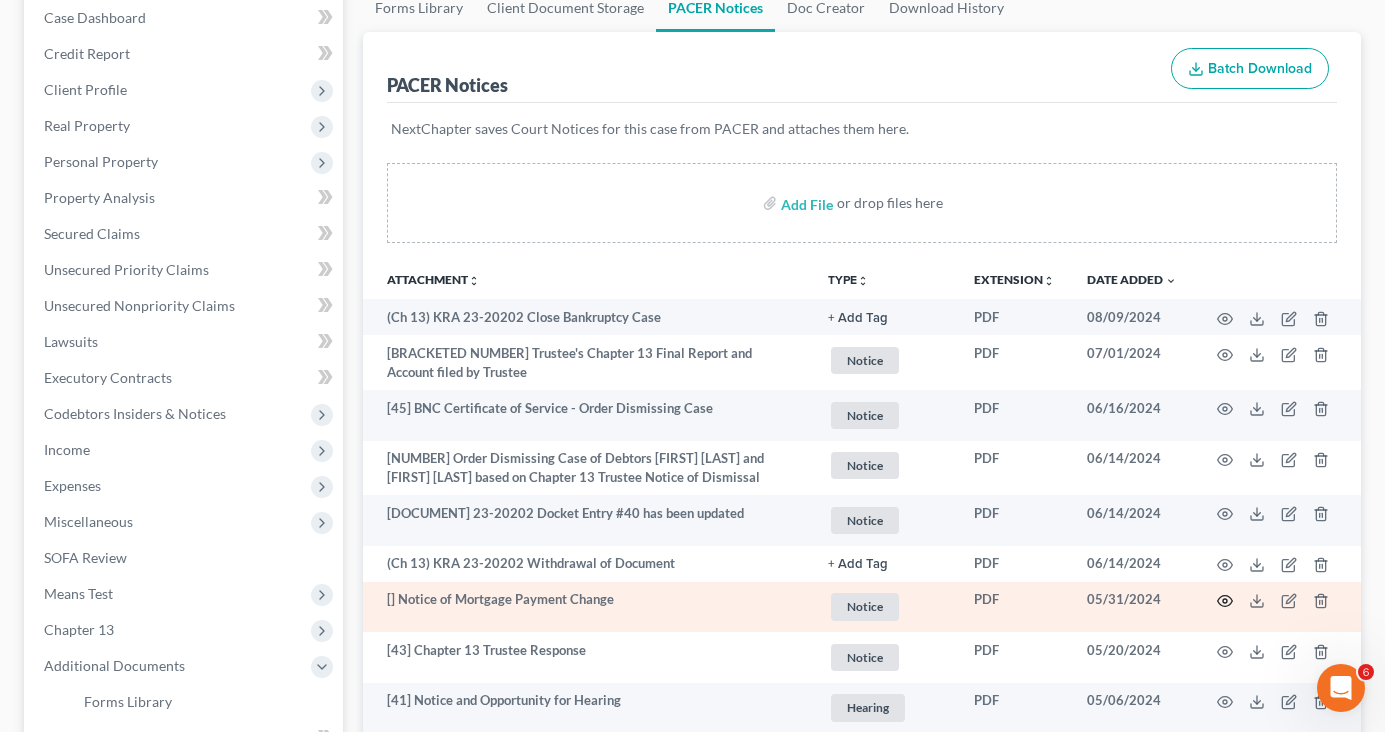 click 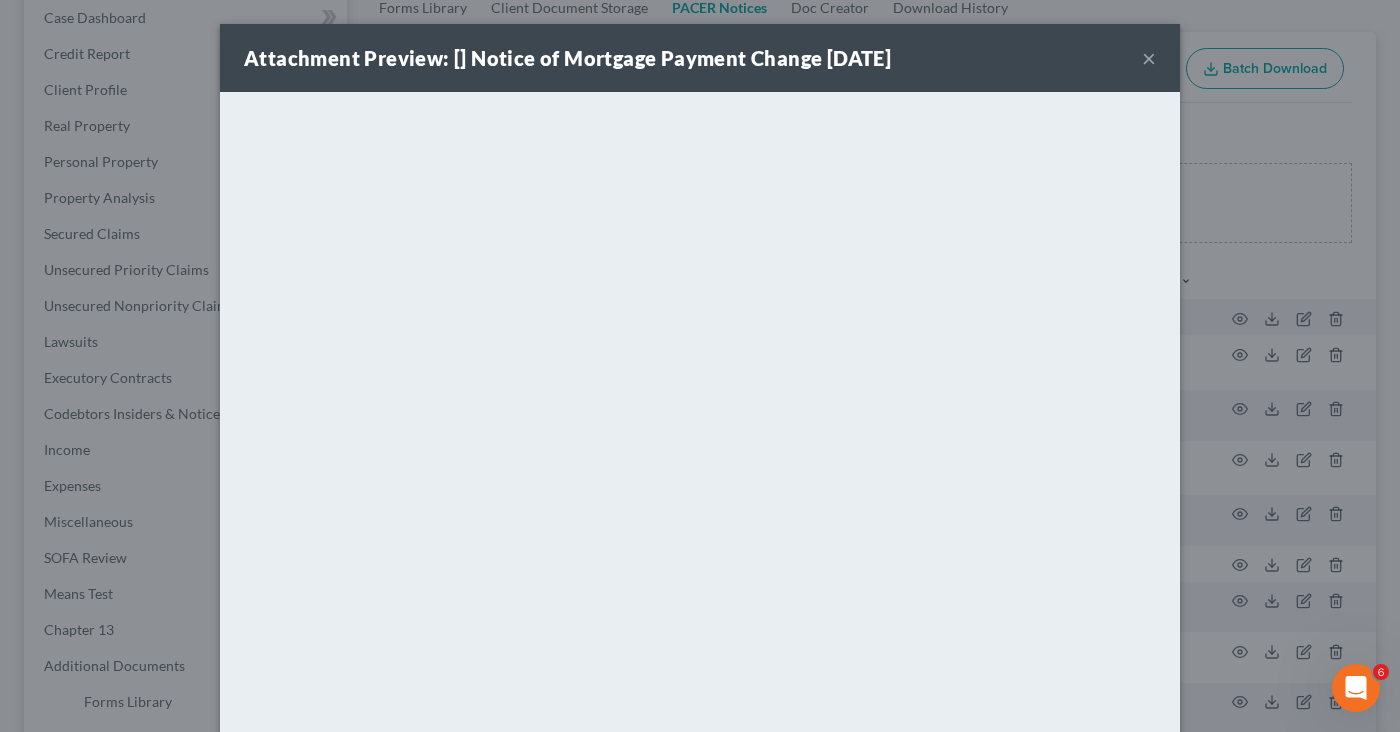 click on "Attachment Preview: [] Notice of Mortgage Payment Change [MONTH]/[DAY]/[YEAR] ×
<object ng-attr-data='[URL]' type='application/pdf' width='100%' height='650px'></object>
<p><a href='[URL]' target='_blank'>Click here</a> to open in a new window.</p>" at bounding box center [700, 366] 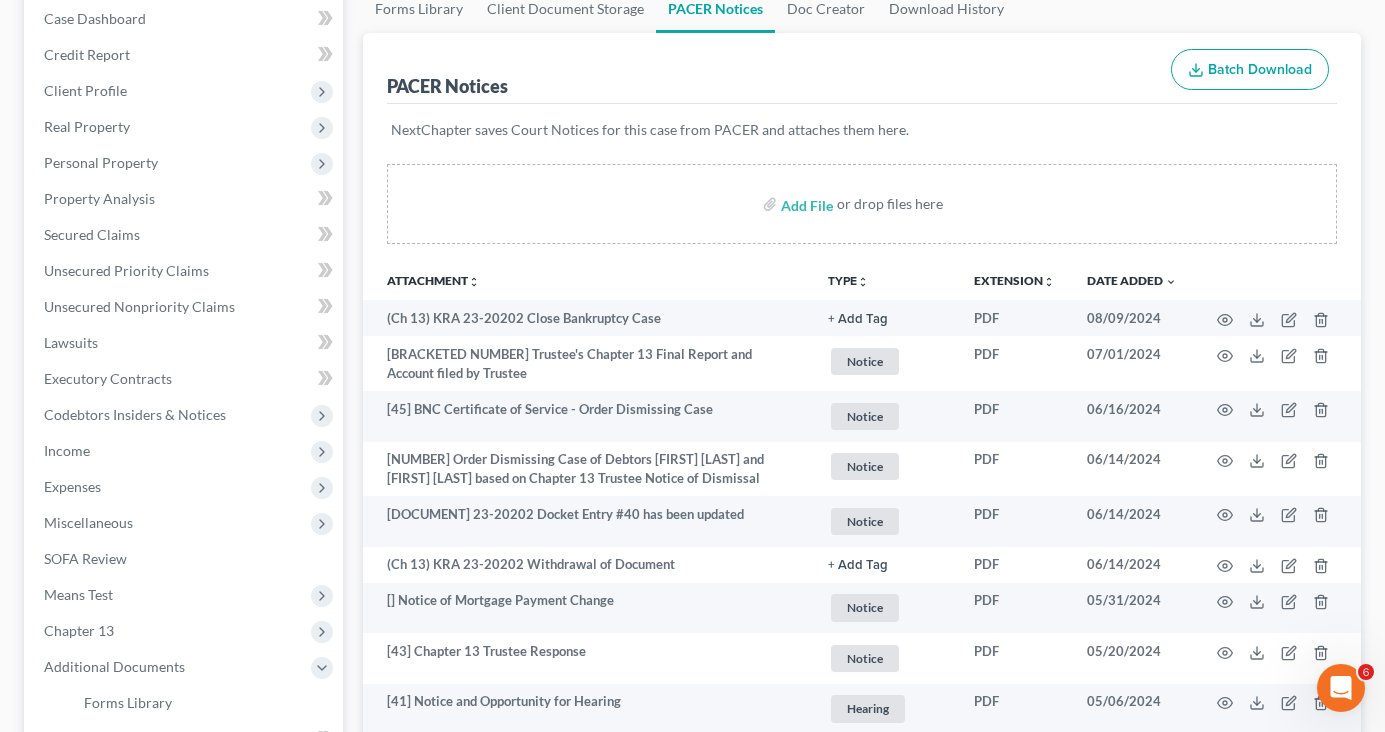 scroll, scrollTop: 0, scrollLeft: 0, axis: both 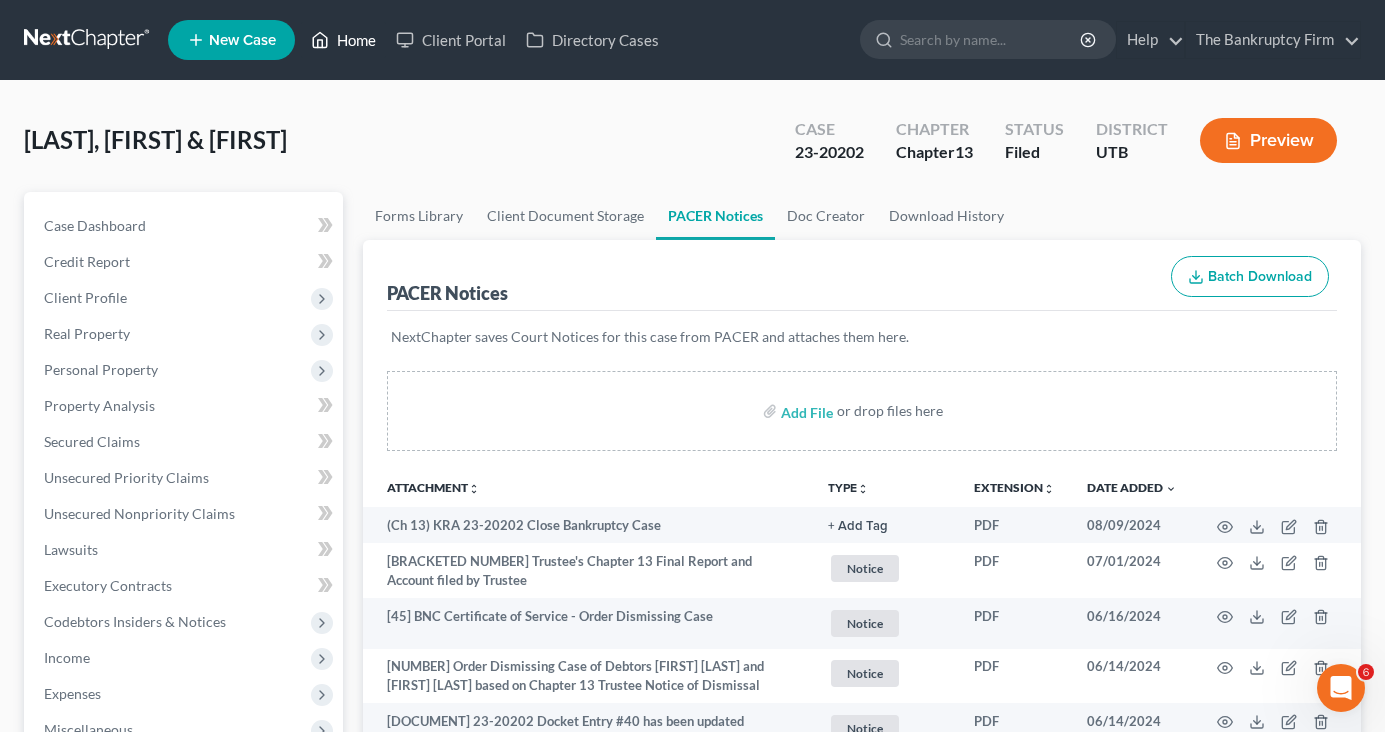click on "Home" at bounding box center (343, 40) 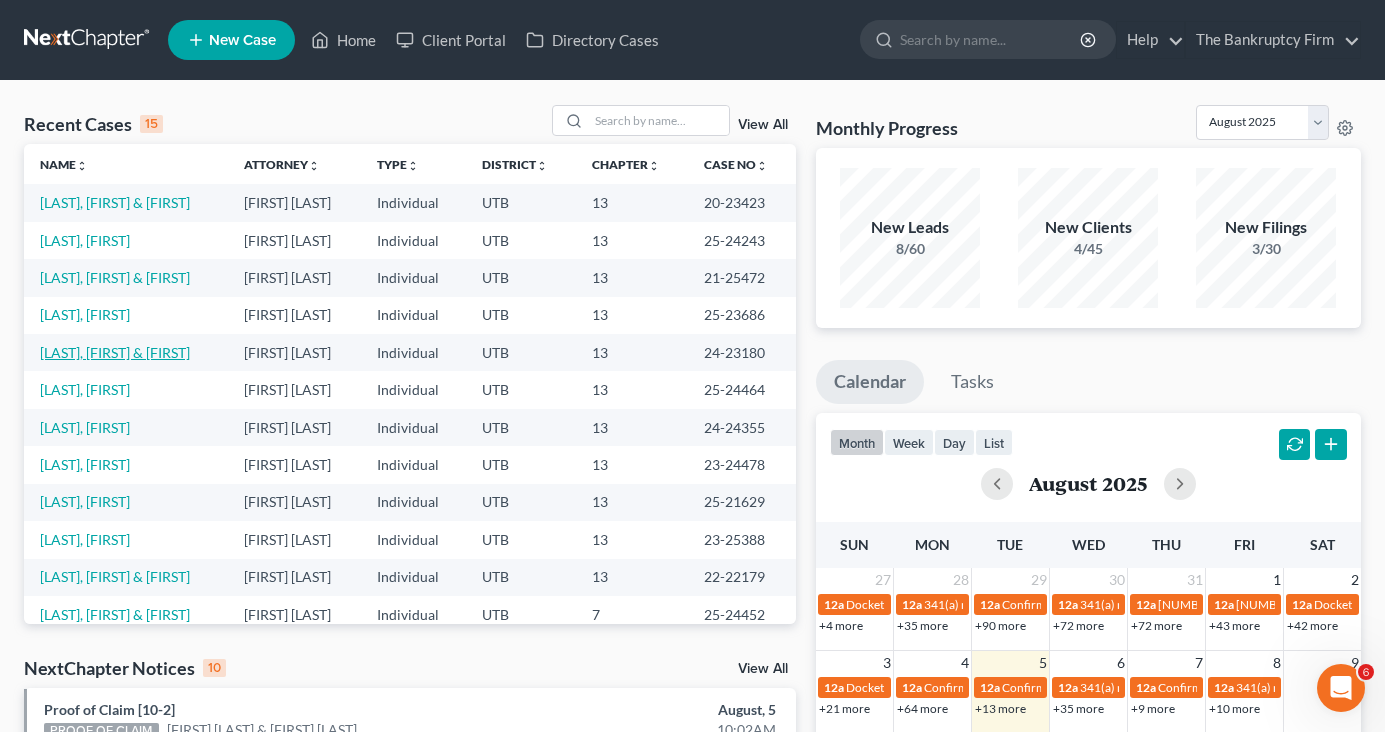 click on "[LAST], [FIRST] & [FIRST]" at bounding box center [115, 352] 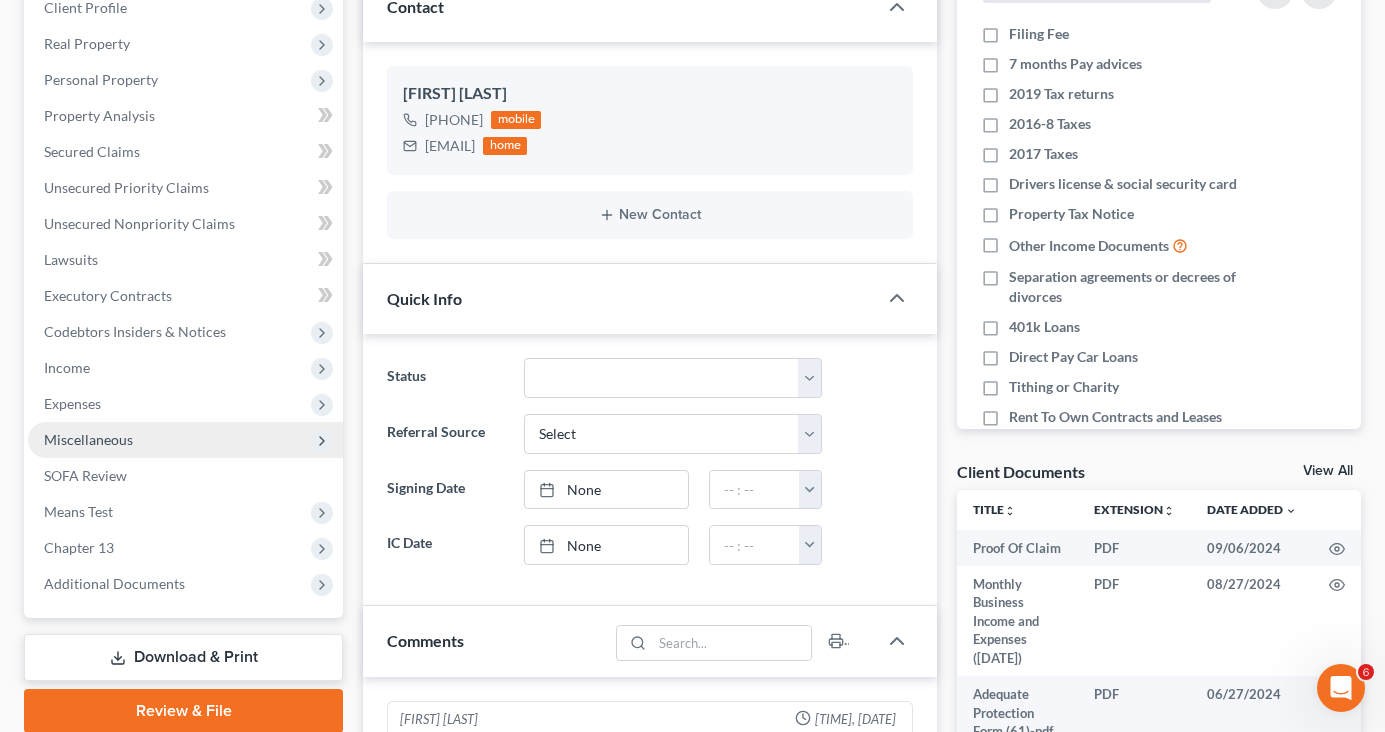 scroll, scrollTop: 300, scrollLeft: 0, axis: vertical 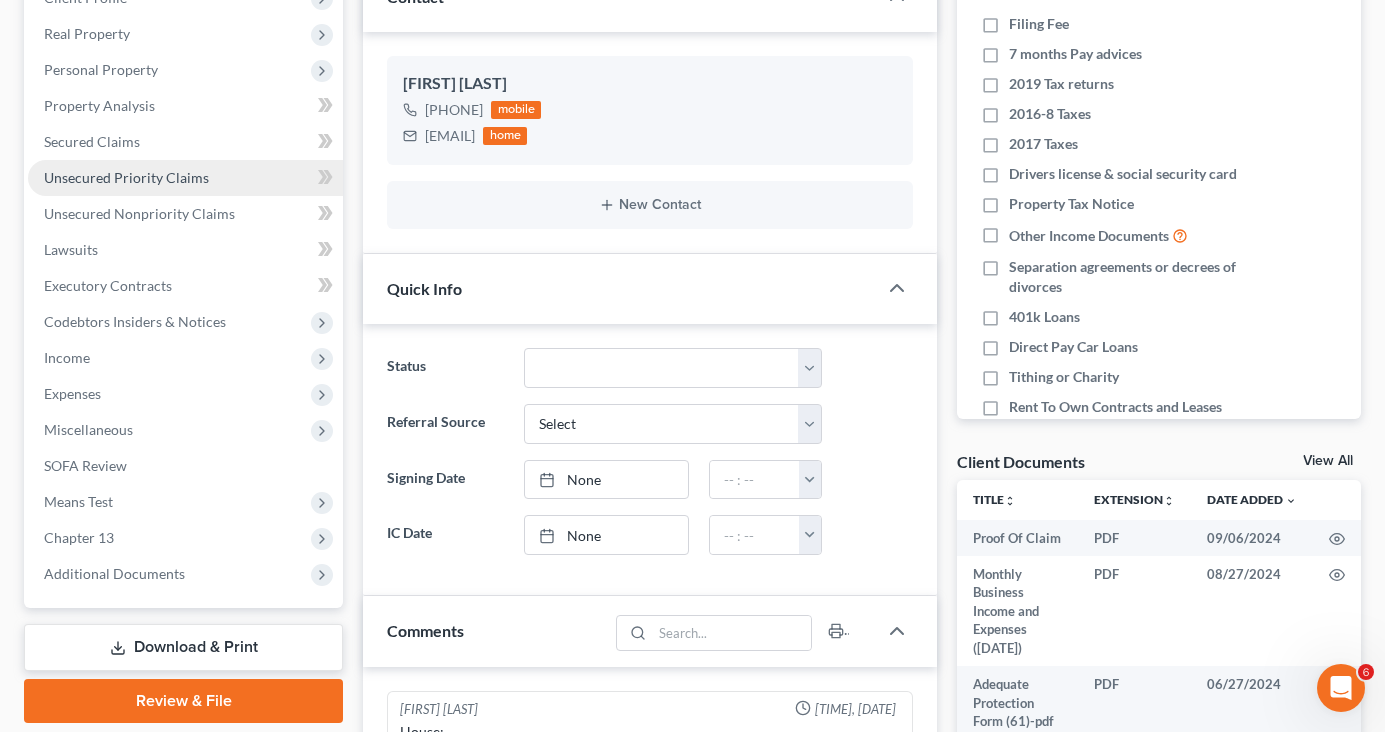 click on "Unsecured Priority Claims" at bounding box center [126, 177] 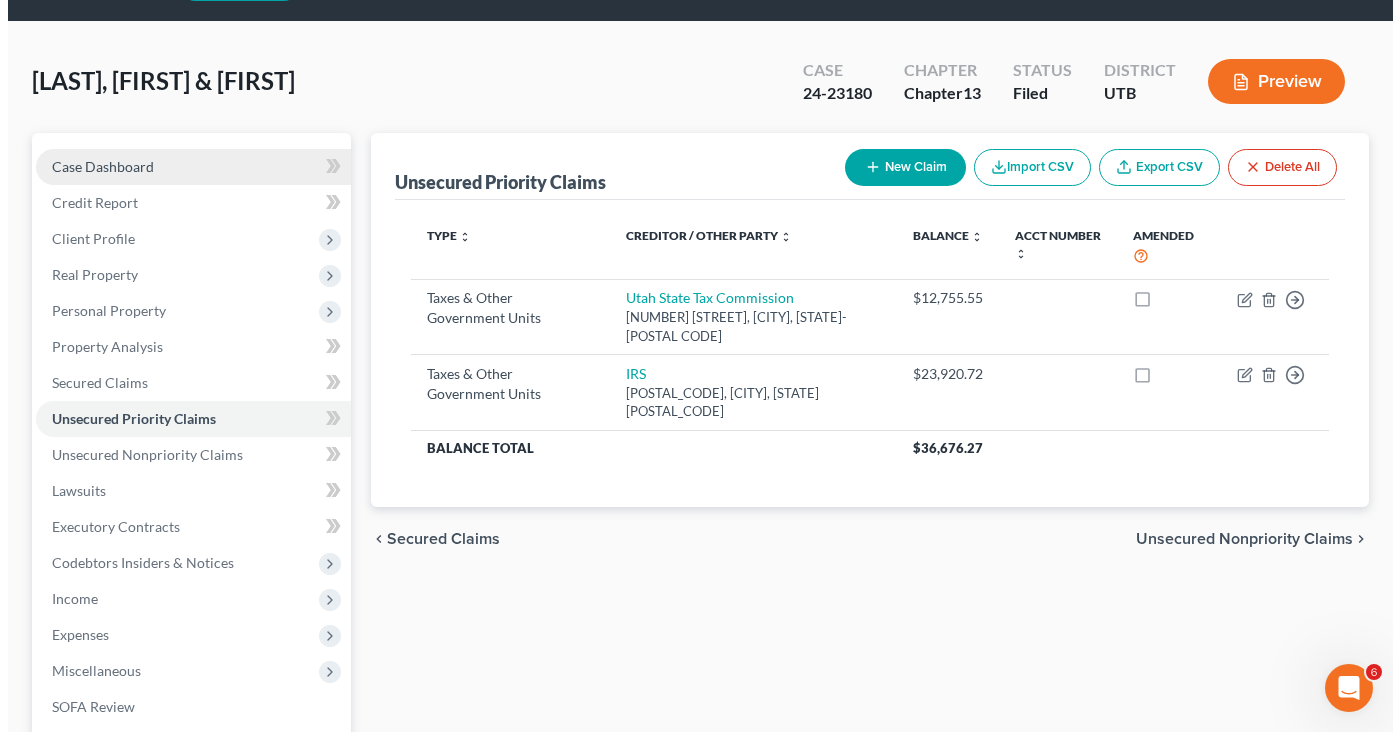 scroll, scrollTop: 0, scrollLeft: 0, axis: both 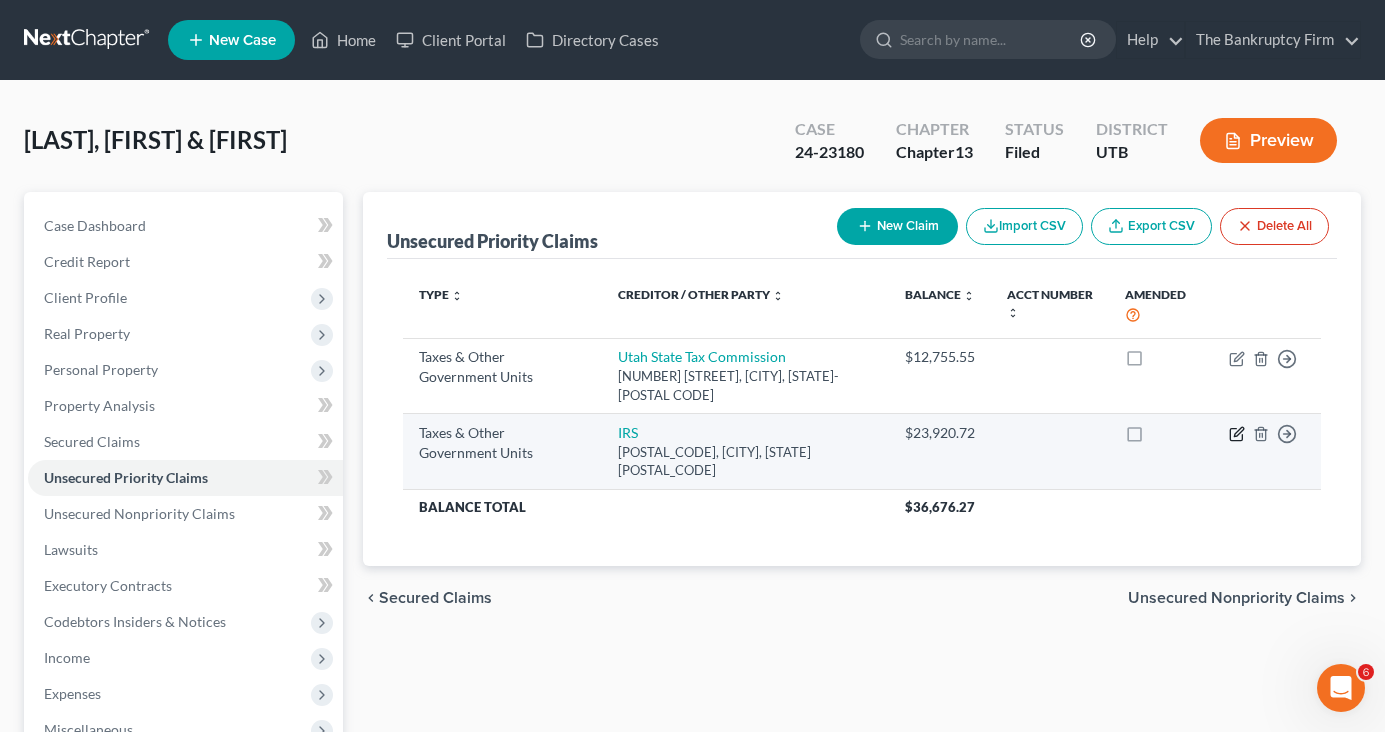 click 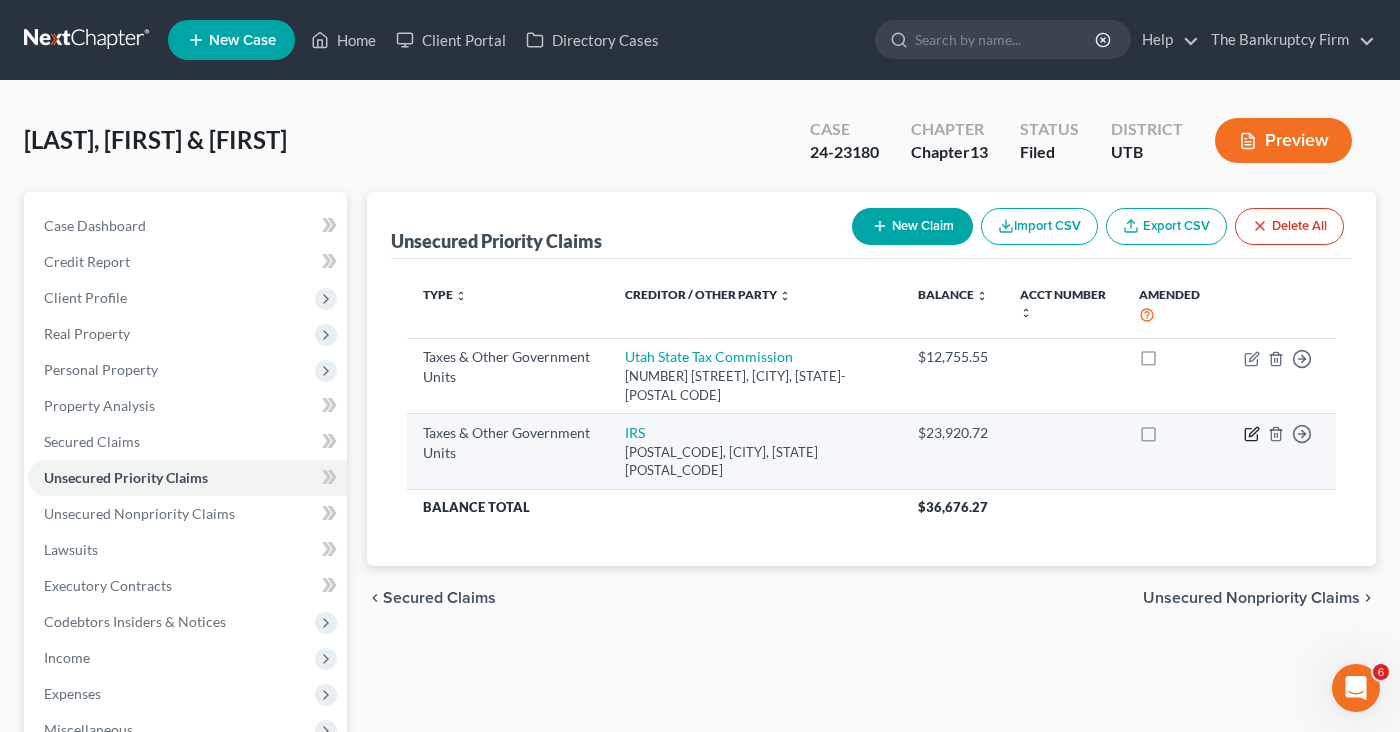 select on "0" 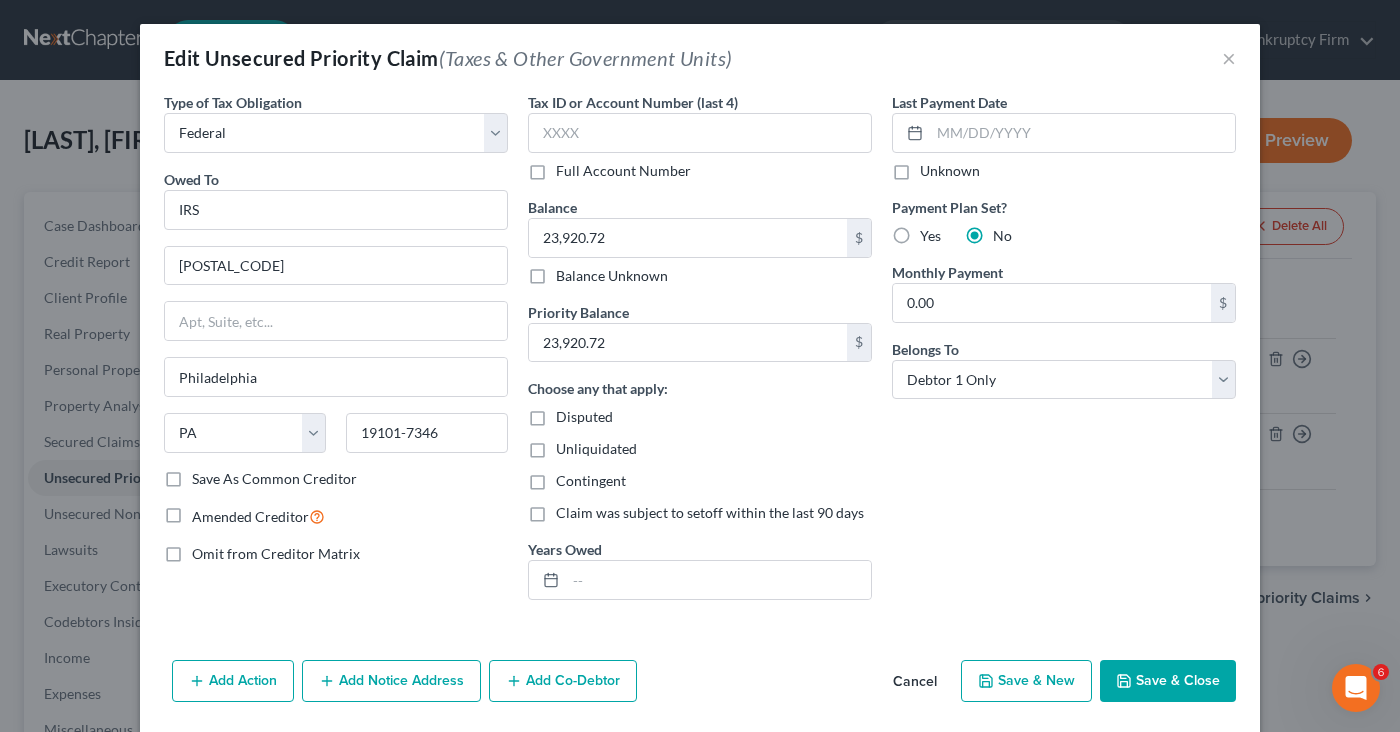 click on "Payment Plan Set?" at bounding box center (1064, 207) 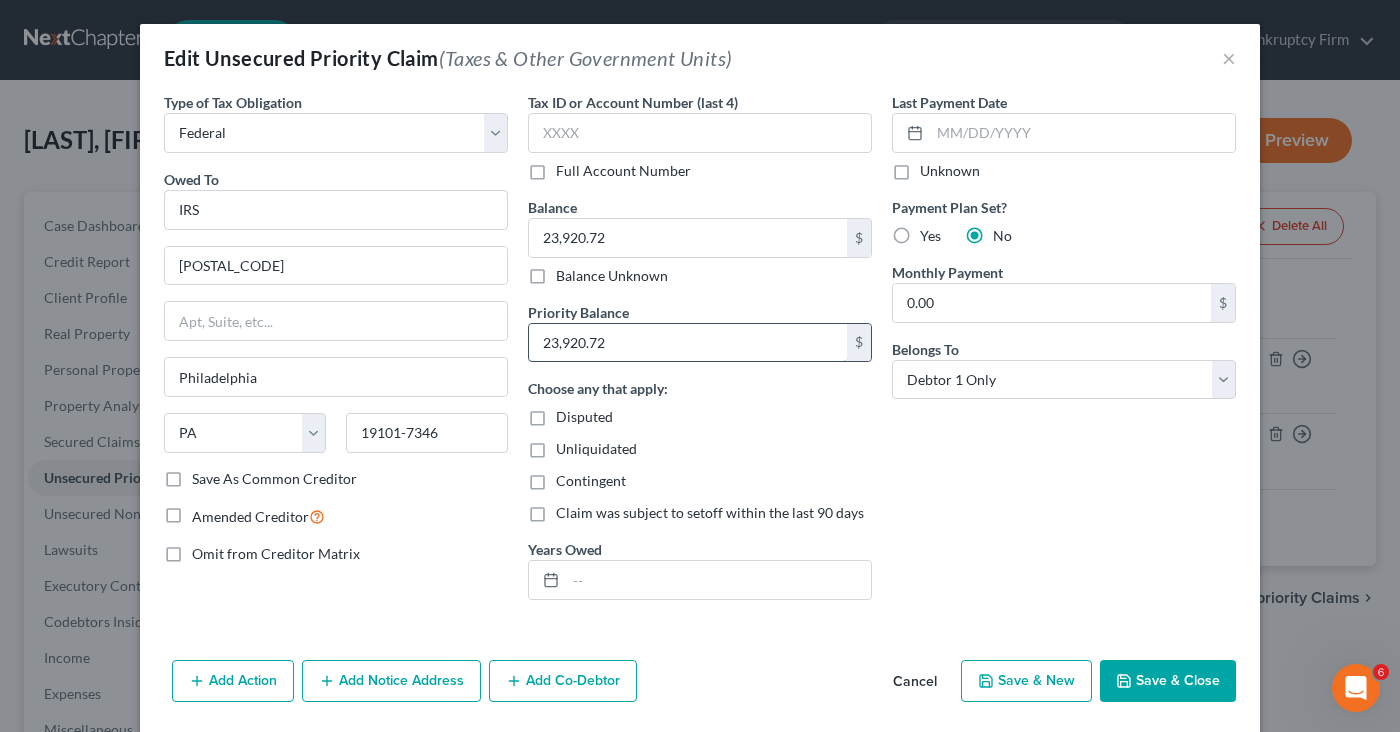 type 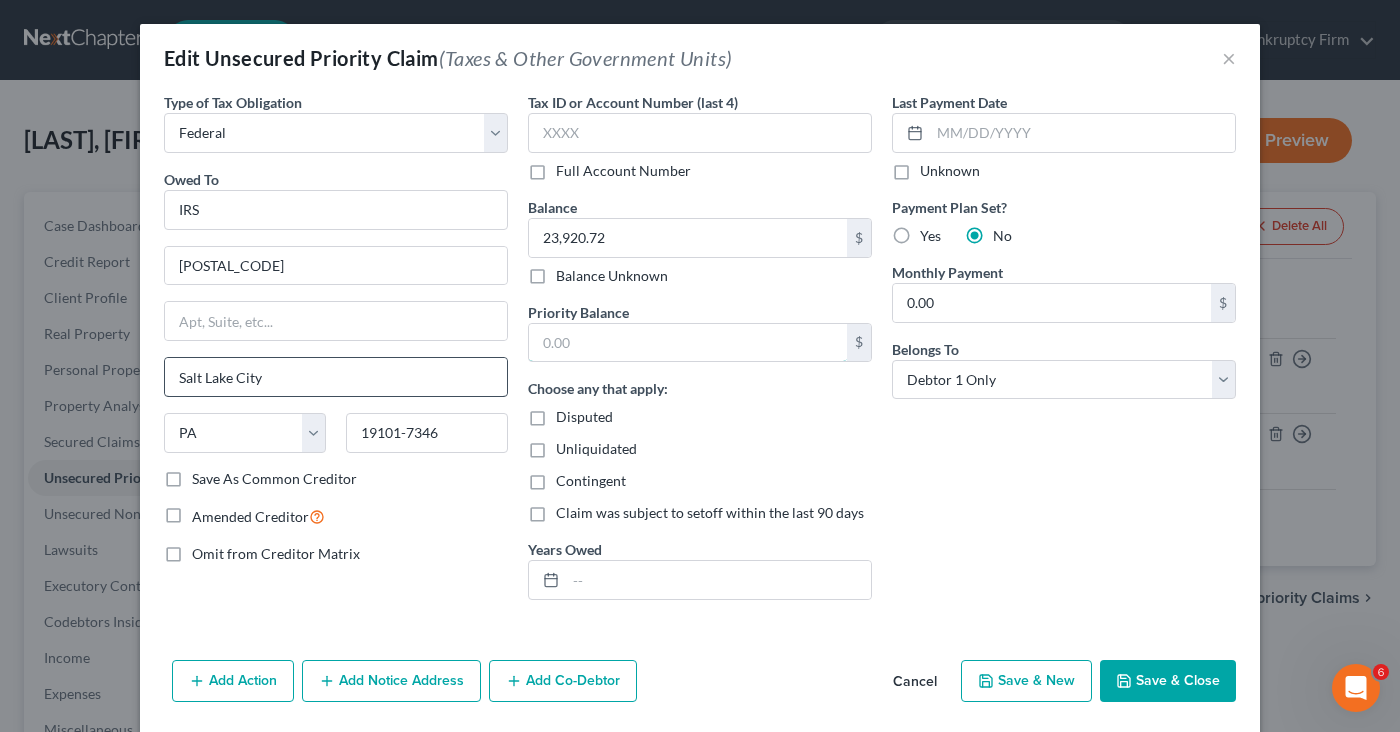 type on "Philadelphia" 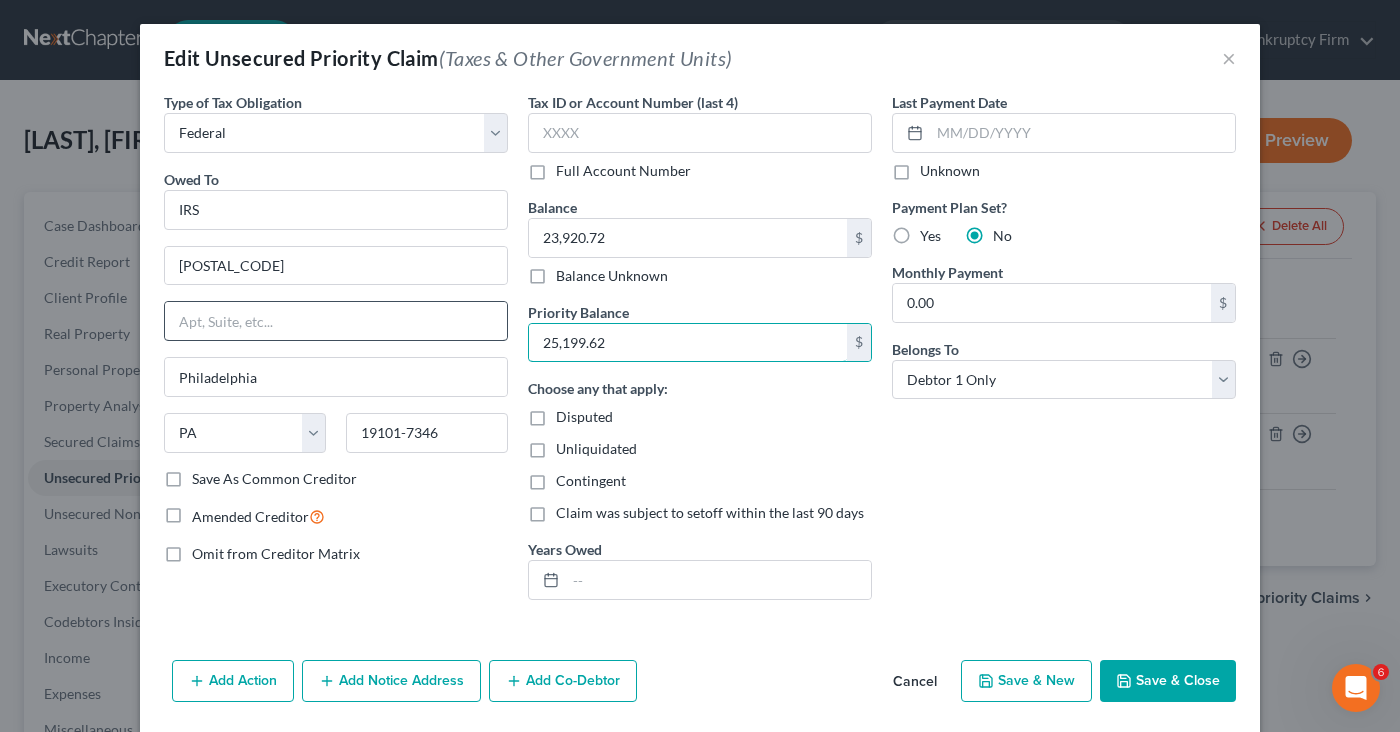 drag, startPoint x: 634, startPoint y: 335, endPoint x: 498, endPoint y: 337, distance: 136.01471 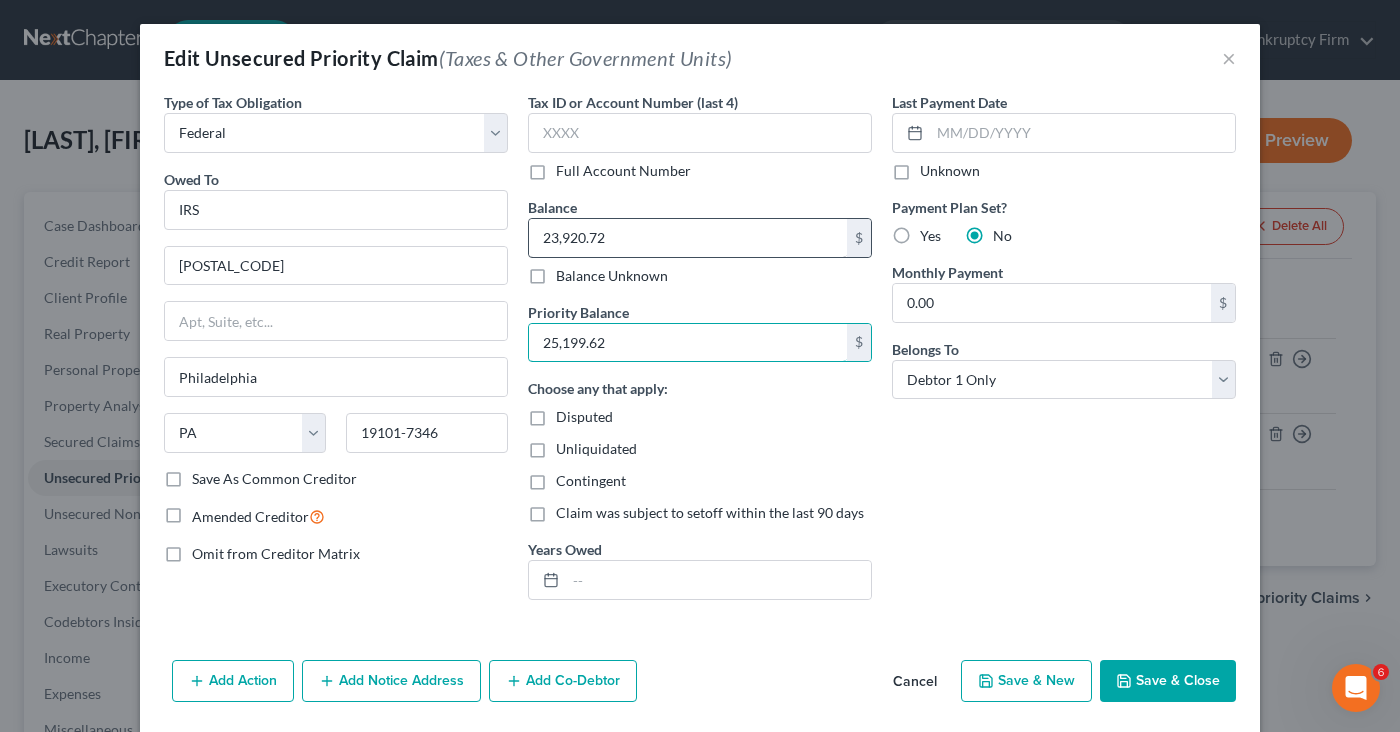 type on "25,199.62" 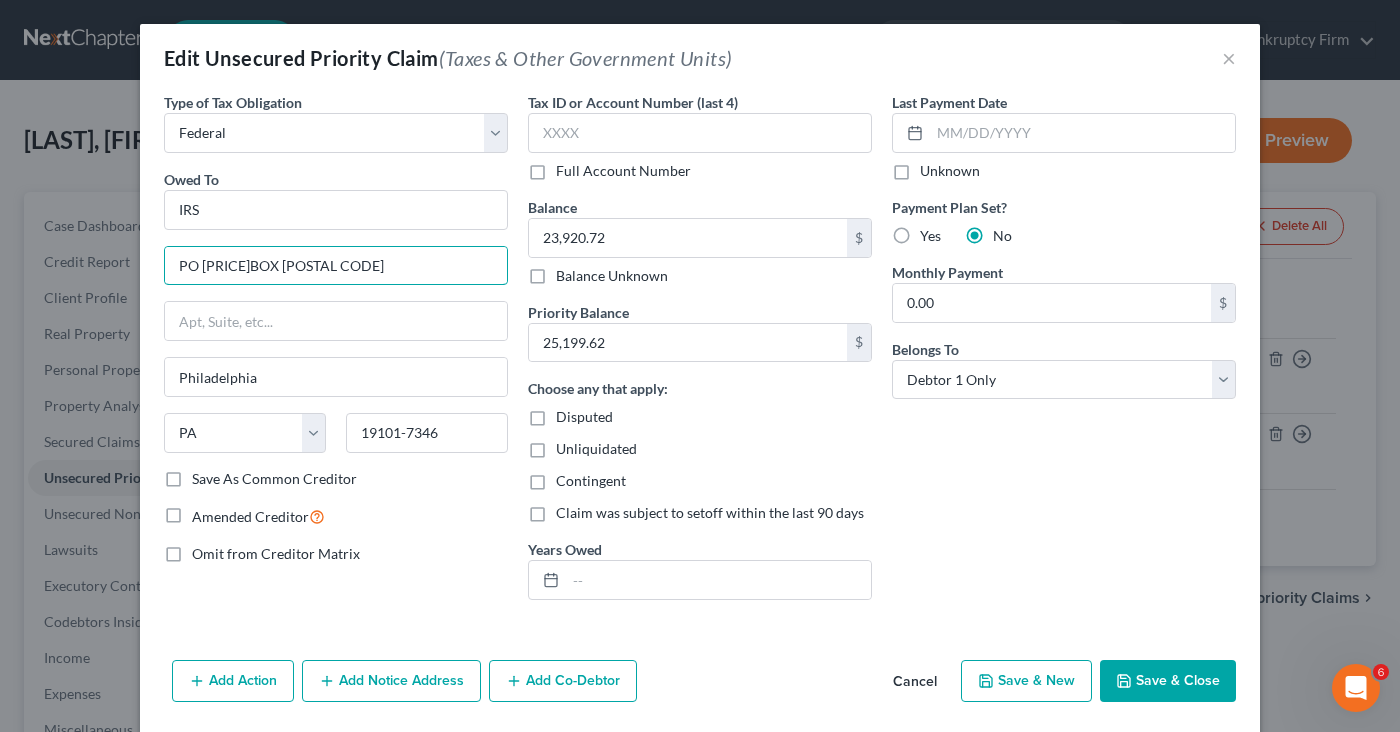 paste on "5,199.6" 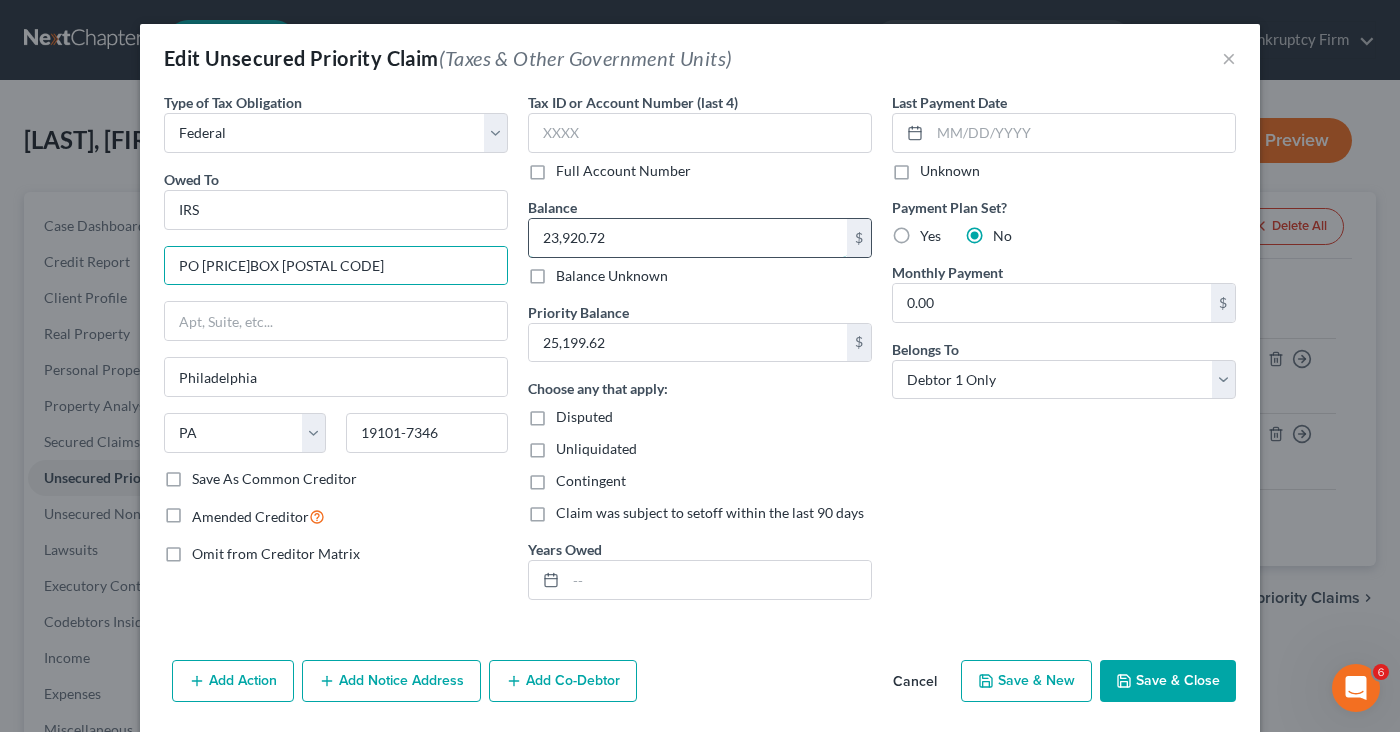 type on "[POSTAL_CODE]" 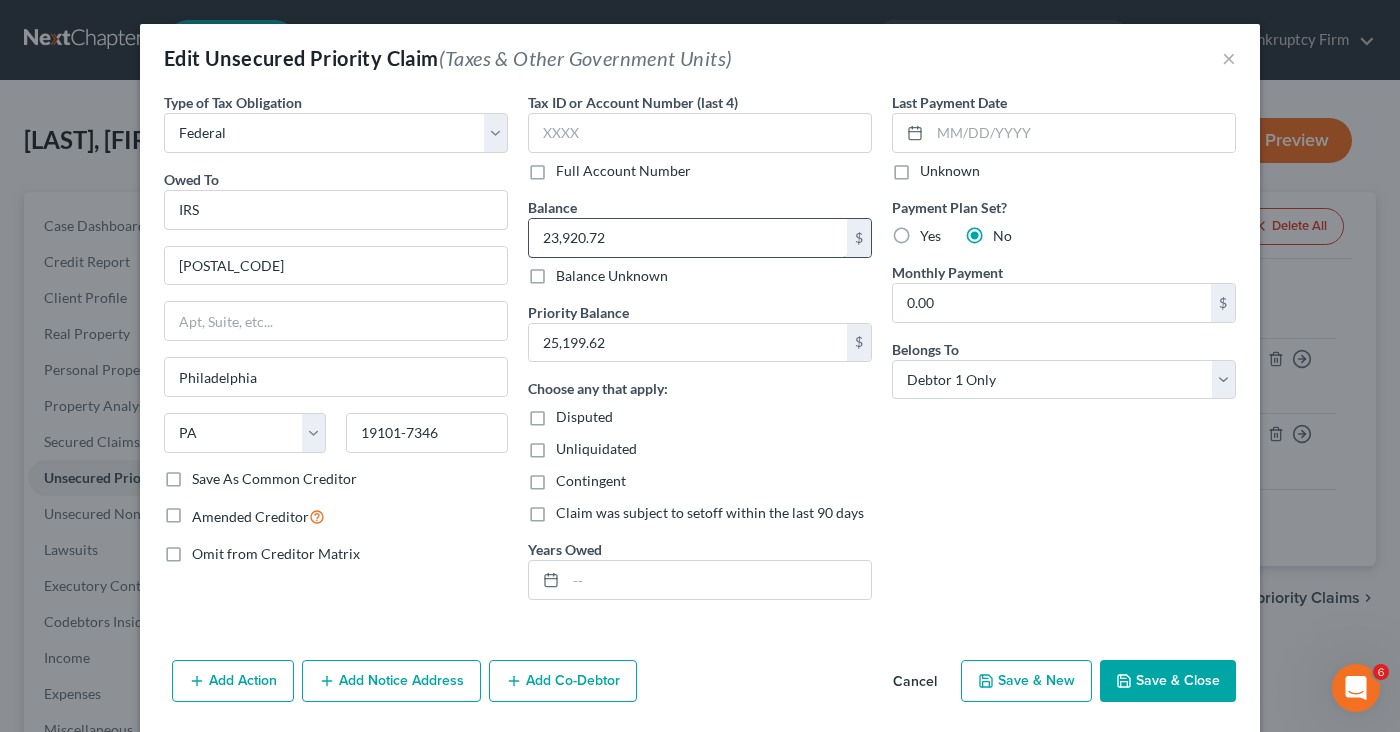 paste on "5,199.6" 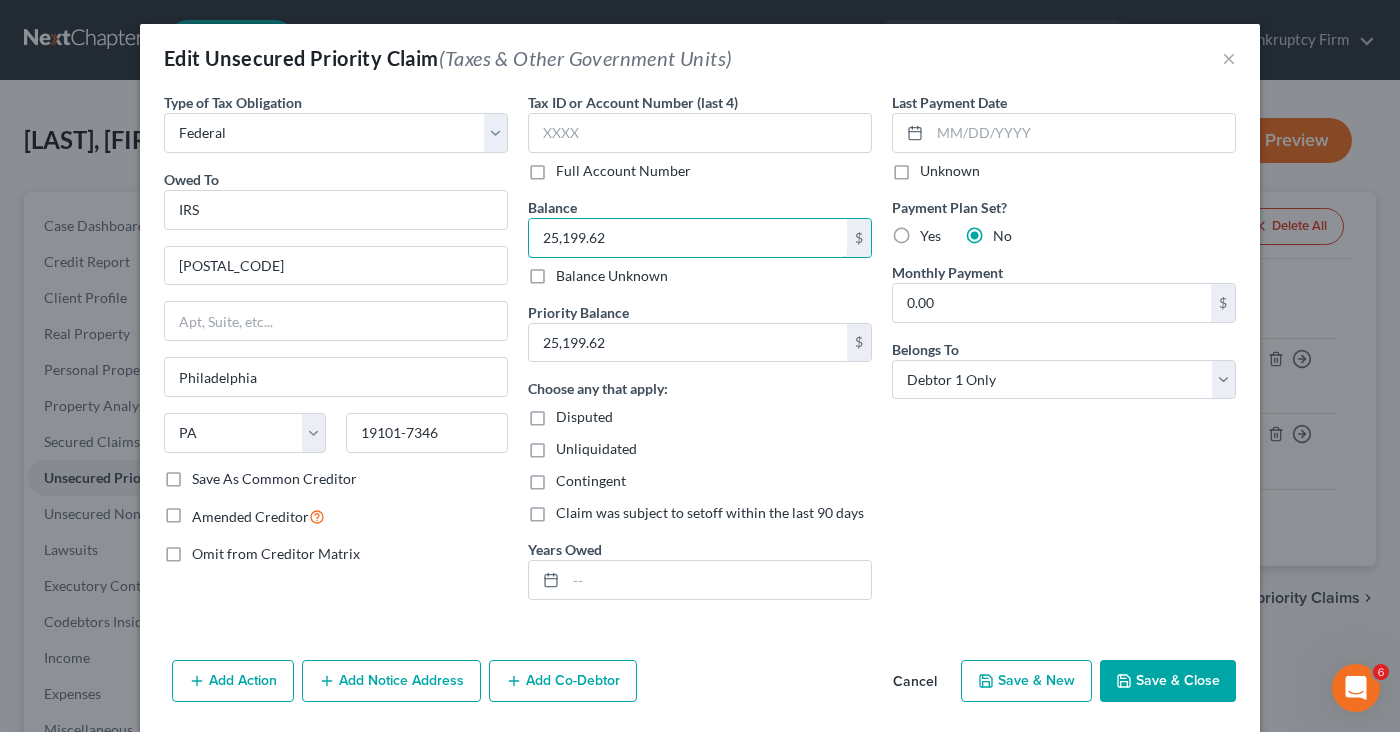 type on "25,199.62" 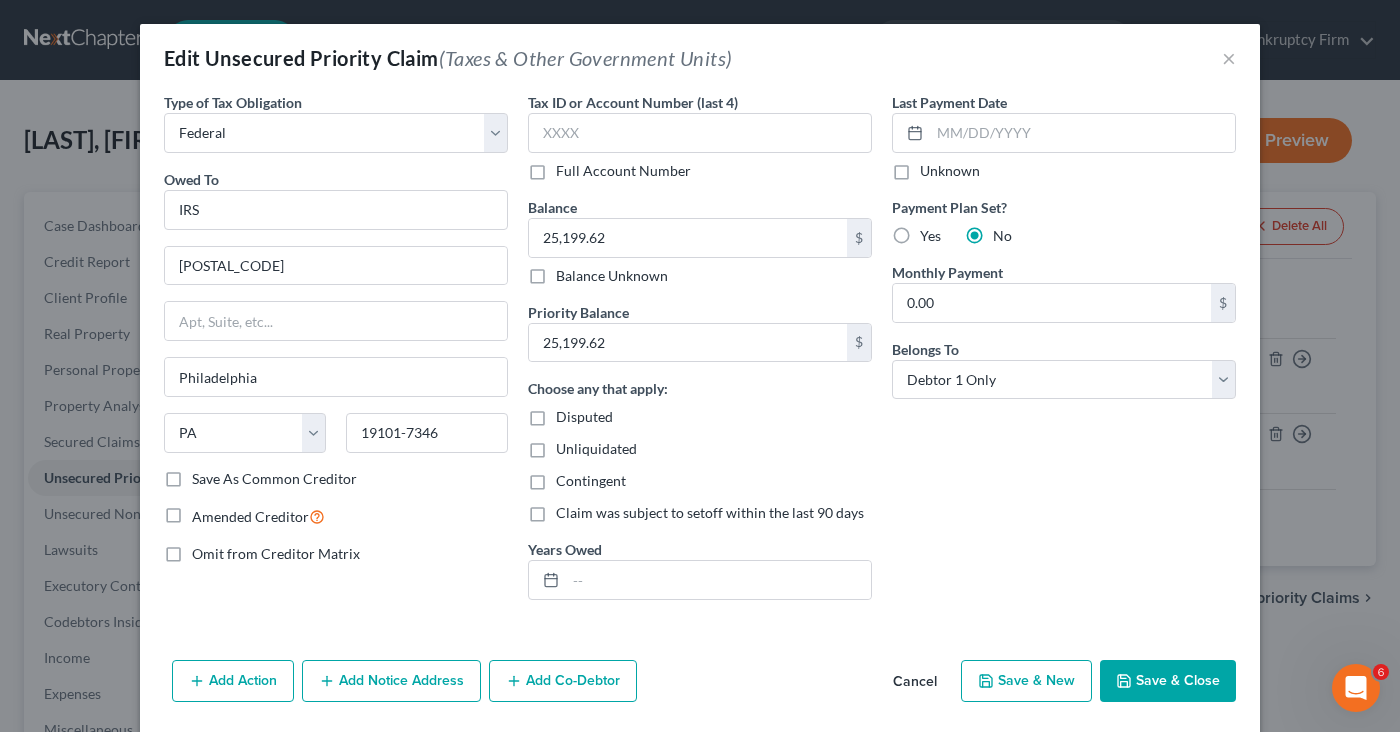 drag, startPoint x: 993, startPoint y: 487, endPoint x: 1045, endPoint y: 541, distance: 74.96666 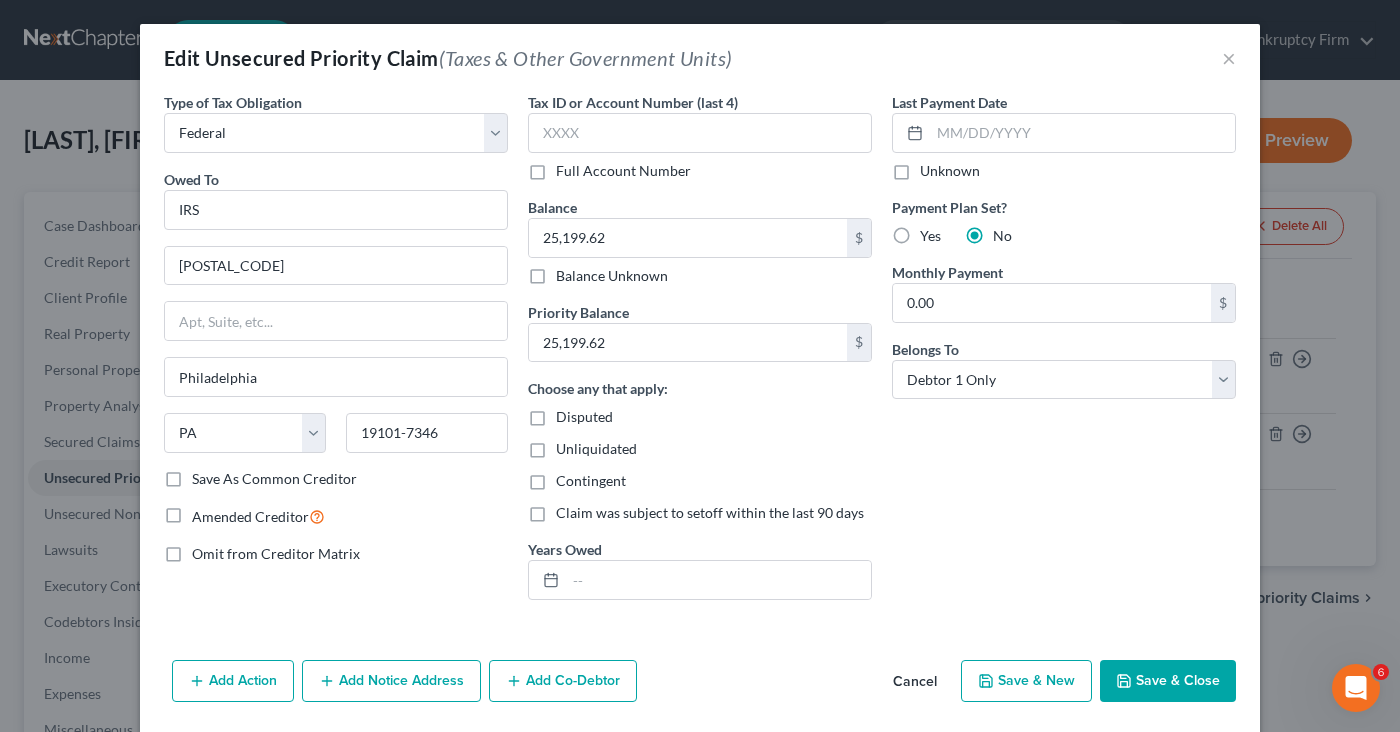 click on "Last Payment Date         Unknown Payment Plan Set? Yes No Monthly Payment 0.00 $
Belongs To
*
Select Debtor 1 Only Debtor 2 Only Debtor 1 And Debtor 2 Only At Least One Of The Debtors And Another Community Property" at bounding box center (1064, 354) 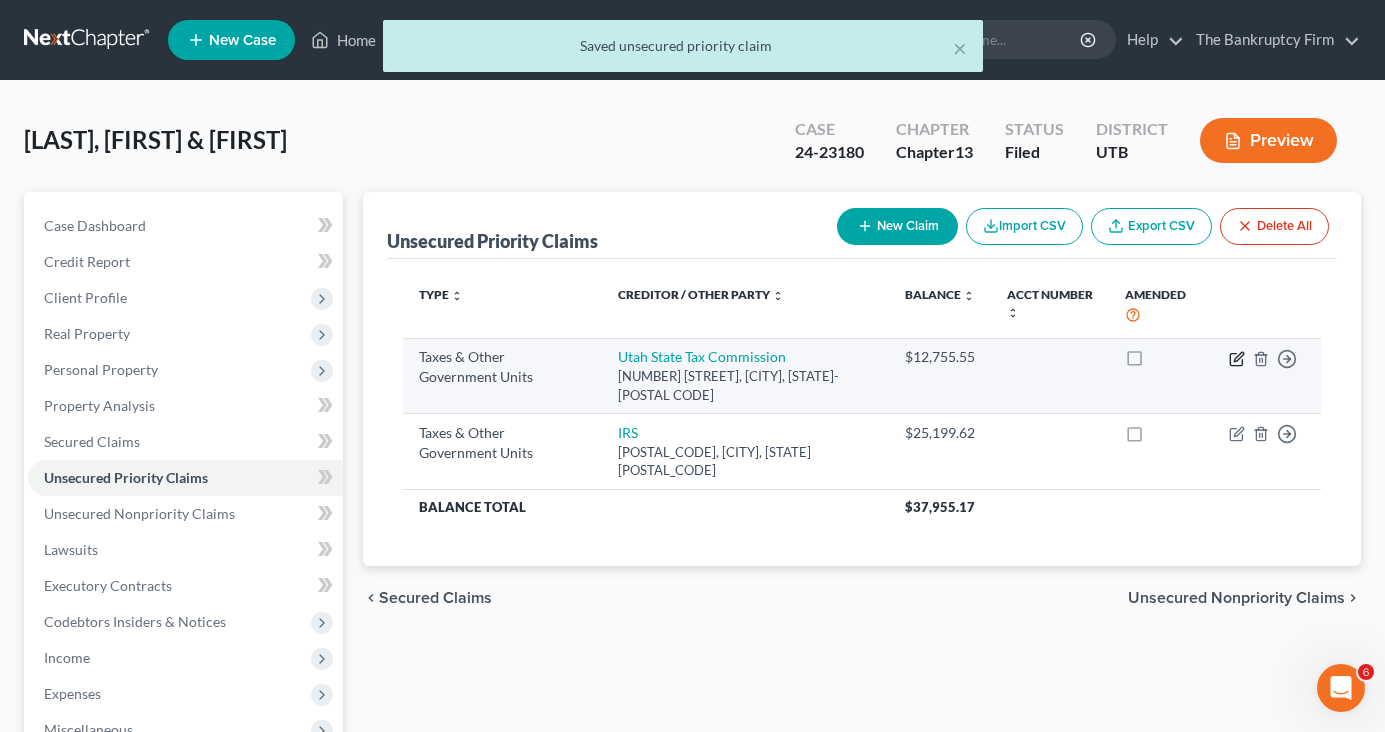 click 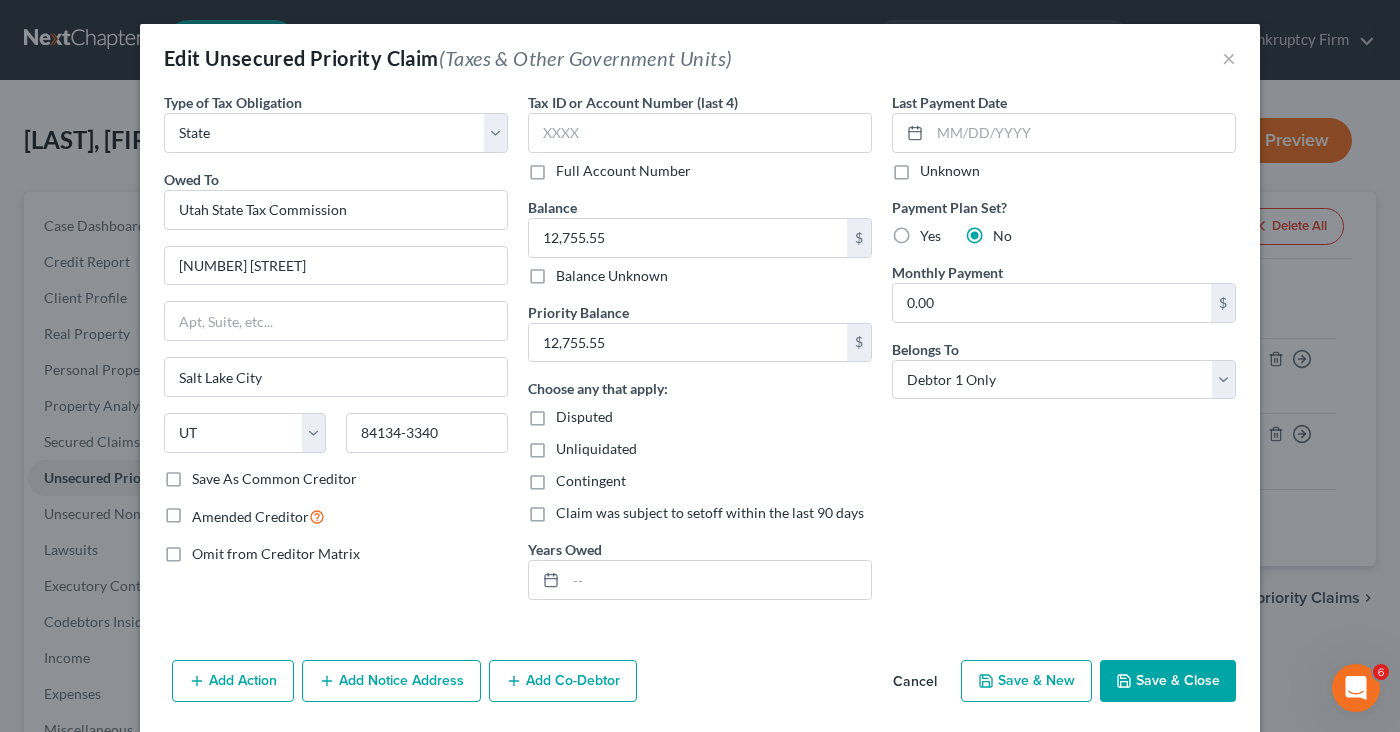 click on "Last Payment Date         Unknown Payment Plan Set? Yes No Monthly Payment 0.00 $
Belongs To
*
Select Debtor 1 Only Debtor 2 Only Debtor 1 And Debtor 2 Only At Least One Of The Debtors And Another Community Property" at bounding box center [1064, 354] 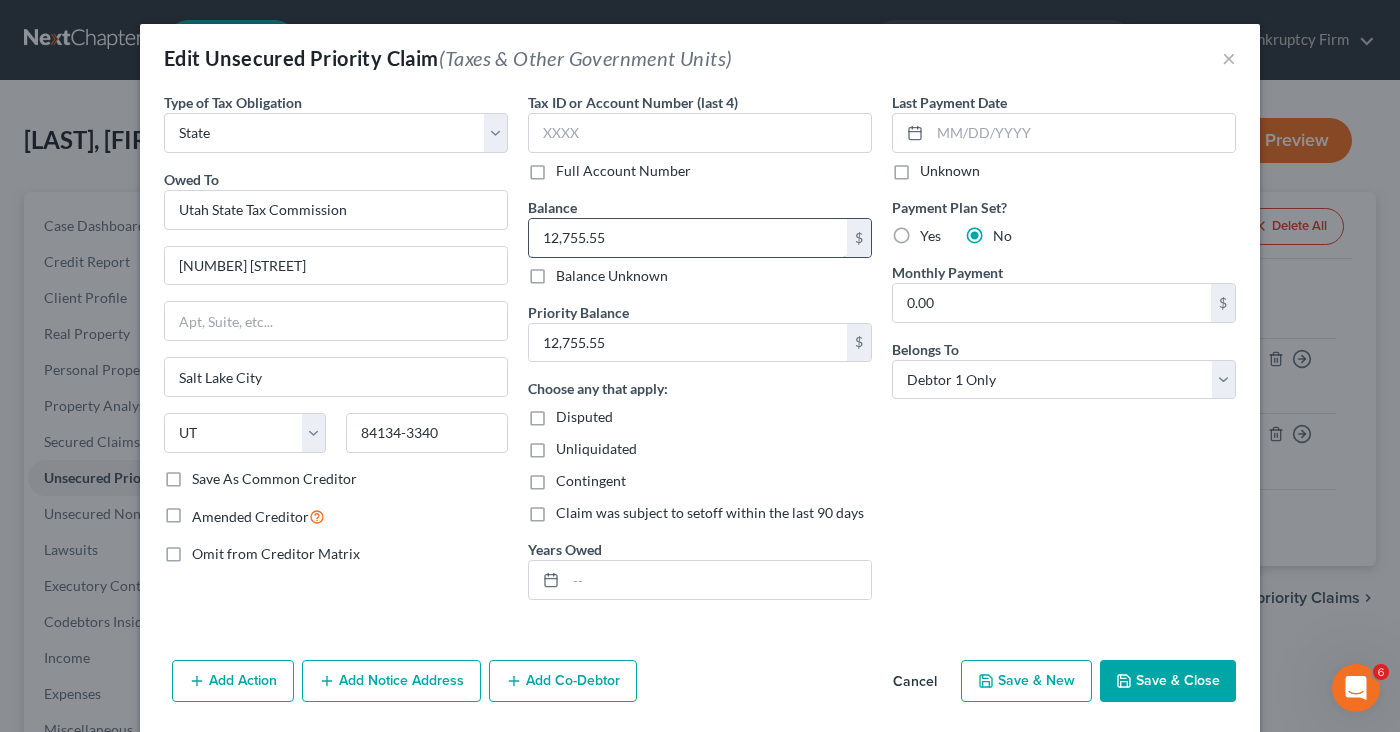 type 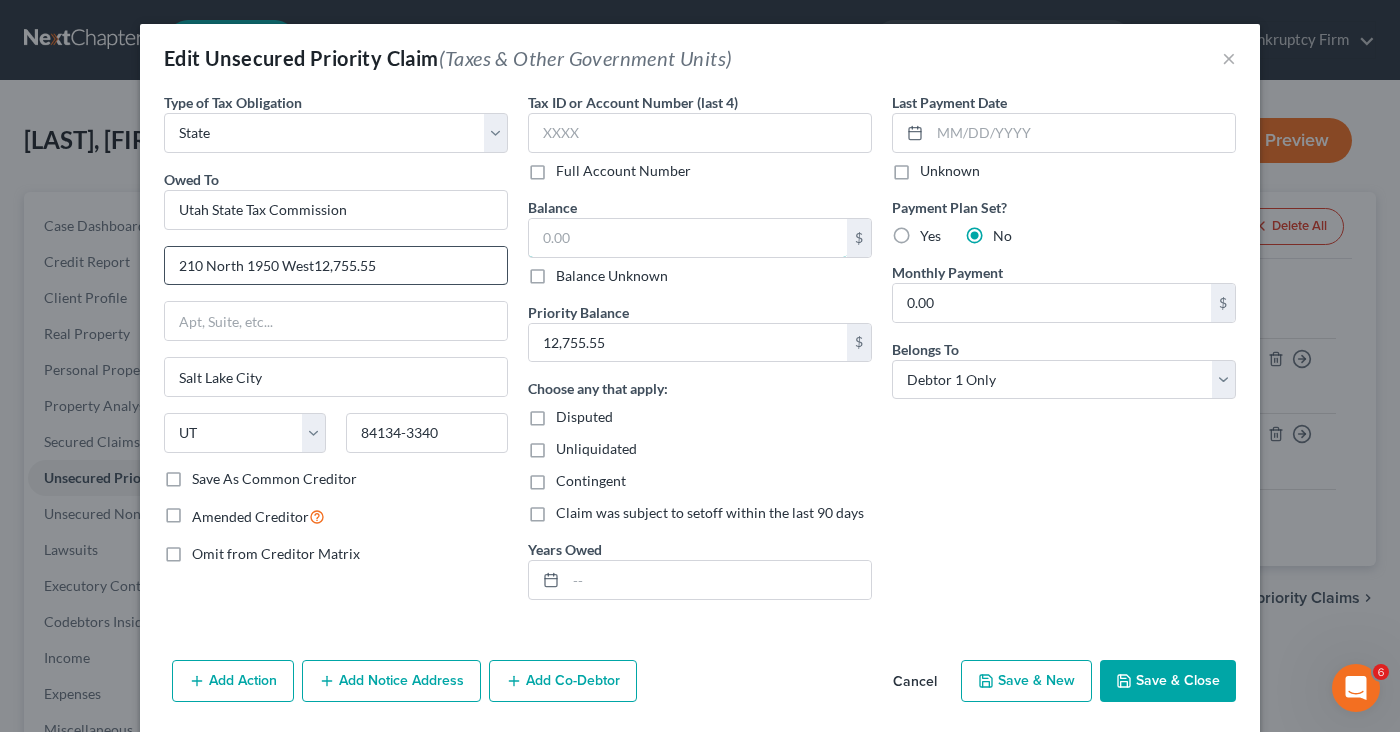 type on "[NUMBER] [STREET]" 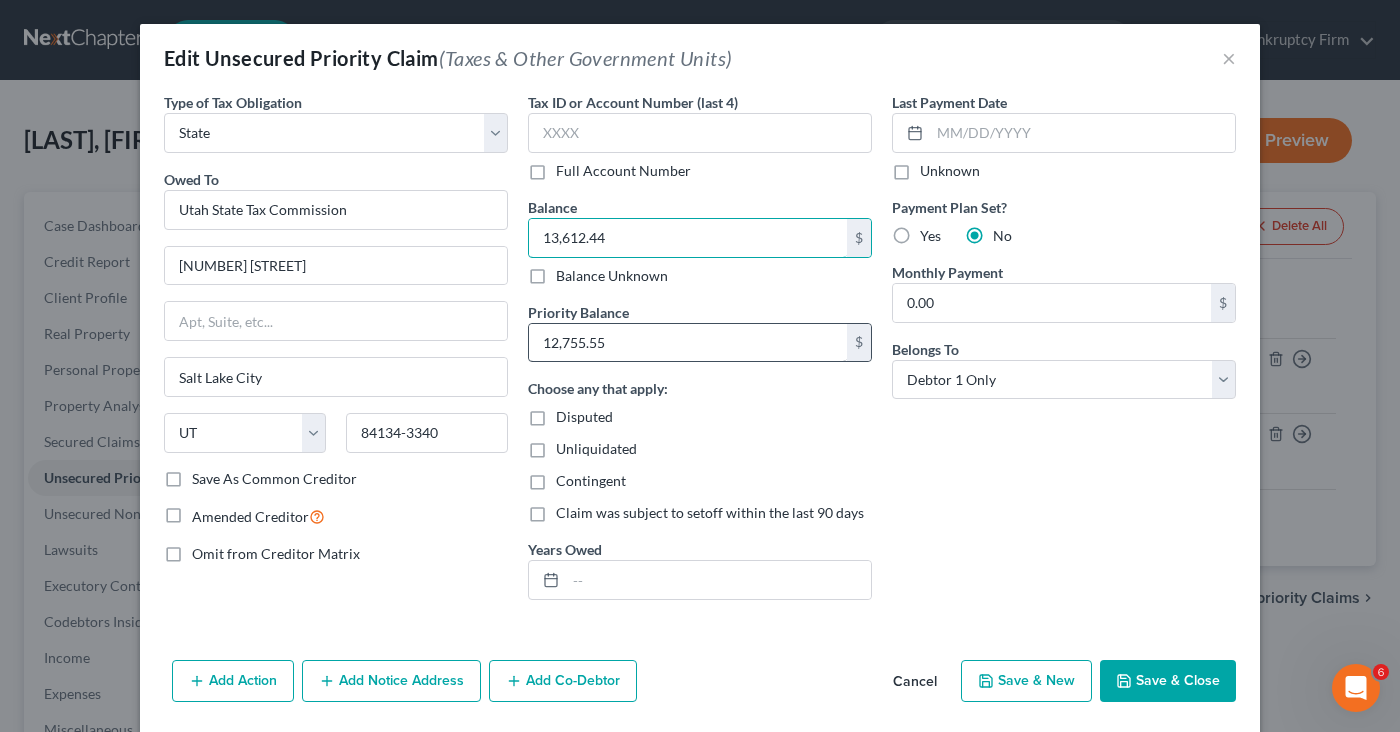 type on "13,612.44" 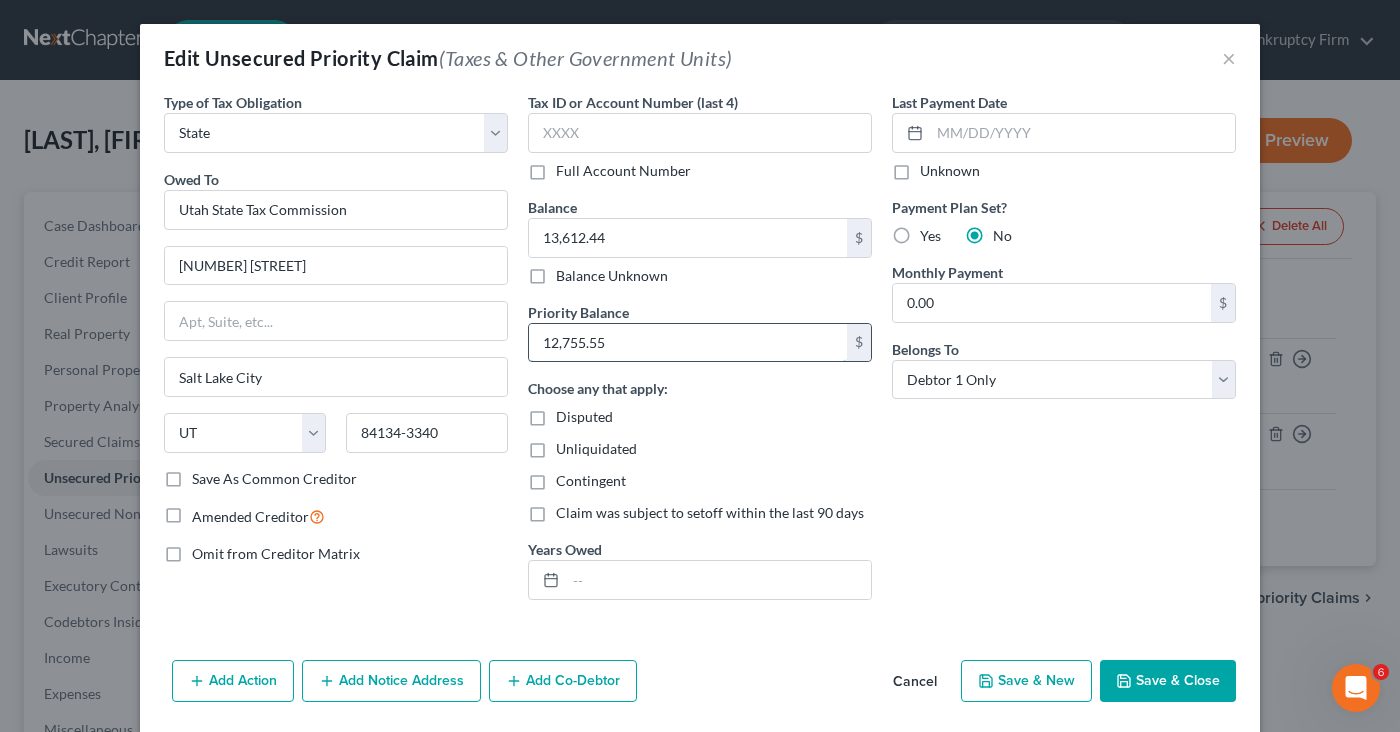 type 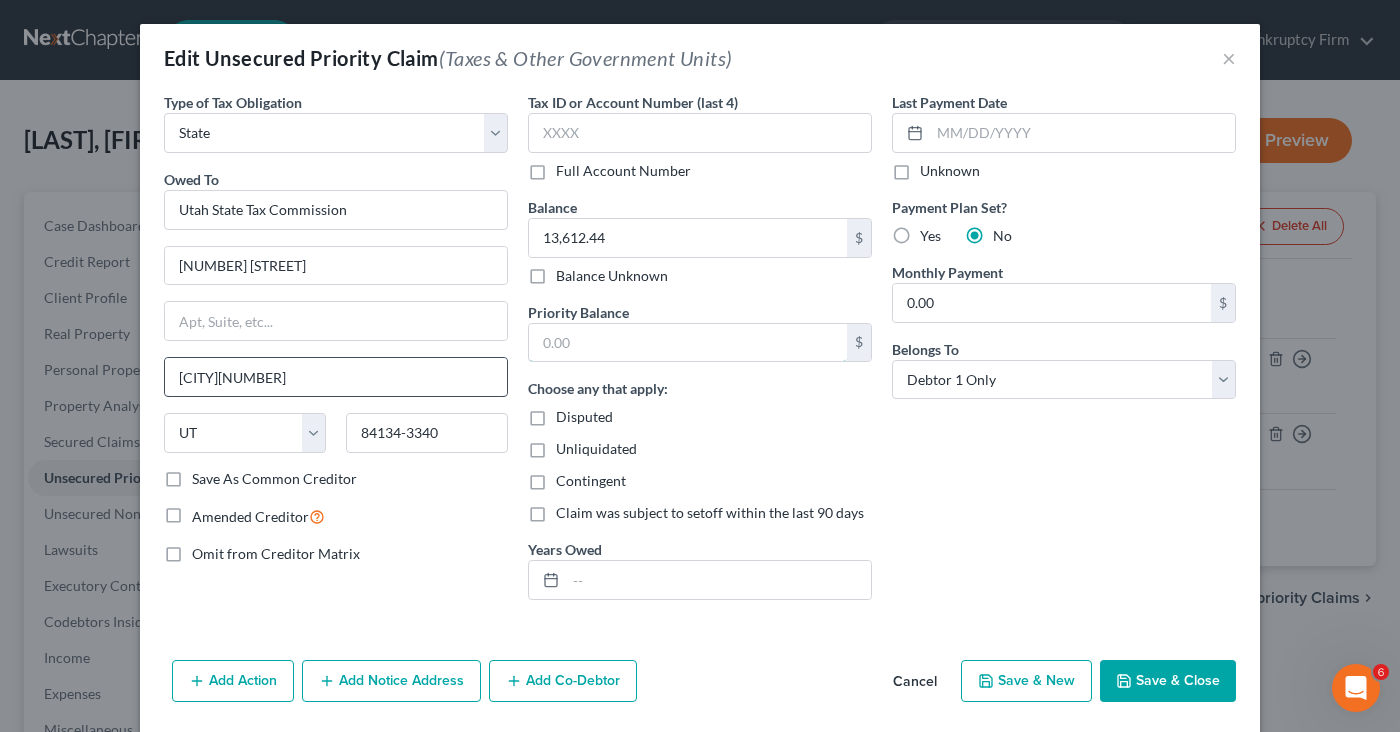 type on "Salt Lake City" 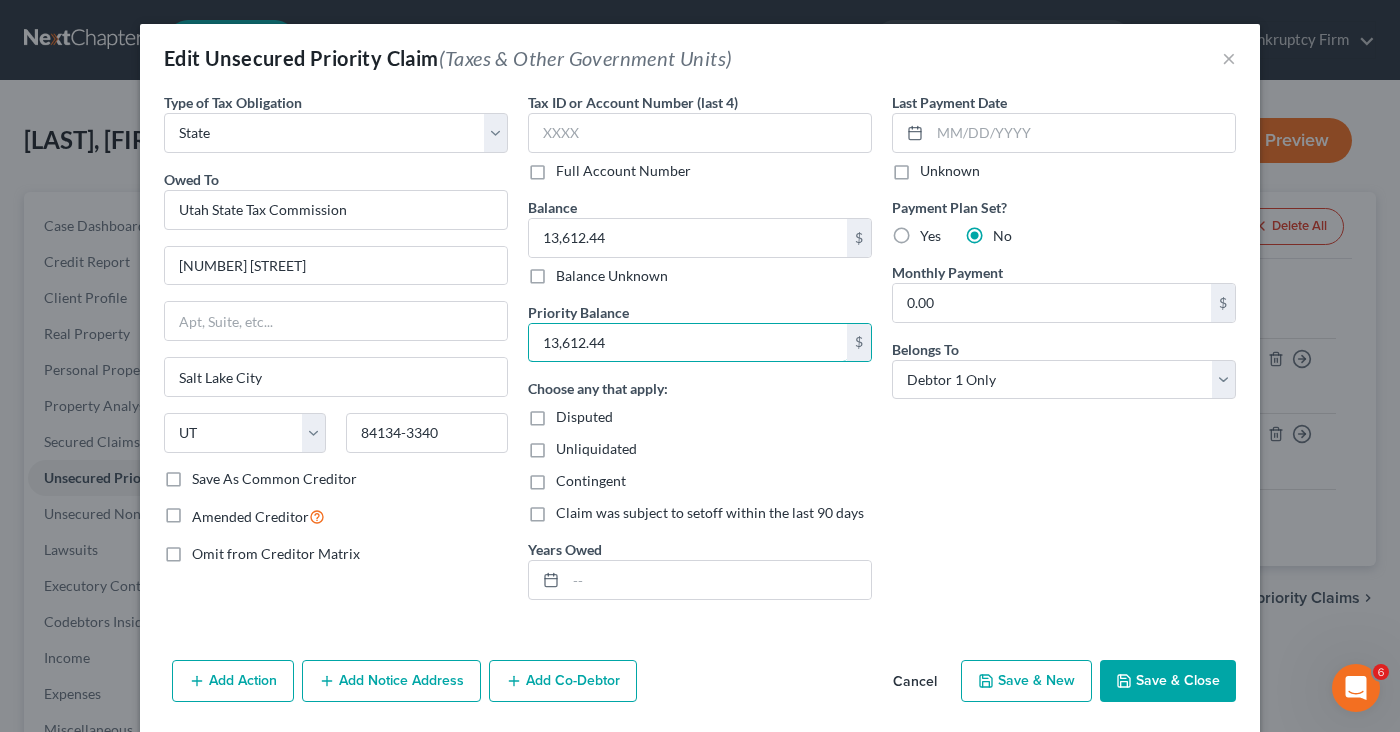 type on "13,612.44" 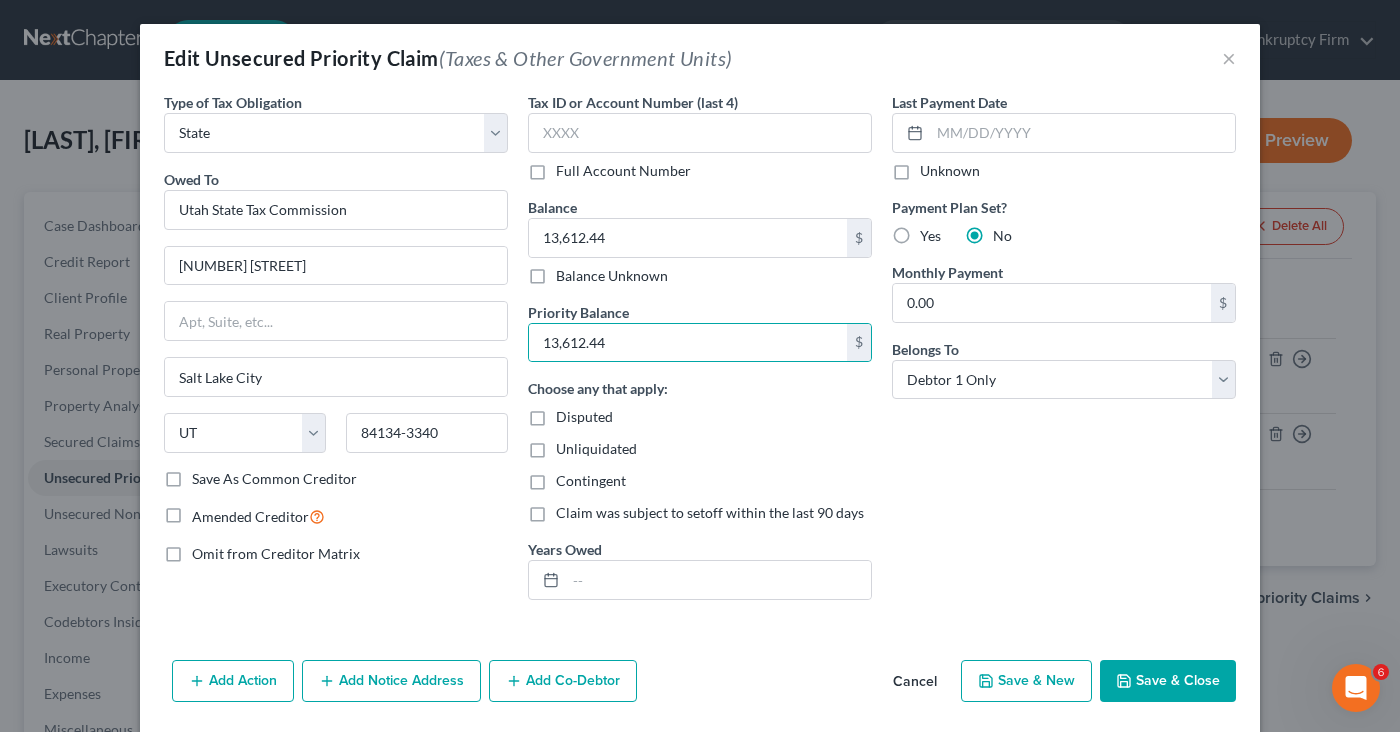 click on "Save & Close" at bounding box center [1168, 681] 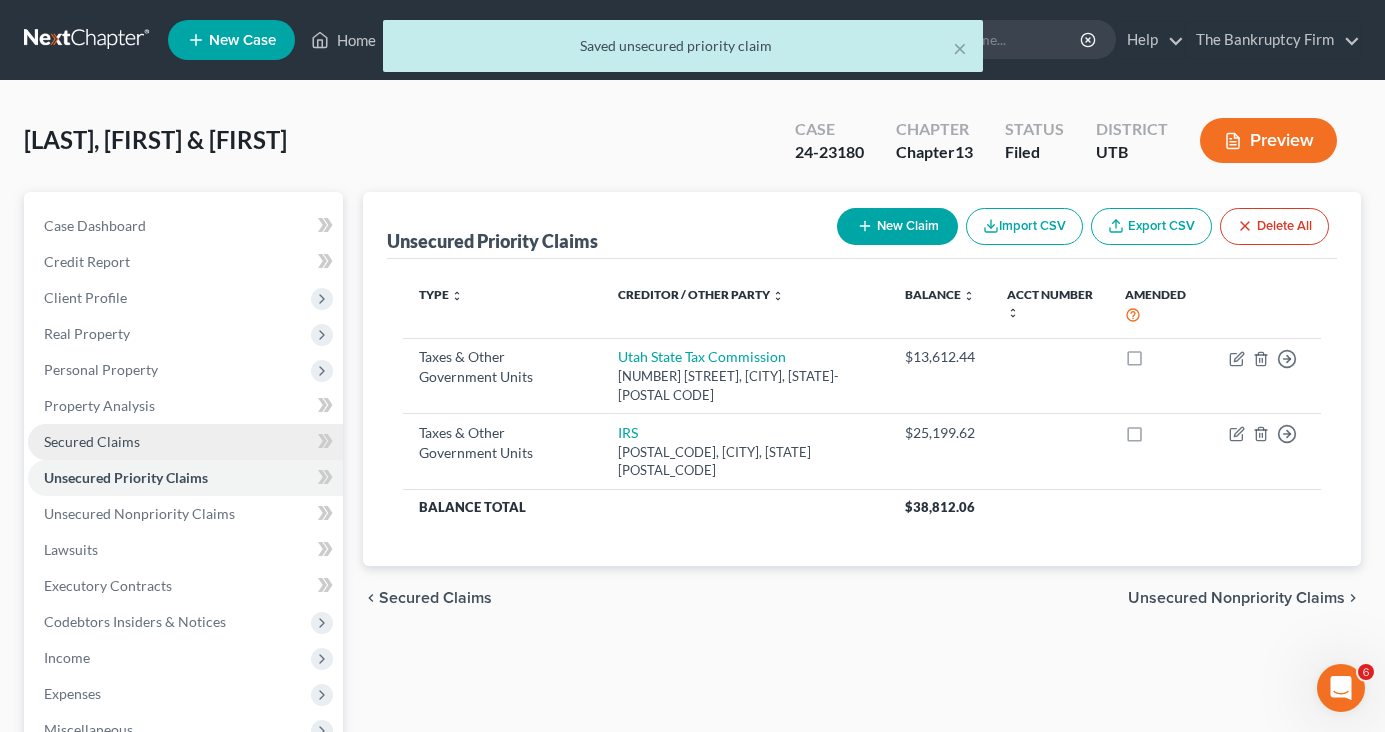 click on "Secured Claims" at bounding box center [92, 441] 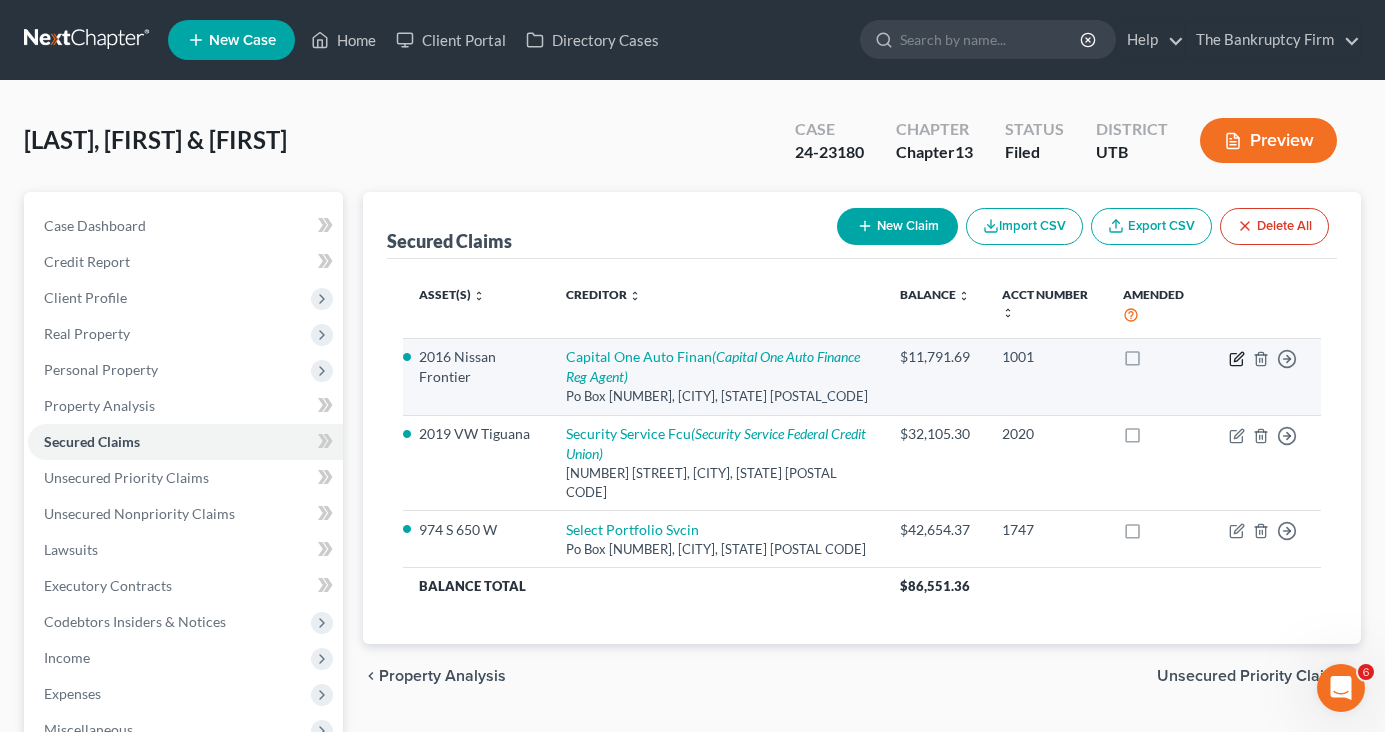 click 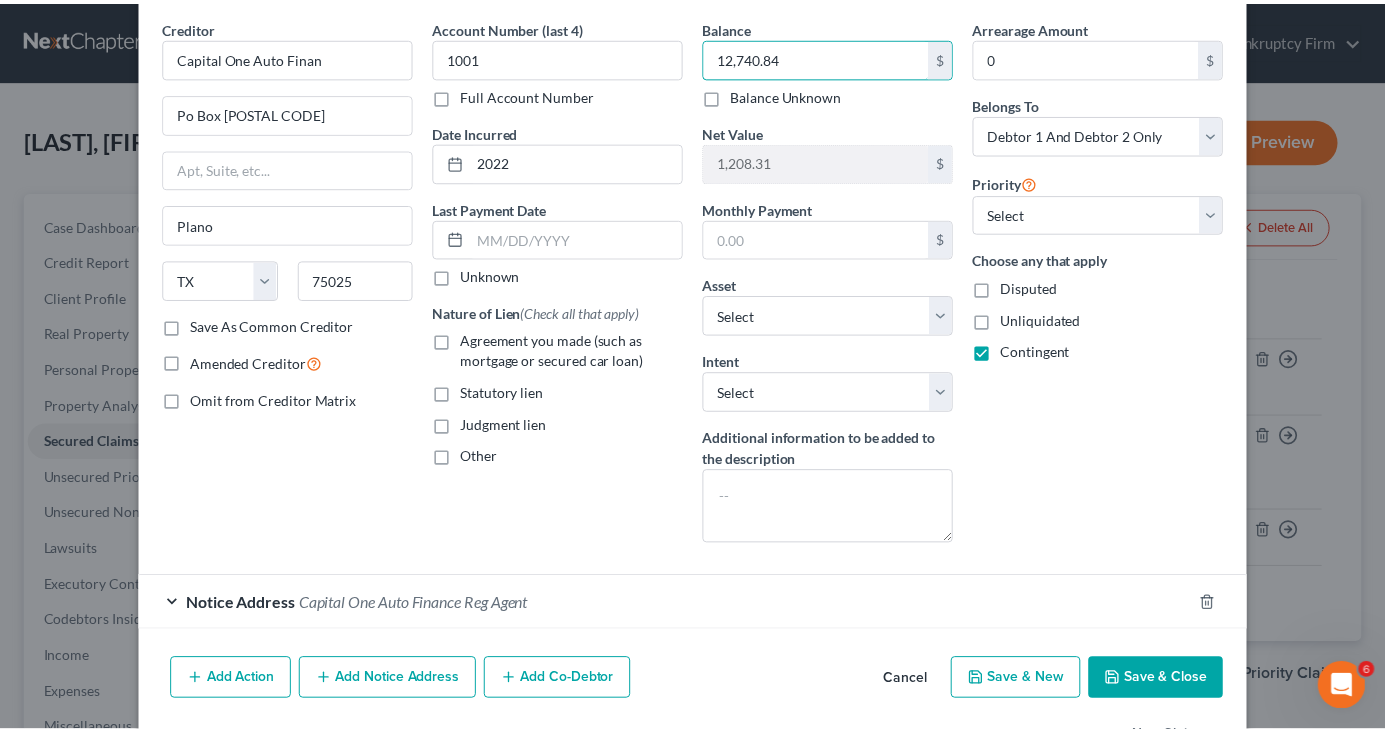 scroll, scrollTop: 142, scrollLeft: 0, axis: vertical 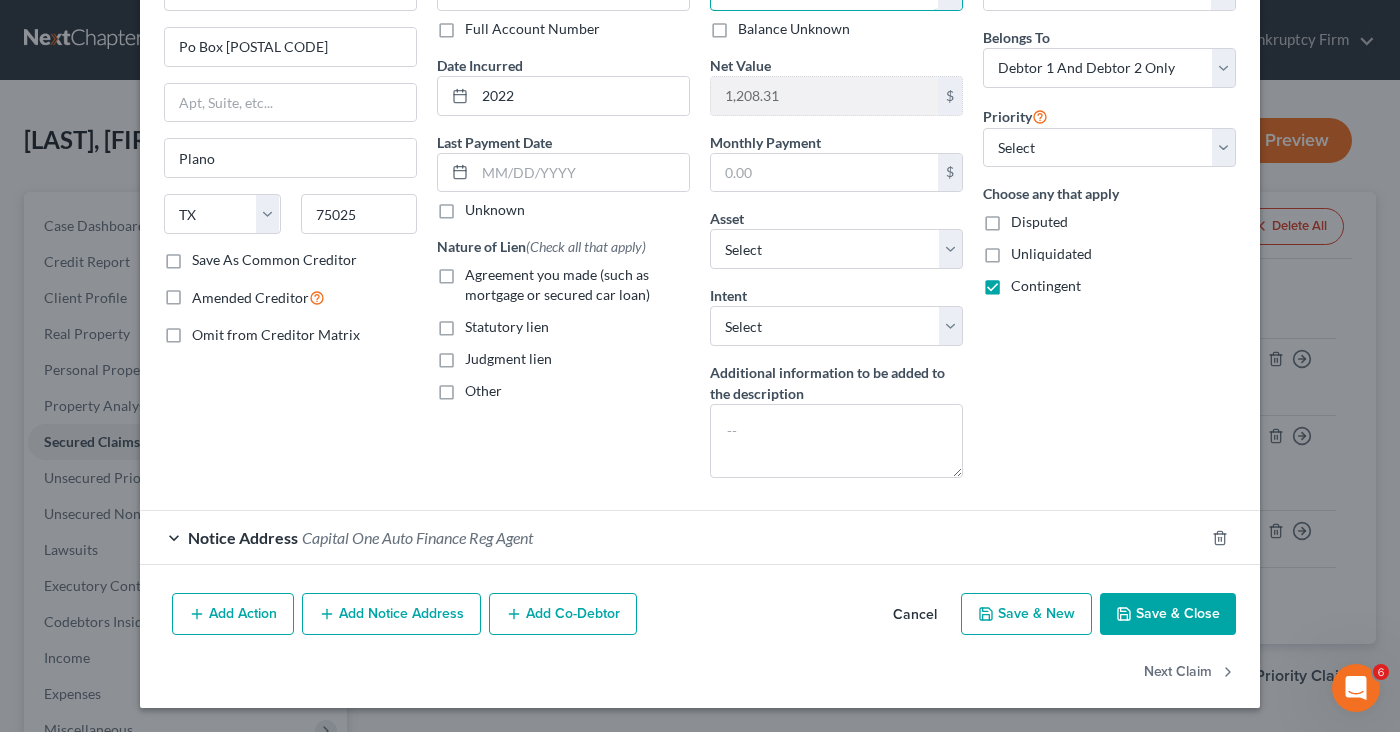 type on "12,740.84" 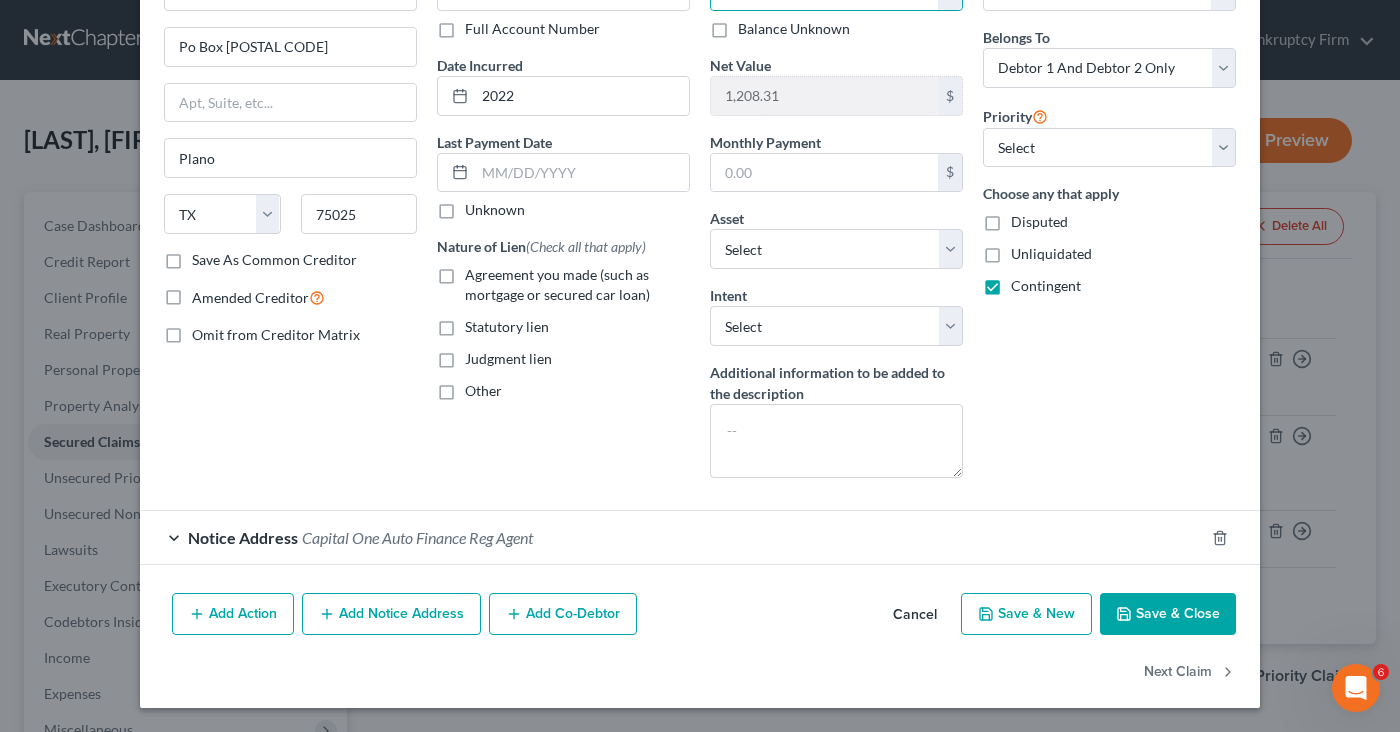 click on "Save & Close" at bounding box center [1168, 614] 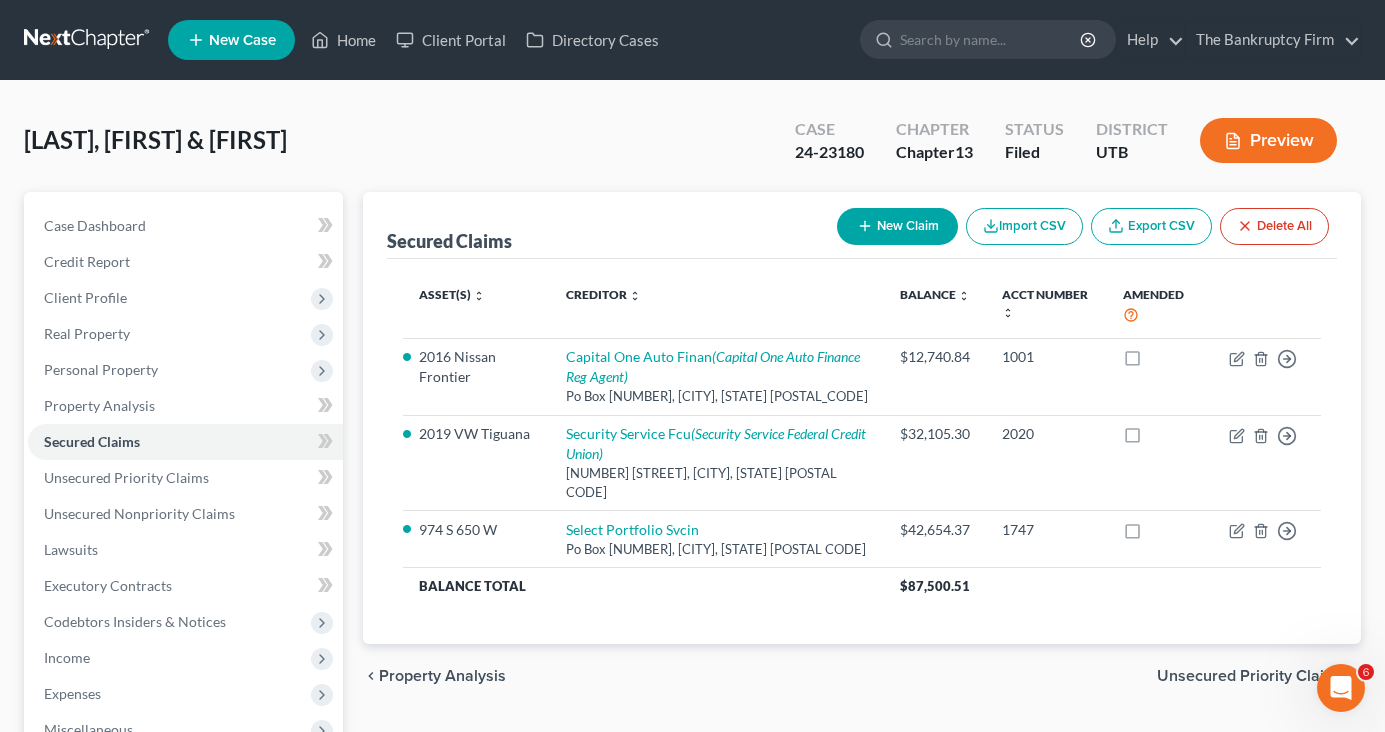 click on "chevron_left
Property Analysis
Unsecured Priority Claims
chevron_right" at bounding box center (862, 676) 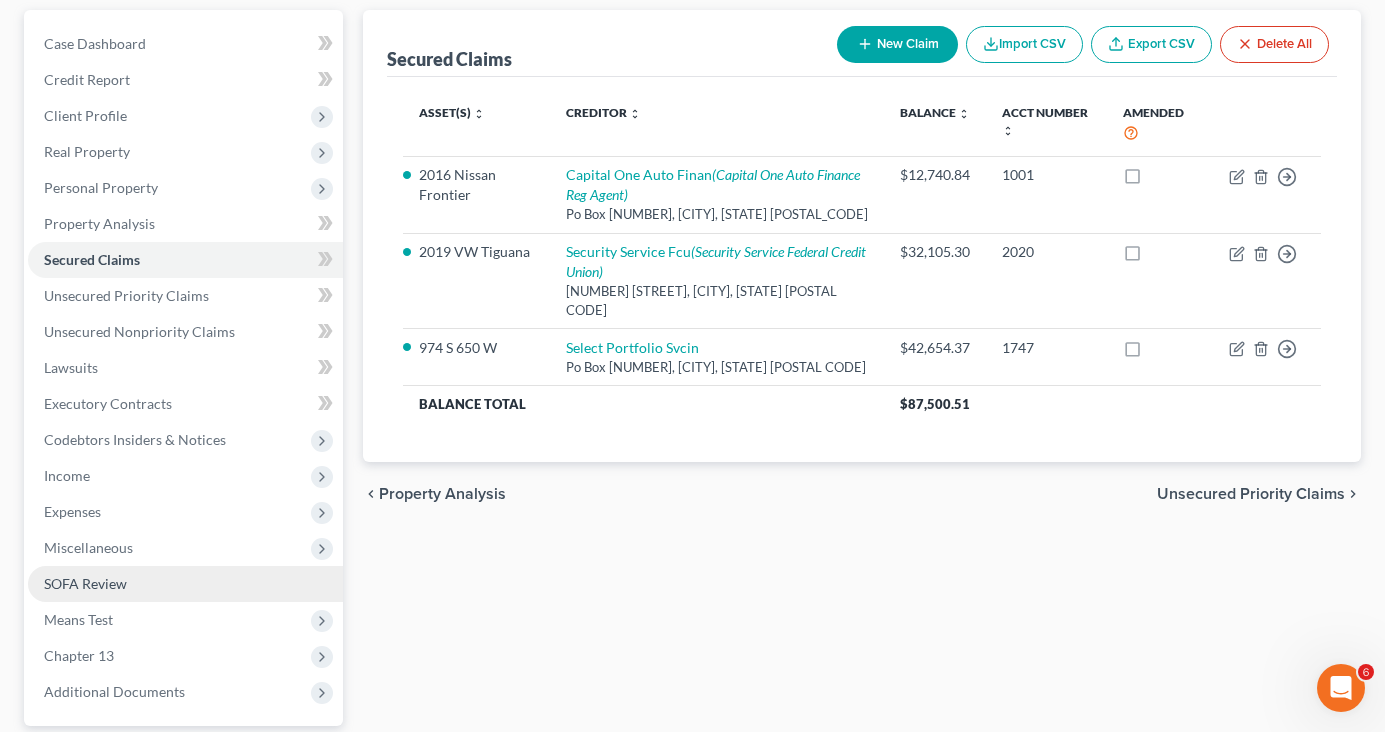 scroll, scrollTop: 200, scrollLeft: 0, axis: vertical 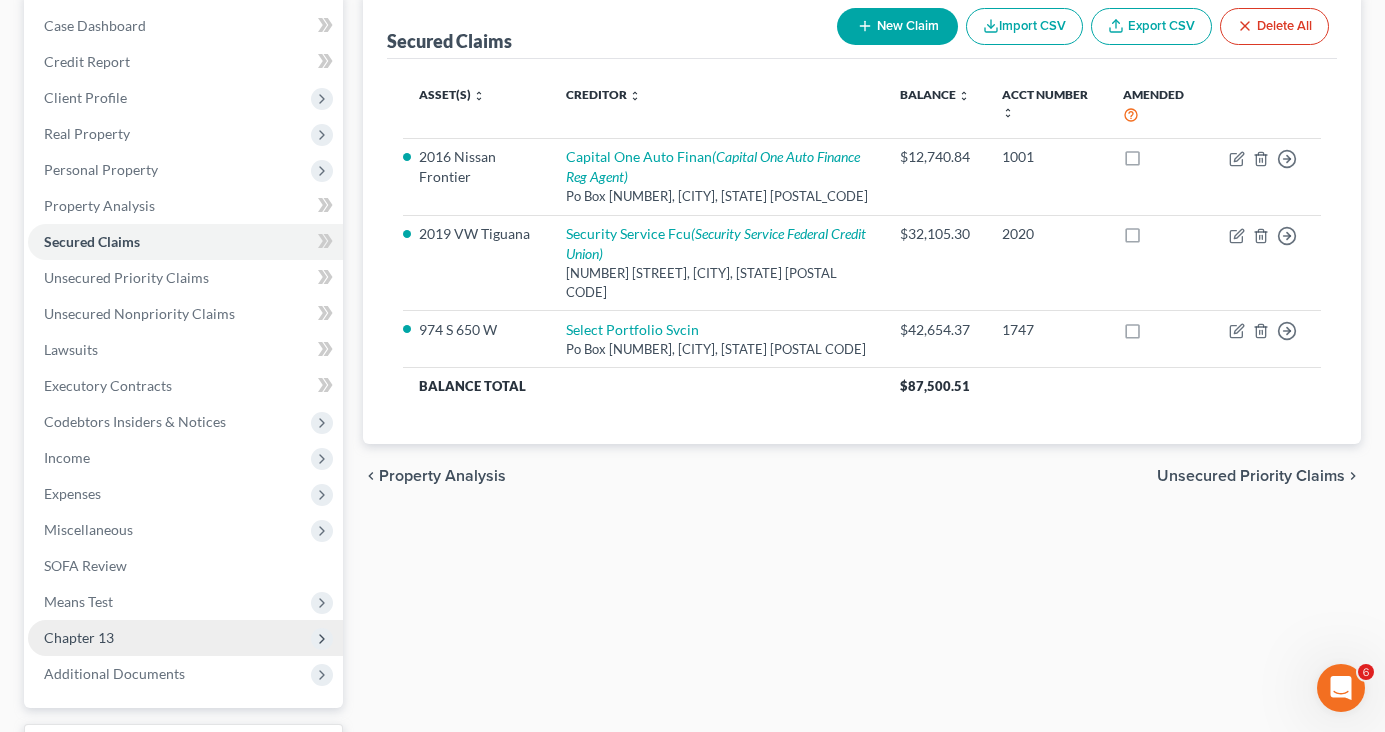 click on "Chapter 13" at bounding box center (79, 637) 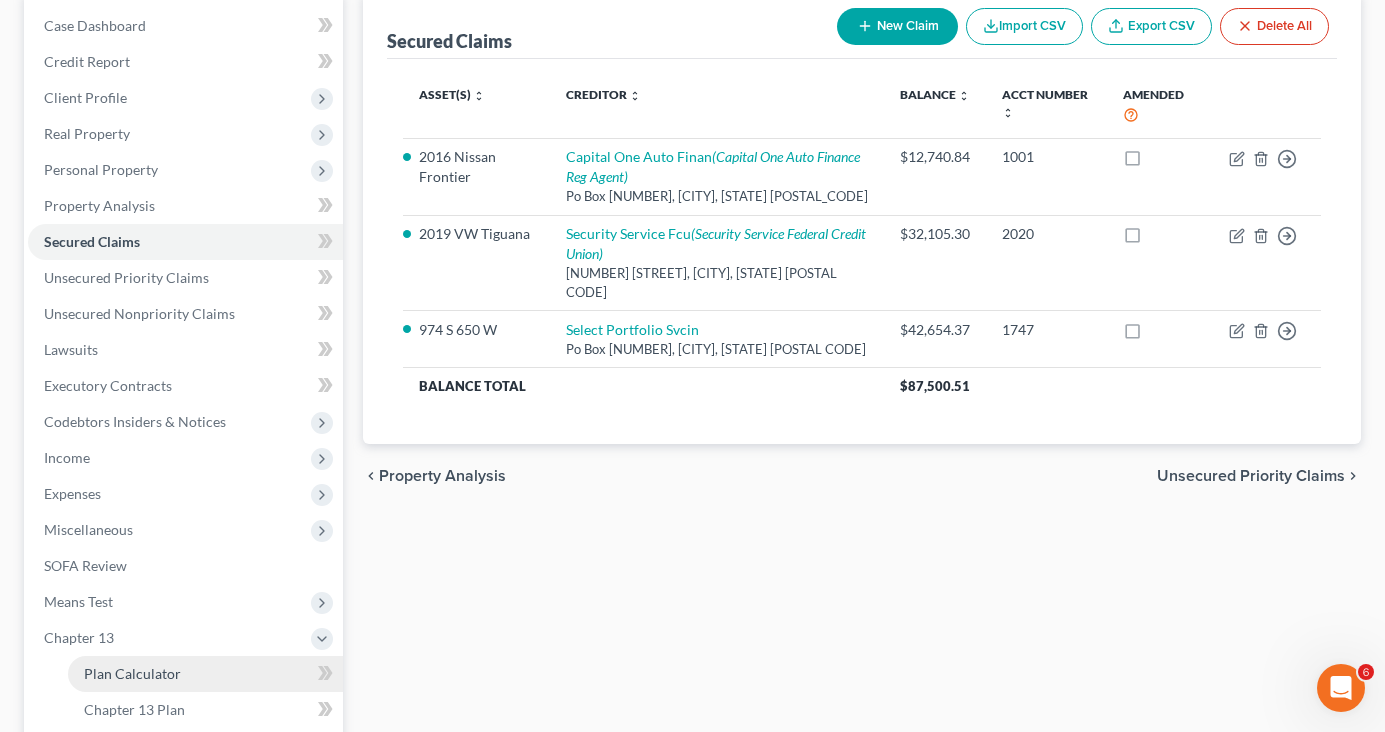 click on "Plan Calculator" at bounding box center (132, 673) 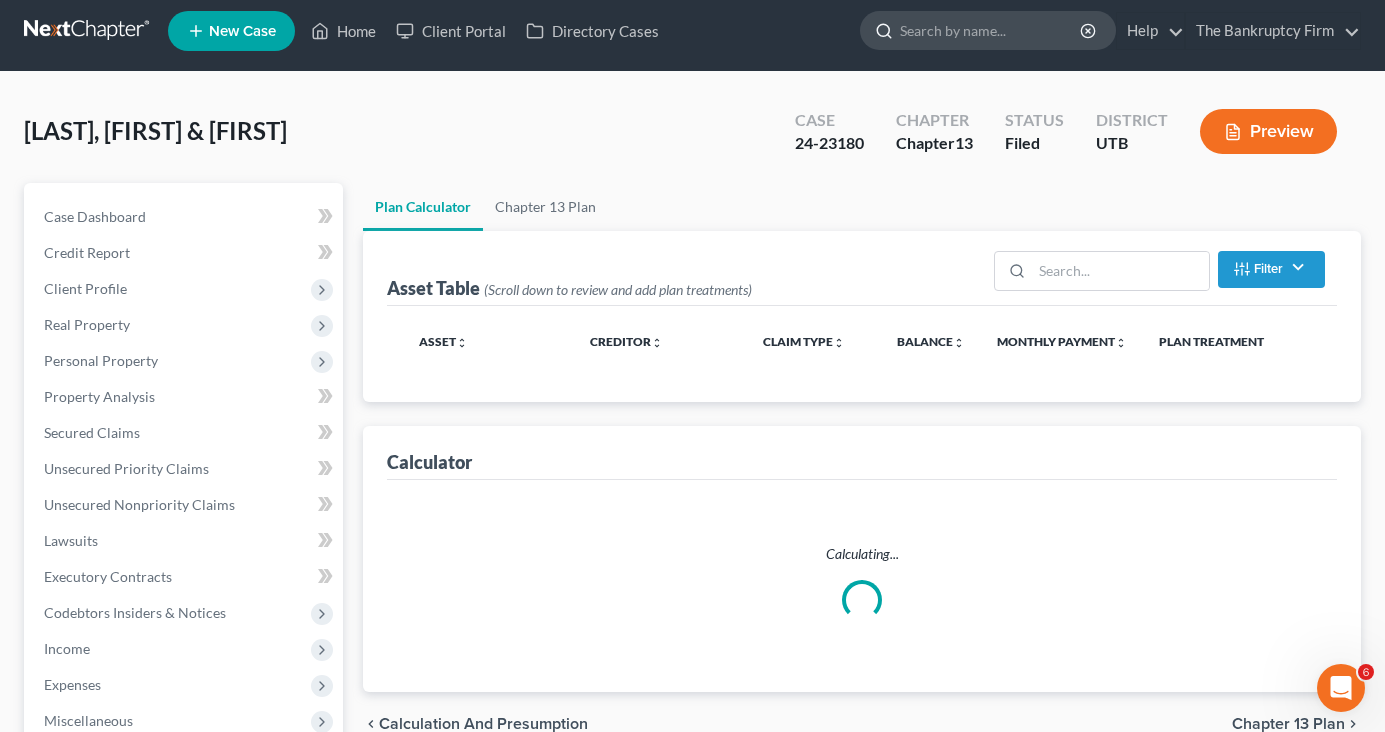 scroll, scrollTop: 0, scrollLeft: 0, axis: both 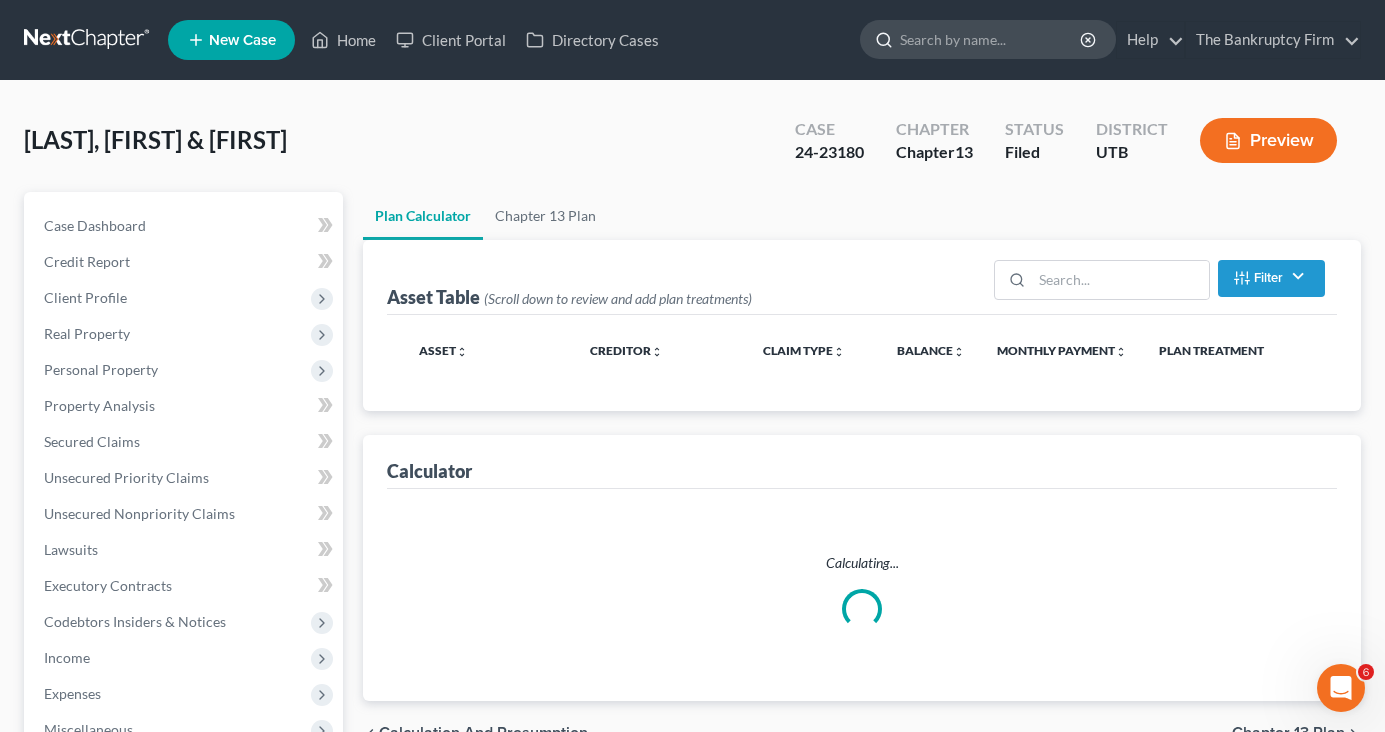 select on "59" 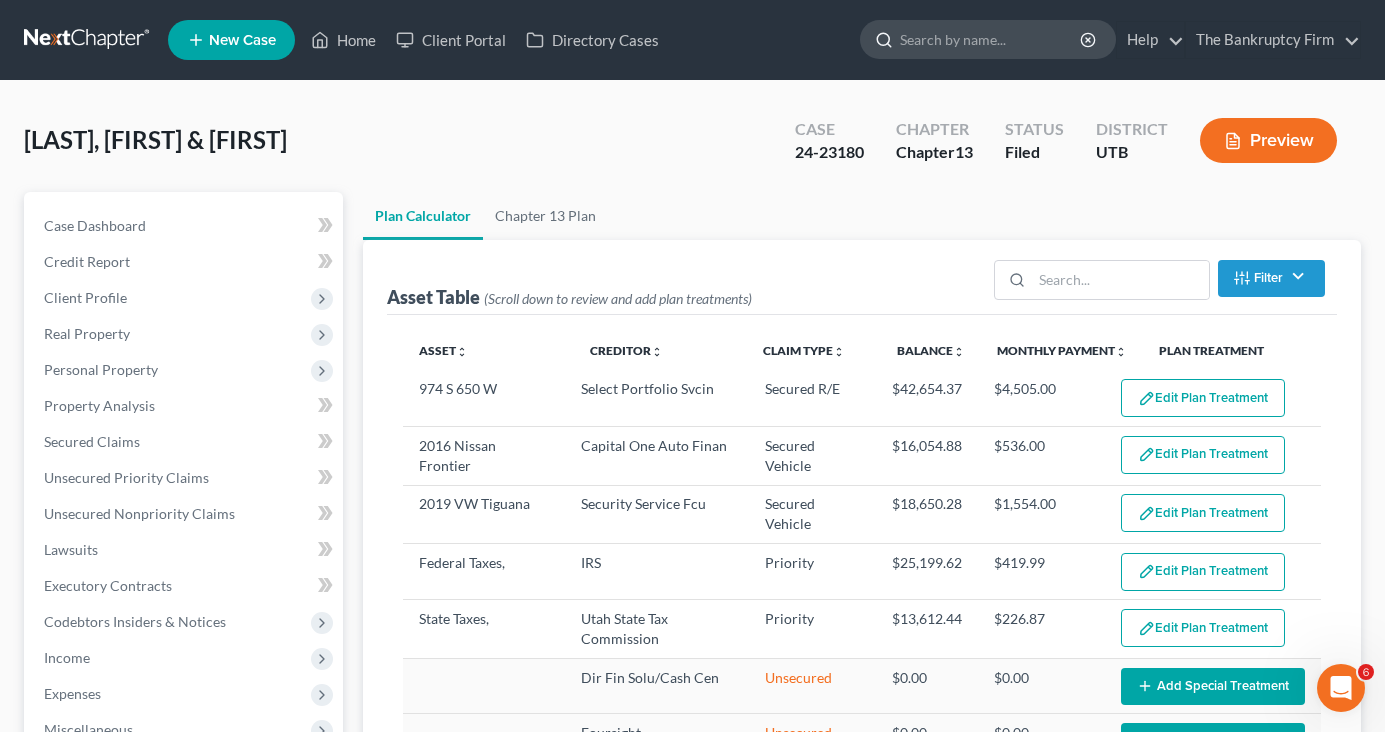 select on "59" 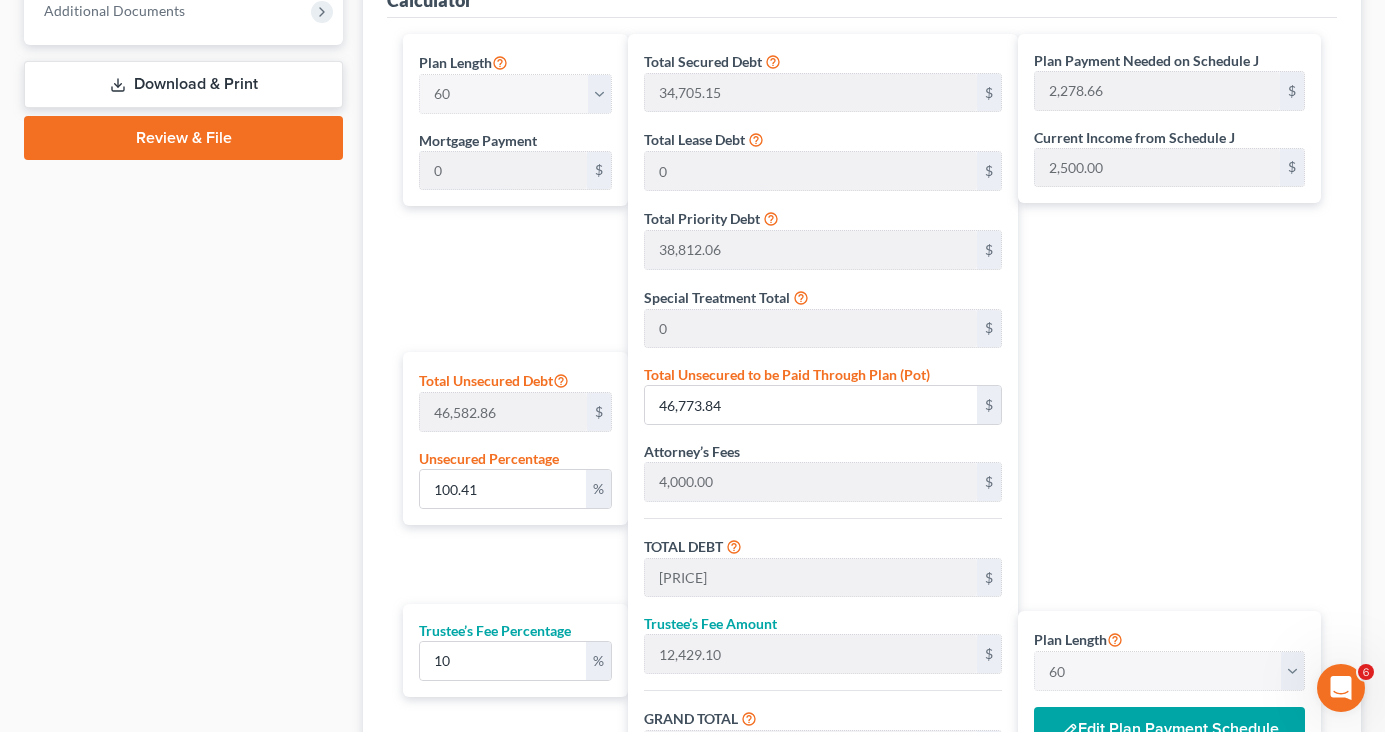 scroll, scrollTop: 900, scrollLeft: 0, axis: vertical 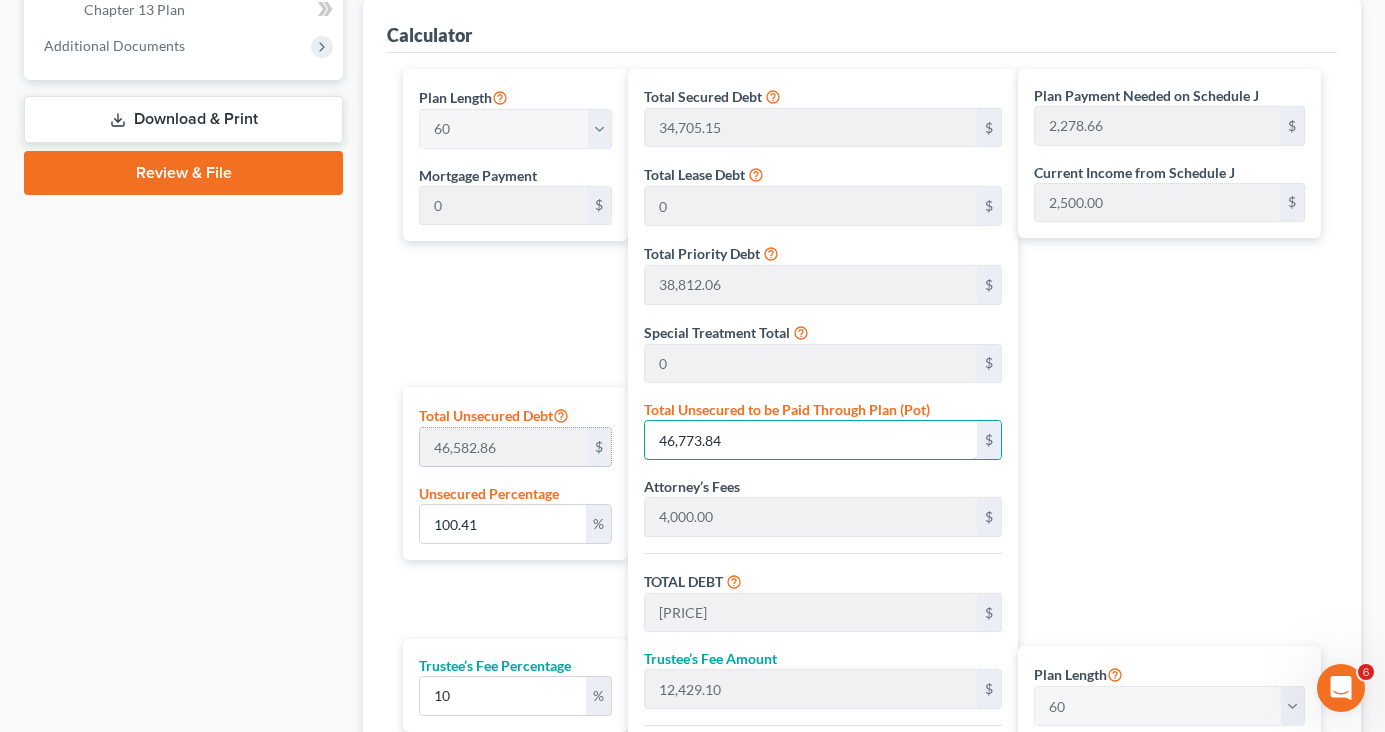 type on "0.006440136994594148" 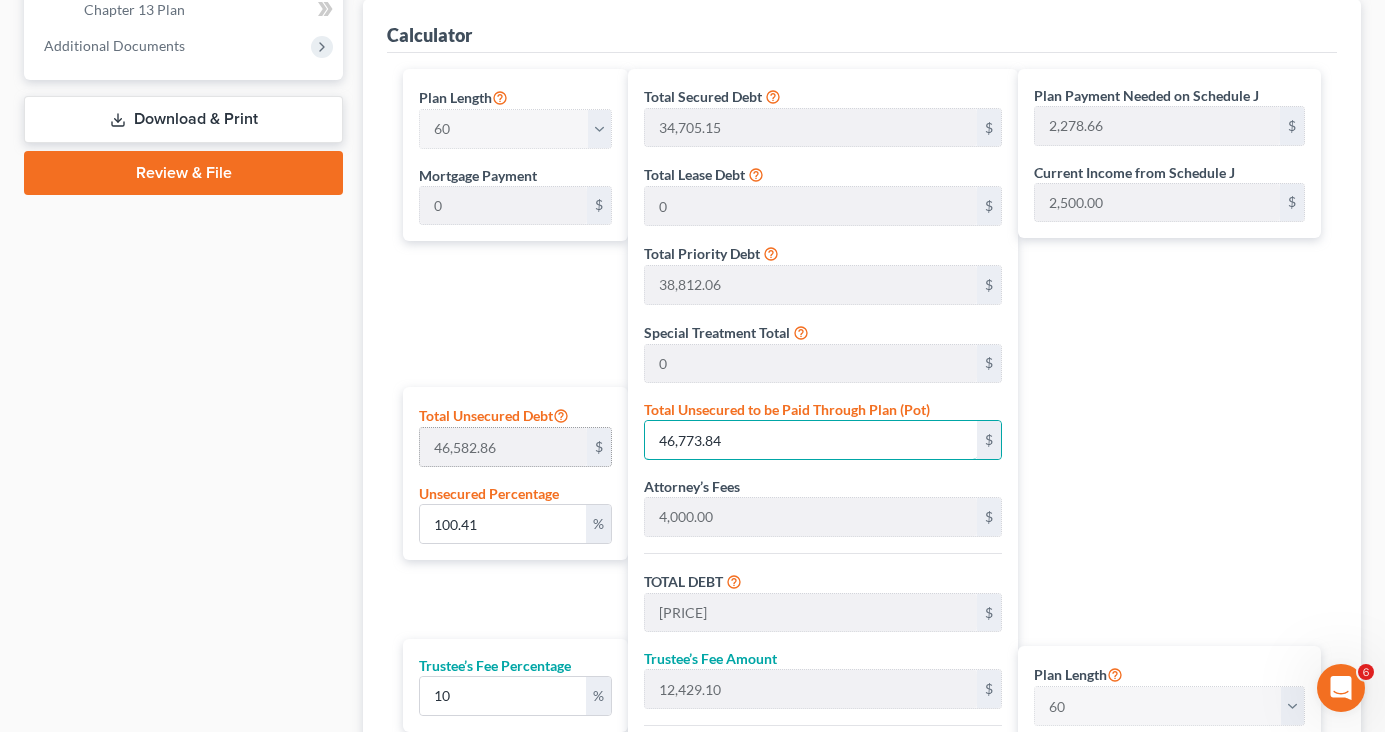 type on "3" 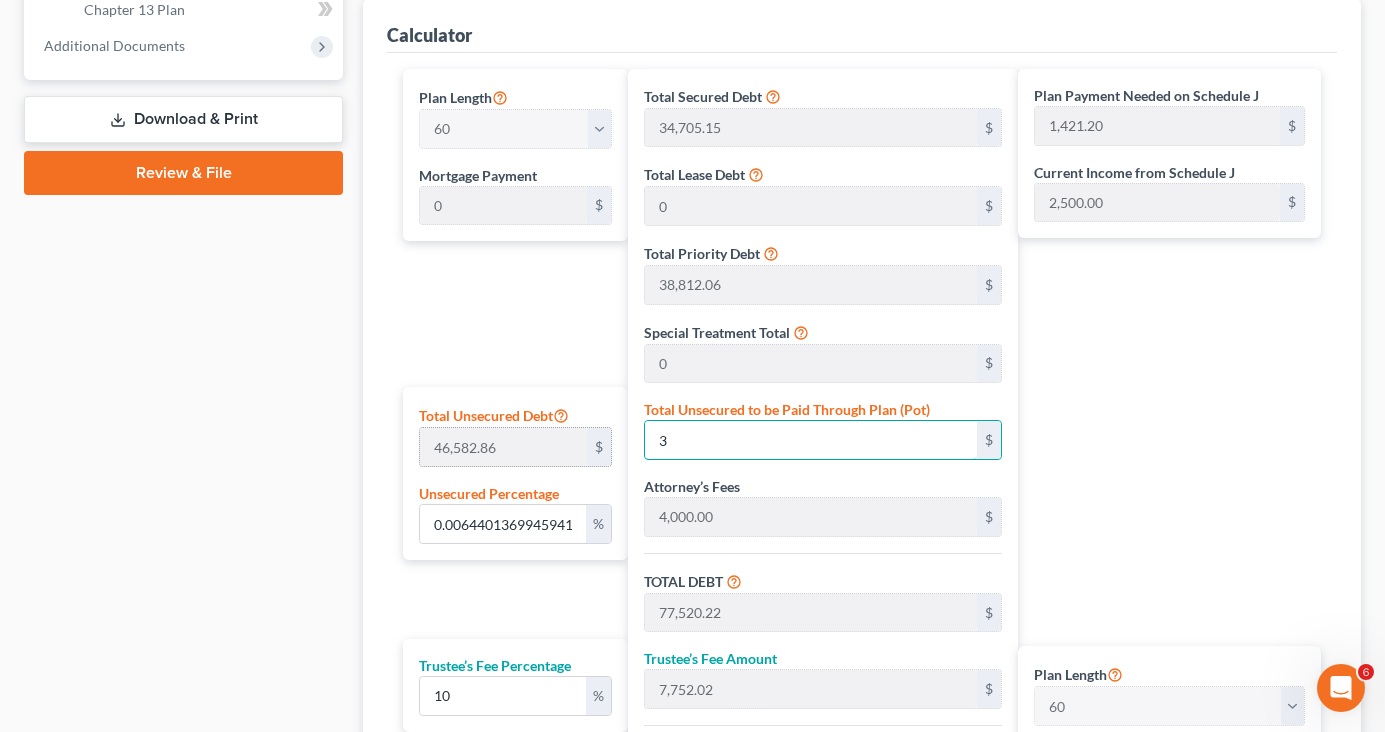 type on "0.08157506859819255" 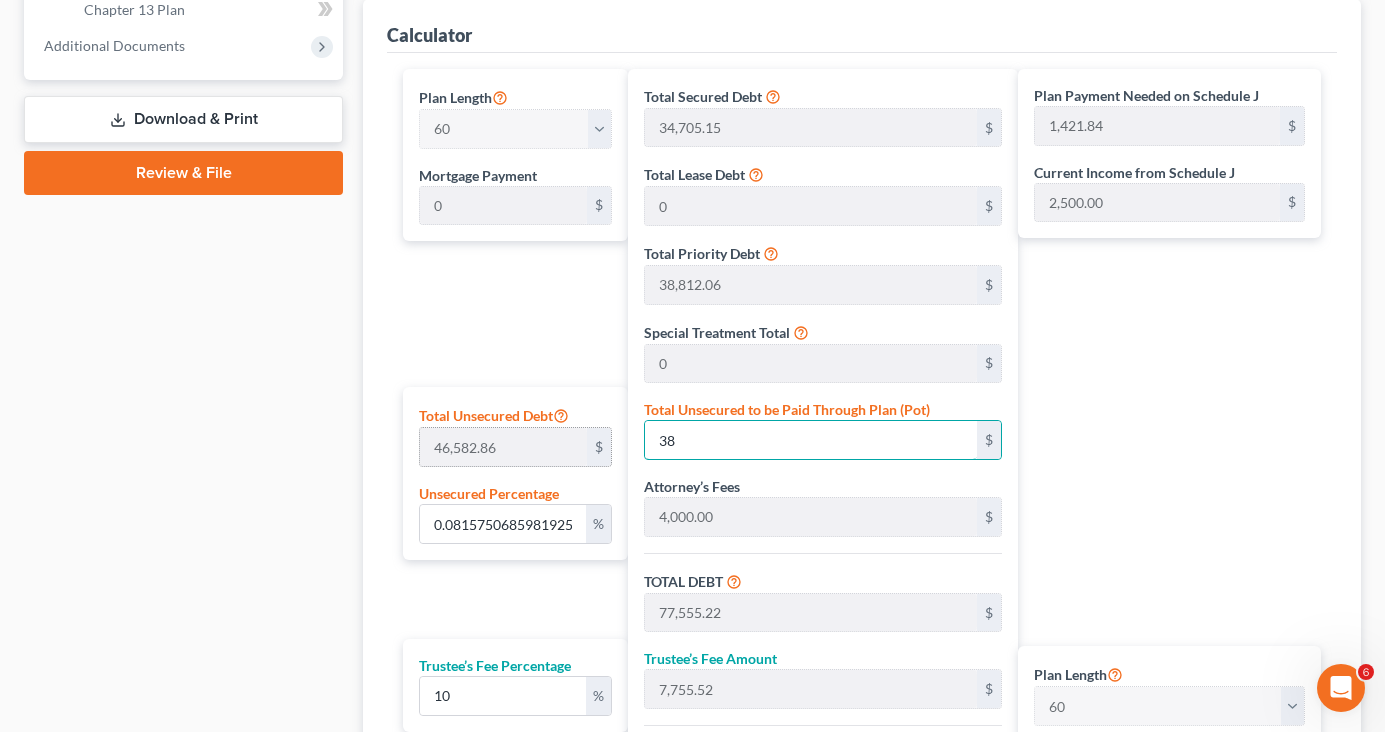 type on "0.817897398313457" 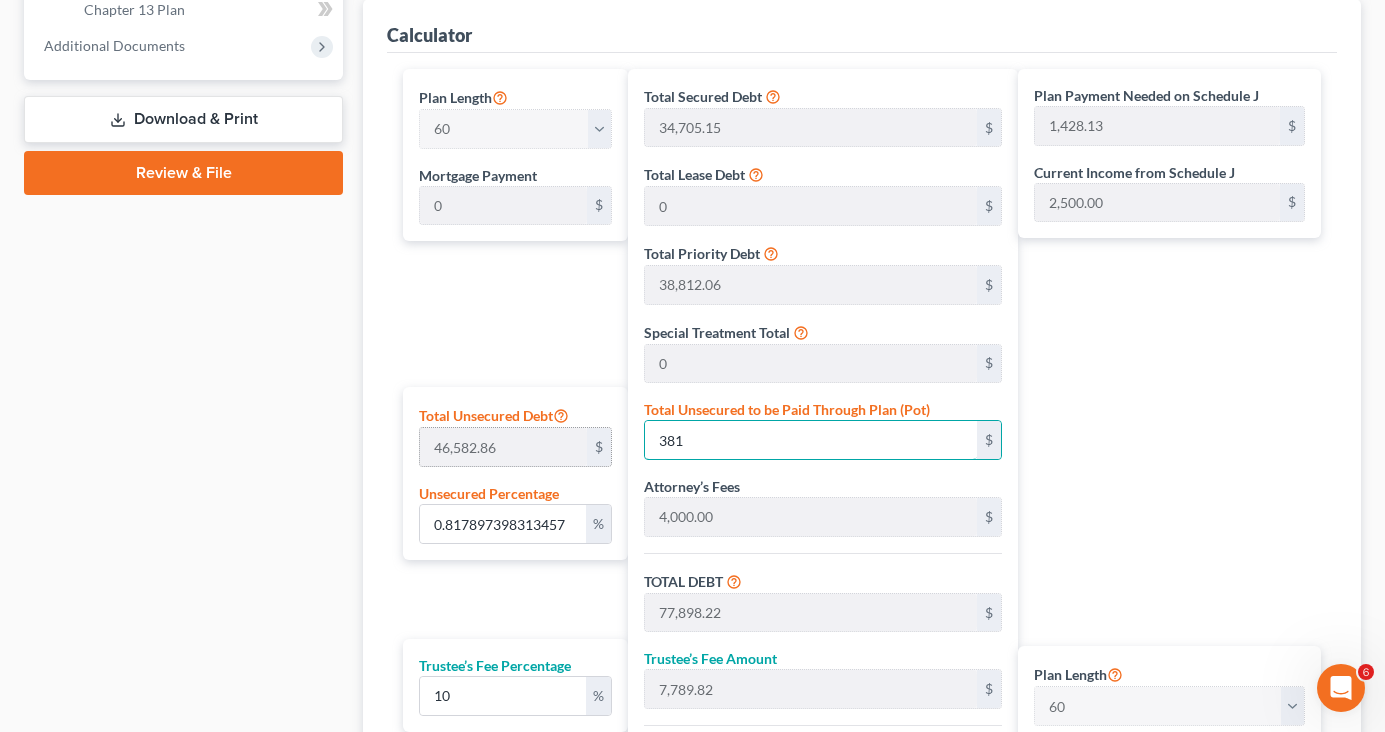 type on "8.185414120129163" 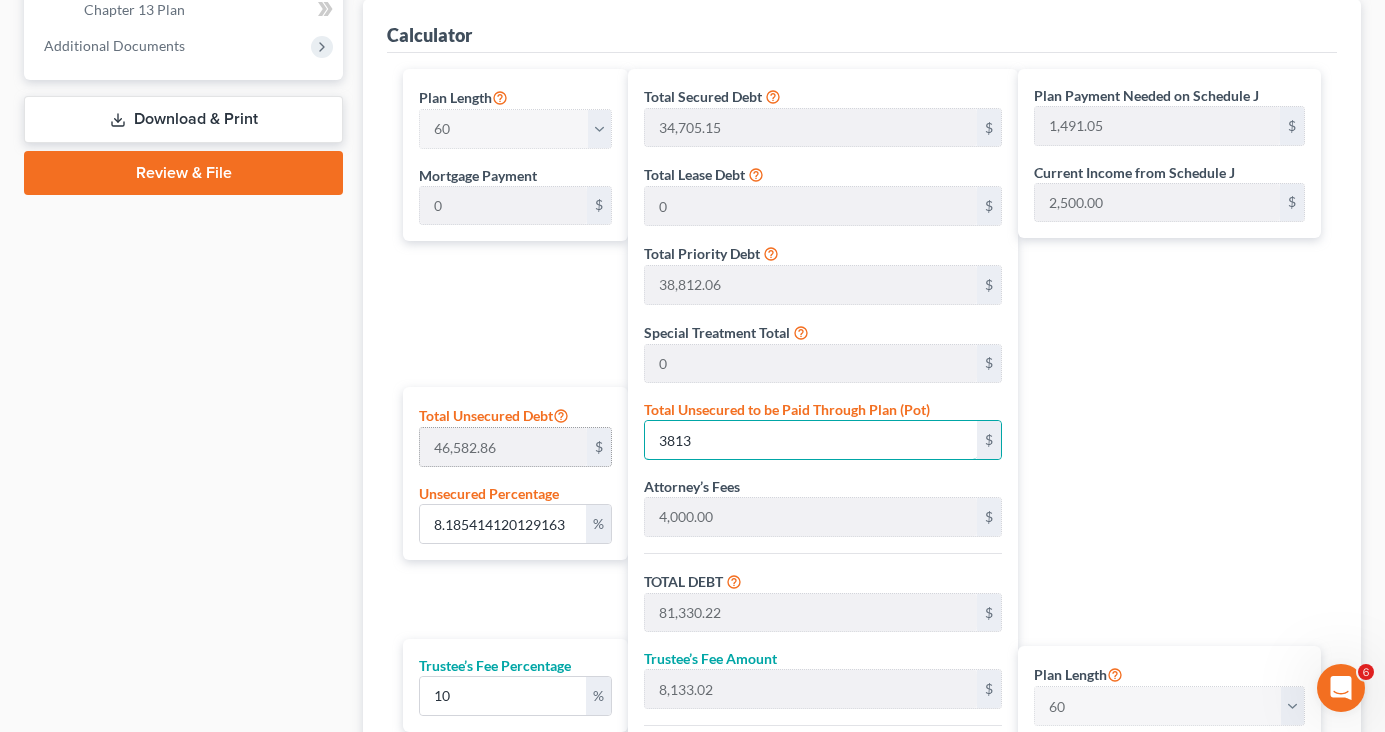 type on "3,813" 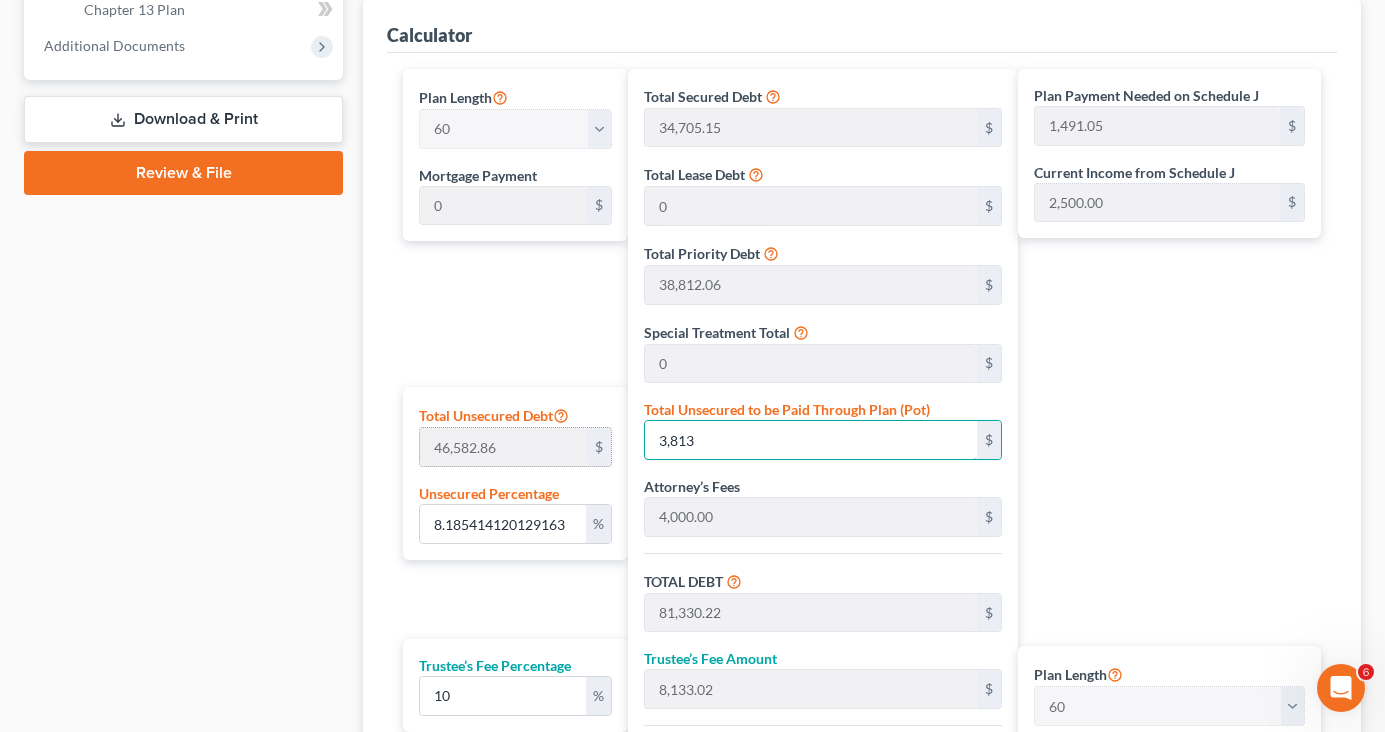 type on "81.86702147528082" 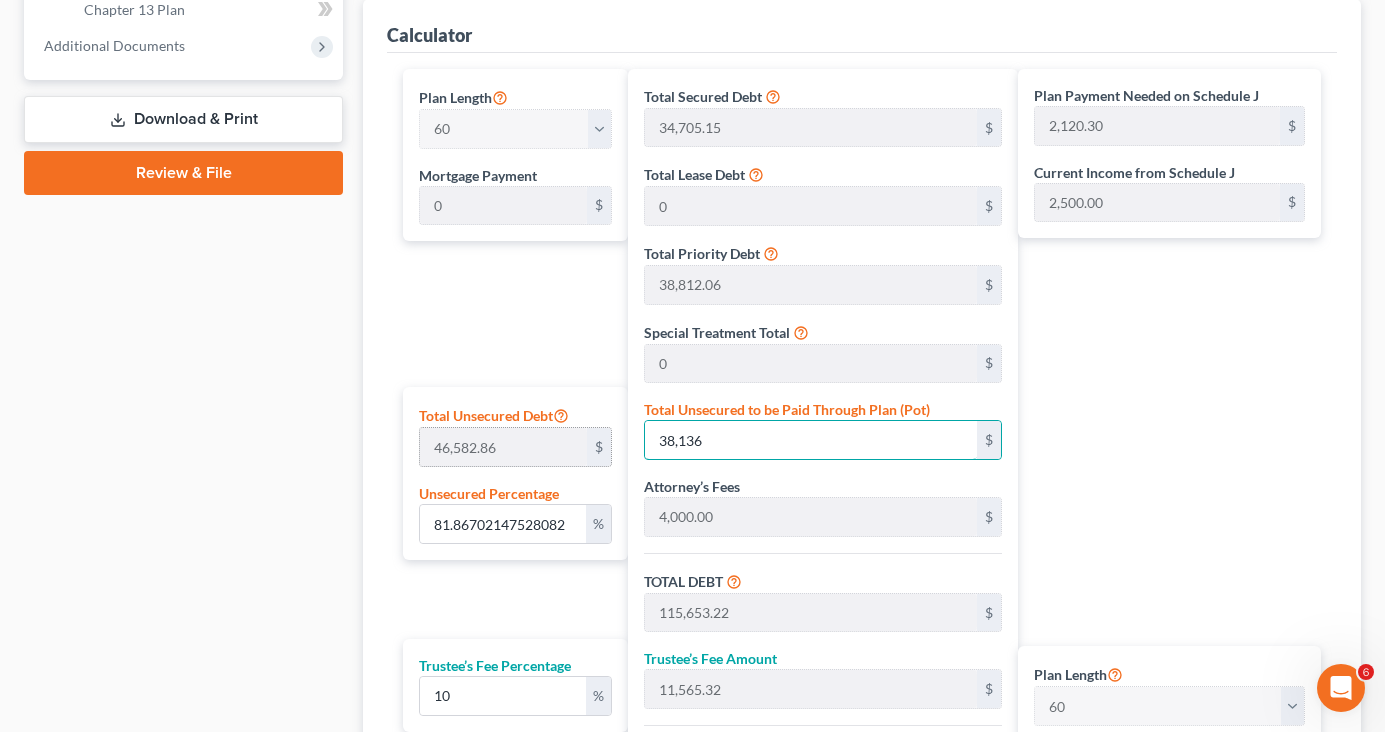 type on "38,136." 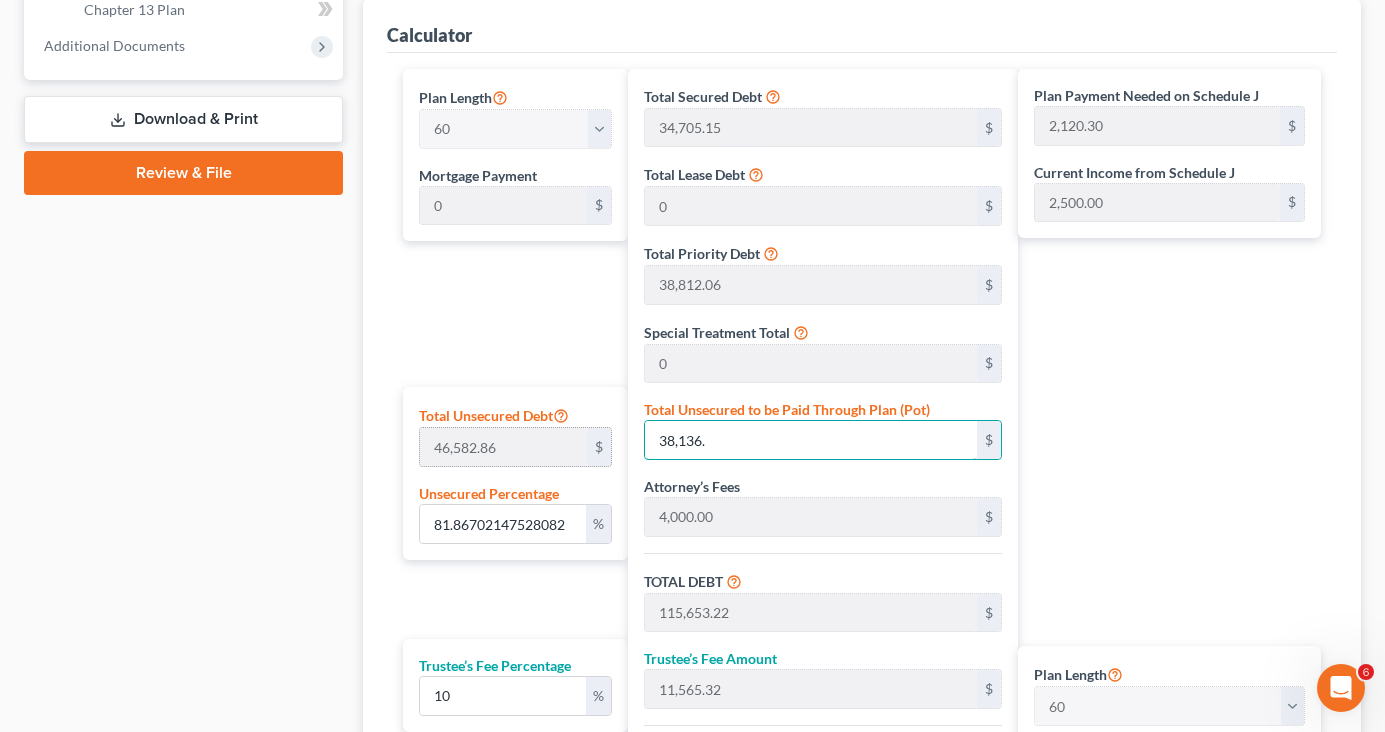 type on "81.86895351637921" 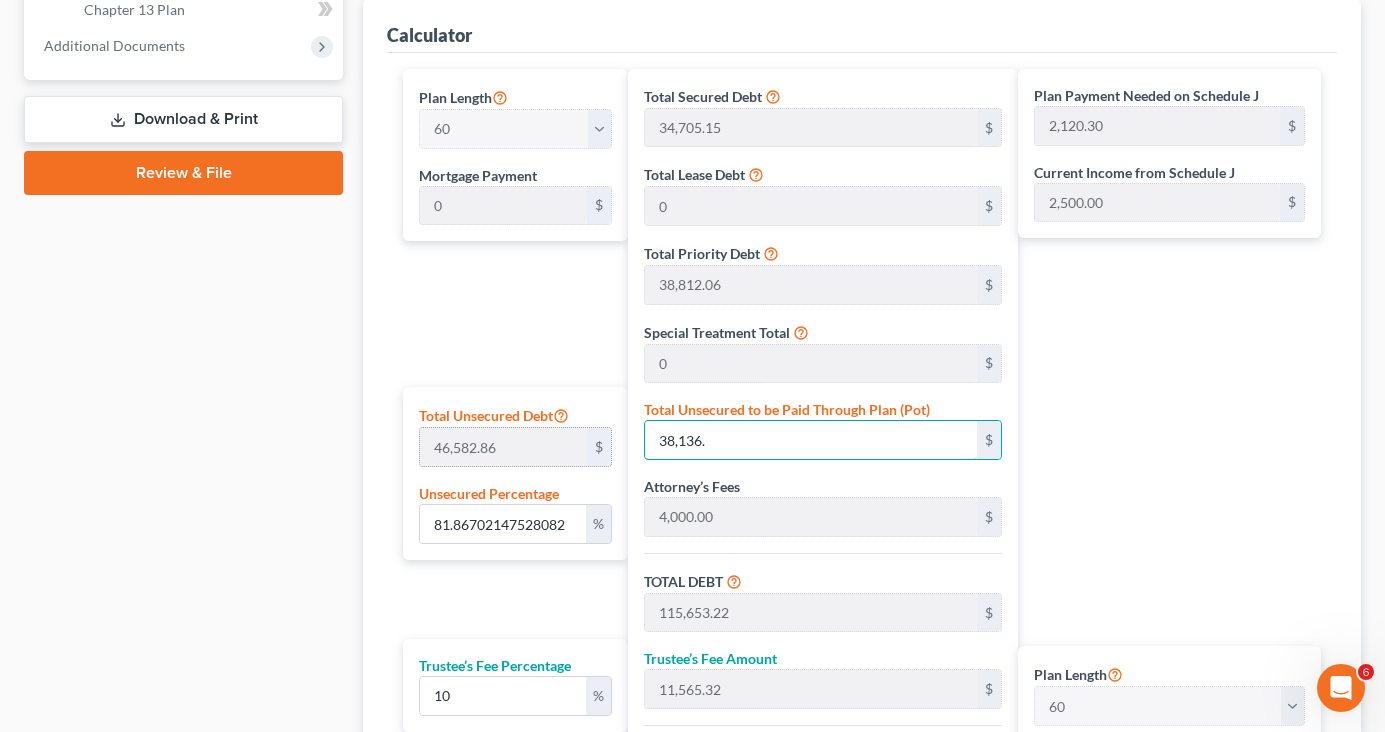 type on "127,219.53" 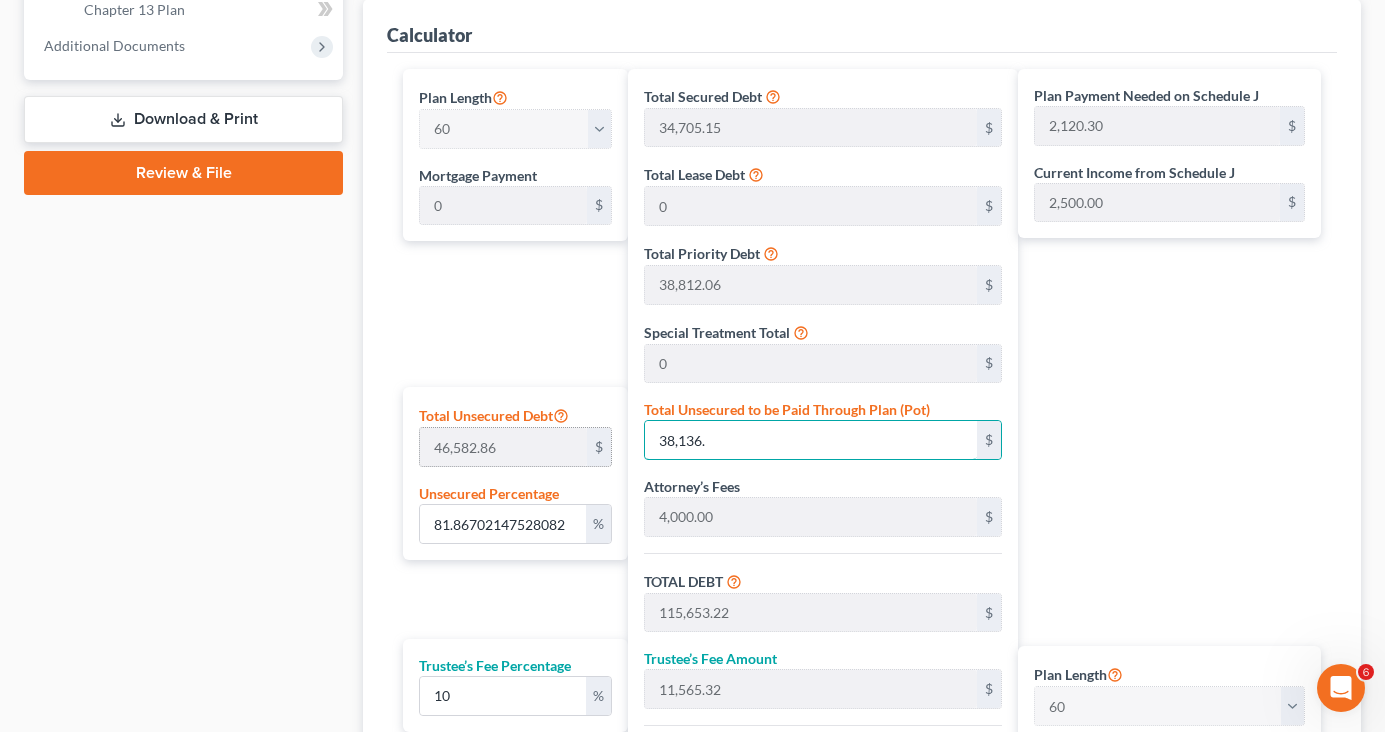 type on "2,120.32" 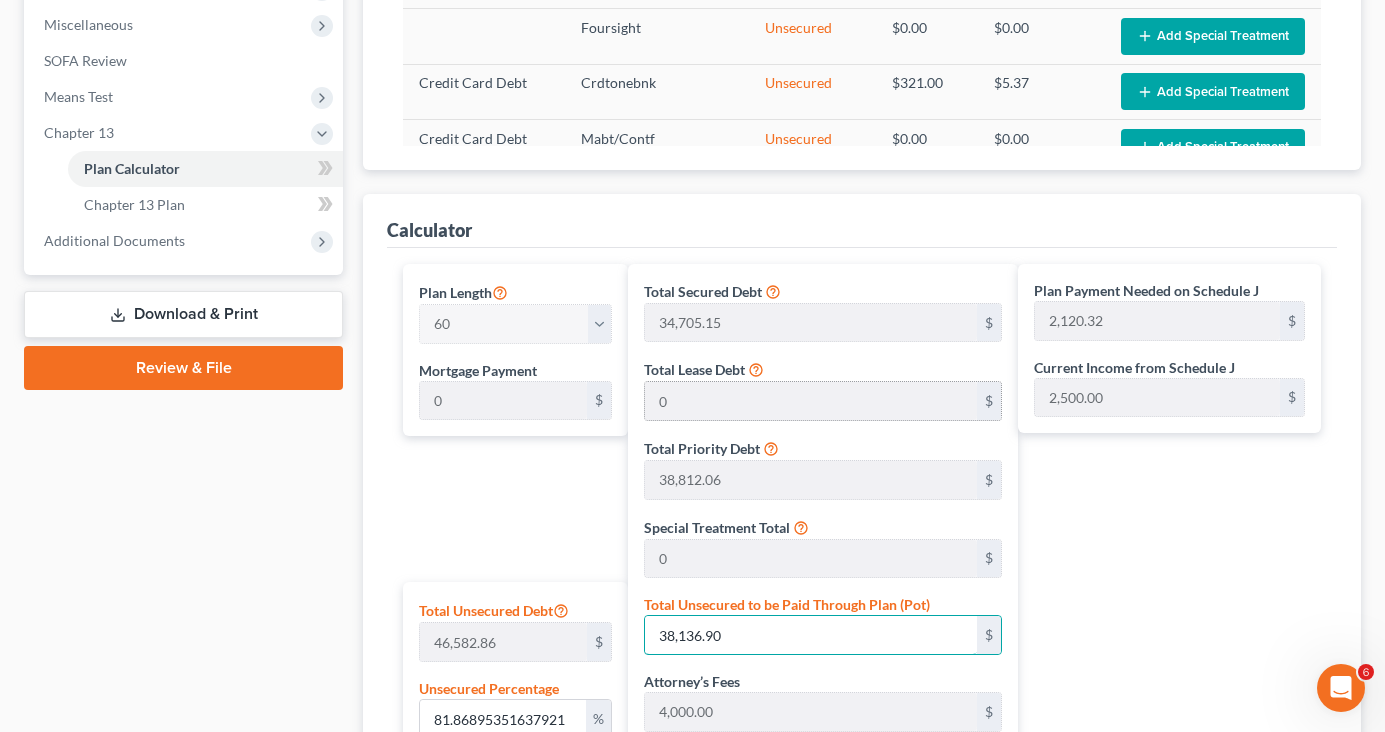 scroll, scrollTop: 700, scrollLeft: 0, axis: vertical 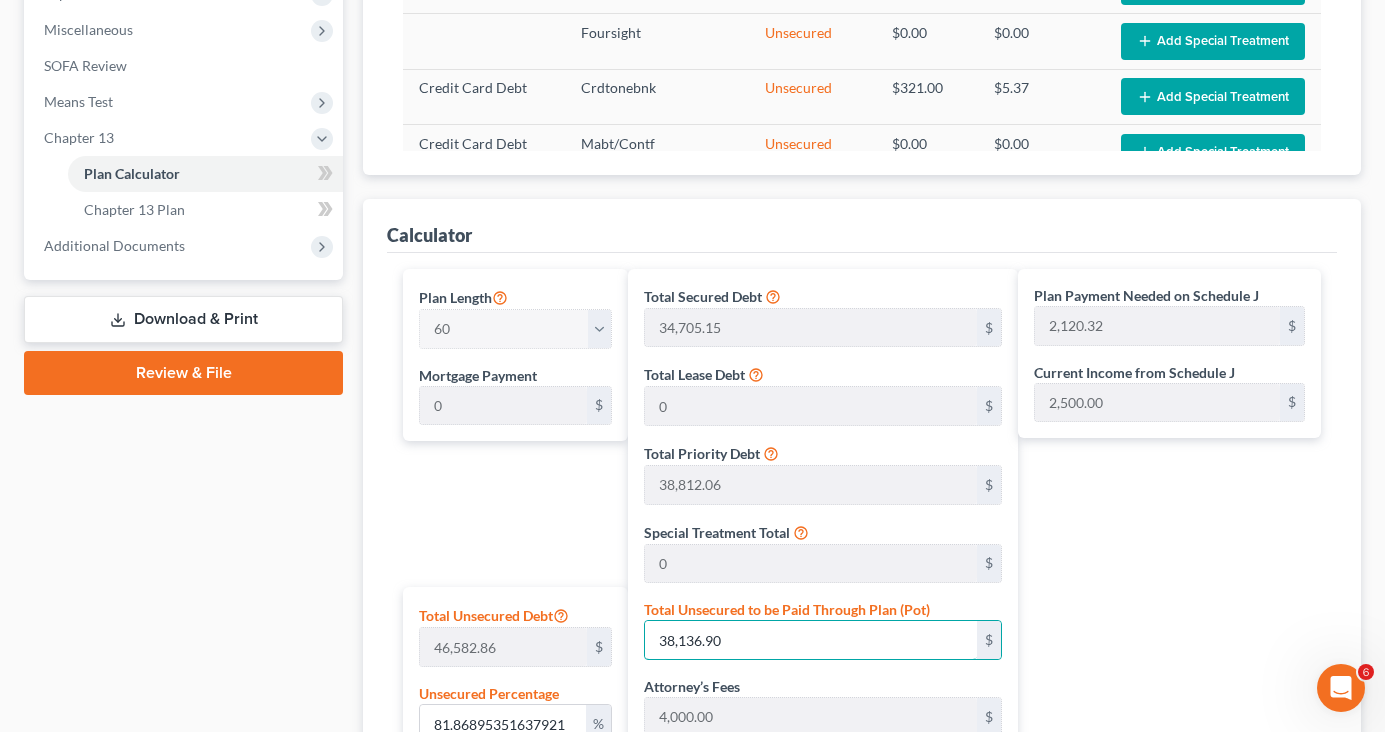 type on "38,136.90" 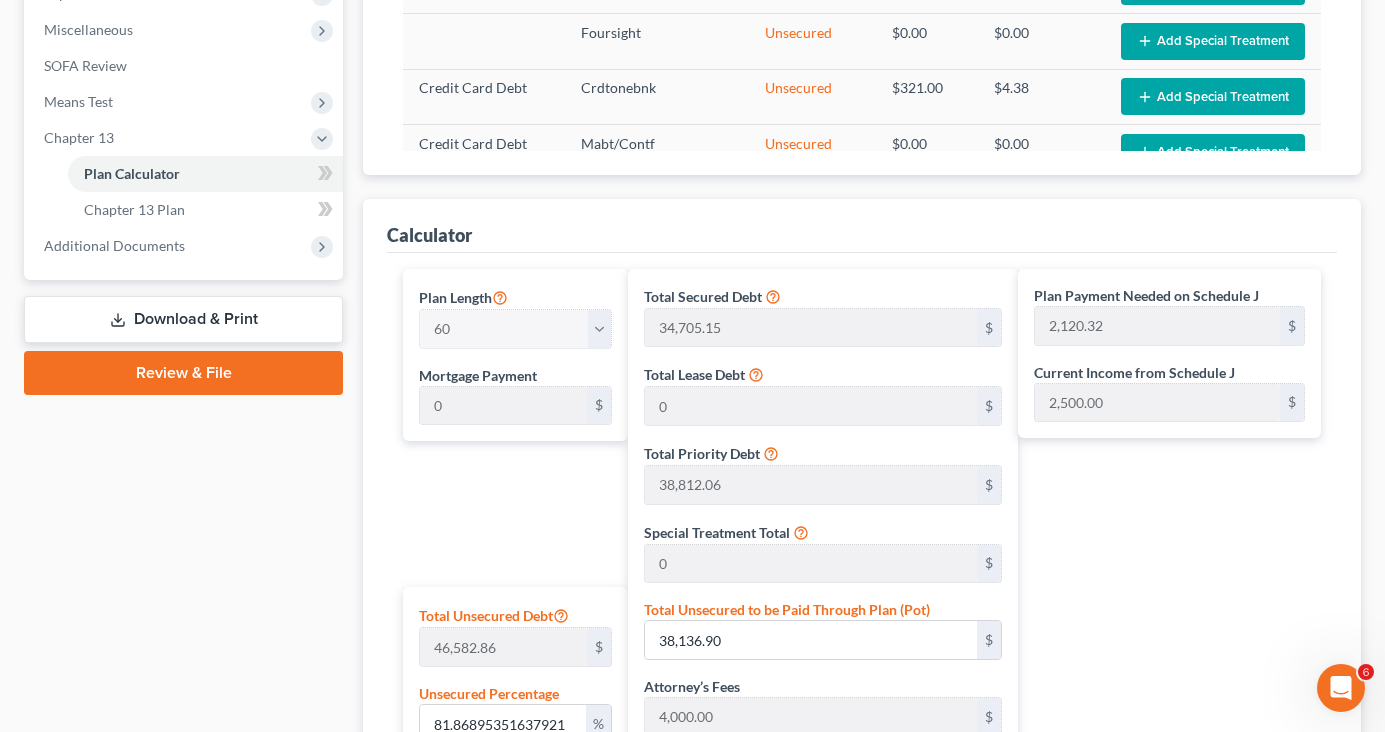drag, startPoint x: 1139, startPoint y: 553, endPoint x: 1105, endPoint y: 548, distance: 34.36568 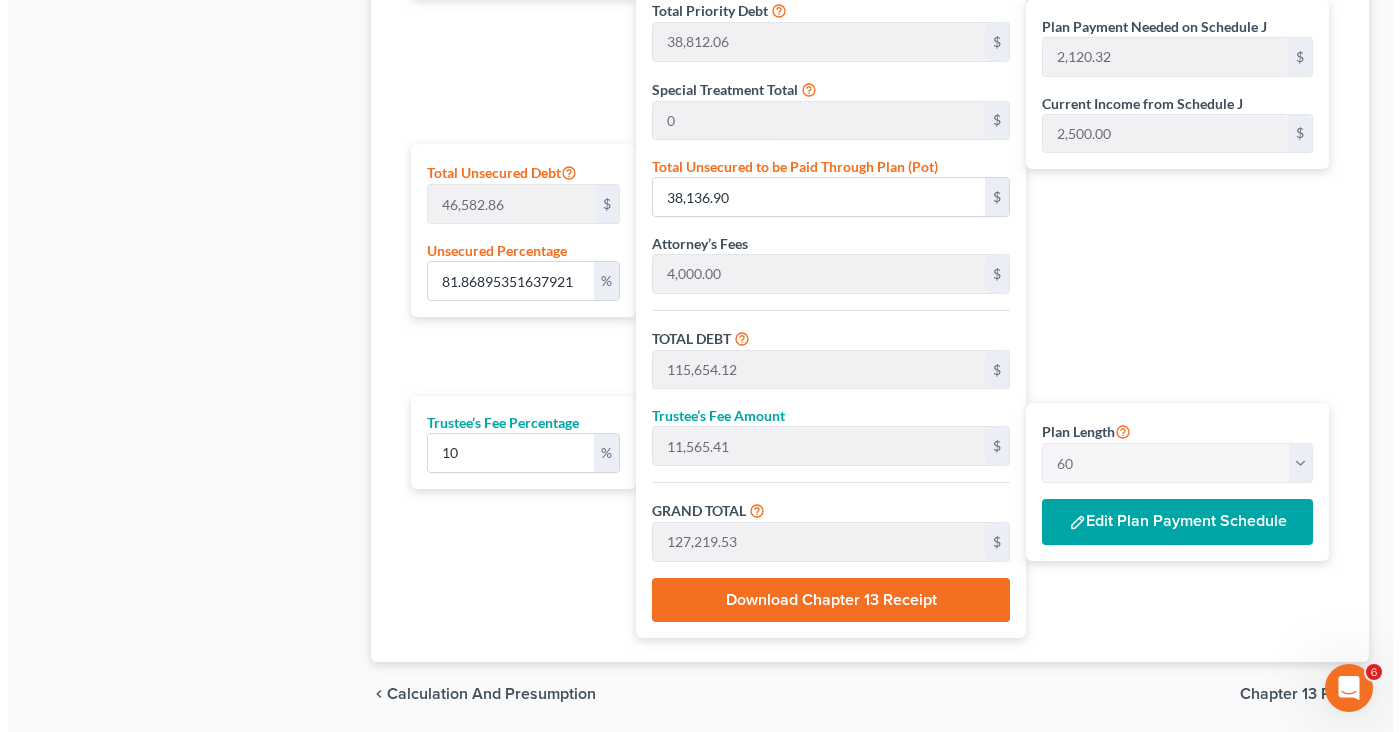scroll, scrollTop: 1213, scrollLeft: 0, axis: vertical 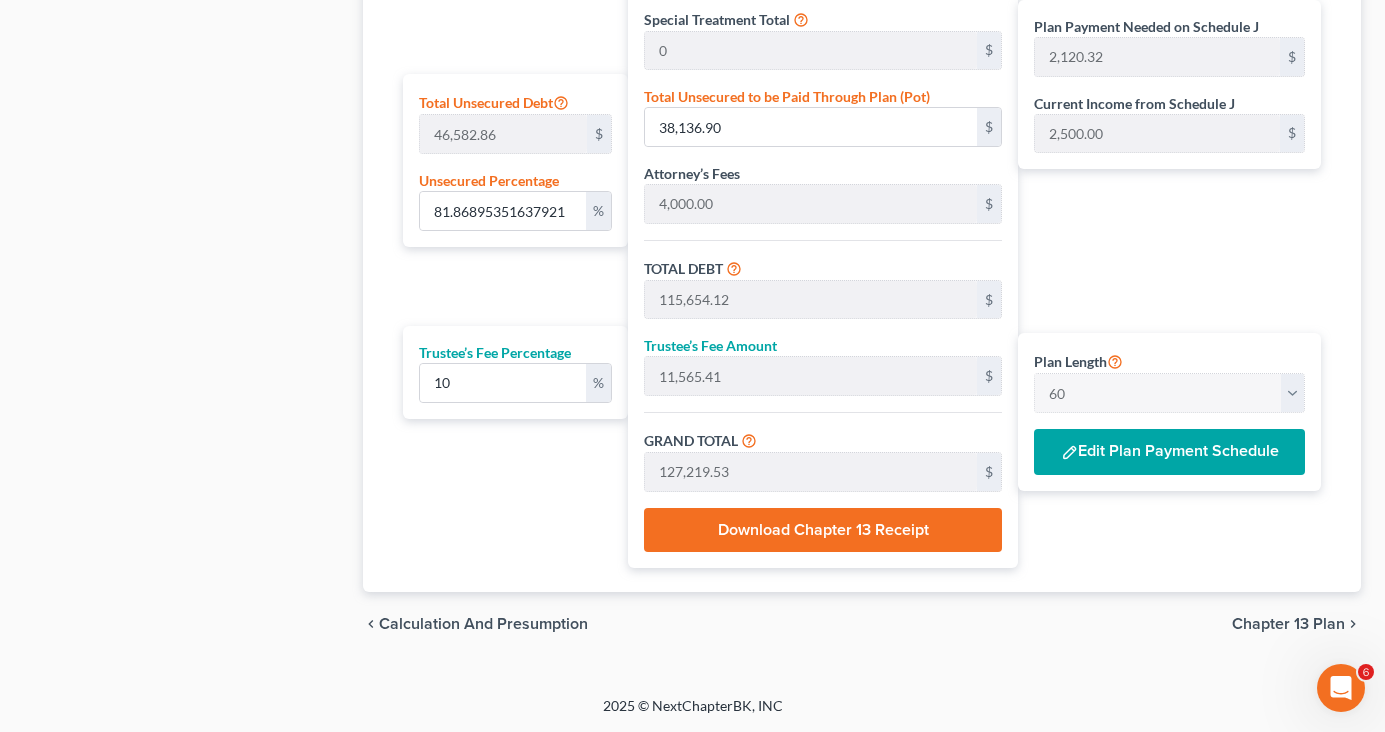click on "Edit Plan Payment Schedule" at bounding box center [1169, 452] 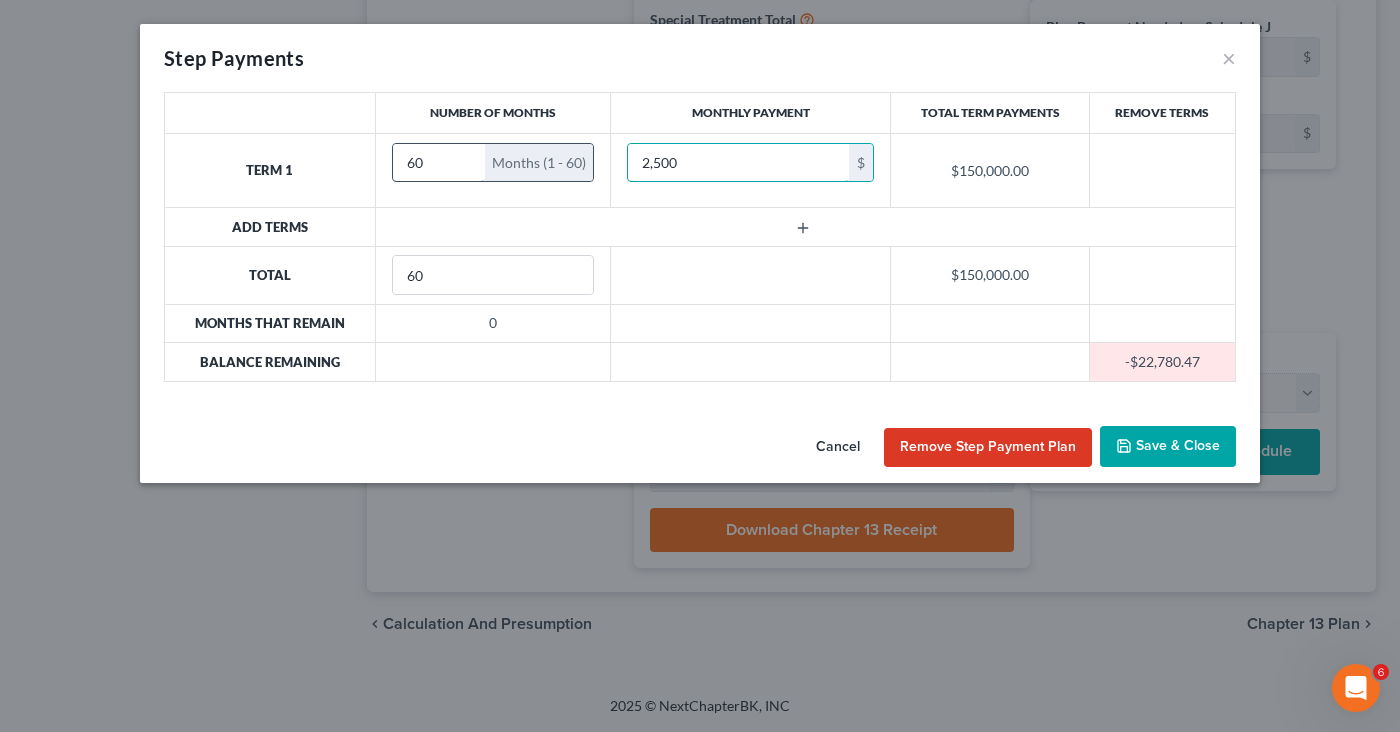 type on "2,500" 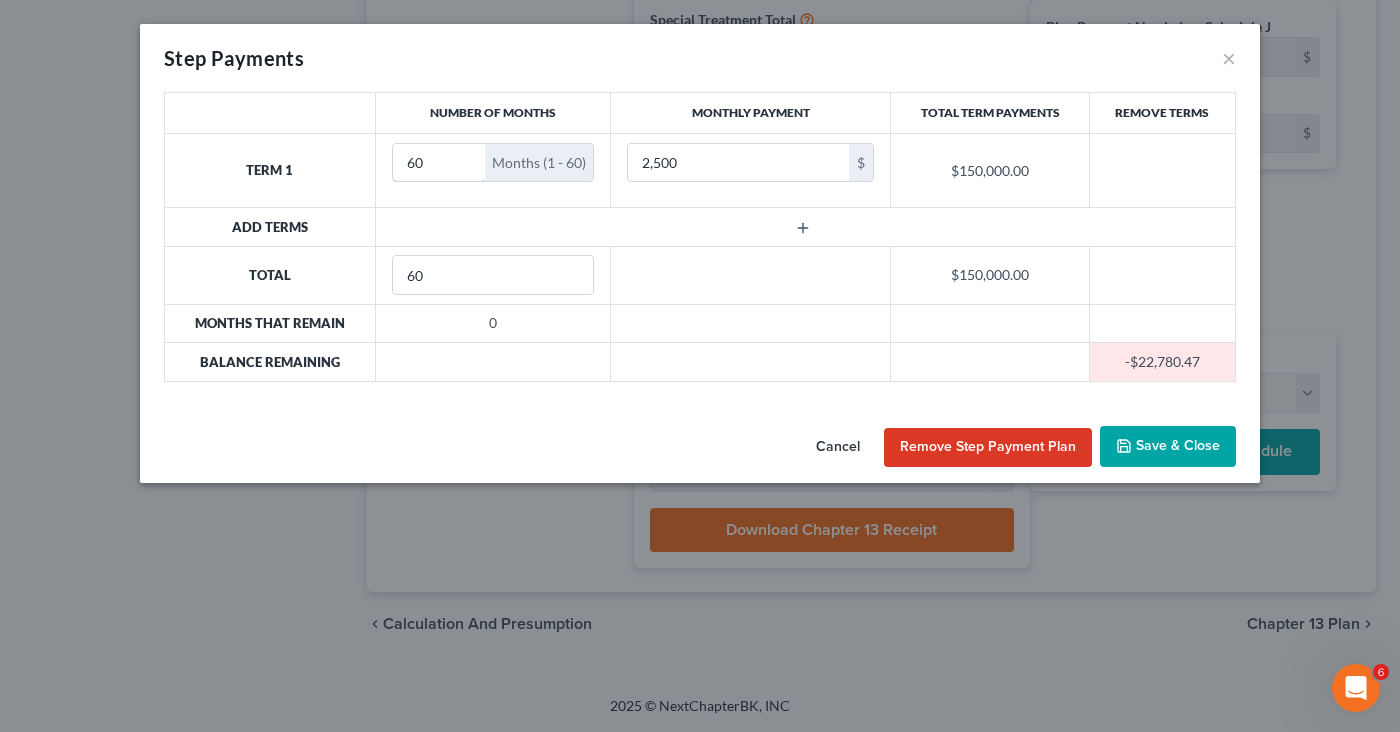 drag, startPoint x: 430, startPoint y: 168, endPoint x: 355, endPoint y: 179, distance: 75.802376 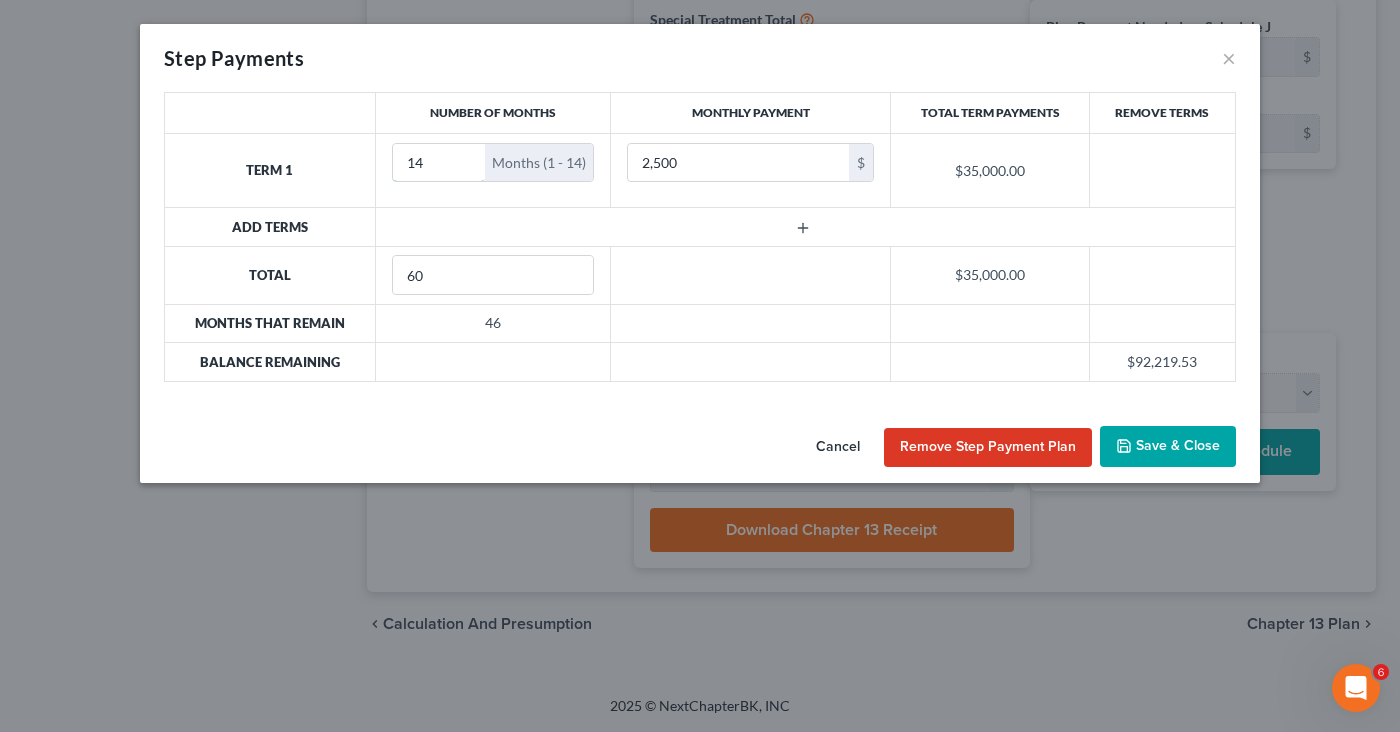 type on "14" 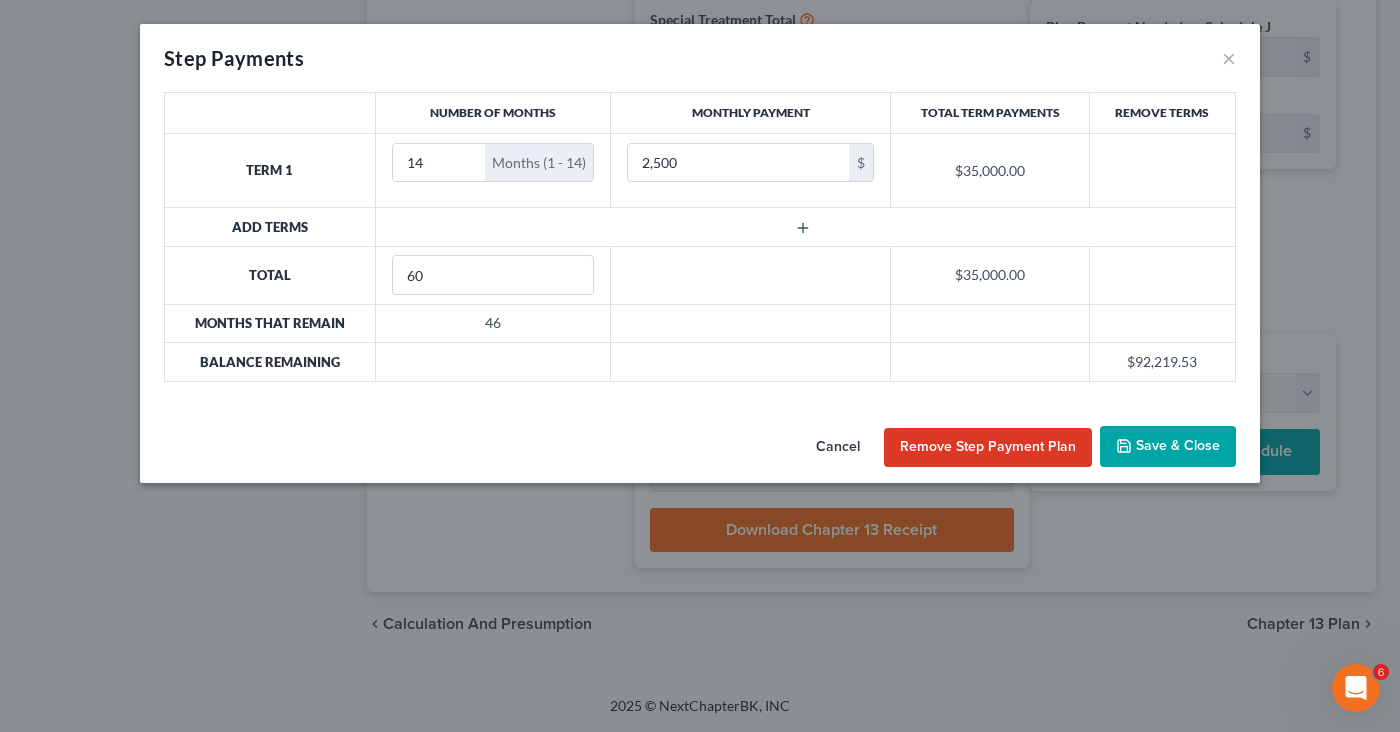 click 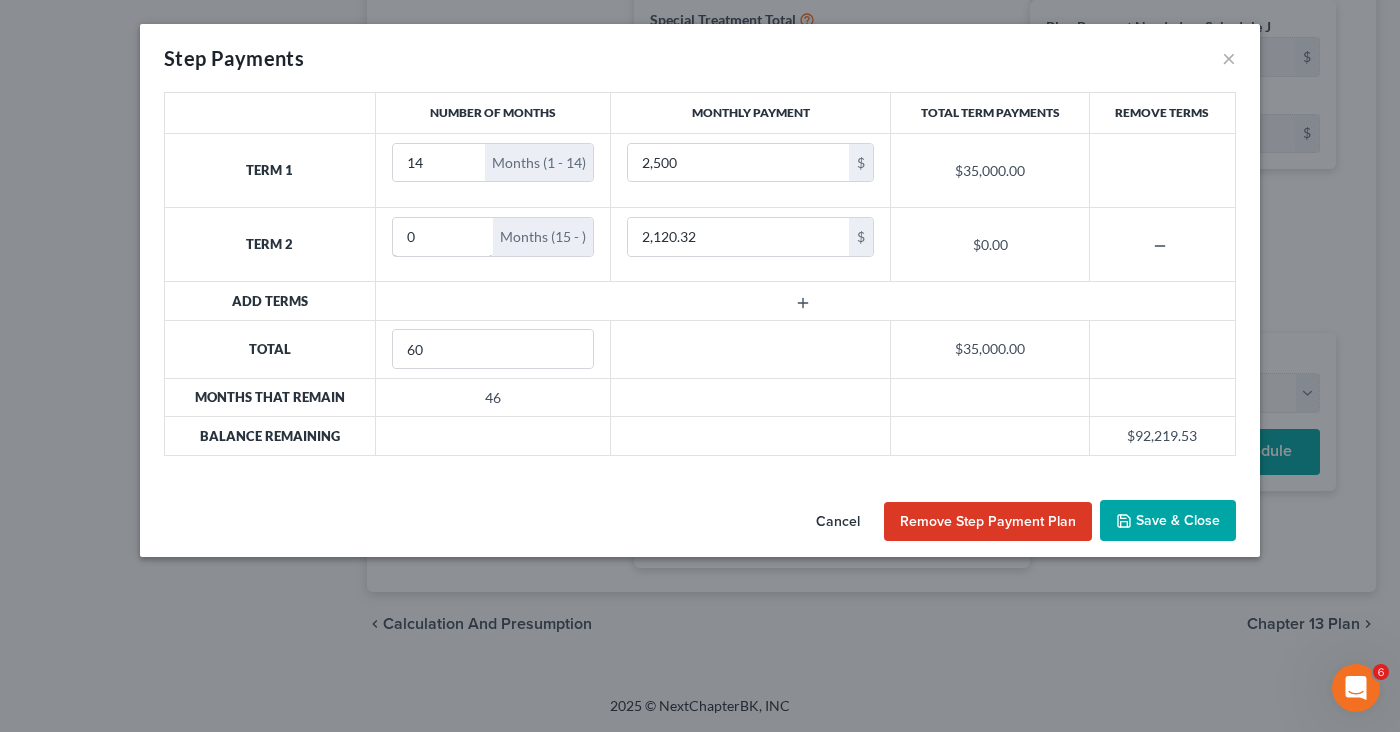drag, startPoint x: 437, startPoint y: 233, endPoint x: 353, endPoint y: 238, distance: 84.14868 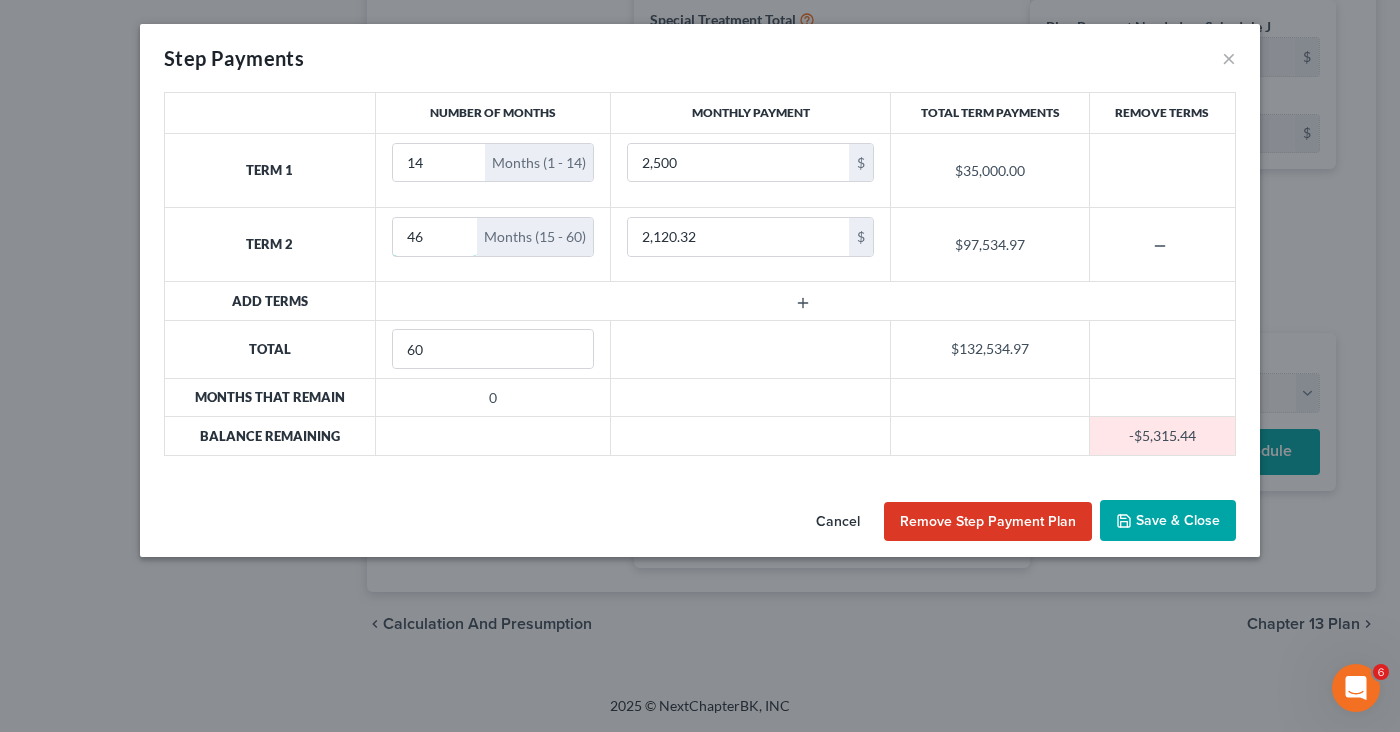 type on "46" 